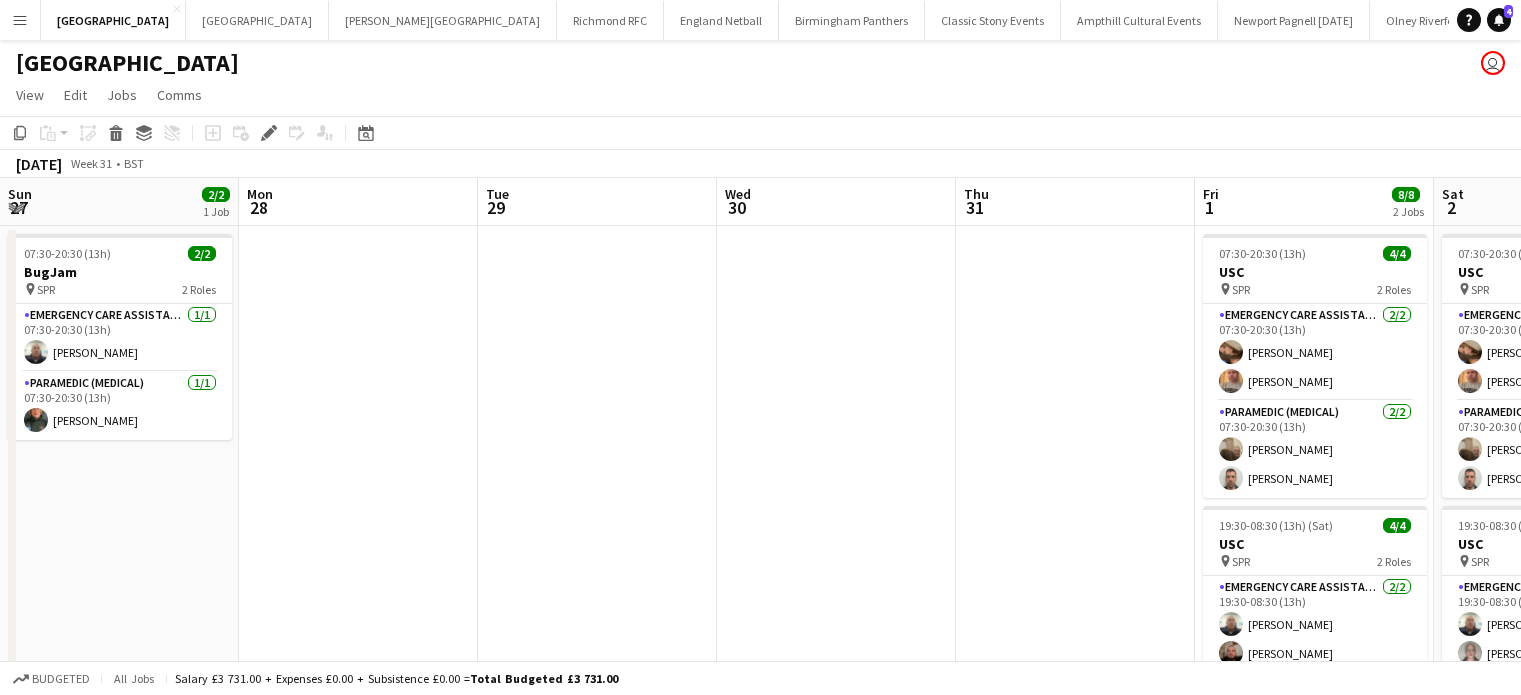 scroll, scrollTop: 0, scrollLeft: 0, axis: both 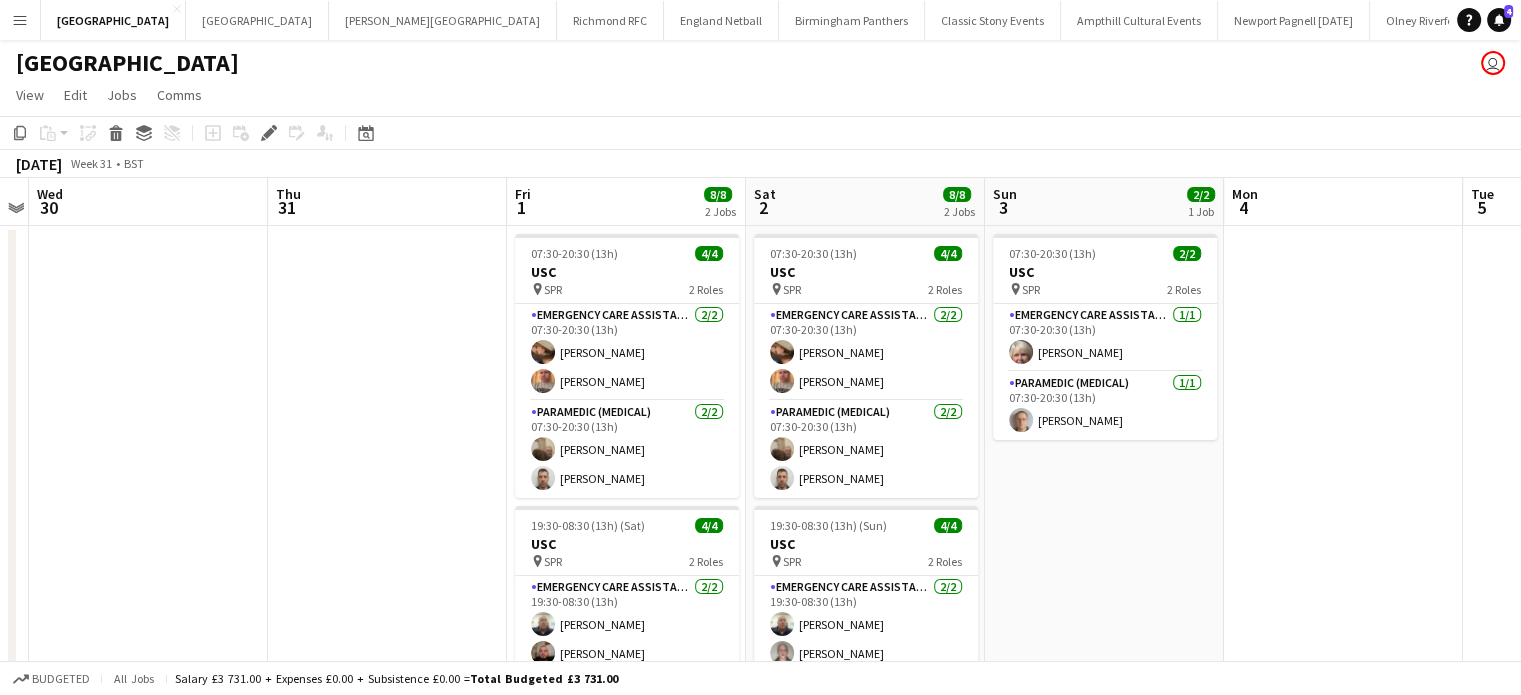click on "Notifications
4" at bounding box center (1499, 20) 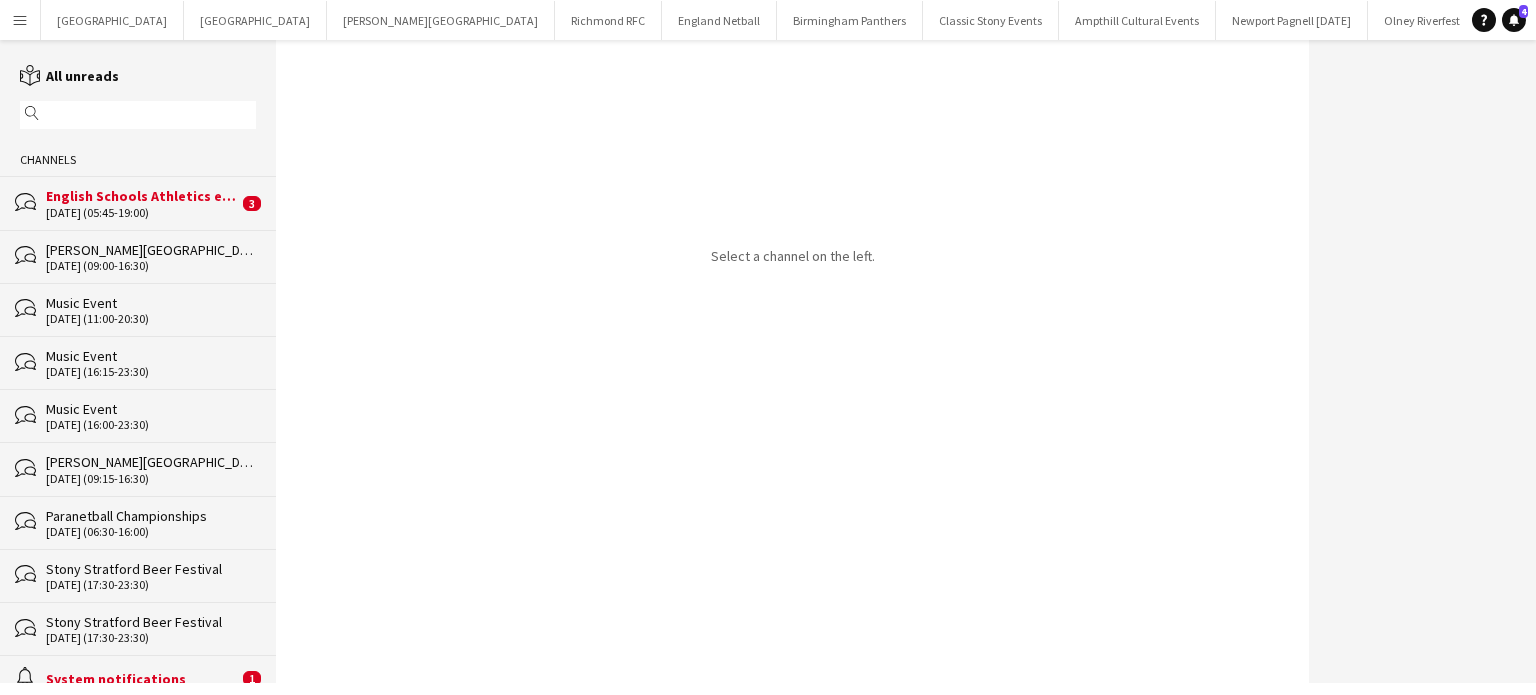 click on "English Schools Athletics event" 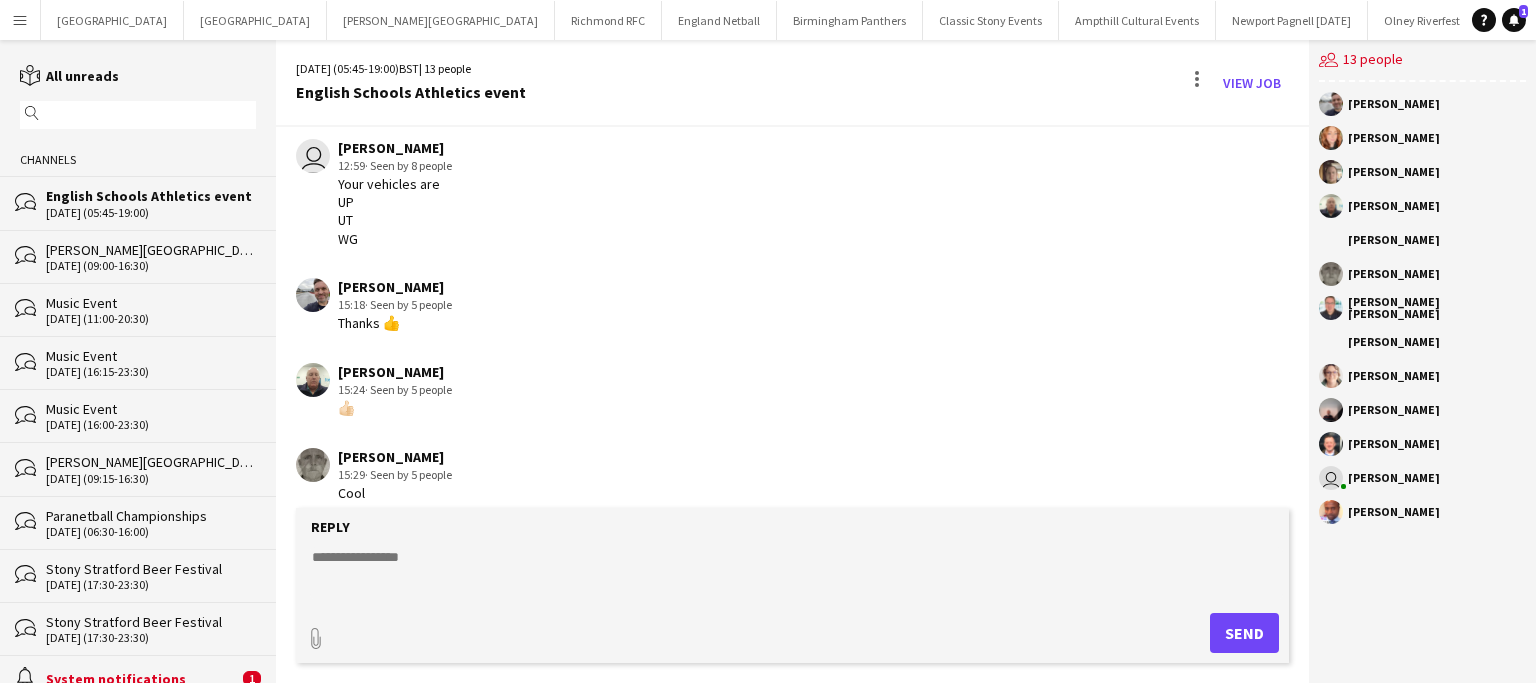 scroll, scrollTop: 78, scrollLeft: 0, axis: vertical 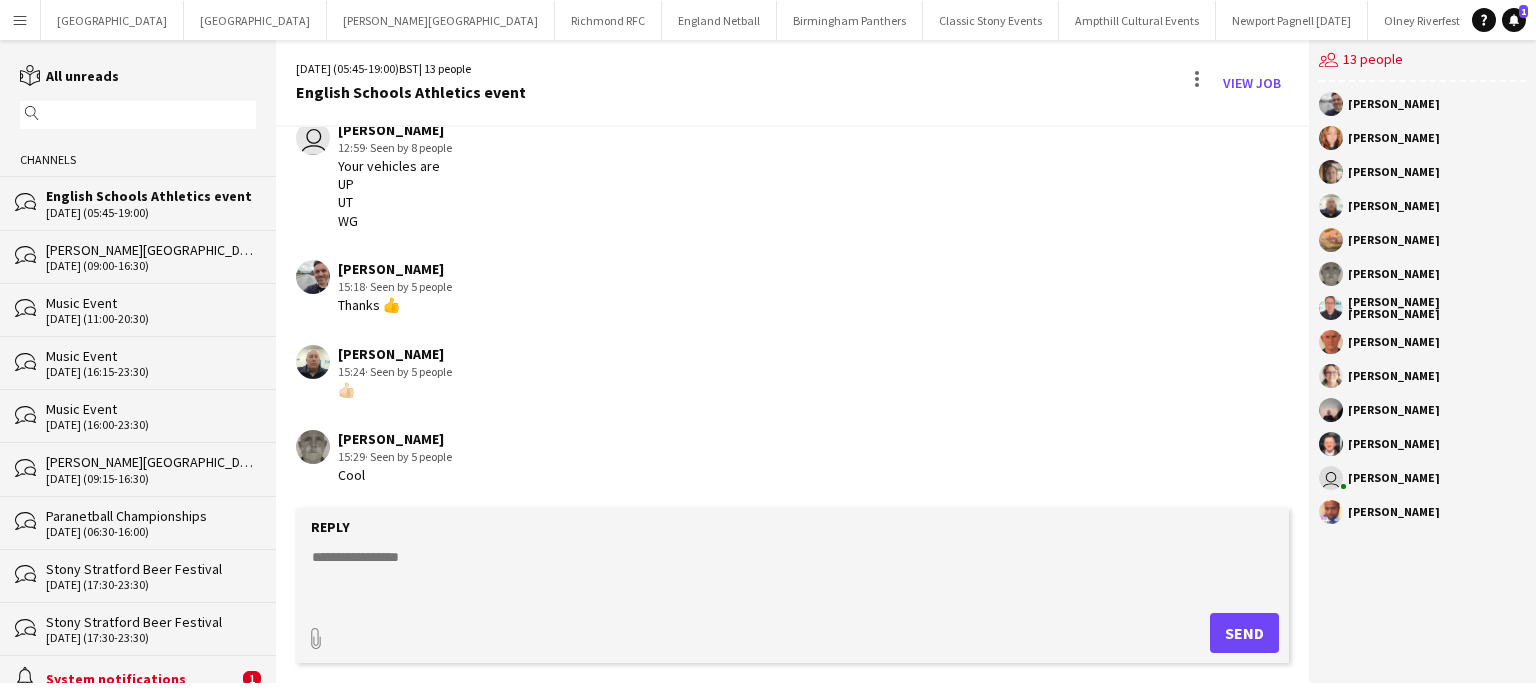 click 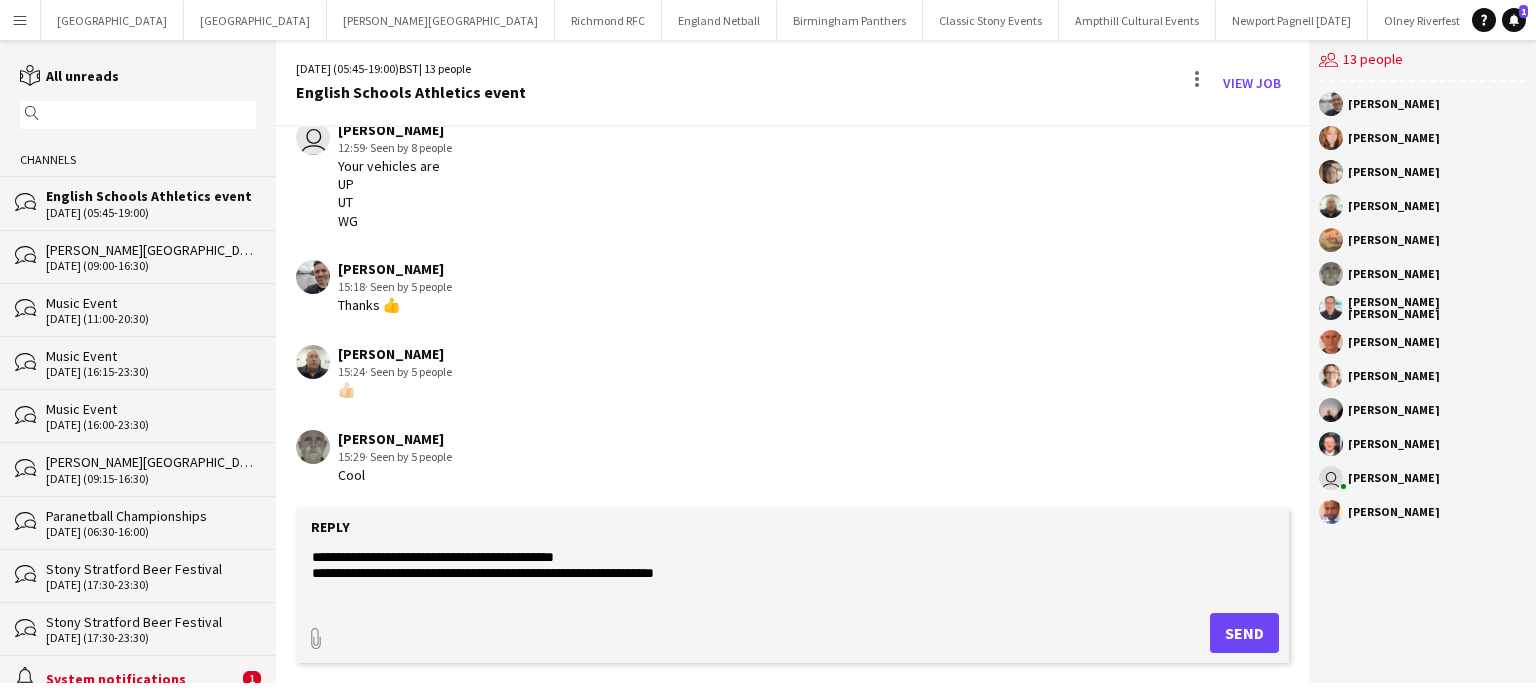 type on "**********" 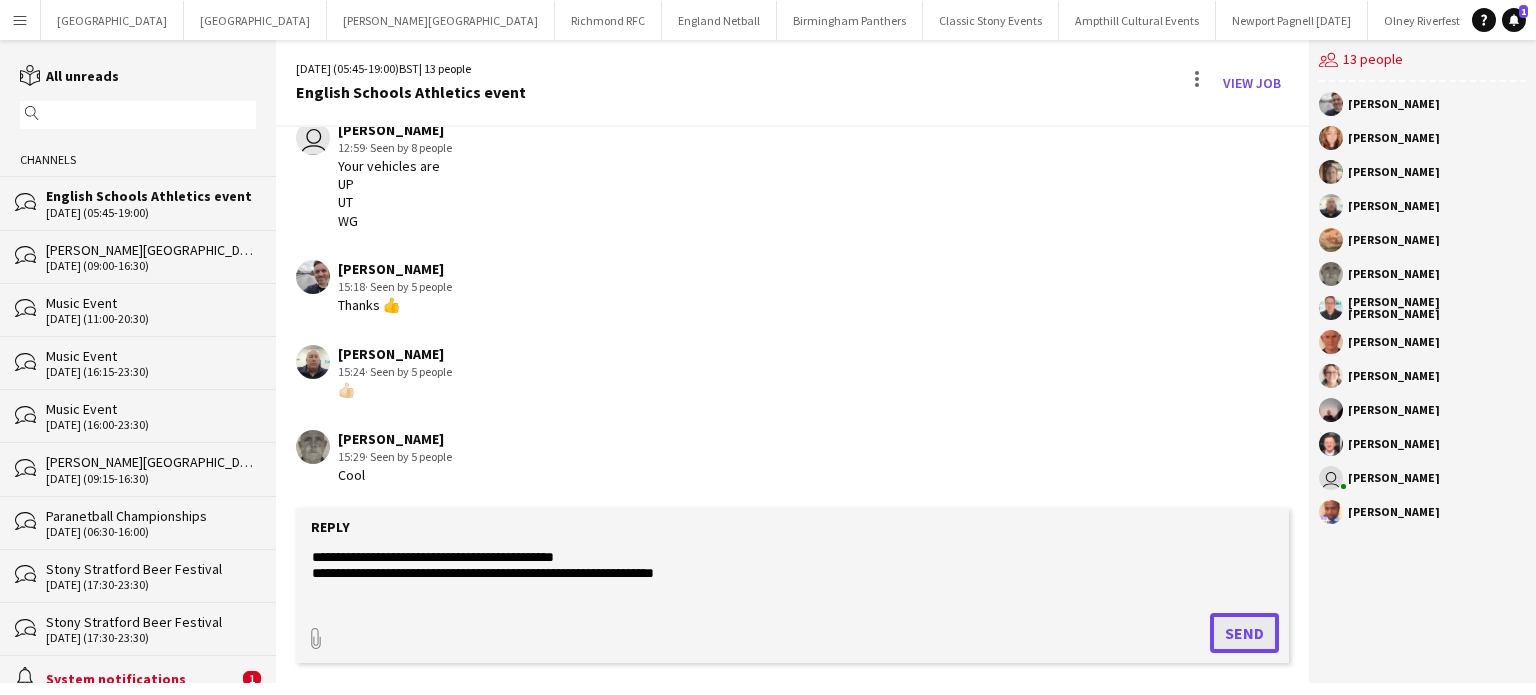 click on "Send" 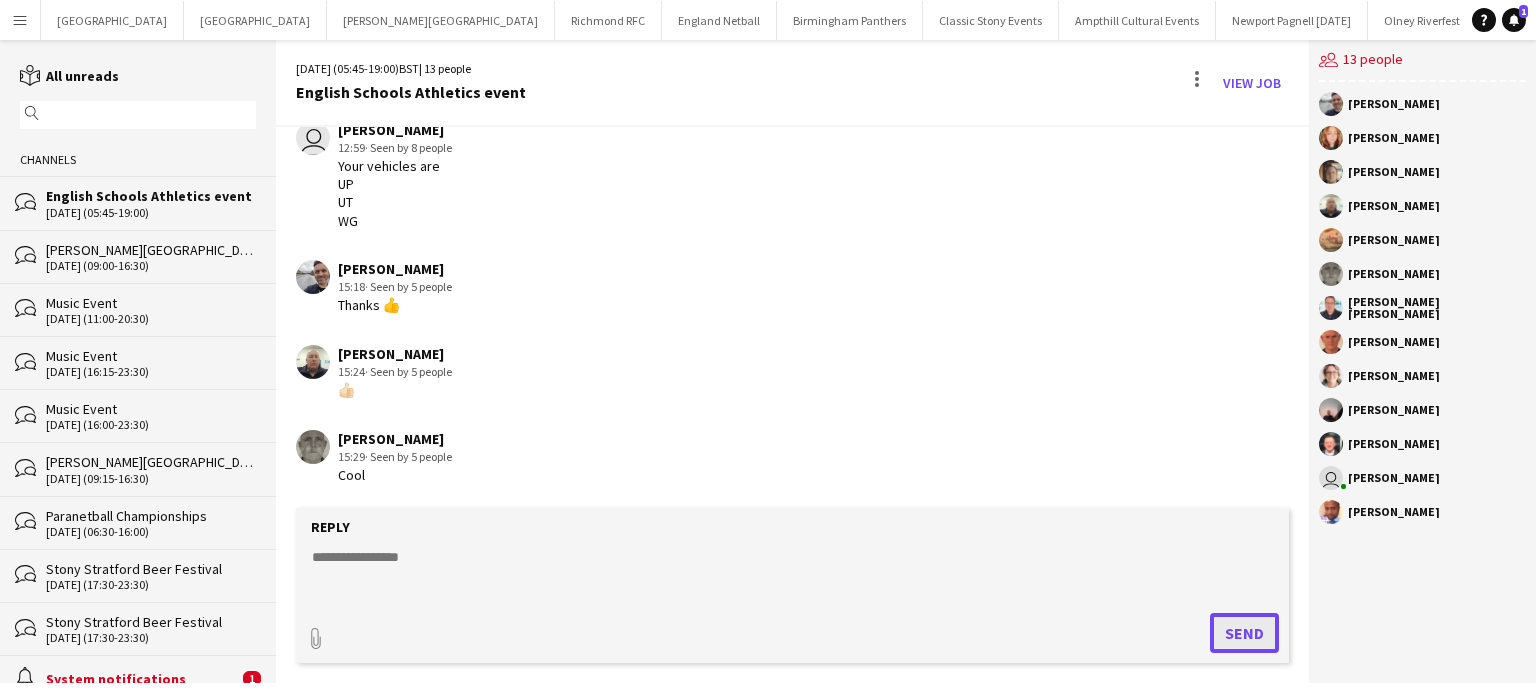 scroll, scrollTop: 219, scrollLeft: 0, axis: vertical 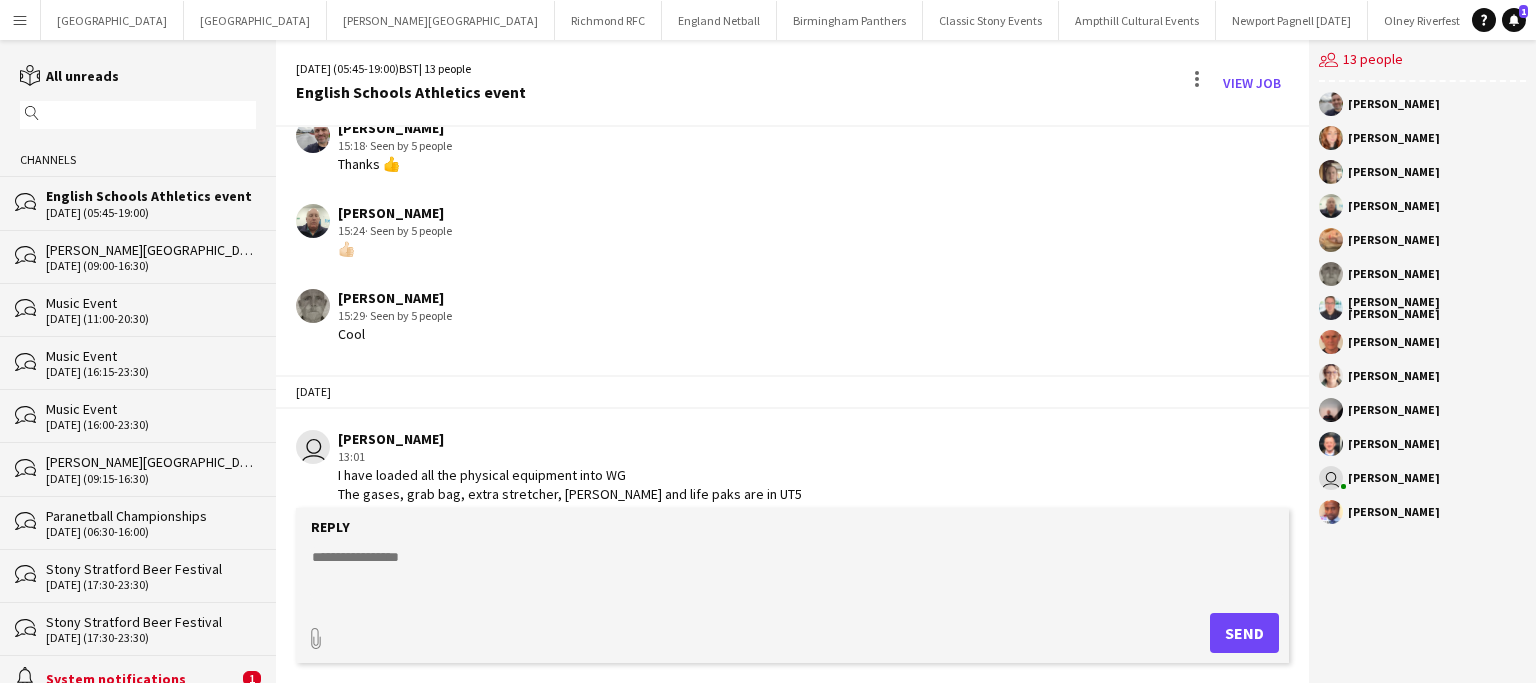 click on "System notifications" 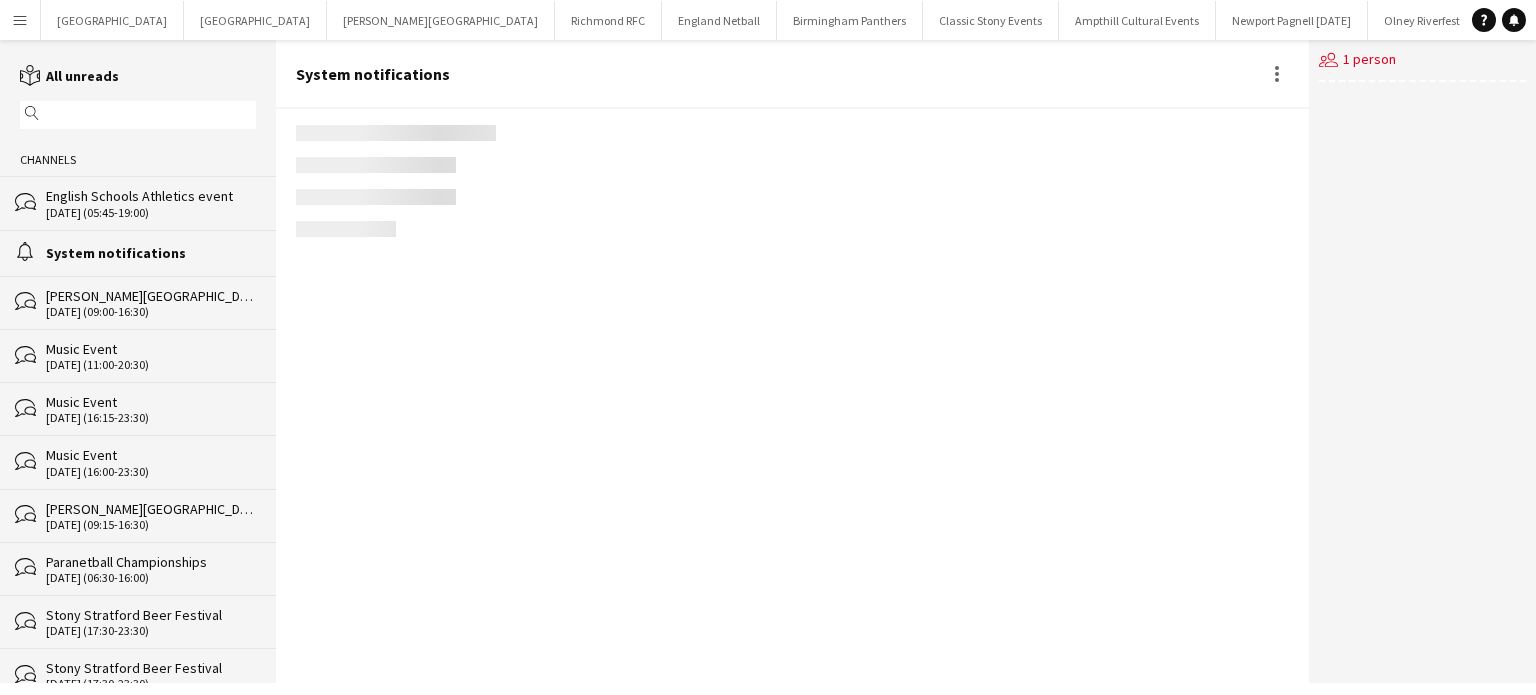 scroll, scrollTop: 2813, scrollLeft: 0, axis: vertical 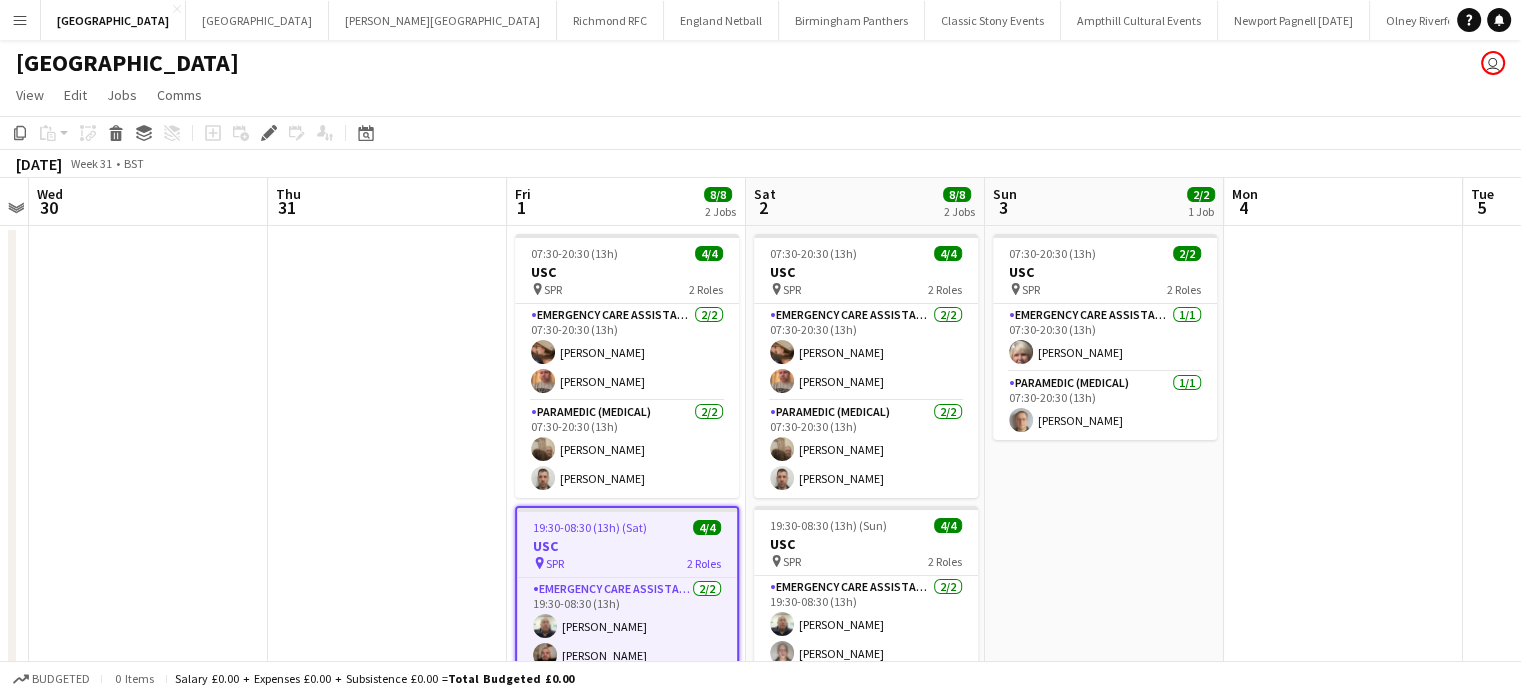 click on "Menu" at bounding box center [20, 20] 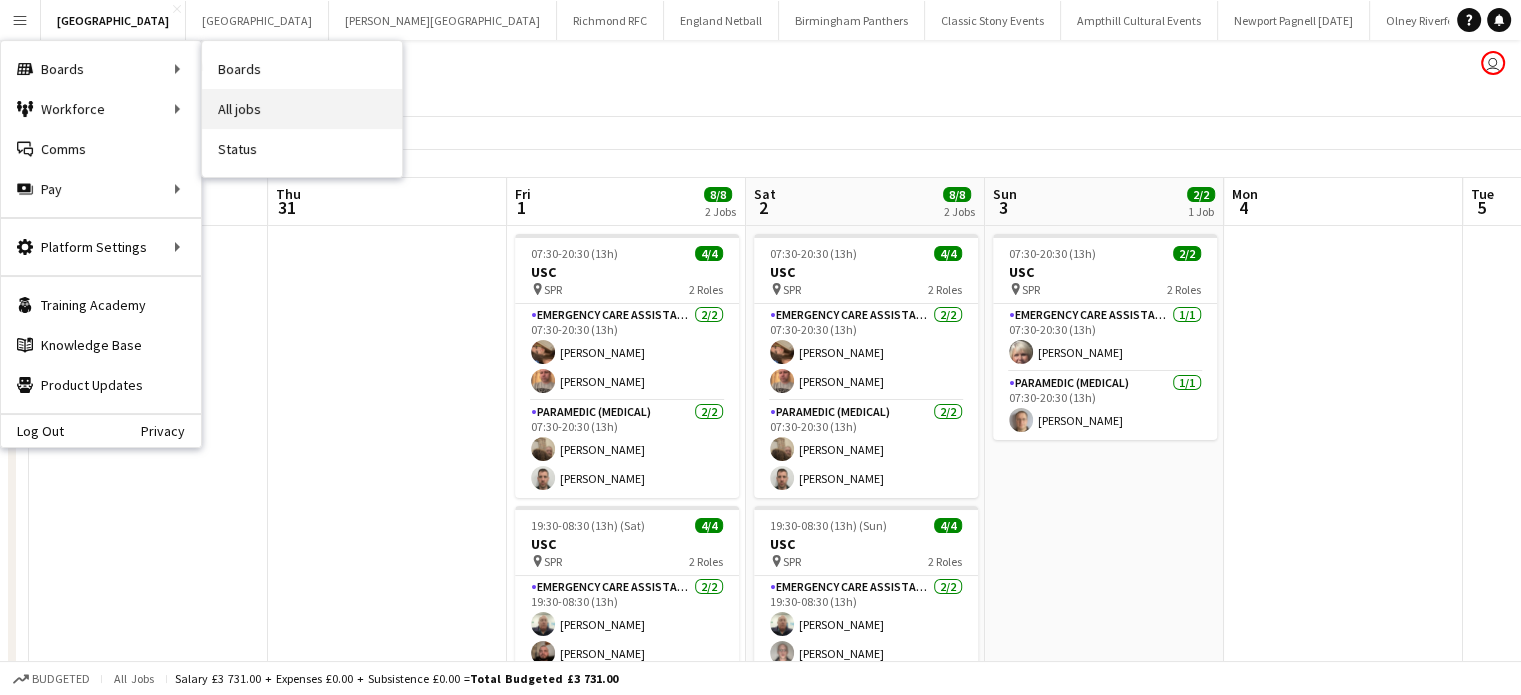 click on "All jobs" at bounding box center [302, 109] 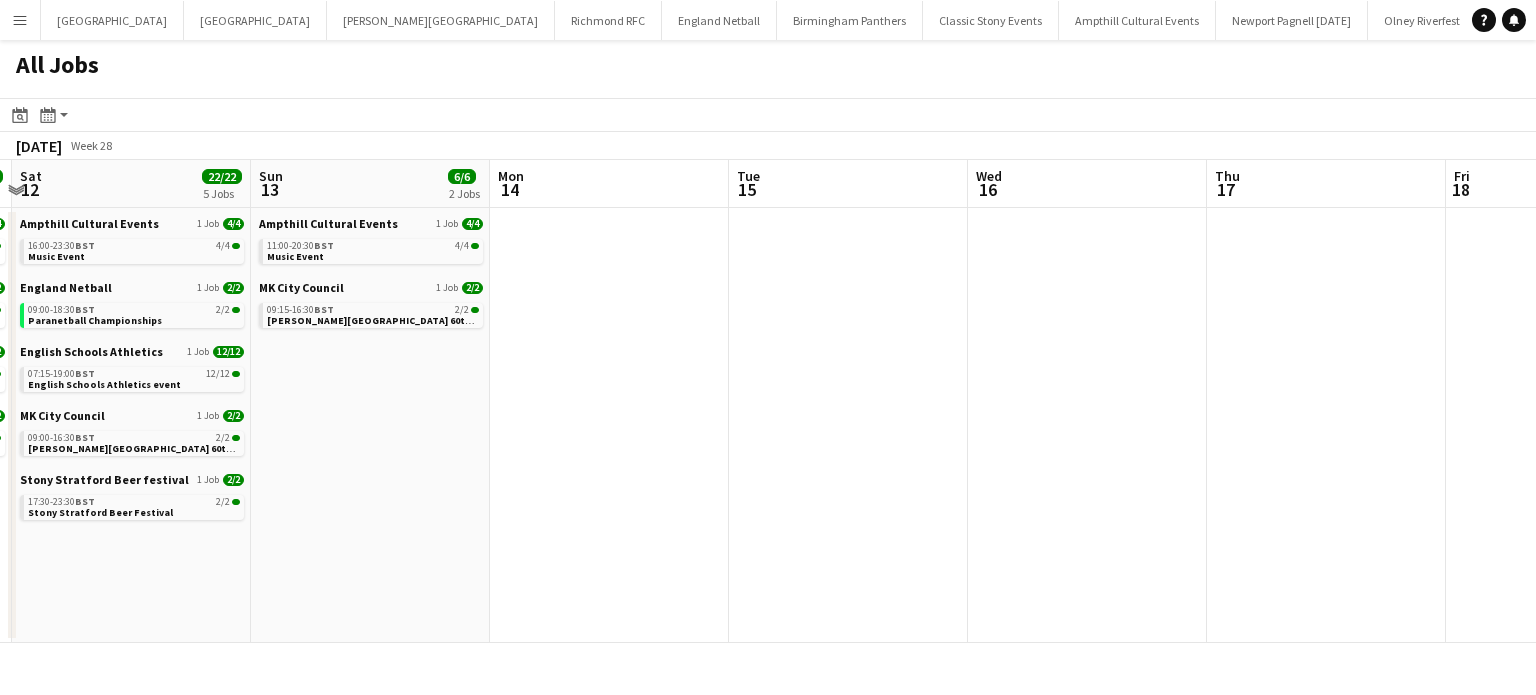 drag, startPoint x: 815, startPoint y: 449, endPoint x: 166, endPoint y: 460, distance: 649.0932 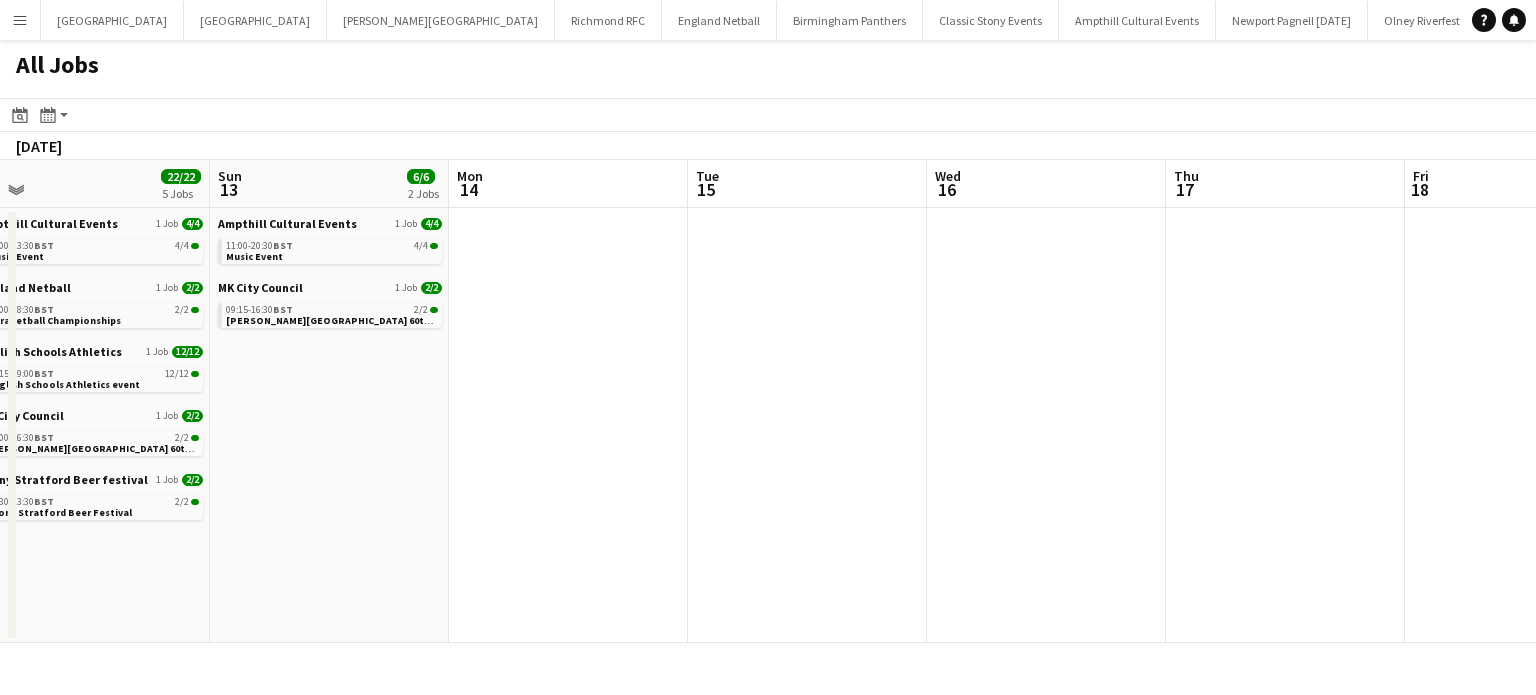 drag, startPoint x: 607, startPoint y: 446, endPoint x: -324, endPoint y: 441, distance: 931.0134 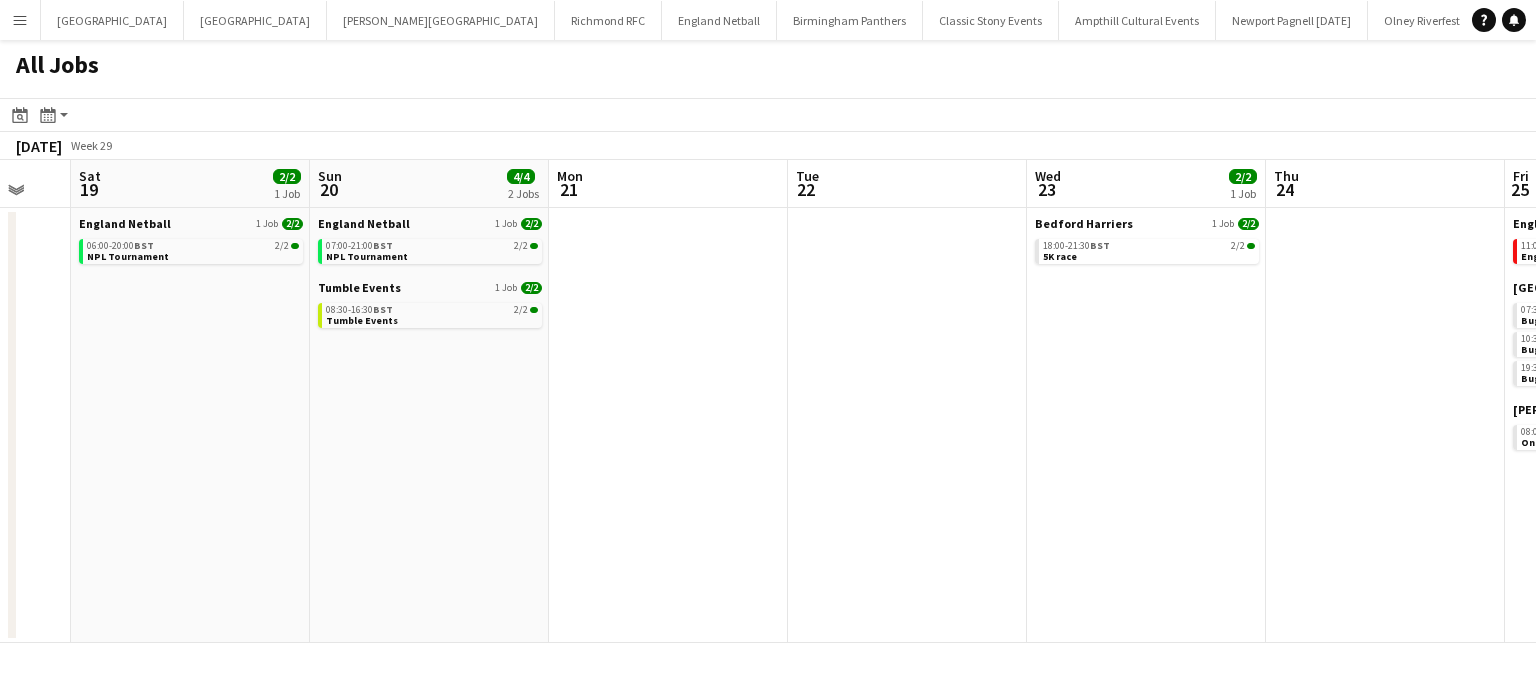 drag, startPoint x: 1046, startPoint y: 442, endPoint x: -438, endPoint y: 453, distance: 1484.0408 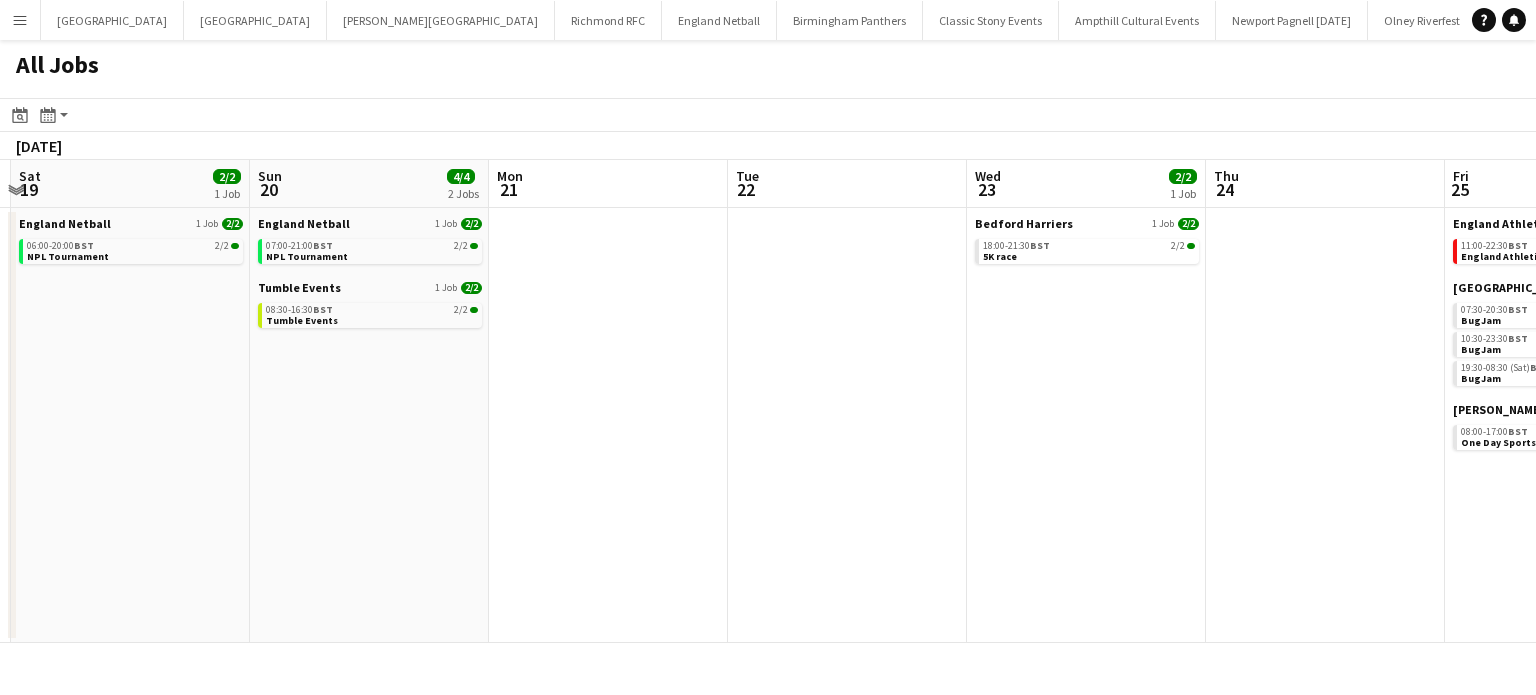 scroll, scrollTop: 0, scrollLeft: 921, axis: horizontal 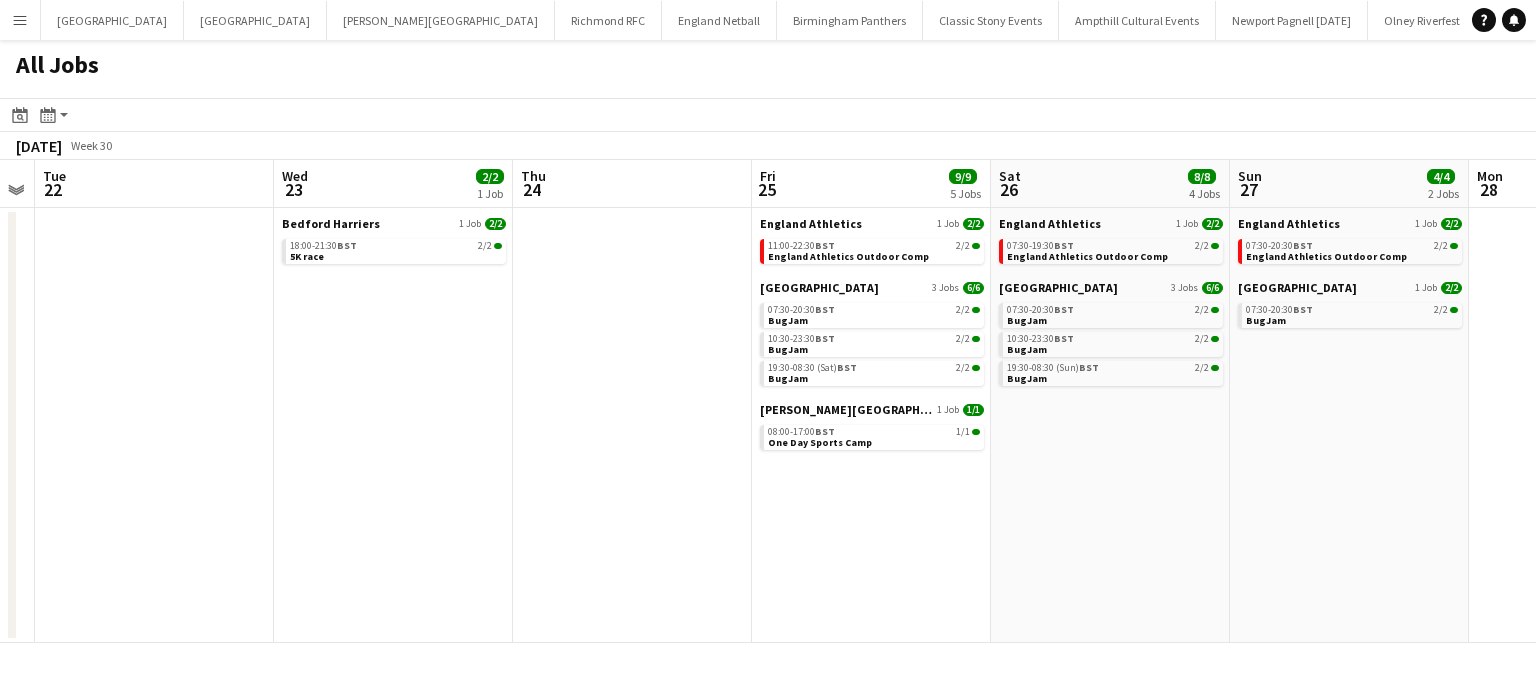 drag, startPoint x: 776, startPoint y: 454, endPoint x: -496, endPoint y: 471, distance: 1272.1136 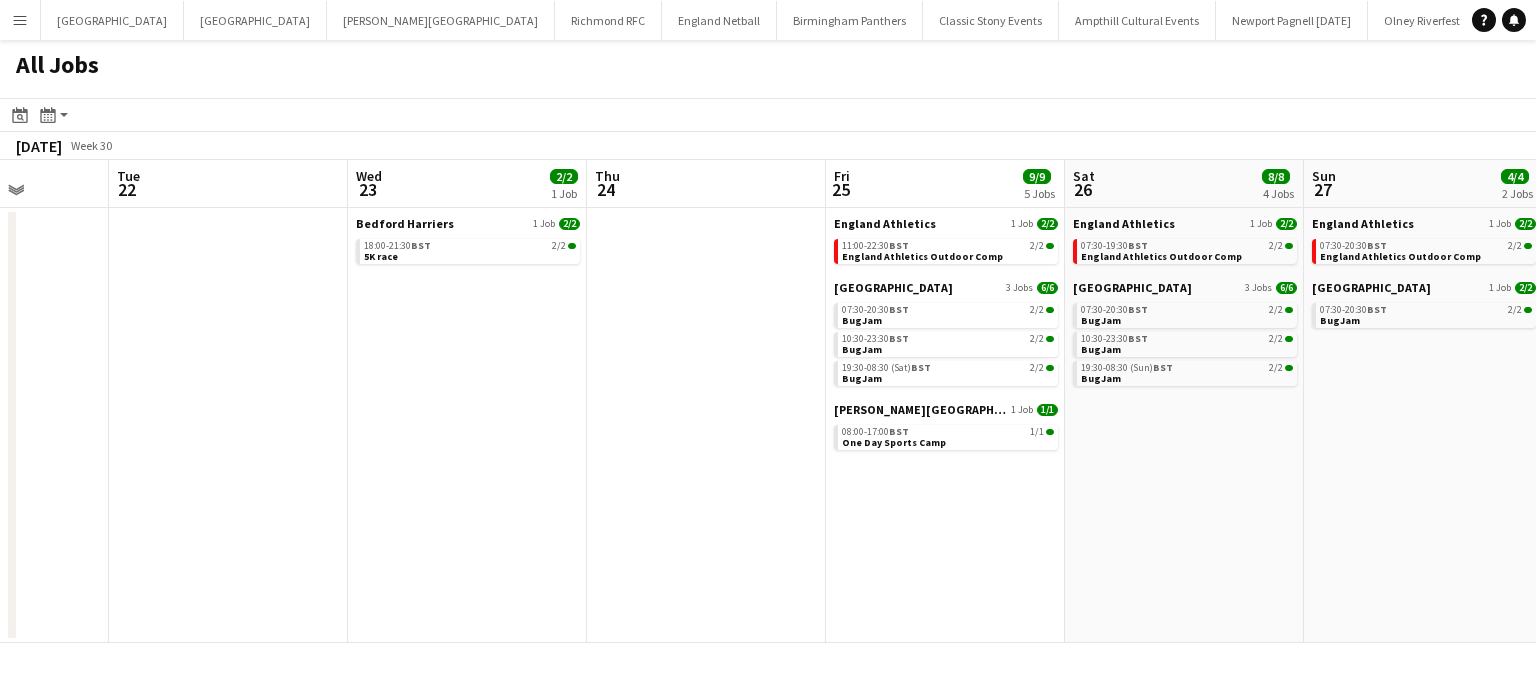 scroll, scrollTop: 0, scrollLeft: 512, axis: horizontal 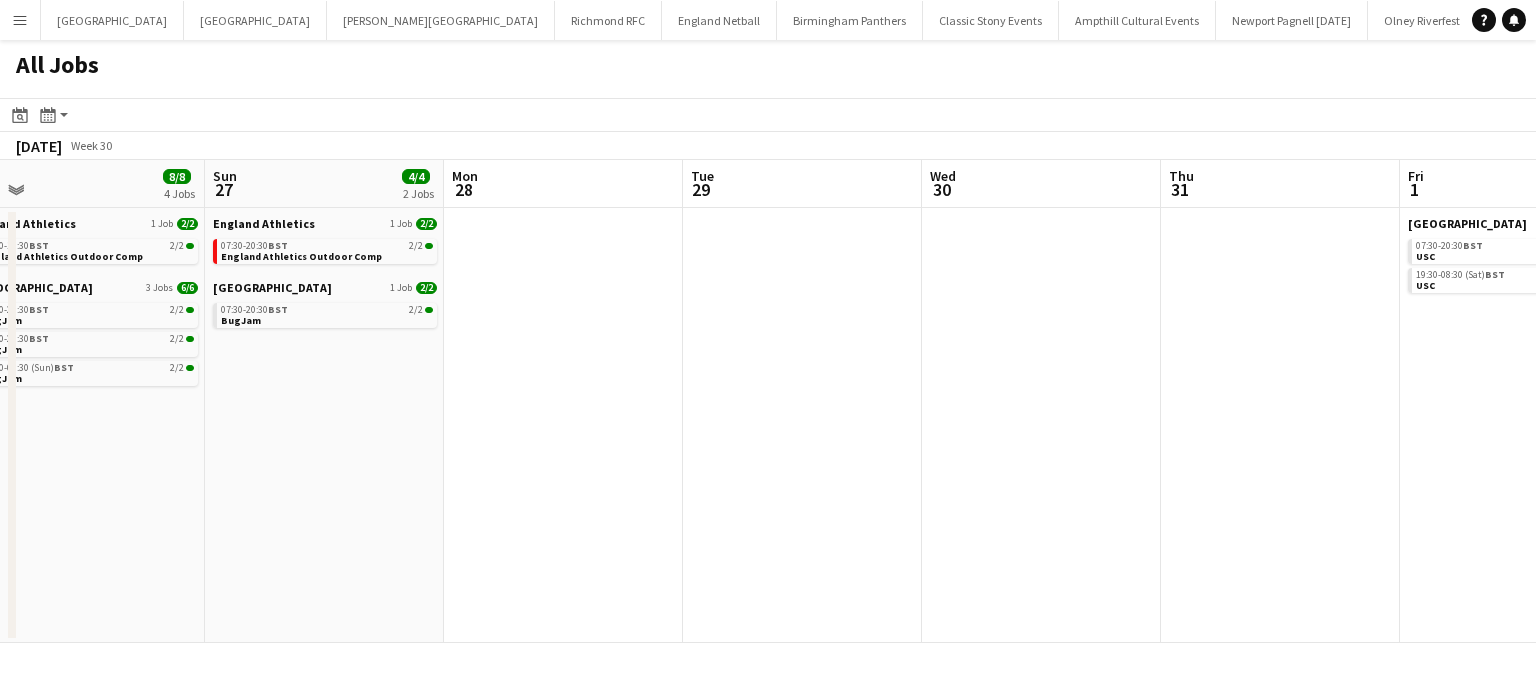 drag, startPoint x: 855, startPoint y: 476, endPoint x: -640, endPoint y: 455, distance: 1495.1475 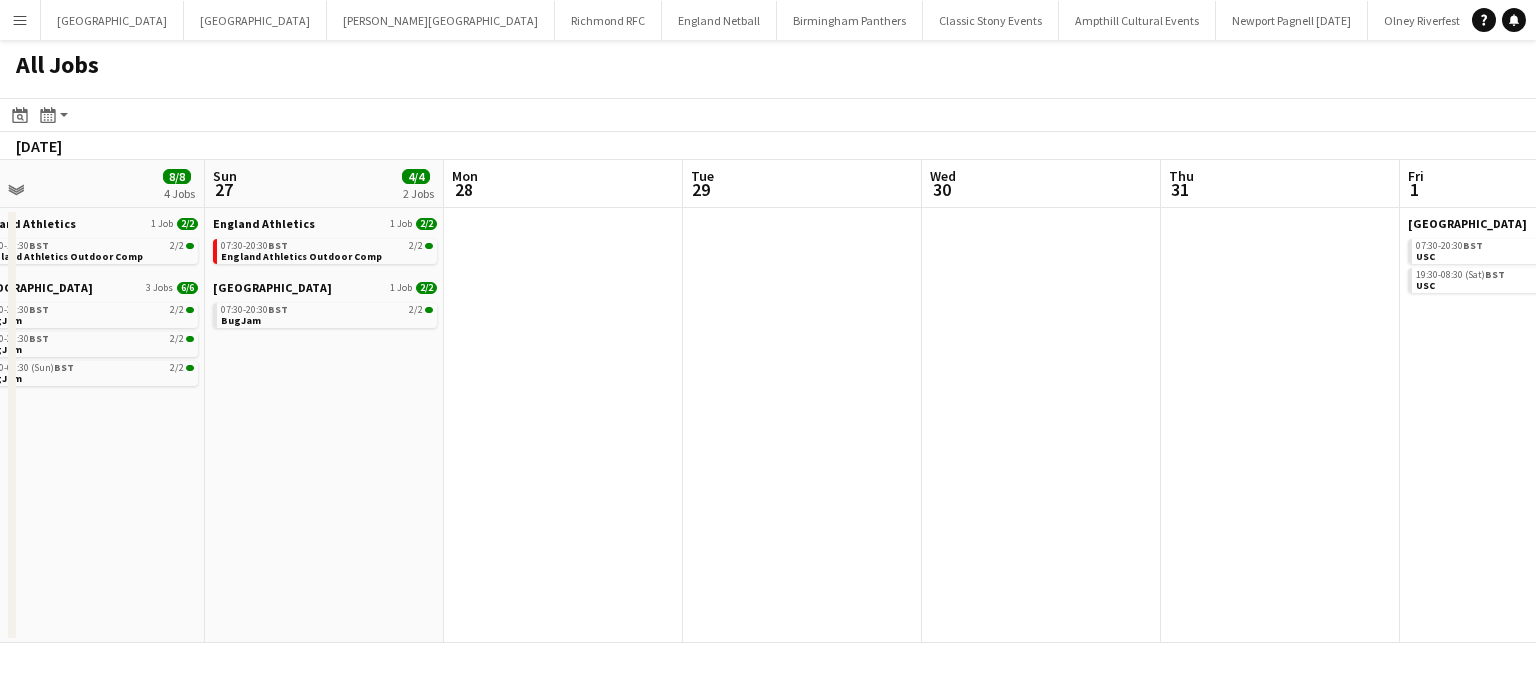 scroll, scrollTop: 0, scrollLeft: 634, axis: horizontal 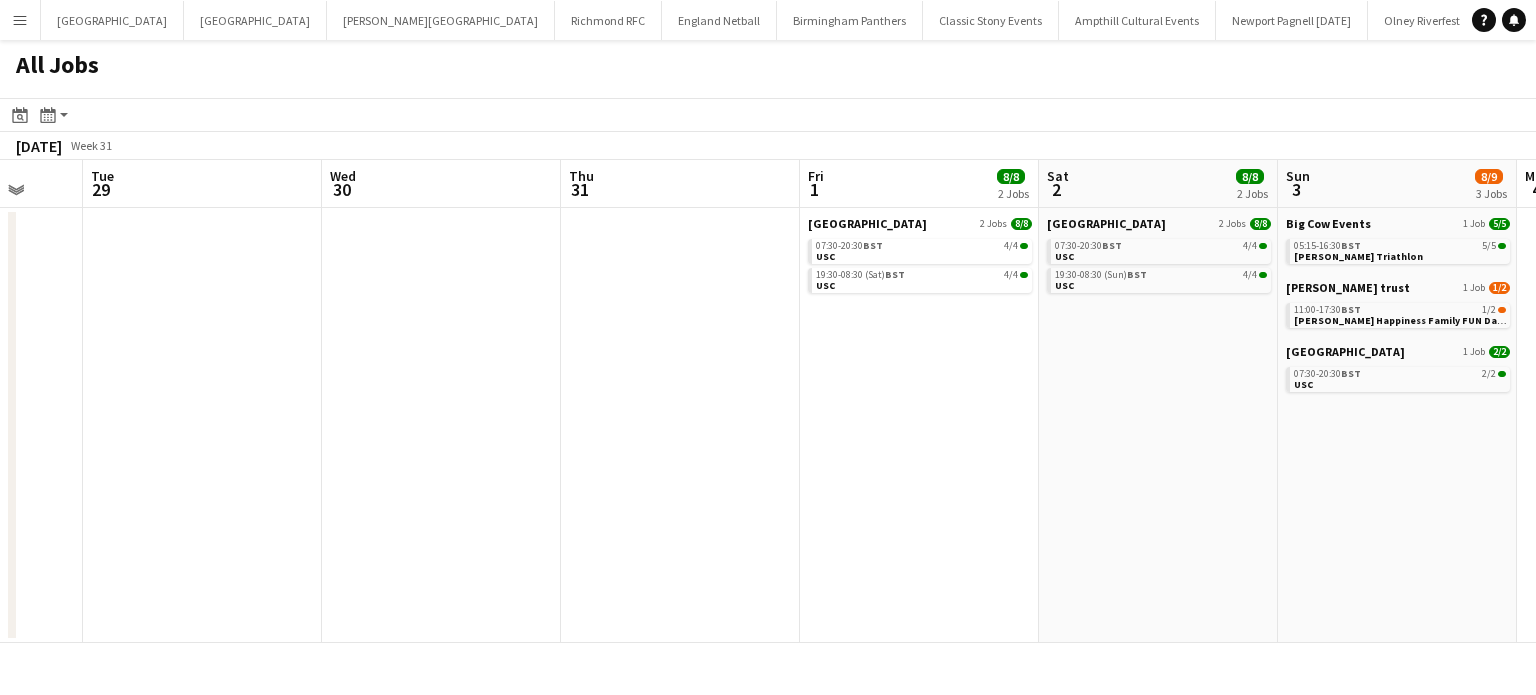 drag, startPoint x: 1280, startPoint y: 446, endPoint x: -416, endPoint y: 439, distance: 1696.0144 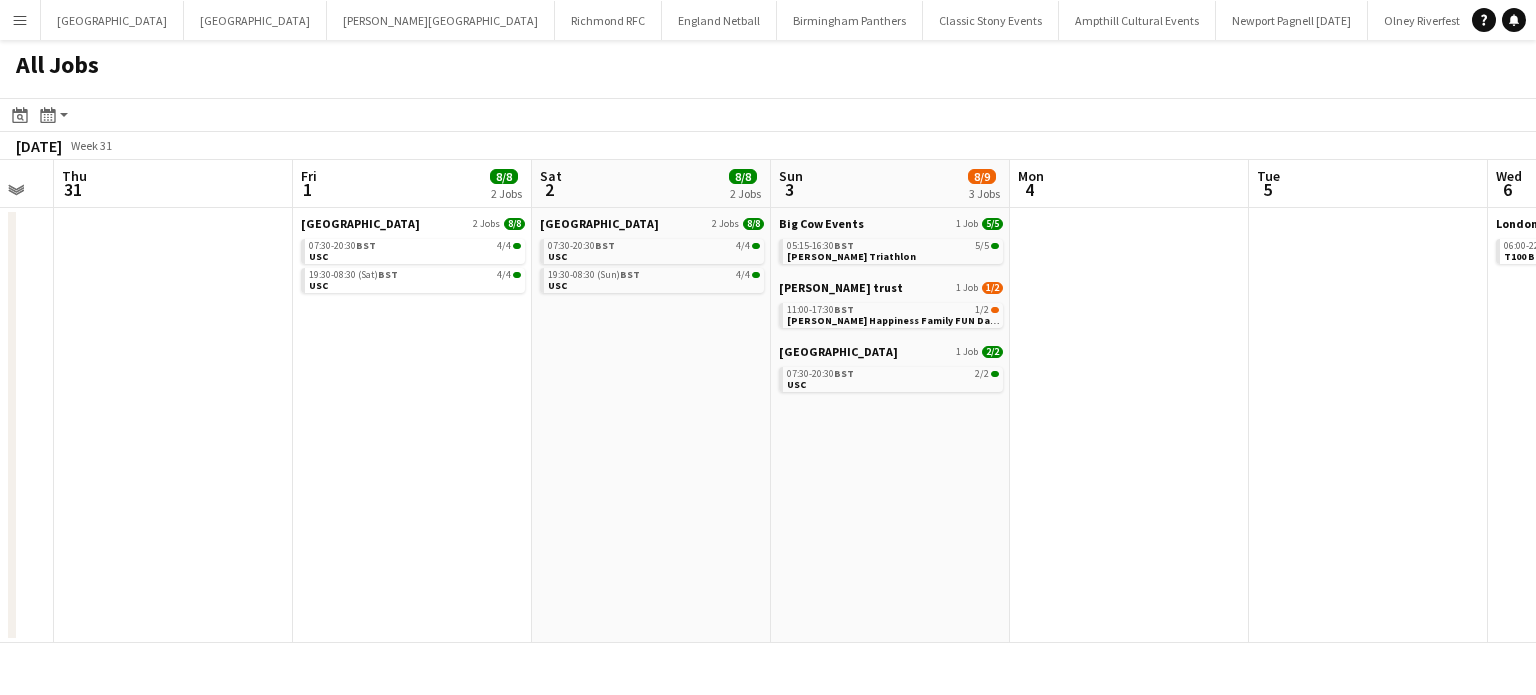 drag, startPoint x: 650, startPoint y: 446, endPoint x: 480, endPoint y: 425, distance: 171.29214 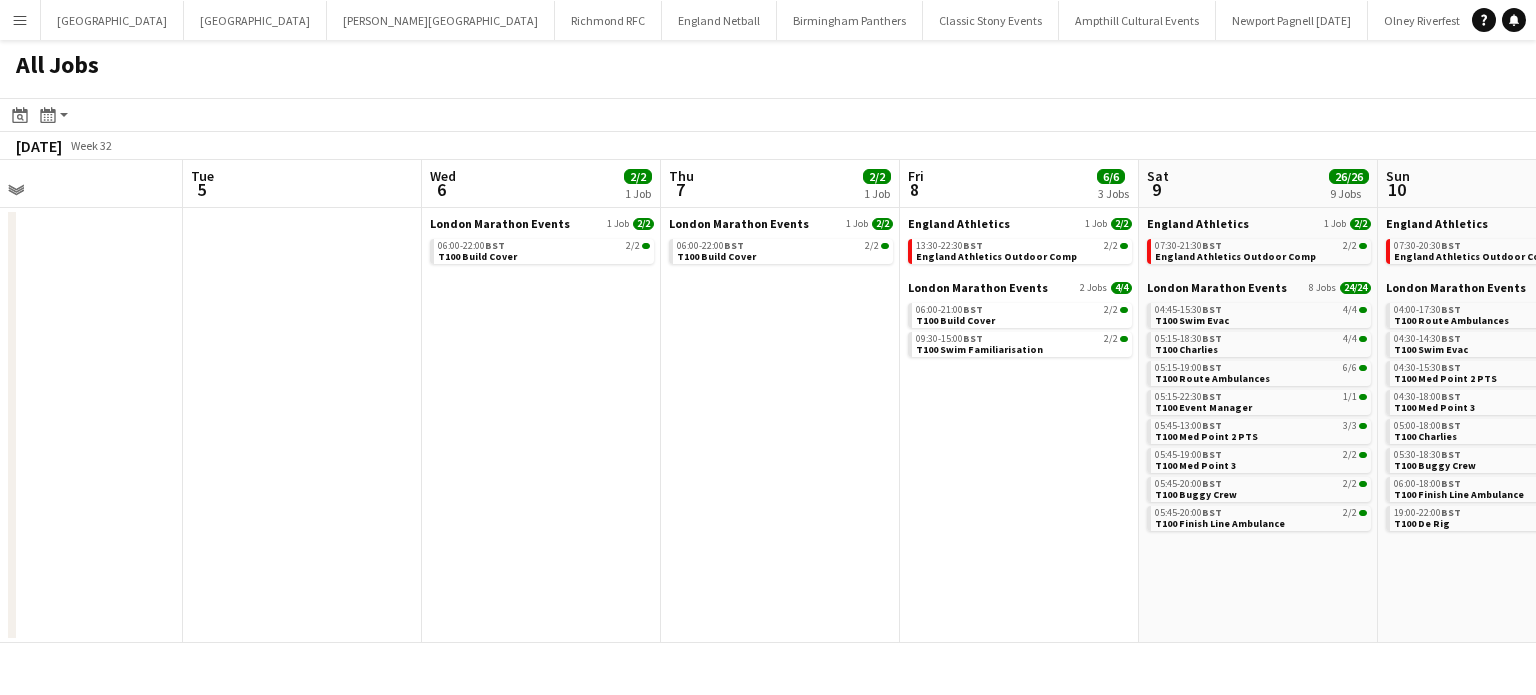 drag, startPoint x: 1095, startPoint y: 420, endPoint x: 253, endPoint y: 443, distance: 842.3141 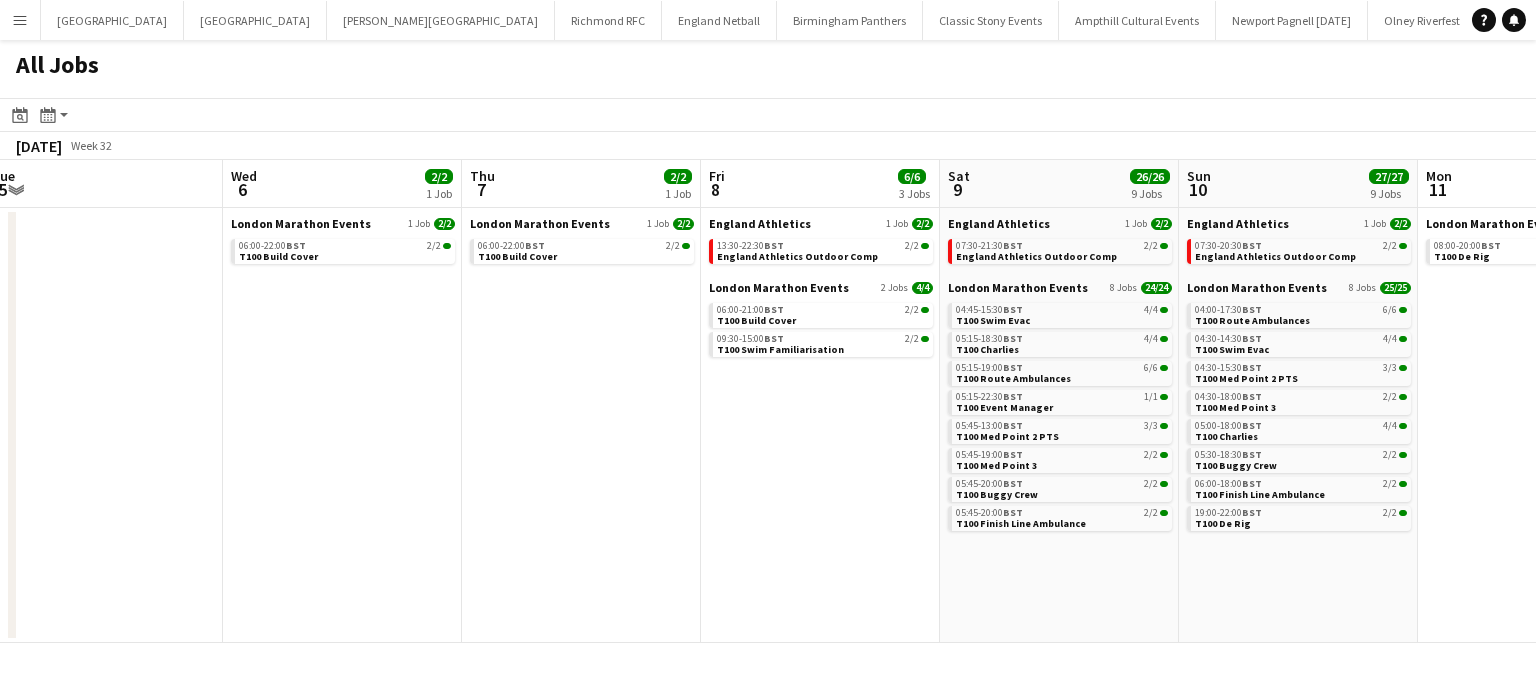 drag, startPoint x: 512, startPoint y: 387, endPoint x: -311, endPoint y: 390, distance: 823.0055 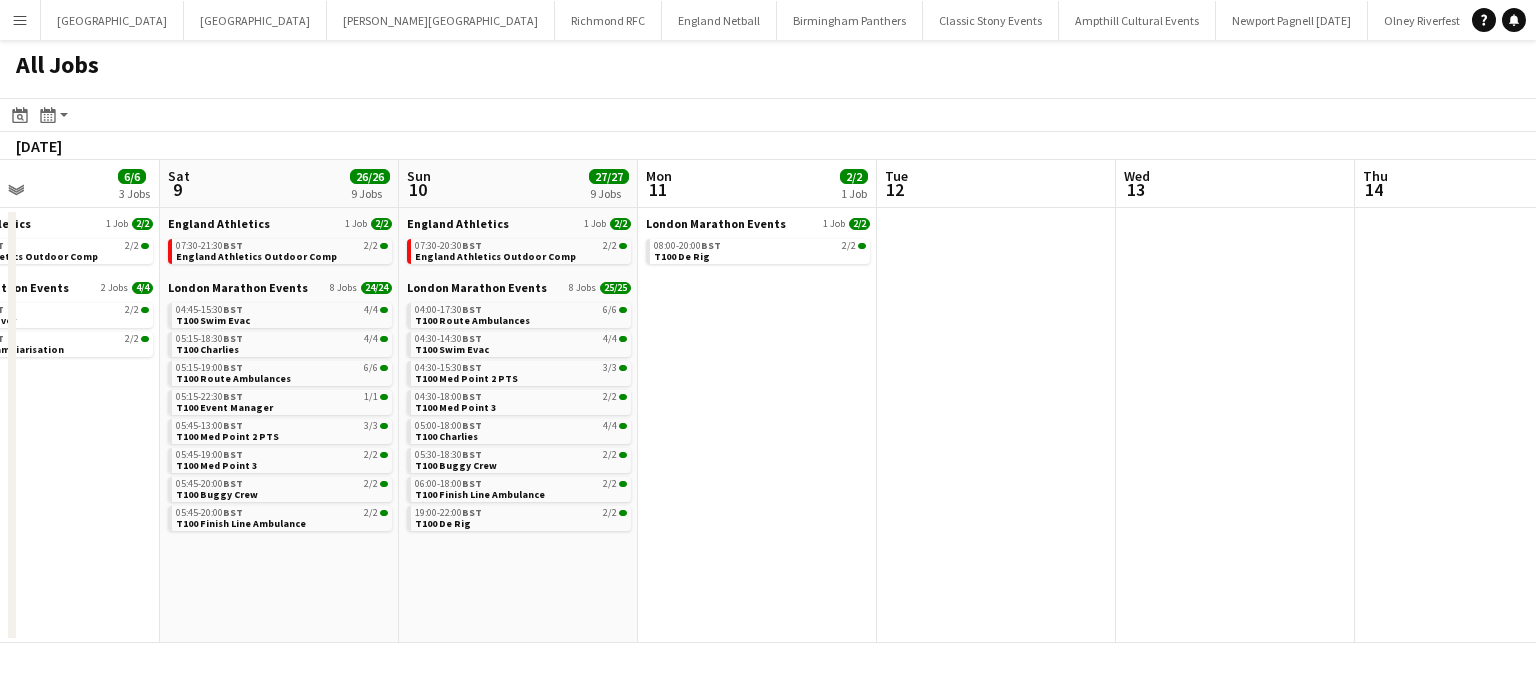 drag, startPoint x: 1040, startPoint y: 439, endPoint x: 76, endPoint y: 441, distance: 964.0021 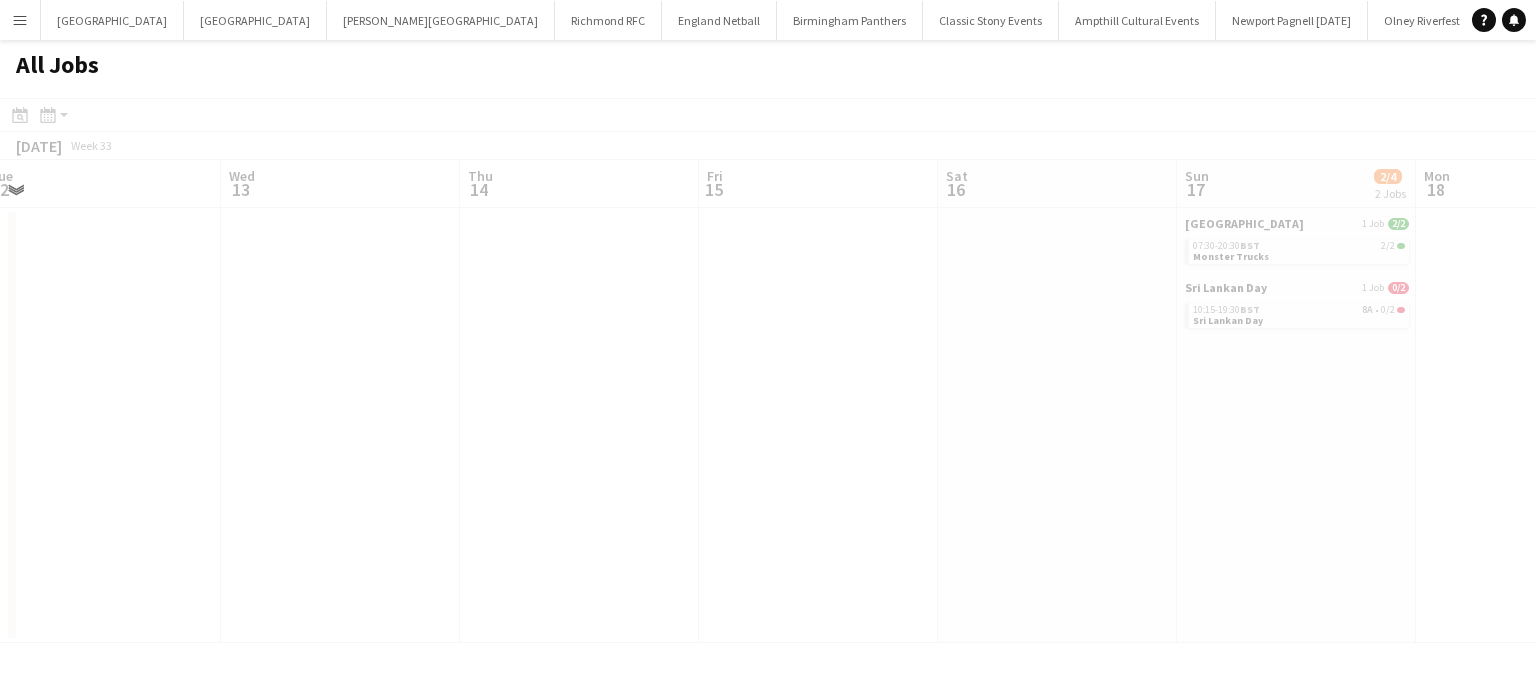 drag, startPoint x: 926, startPoint y: 390, endPoint x: 182, endPoint y: 390, distance: 744 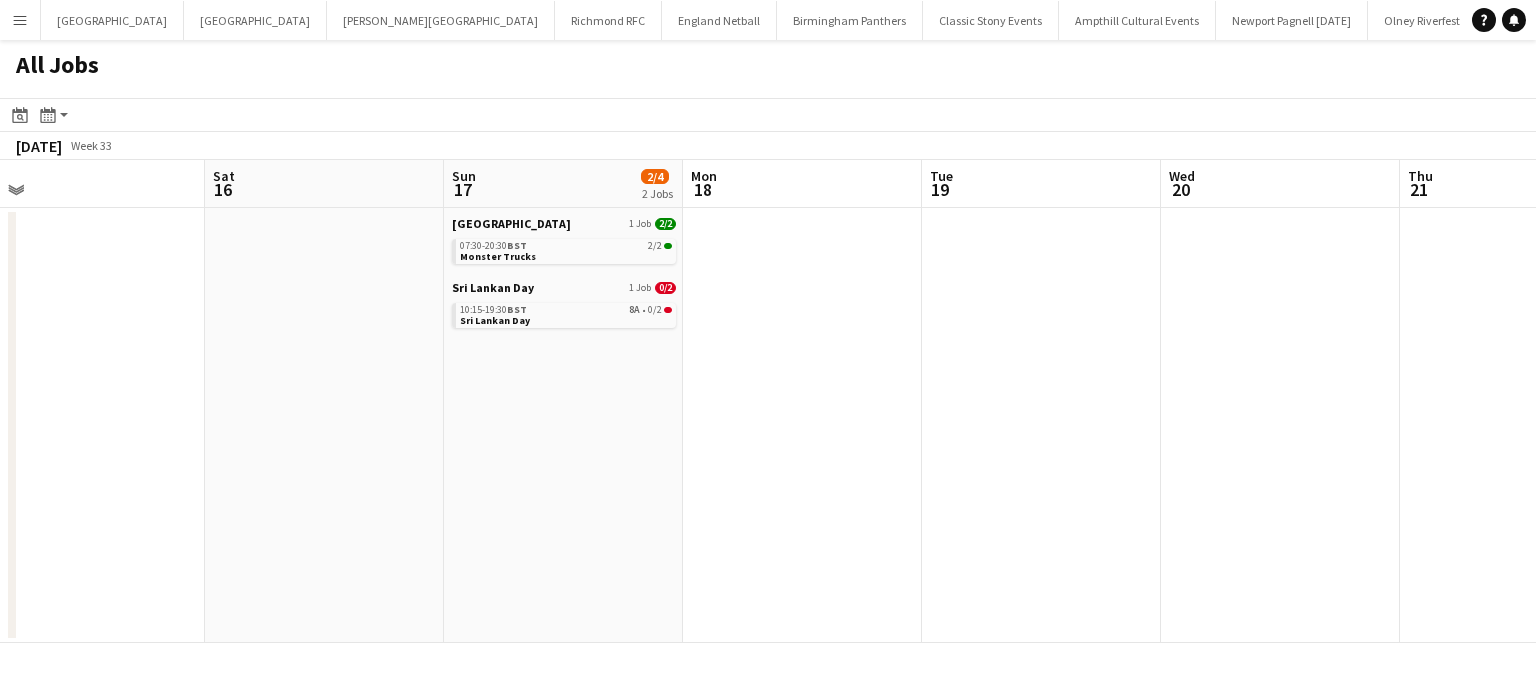 drag, startPoint x: 865, startPoint y: 377, endPoint x: 714, endPoint y: 382, distance: 151.08276 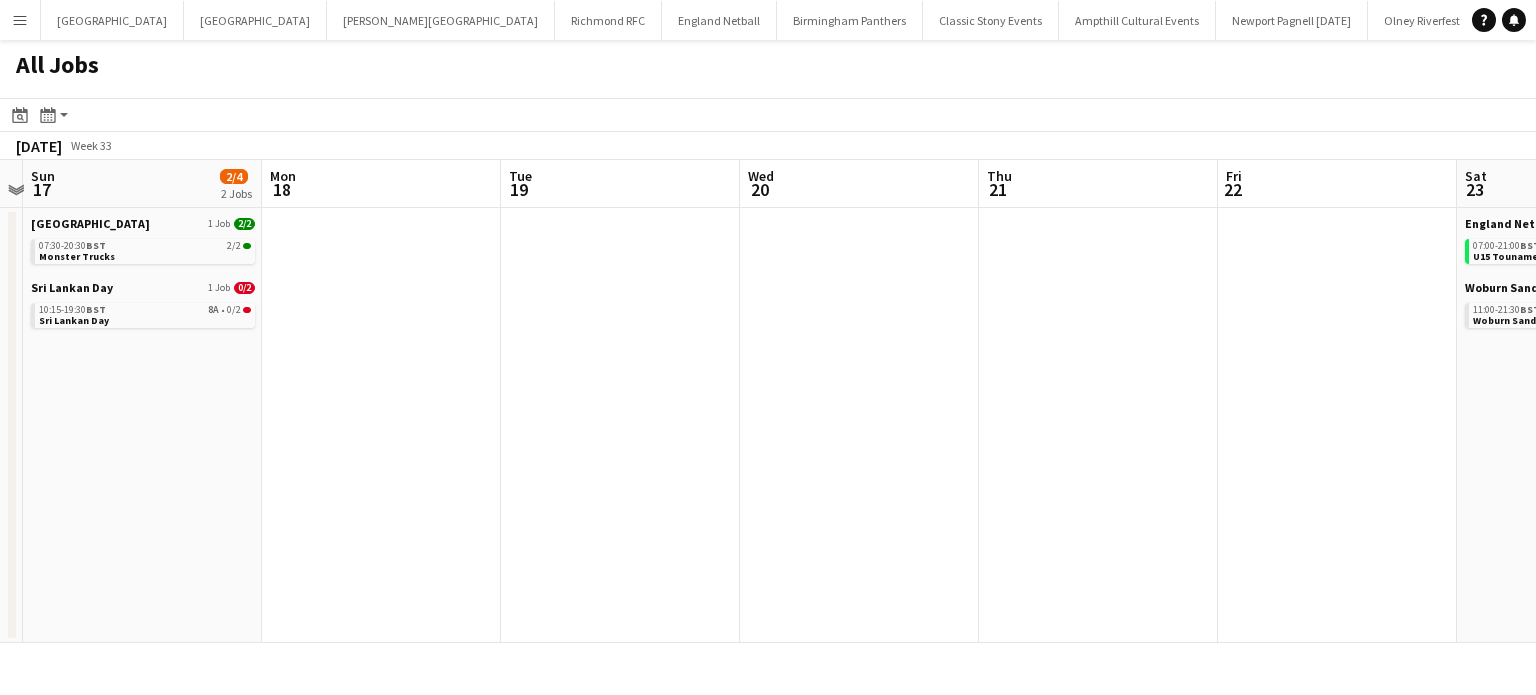 drag, startPoint x: 883, startPoint y: 362, endPoint x: 630, endPoint y: 388, distance: 254.33246 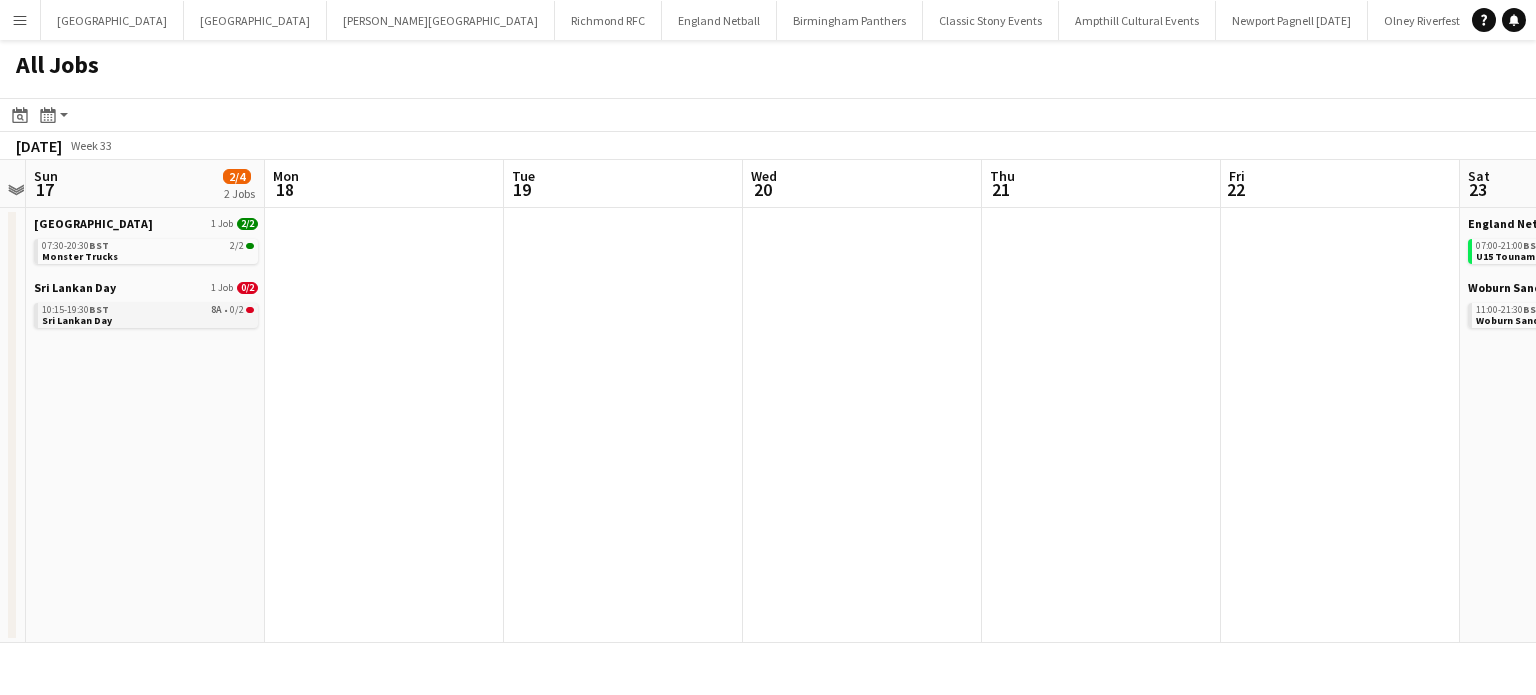 click on "10:15-19:30    BST   8A   •   0/2   Sri Lankan Day" at bounding box center (148, 314) 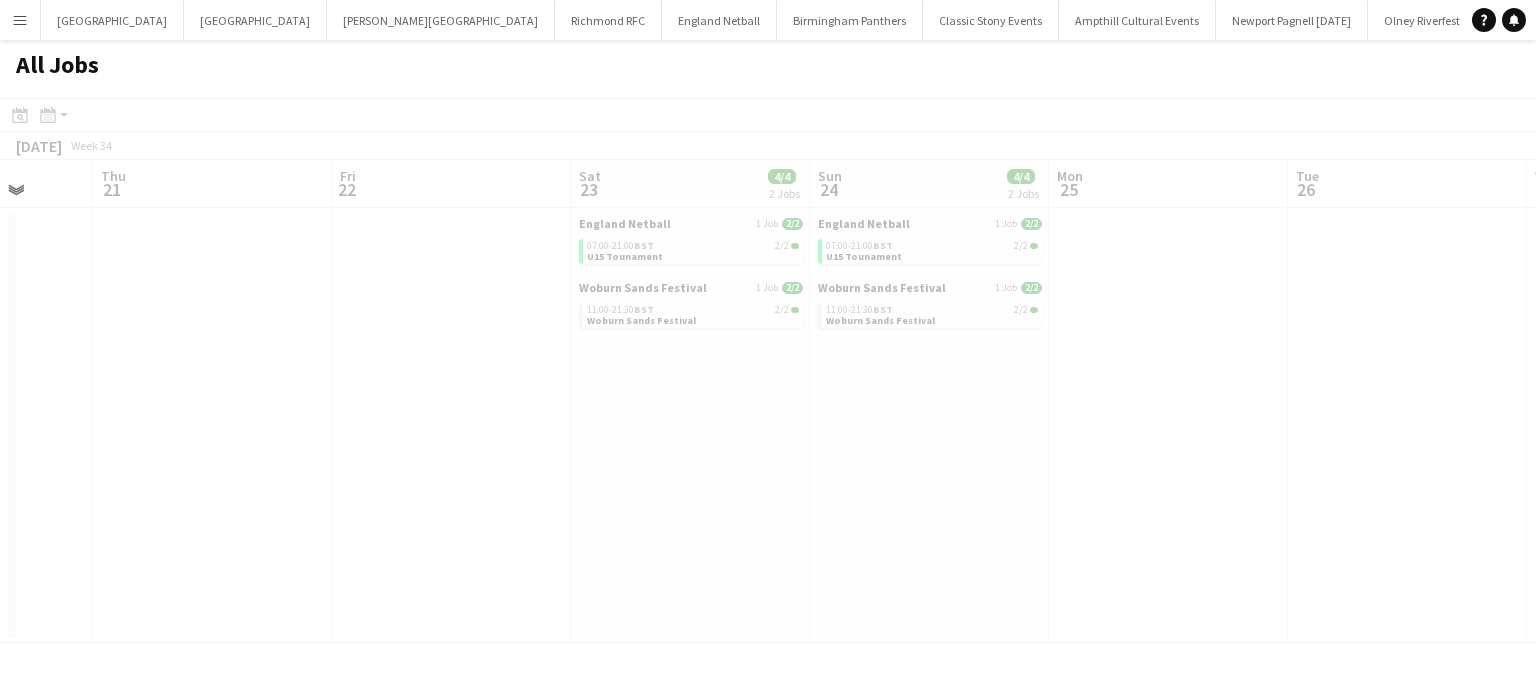 drag, startPoint x: 1013, startPoint y: 432, endPoint x: 295, endPoint y: 503, distance: 721.5019 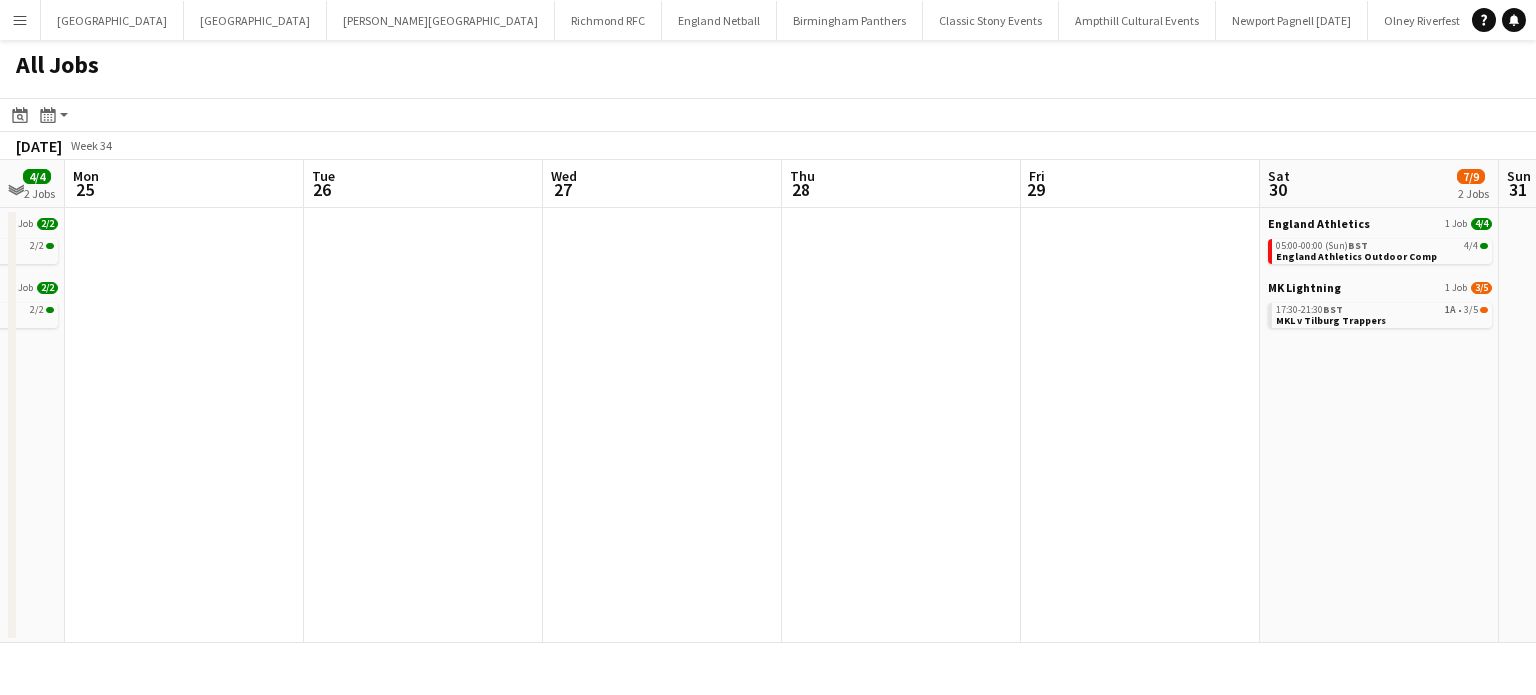drag, startPoint x: 241, startPoint y: 482, endPoint x: 182, endPoint y: 465, distance: 61.400326 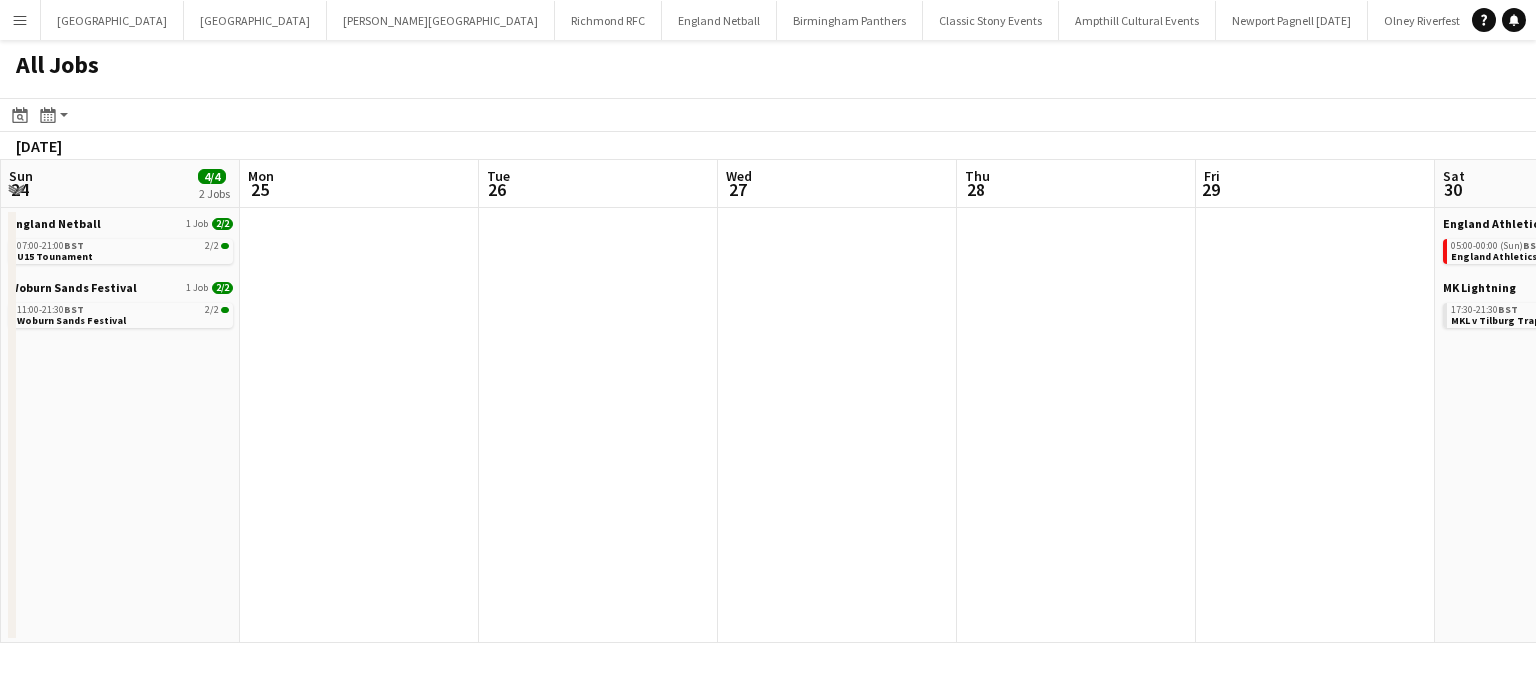 drag, startPoint x: 823, startPoint y: 483, endPoint x: 559, endPoint y: 419, distance: 271.64682 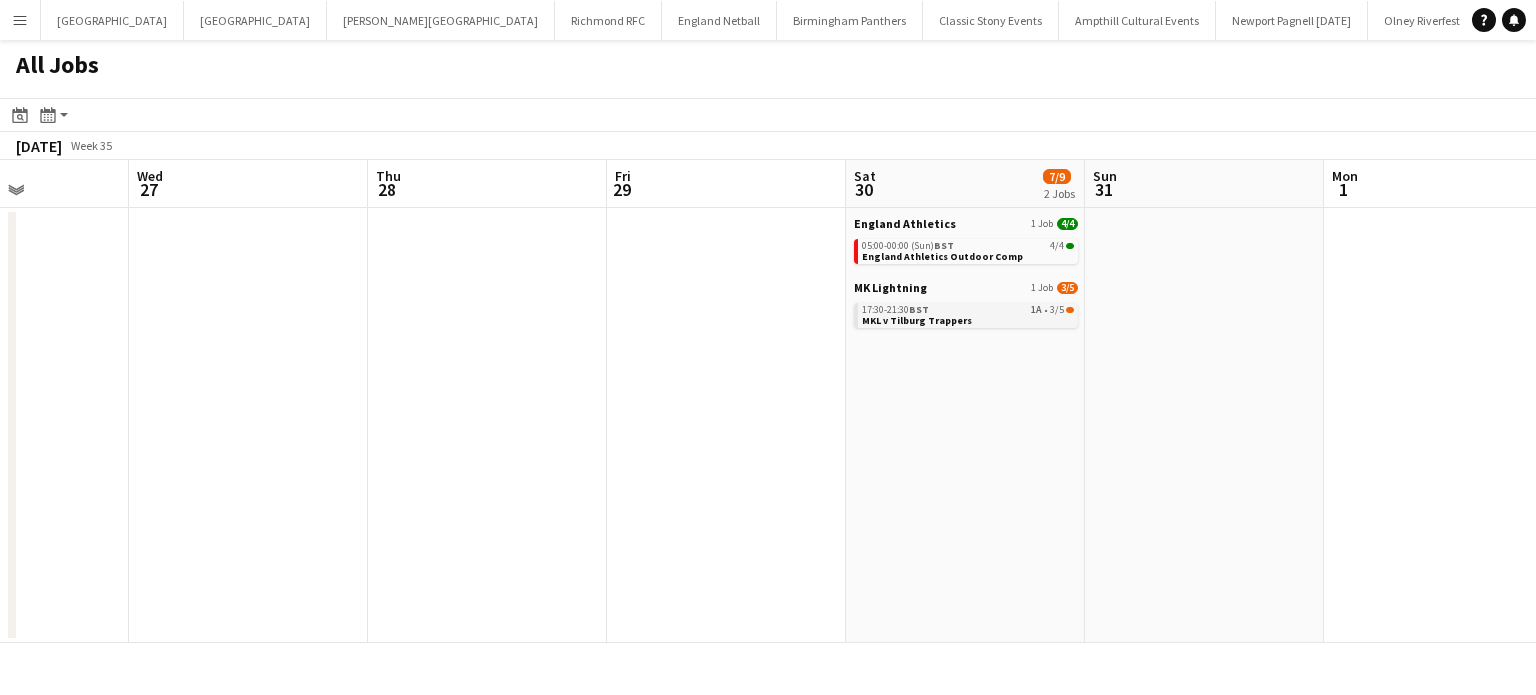 click on "17:30-21:30    BST   1A   •   3/5   MKL v Tilburg Trappers" at bounding box center (966, 315) 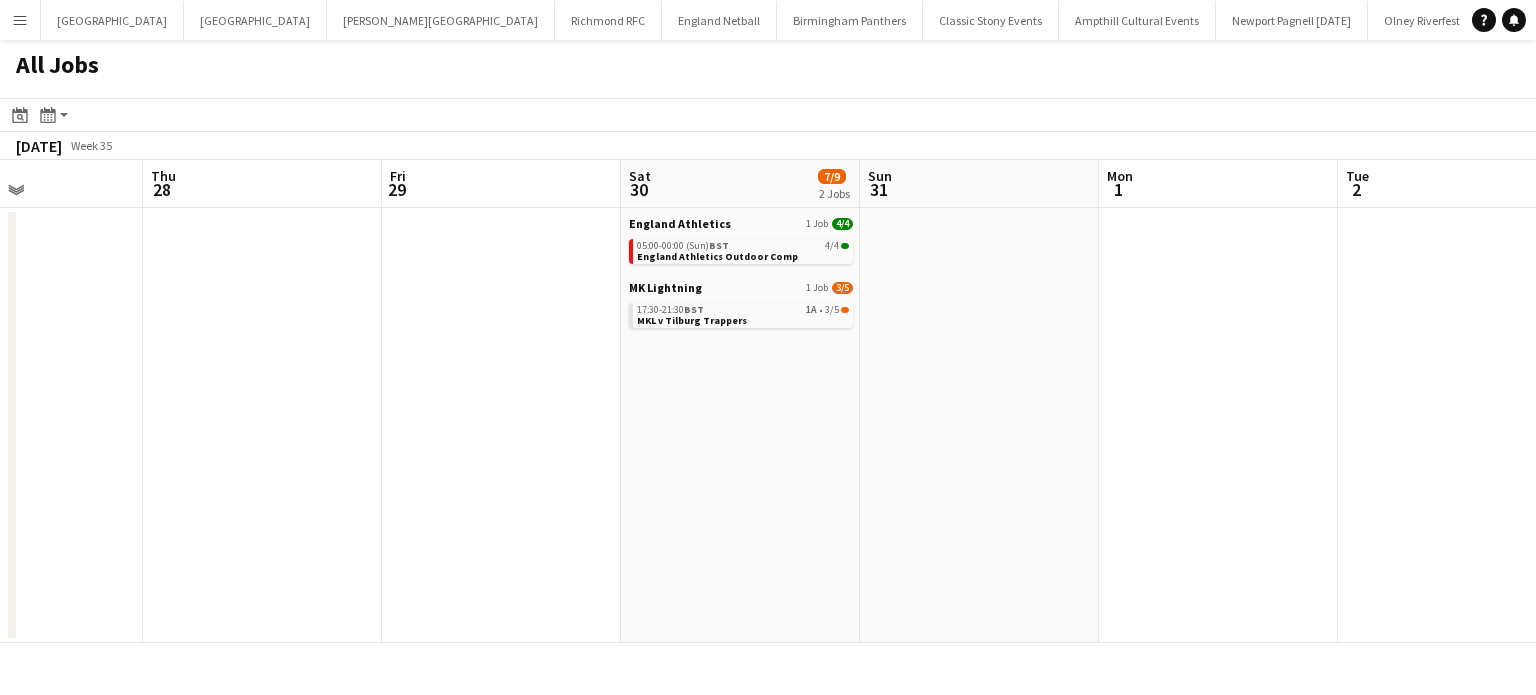 click on "All Jobs
Date picker
JUL 2025 JUL 2025 Monday M Tuesday T Wednesday W Thursday T Friday F Saturday S Sunday S  JUL      1   2   3   4   5   6   7   8   9   10   11   12   13   14   15   16   17   18   19   20   21   22   23   24   25   26   27   28   29   30   31
Comparison range
Comparison range
Today
Month view / Day view
Day view by Board Day view by Job Month view  August 2025   Week 35
Expand/collapse
Mon   25   Tue   26   Wed   27   Thu   28   Fri   29   Sat   30   7/9   2 Jobs   Sun   31   Mon   1   Tue   2   Wed   3   Thu   4   2/2   1 Job   Fri   5   2/2   1 Job   England Athletics   1 Job   4/4   05:00-00:00 (Sun)   BST   4/4   England Athletics Outdoor Comp   MK Lightning   1 Job   3/5   17:30-21:30    BST   1A   •   3/5   MKL v Tilburg Trappers   Santa Pod Raceway   1 Job   2/2   09:30-22:30    BST   2/2   Euro Finals" 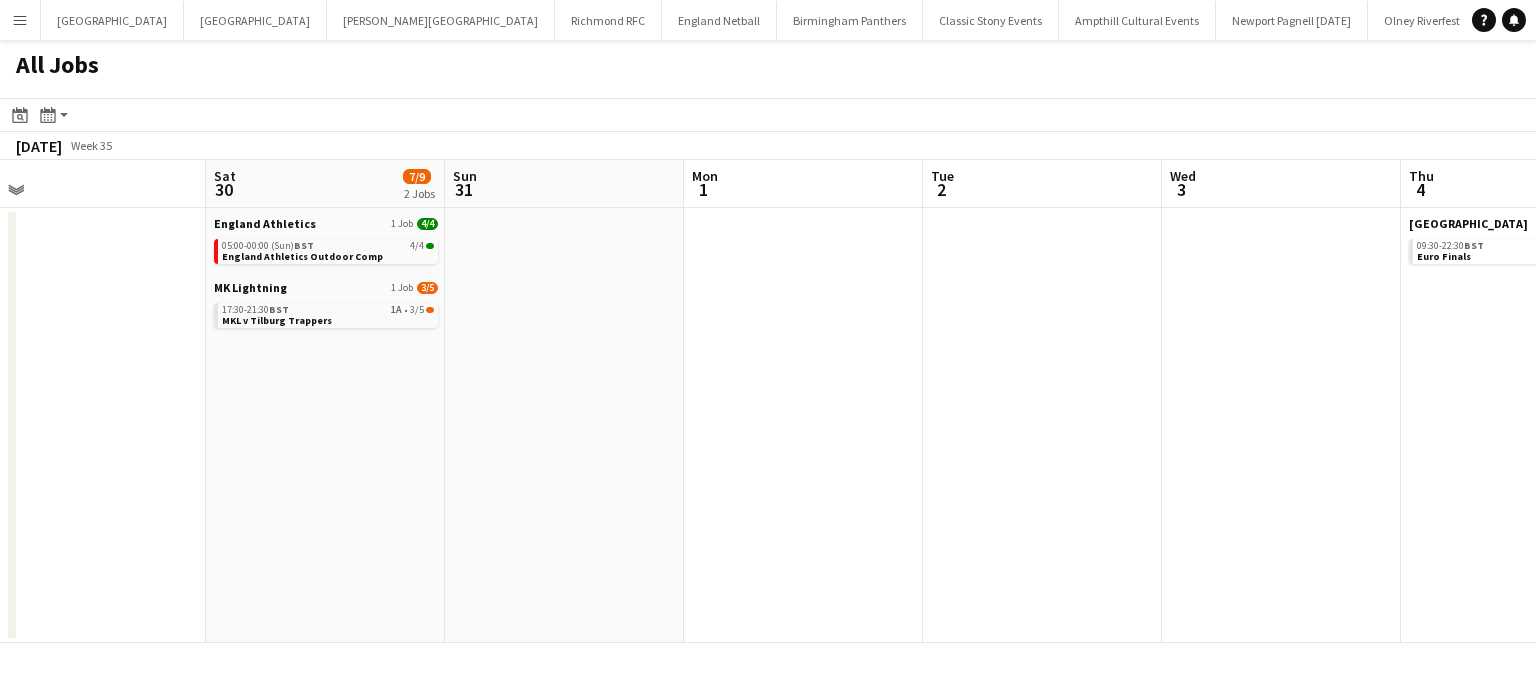 drag, startPoint x: 696, startPoint y: 483, endPoint x: 285, endPoint y: 486, distance: 411.01096 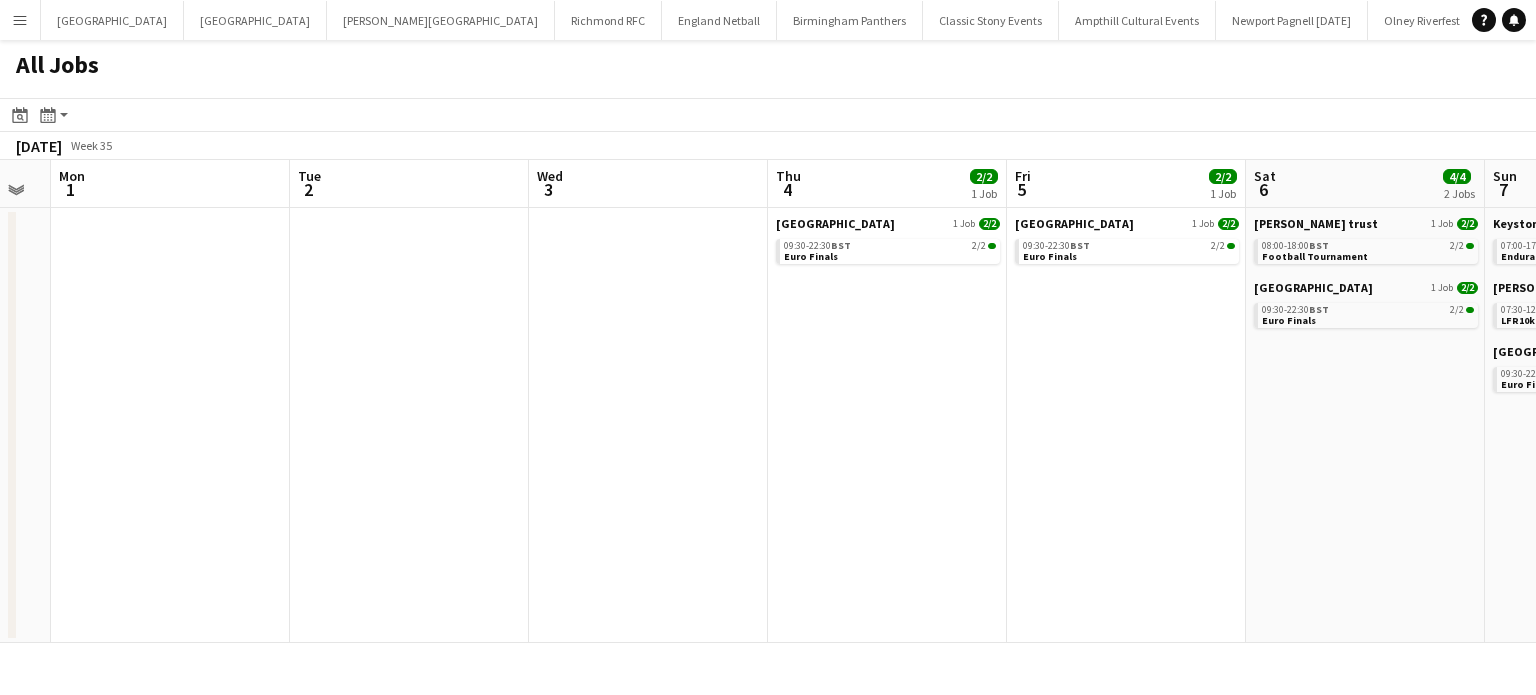 click on "All Jobs
Date picker
JUL 2025 JUL 2025 Monday M Tuesday T Wednesday W Thursday T Friday F Saturday S Sunday S  JUL      1   2   3   4   5   6   7   8   9   10   11   12   13   14   15   16   17   18   19   20   21   22   23   24   25   26   27   28   29   30   31
Comparison range
Comparison range
Today
Month view / Day view
Day view by Board Day view by Job Month view  September 2025   Week 35
Expand/collapse
Fri   29   Sat   30   7/9   2 Jobs   Sun   31   Mon   1   Tue   2   Wed   3   Thu   4   2/2   1 Job   Fri   5   2/2   1 Job   Sat   6   4/4   2 Jobs   Sun   7   6/7   3 Jobs   Mon   8   Tue   9   England Athletics   1 Job   4/4   05:00-00:00 (Sun)   BST   4/4   England Athletics Outdoor Comp   MK Lightning   1 Job   3/5   17:30-21:30    BST   1A   •   3/5   MKL v Tilburg Trappers   Santa Pod Raceway   1 Job   2/2   09:30-22:30" 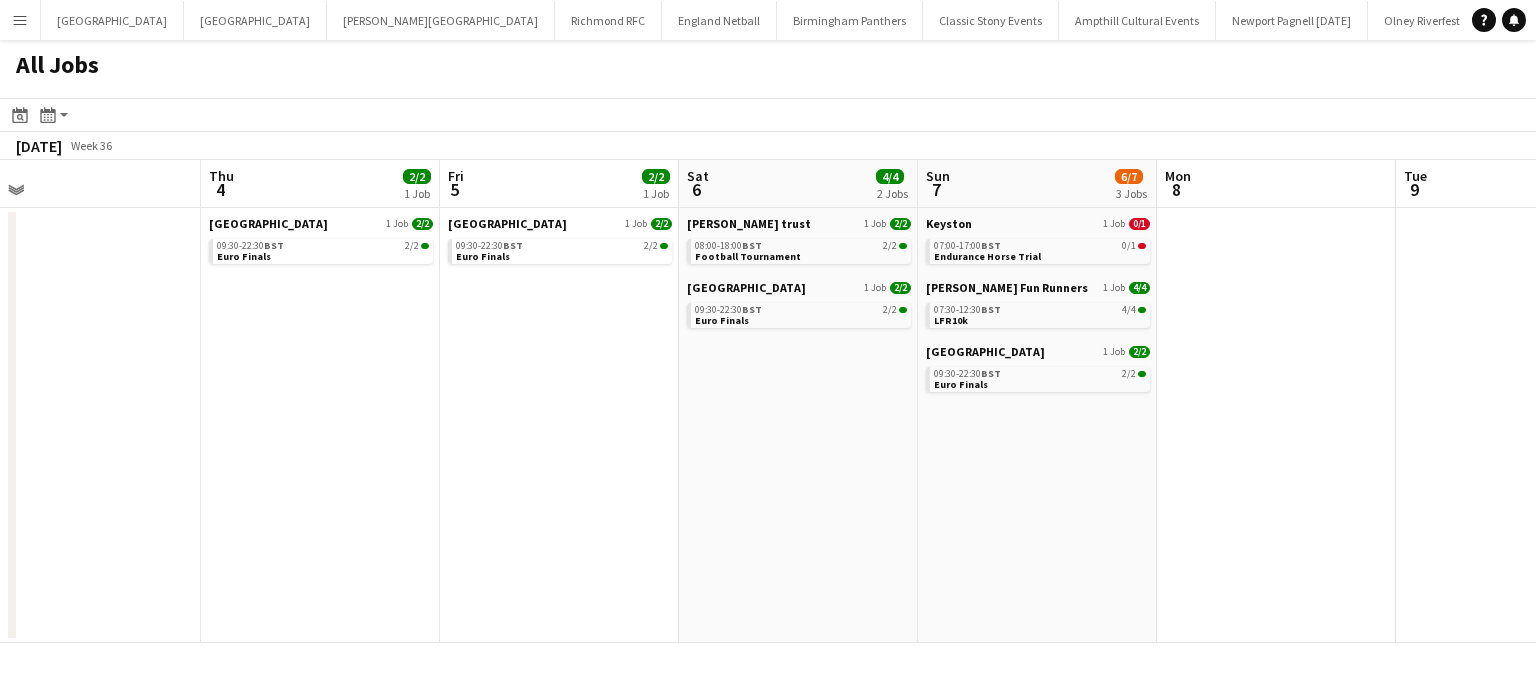 drag, startPoint x: 910, startPoint y: 465, endPoint x: 383, endPoint y: 539, distance: 532.1701 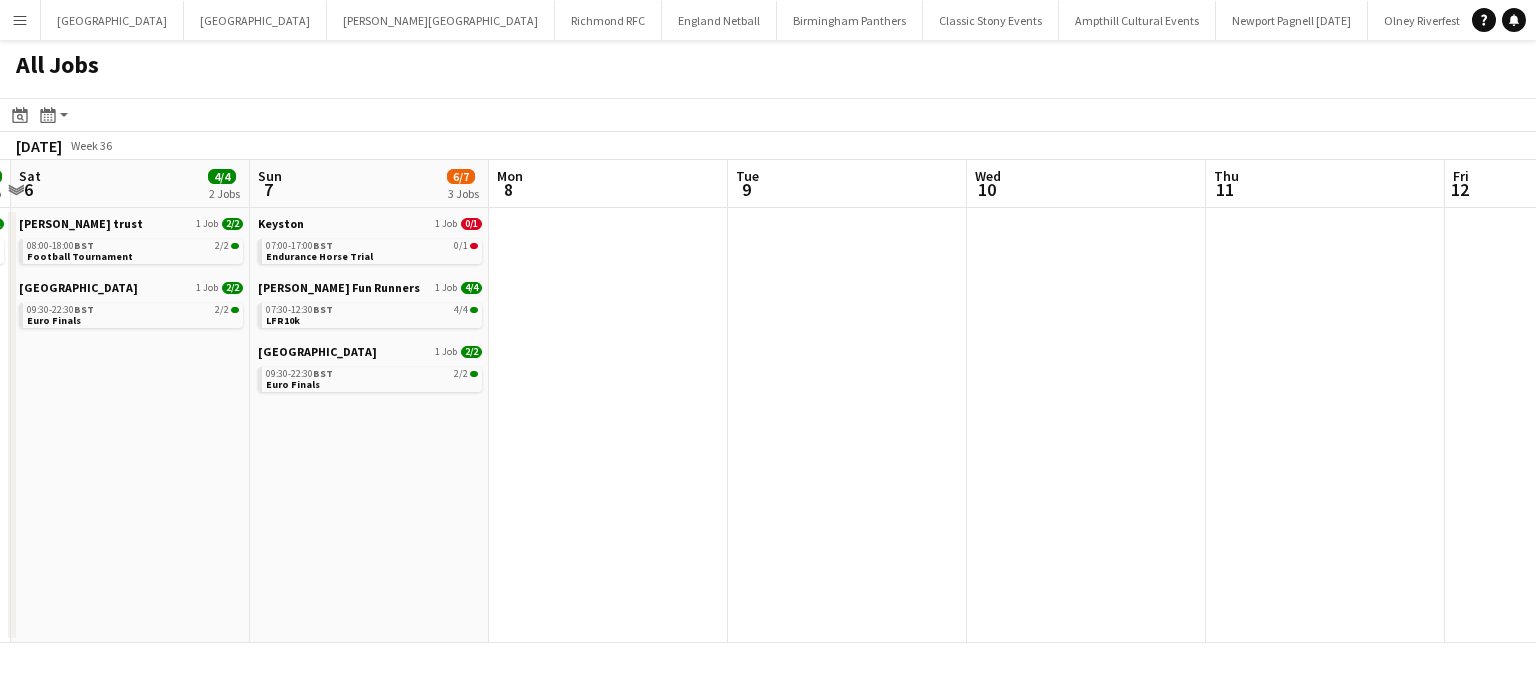 click on "All Jobs
Date picker
JUL 2025 JUL 2025 Monday M Tuesday T Wednesday W Thursday T Friday F Saturday S Sunday S  JUL      1   2   3   4   5   6   7   8   9   10   11   12   13   14   15   16   17   18   19   20   21   22   23   24   25   26   27   28   29   30   31
Comparison range
Comparison range
Today
Month view / Day view
Day view by Board Day view by Job Month view  September 2025   Week 36
Expand/collapse
Wed   3   Thu   4   2/2   1 Job   Fri   5   2/2   1 Job   Sat   6   4/4   2 Jobs   Sun   7   6/7   3 Jobs   Mon   8   Tue   9   Wed   10   Thu   11   Fri   12   Sat   13   22/23   4 Jobs   Sun   14   3/3   1 Job   Santa Pod Raceway   1 Job   2/2   09:30-22:30    BST   2/2   Euro Finals   Santa Pod Raceway   1 Job   2/2   09:30-22:30    BST   2/2   Euro Finals   Henry Allen trust   1 Job   2/2   08:00-18:00    BST   2/2   1 Job   1A" 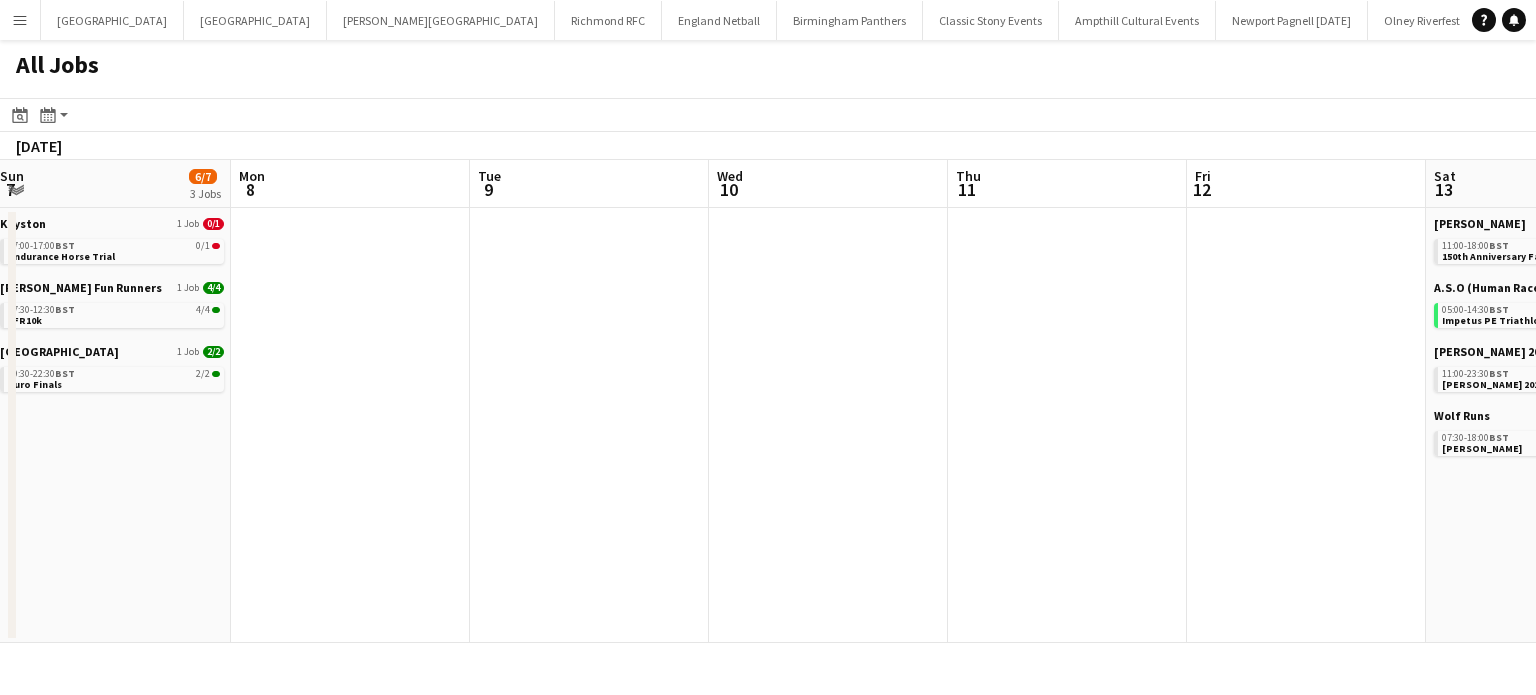 drag, startPoint x: 808, startPoint y: 490, endPoint x: 176, endPoint y: 481, distance: 632.0641 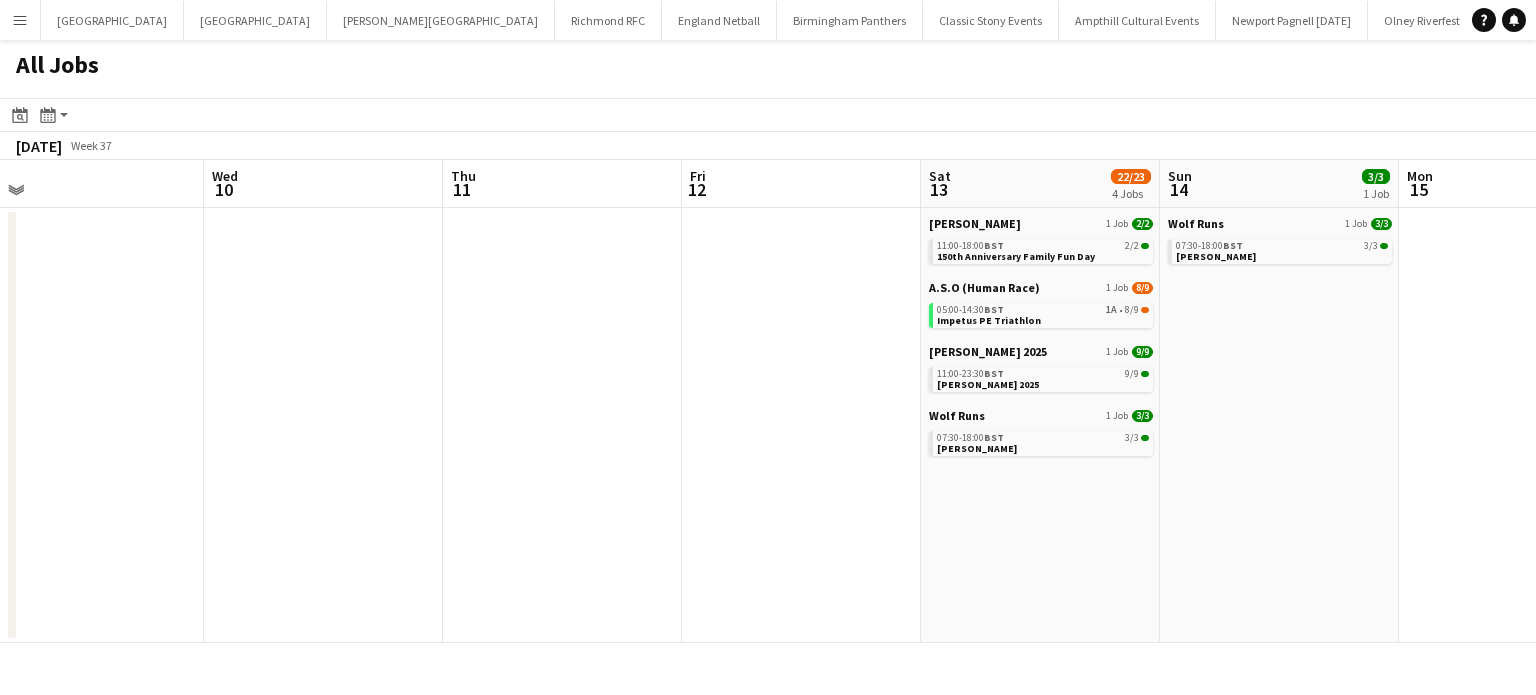 drag, startPoint x: 1006, startPoint y: 423, endPoint x: 172, endPoint y: 496, distance: 837.1887 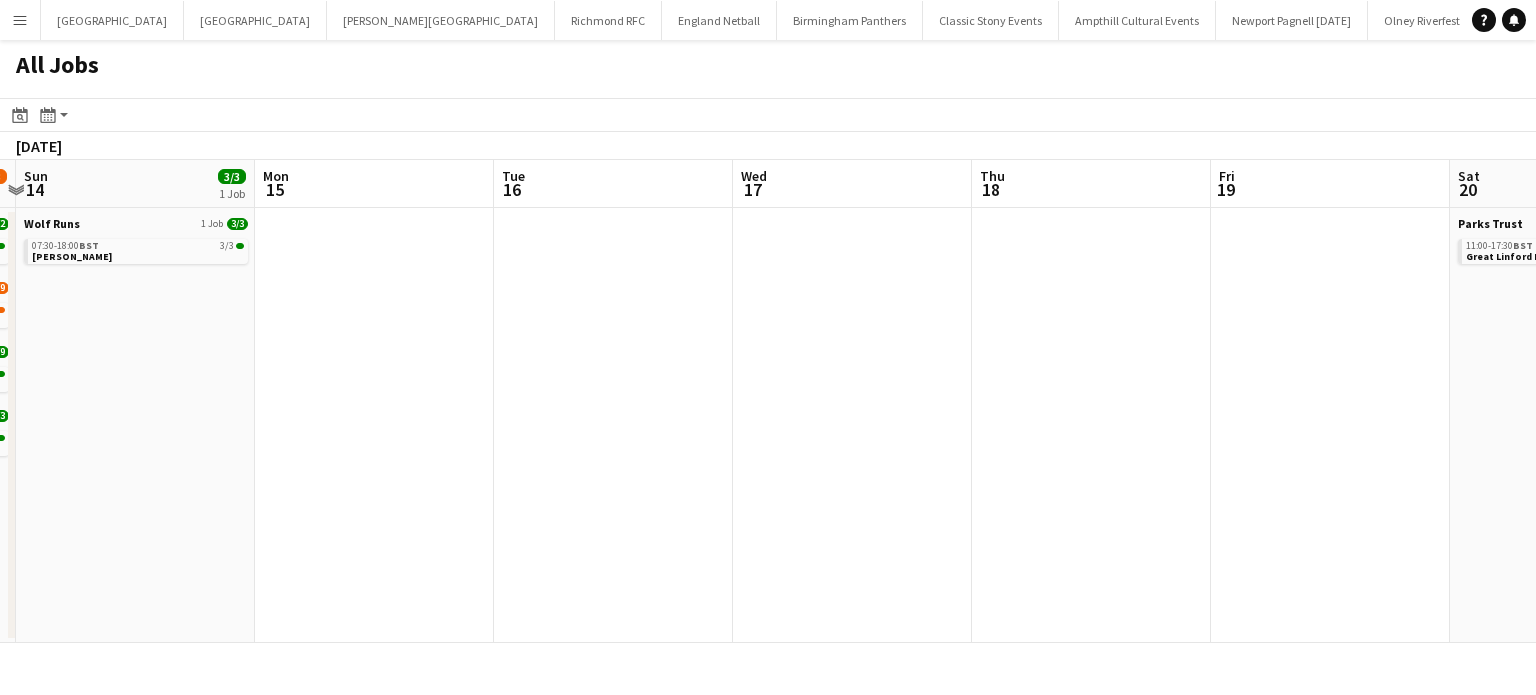drag, startPoint x: 928, startPoint y: 467, endPoint x: 132, endPoint y: 516, distance: 797.5067 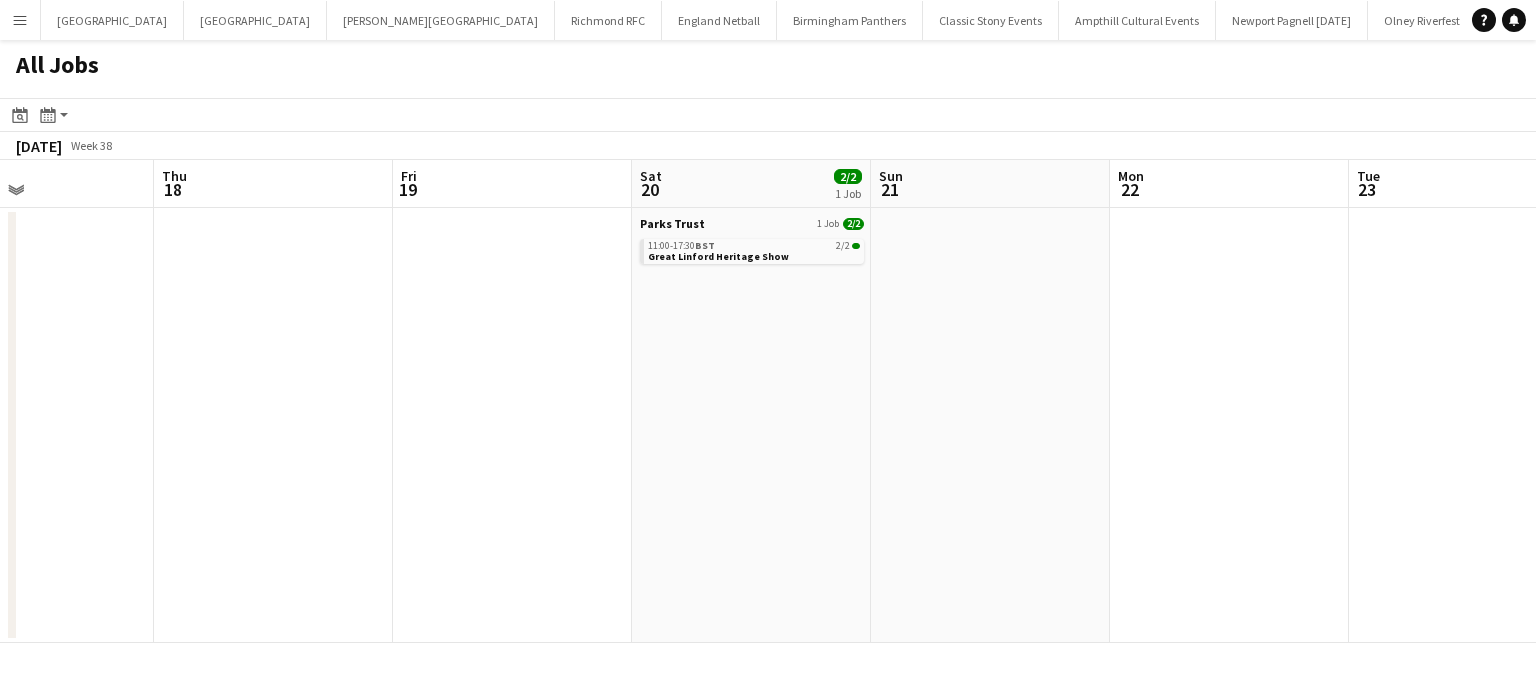 drag, startPoint x: 1030, startPoint y: 458, endPoint x: 452, endPoint y: 452, distance: 578.0311 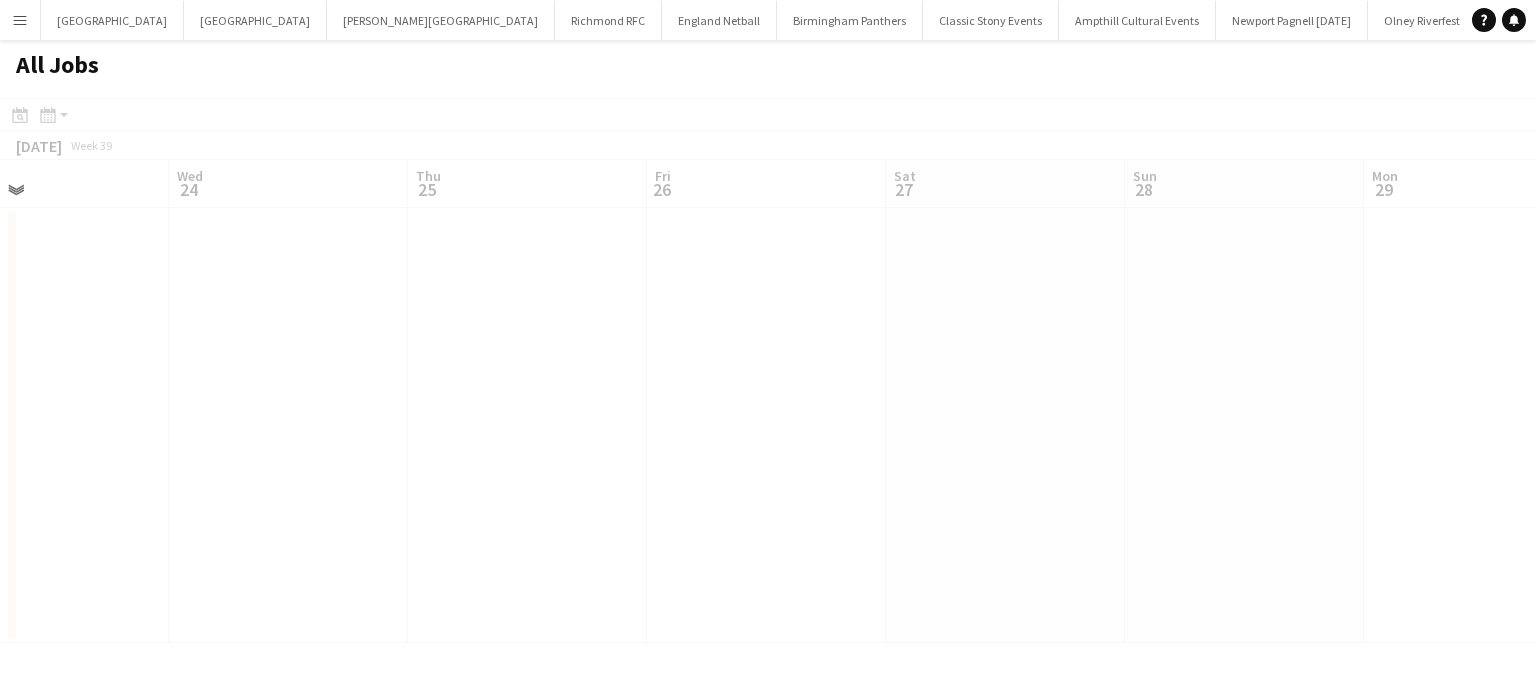 drag, startPoint x: 756, startPoint y: 493, endPoint x: 781, endPoint y: 430, distance: 67.77905 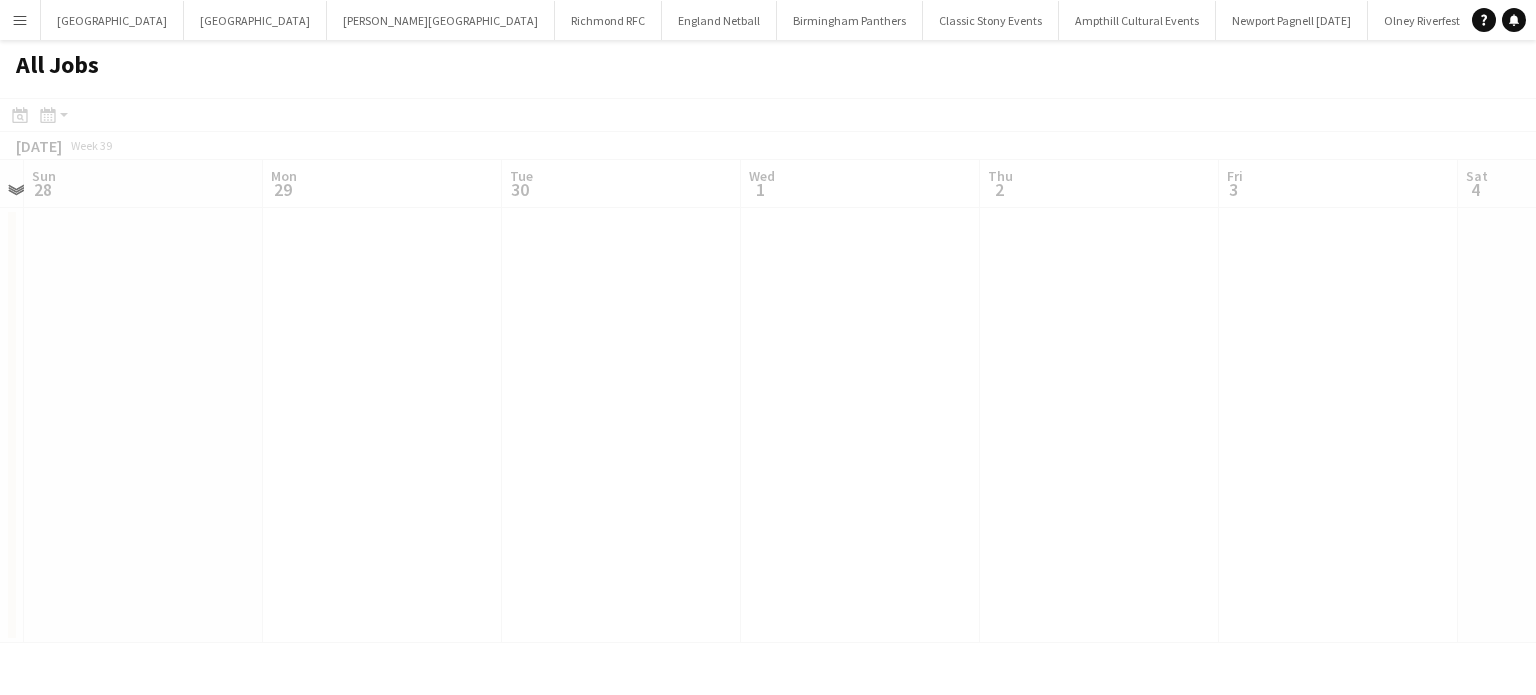 drag, startPoint x: 1004, startPoint y: 447, endPoint x: 323, endPoint y: 452, distance: 681.0184 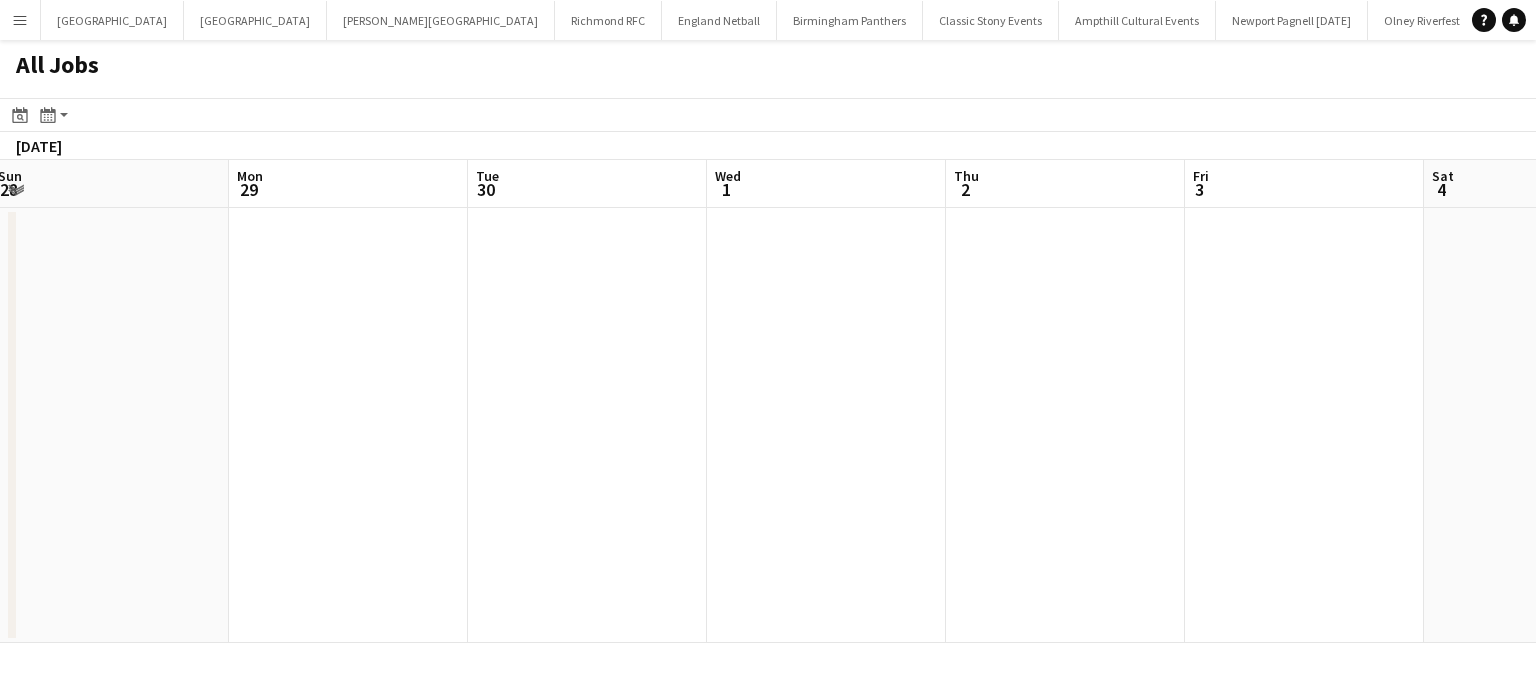 click on "All Jobs
Date picker
JUL 2025 JUL 2025 Monday M Tuesday T Wednesday W Thursday T Friday F Saturday S Sunday S  JUL      1   2   3   4   5   6   7   8   9   10   11   12   13   14   15   16   17   18   19   20   21   22   23   24   25   26   27   28   29   30   31
Comparison range
Comparison range
Today
Month view / Day view
Day view by Board Day view by Job Month view  September 2025   Week 39
Expand/collapse
Thu   25   Fri   26   Sat   27   Sun   28   Mon   29   Tue   30   Wed   1   Thu   2   Fri   3   Sat   4   Sun   5   Mon   6" 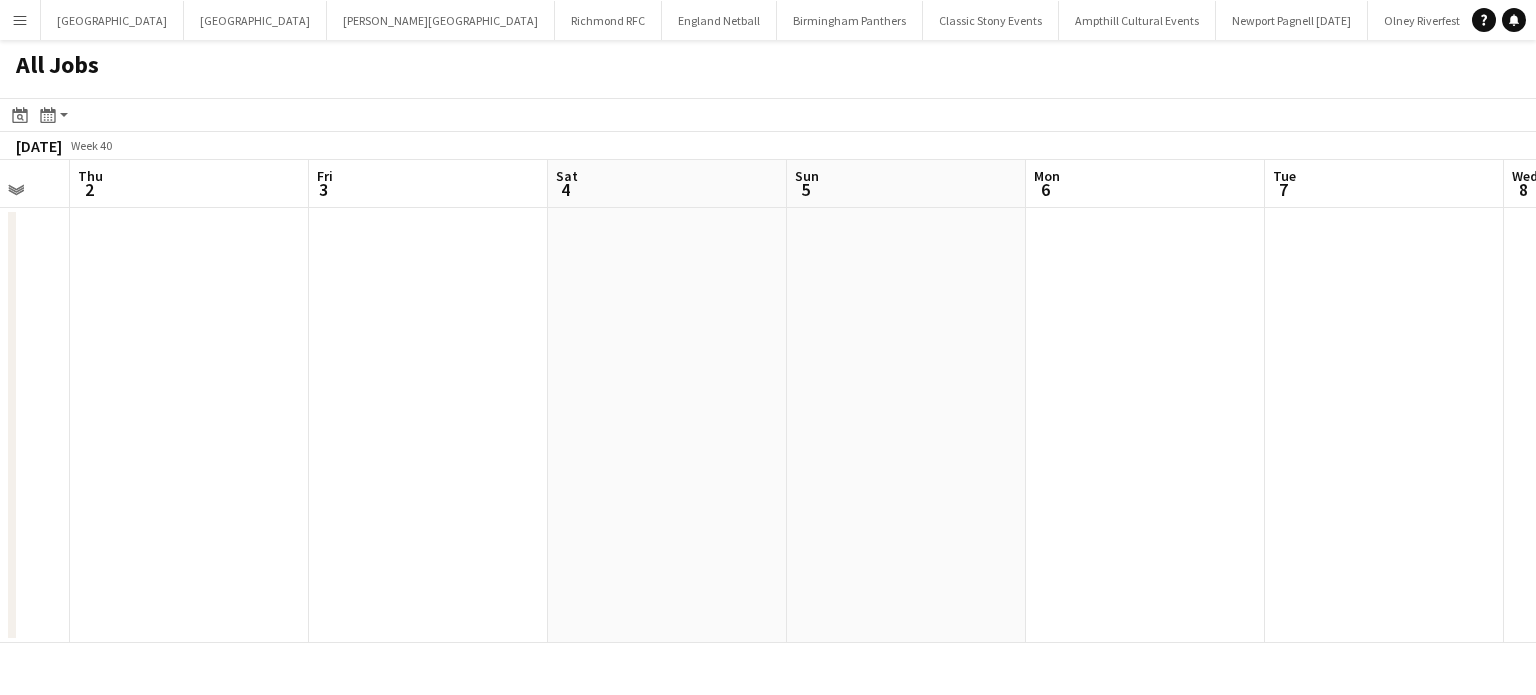 drag, startPoint x: 736, startPoint y: 359, endPoint x: 275, endPoint y: 380, distance: 461.47806 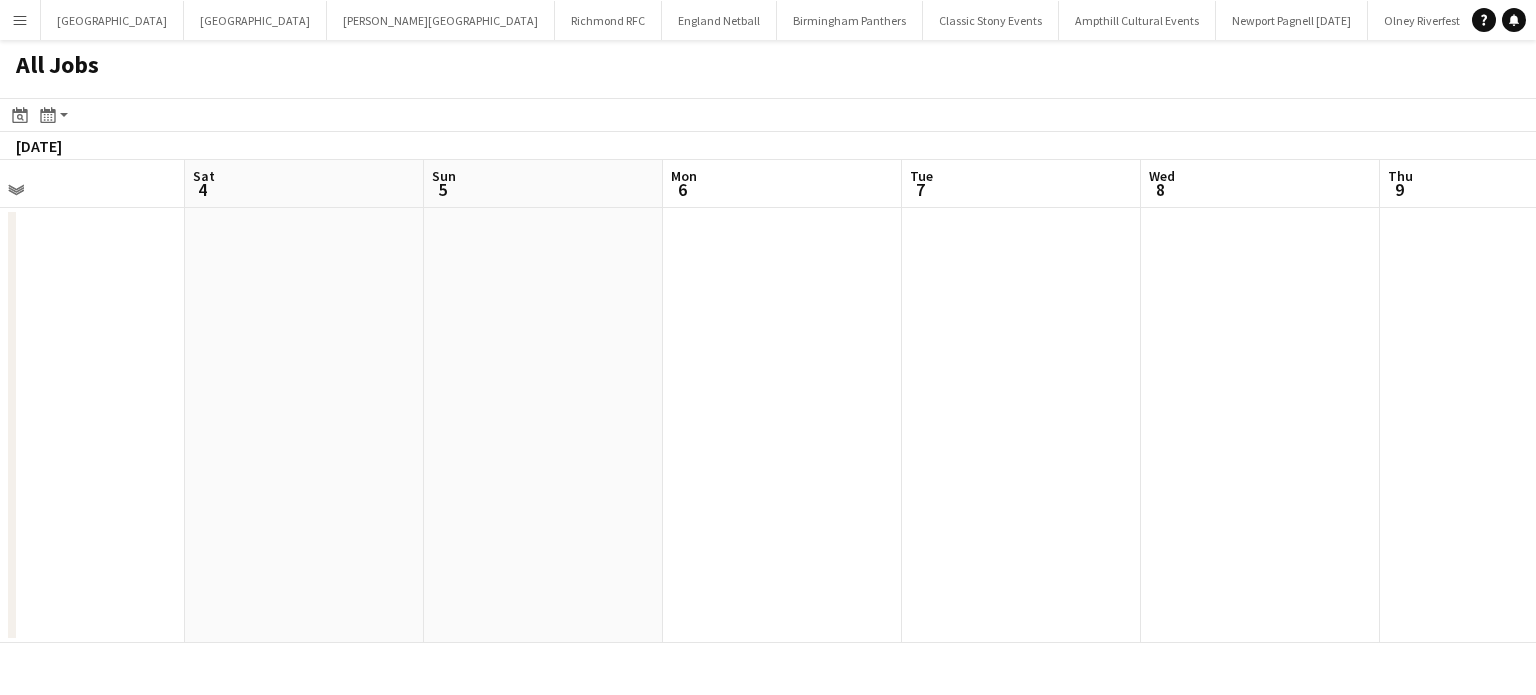 drag, startPoint x: 601, startPoint y: 411, endPoint x: 652, endPoint y: 414, distance: 51.088158 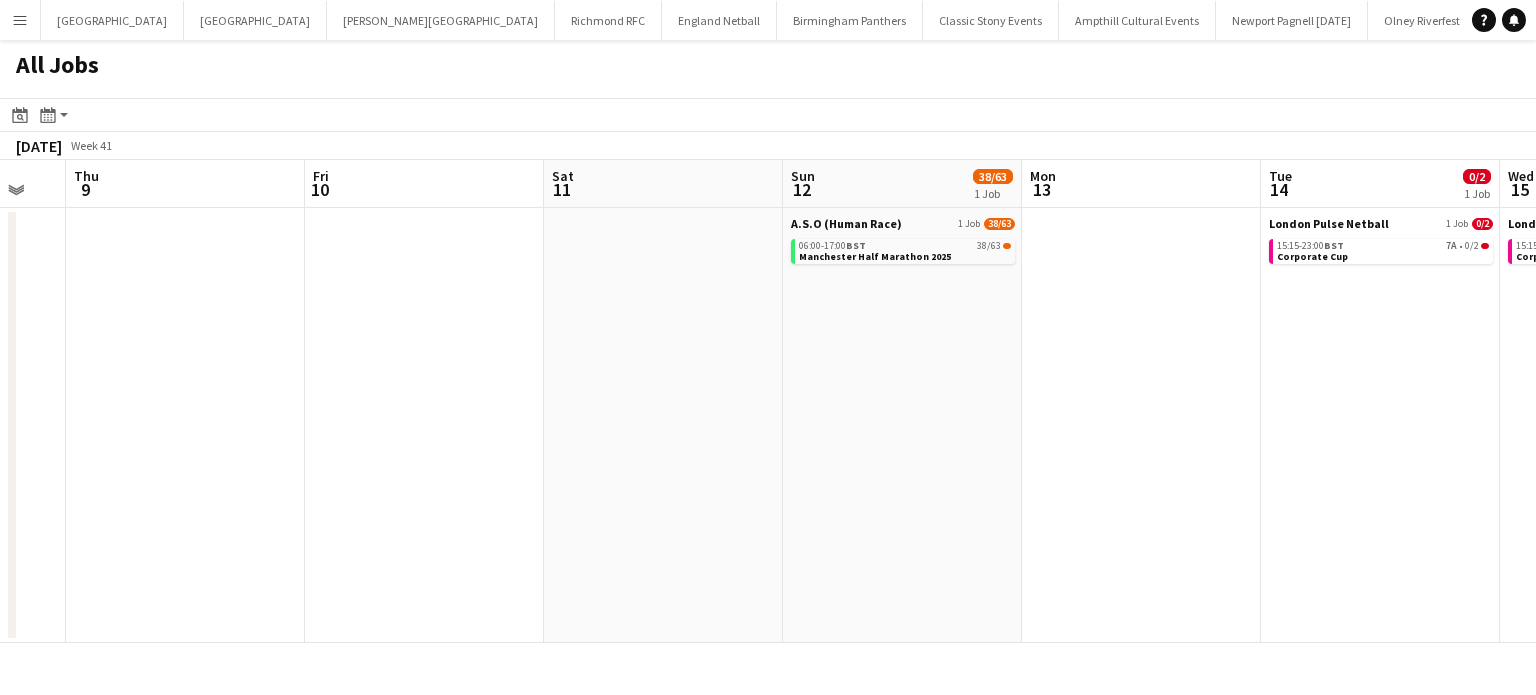 drag, startPoint x: 891, startPoint y: 433, endPoint x: 292, endPoint y: 460, distance: 599.6082 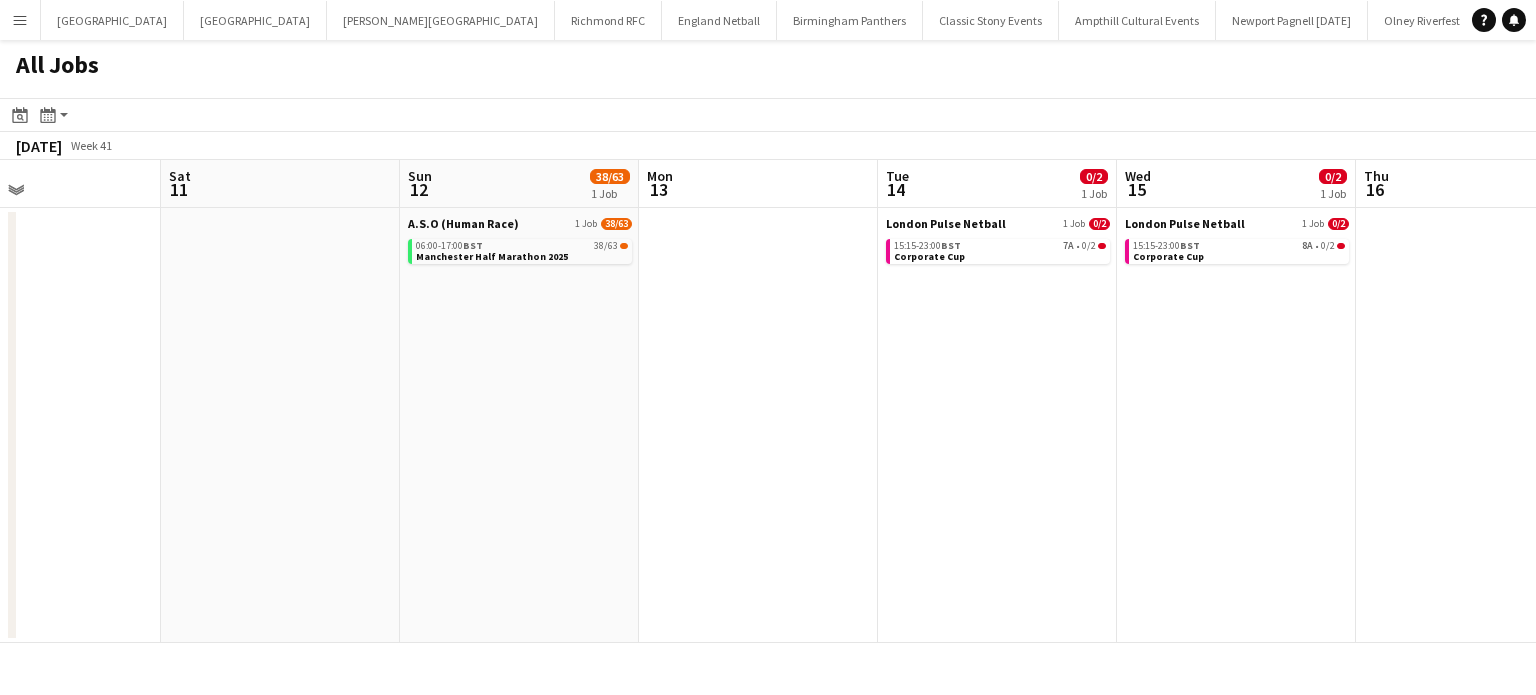 drag, startPoint x: 932, startPoint y: 492, endPoint x: -165, endPoint y: 627, distance: 1105.2755 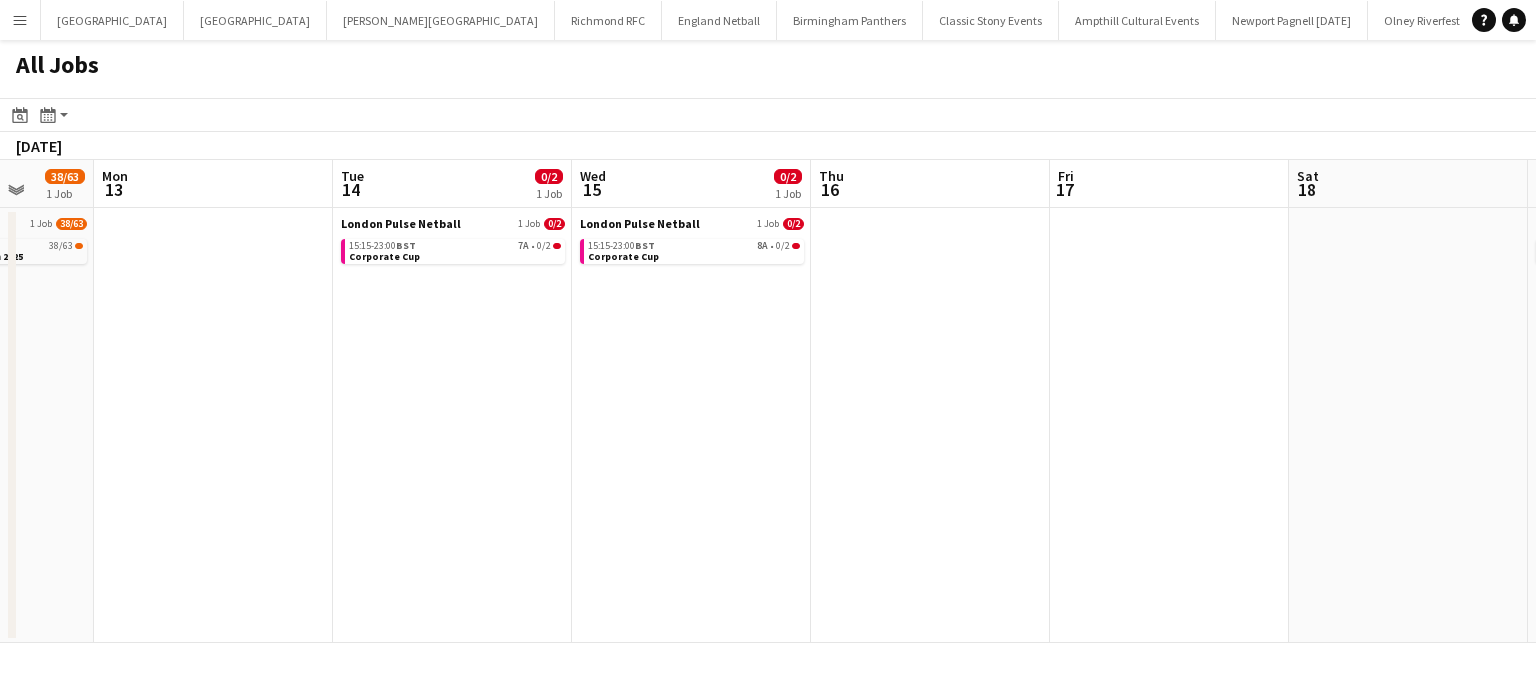 drag, startPoint x: 992, startPoint y: 477, endPoint x: 254, endPoint y: 527, distance: 739.69183 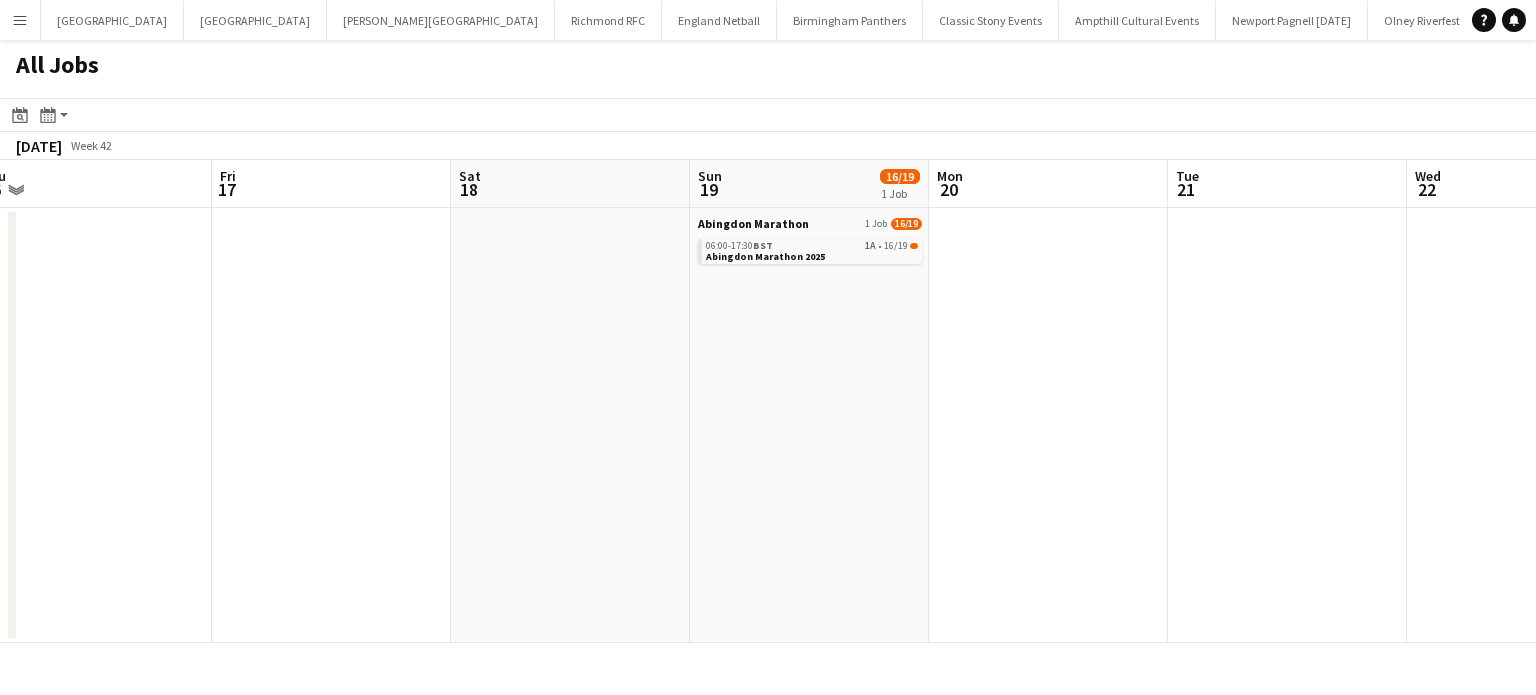drag, startPoint x: 729, startPoint y: 520, endPoint x: 279, endPoint y: 507, distance: 450.18774 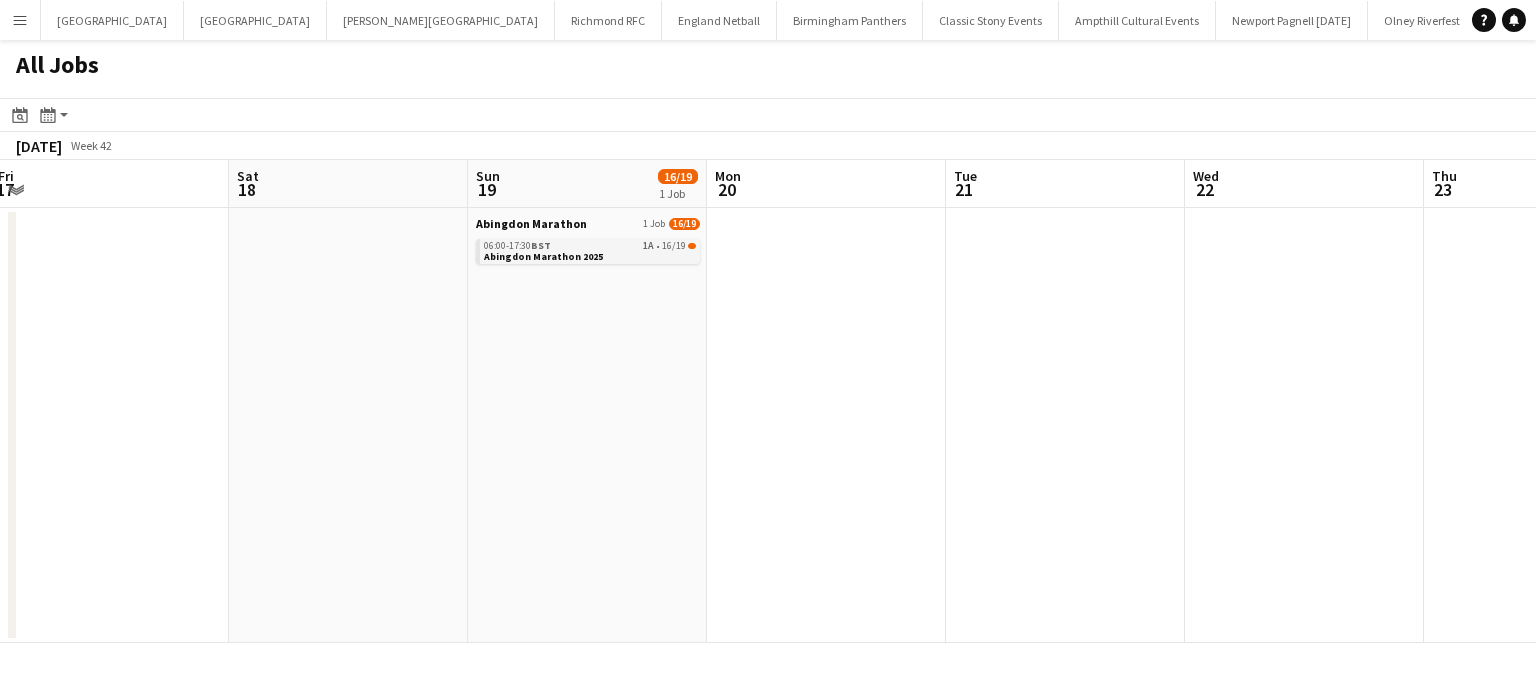 click on "06:00-17:30    BST   1A   •   16/19   Abingdon Marathon 2025" at bounding box center (590, 250) 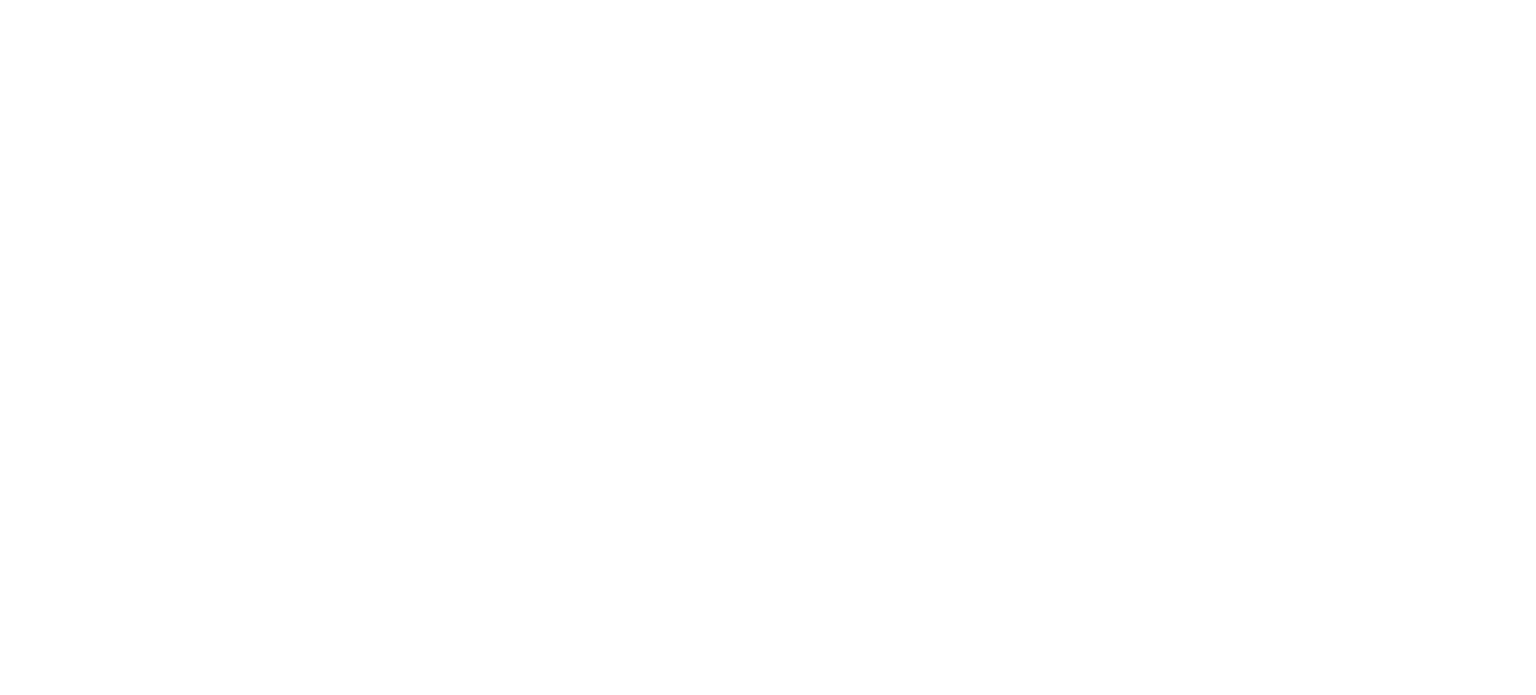 scroll, scrollTop: 0, scrollLeft: 0, axis: both 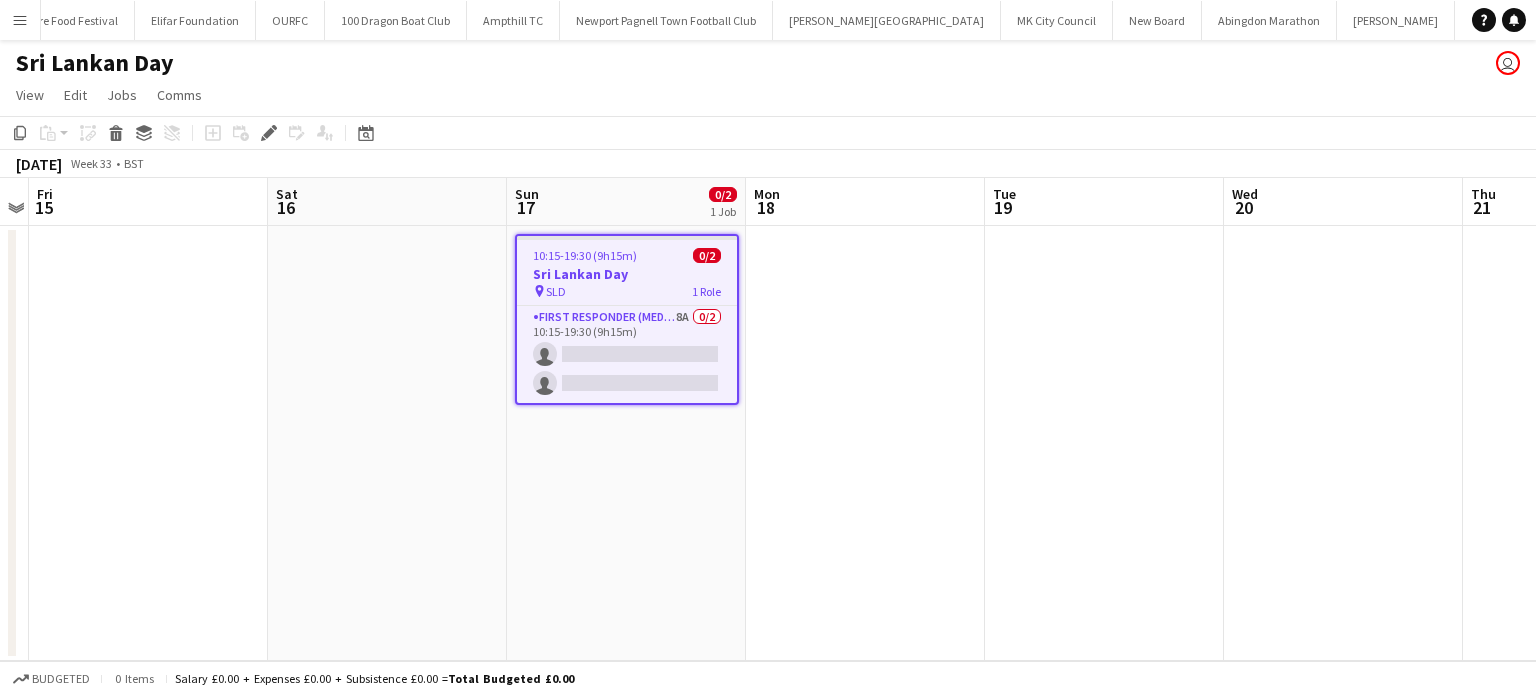 click on "Sri Lankan Day" at bounding box center [627, 274] 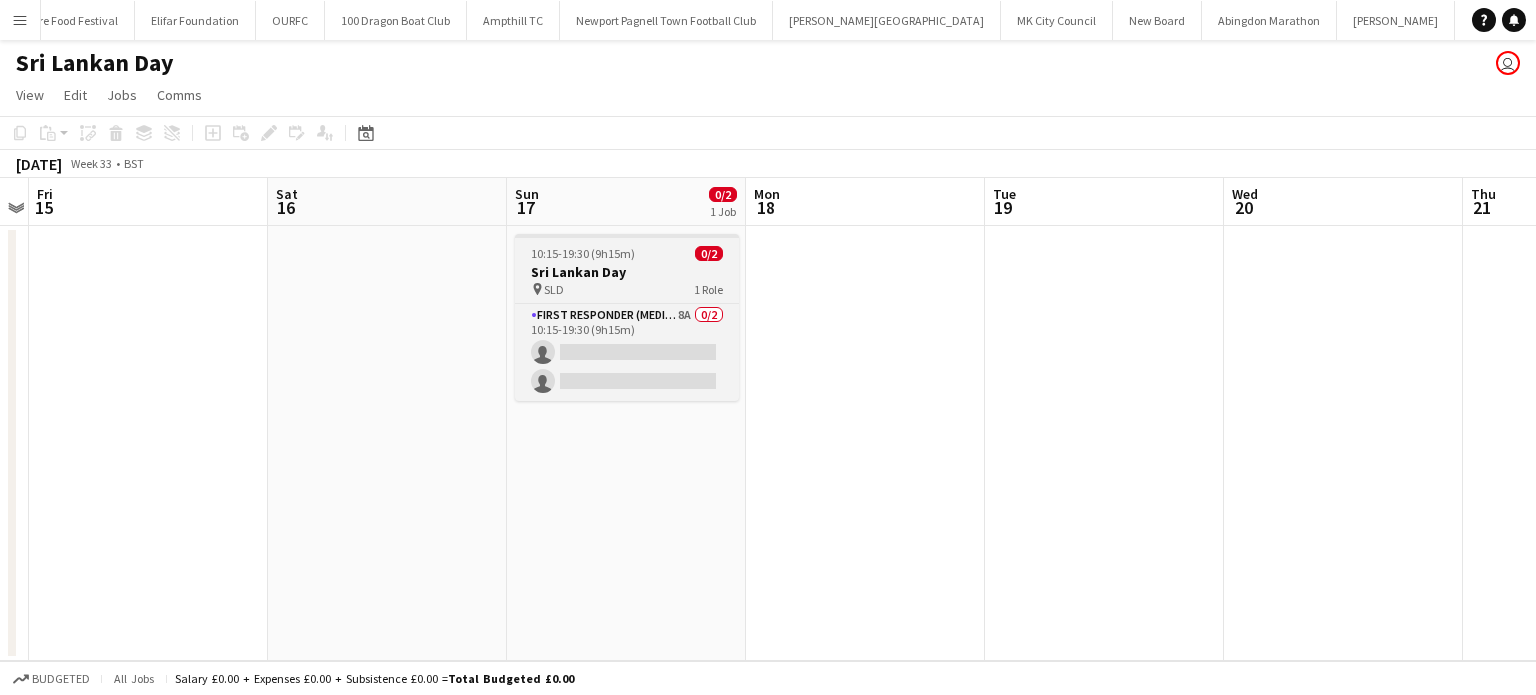click on "Sri Lankan Day" at bounding box center [627, 272] 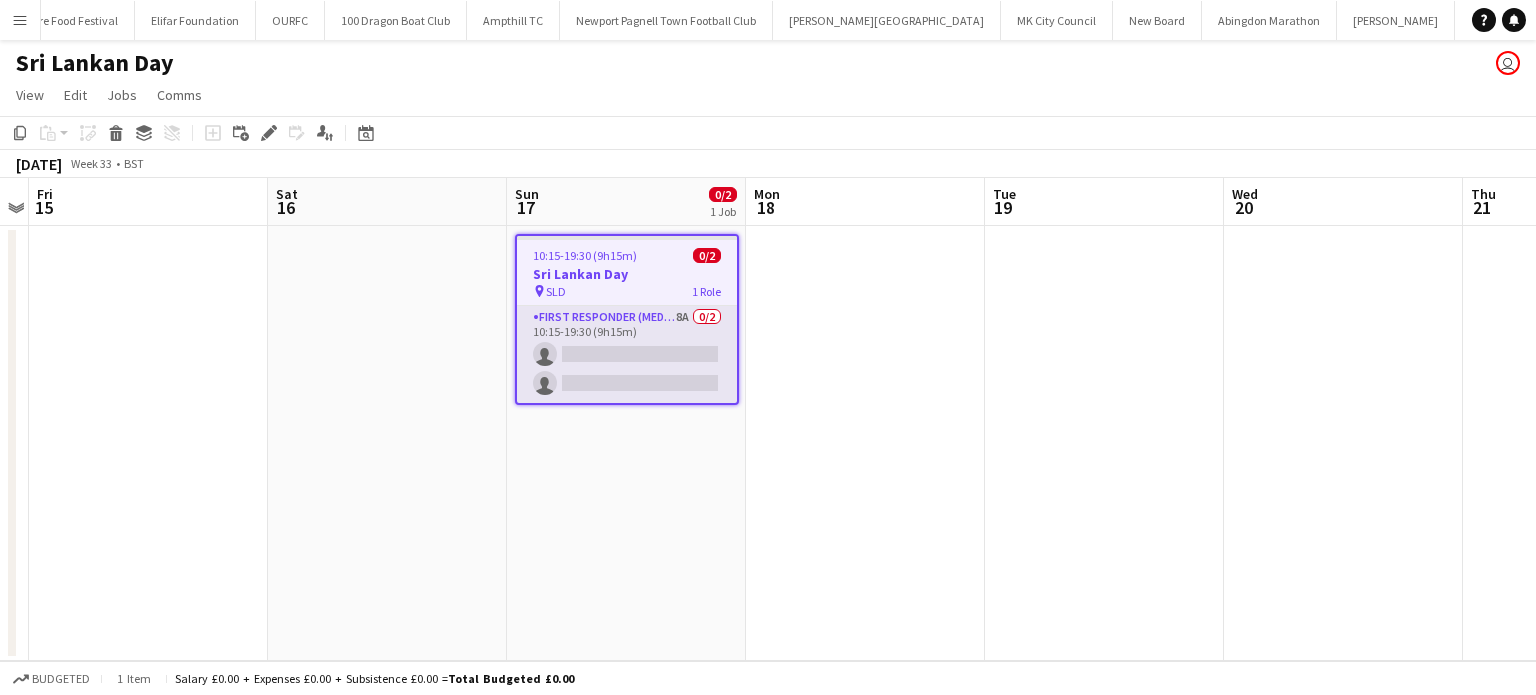 click on "First Responder (Medical)    8A   0/2   10:15-19:30 (9h15m)
single-neutral-actions
single-neutral-actions" at bounding box center (627, 354) 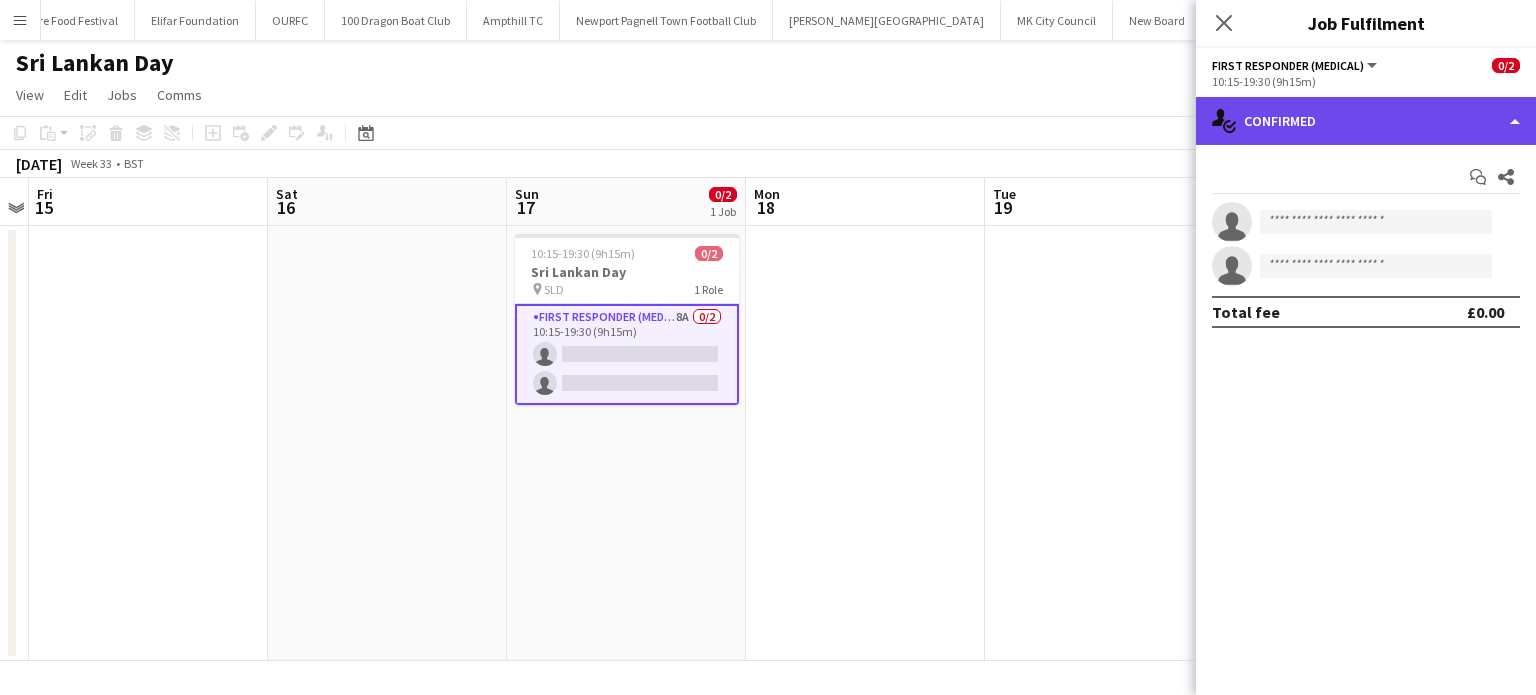 click on "single-neutral-actions-check-2
Confirmed" 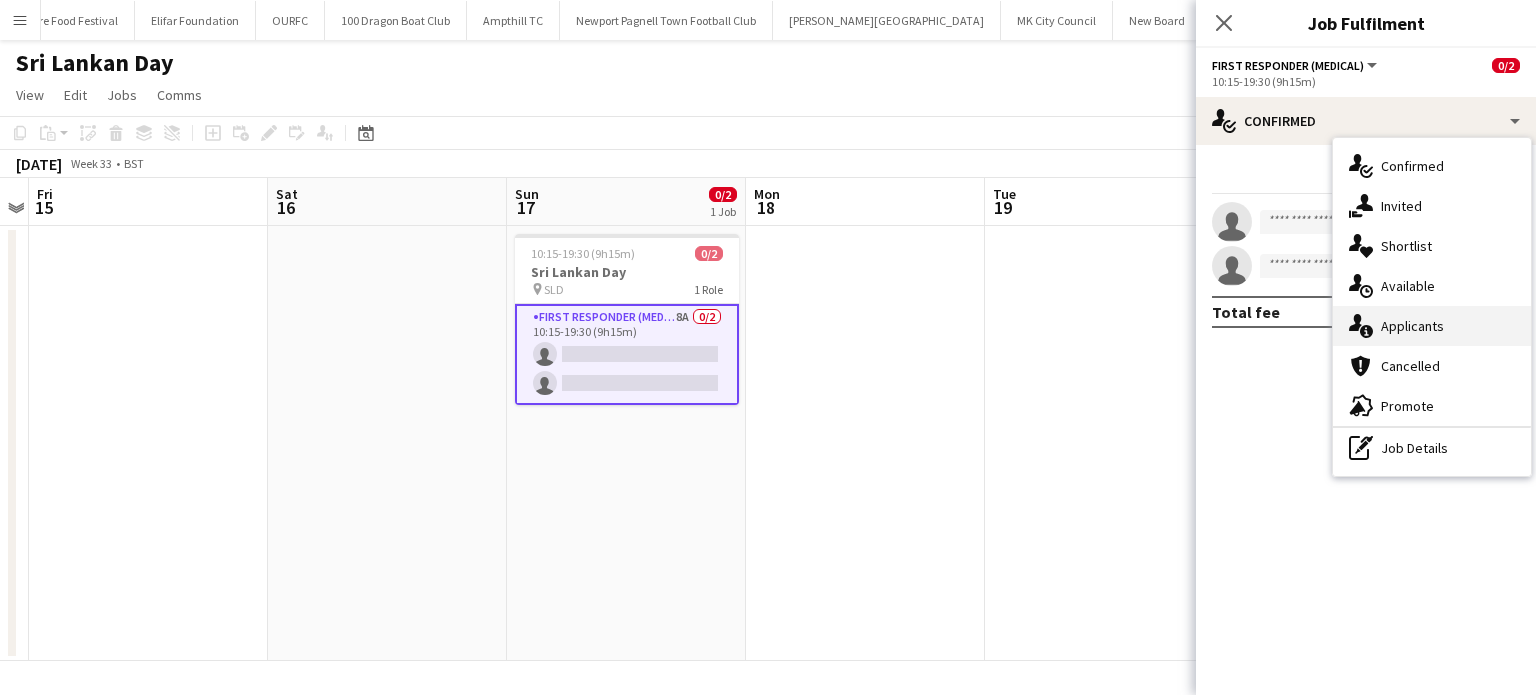 click on "single-neutral-actions-information
Applicants" at bounding box center (1432, 326) 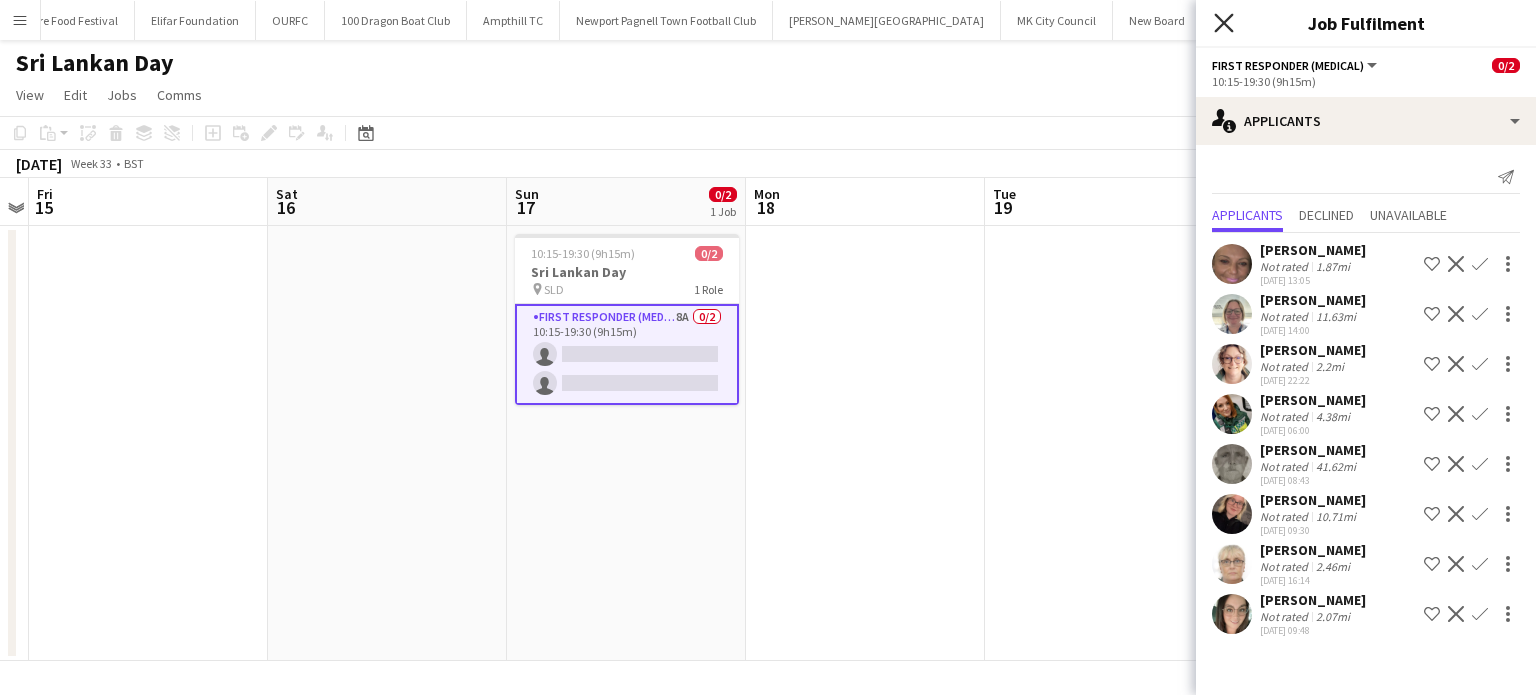 click on "Close pop-in" 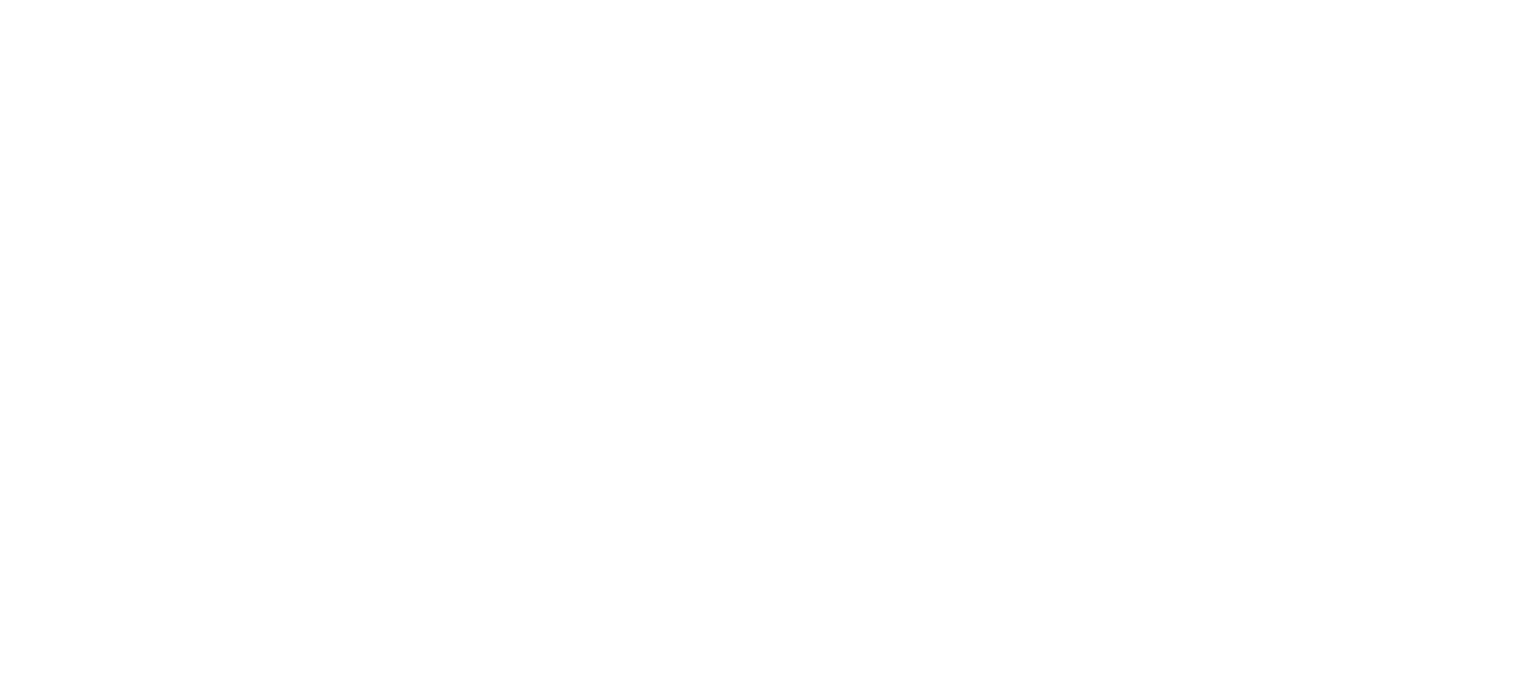 scroll, scrollTop: 0, scrollLeft: 0, axis: both 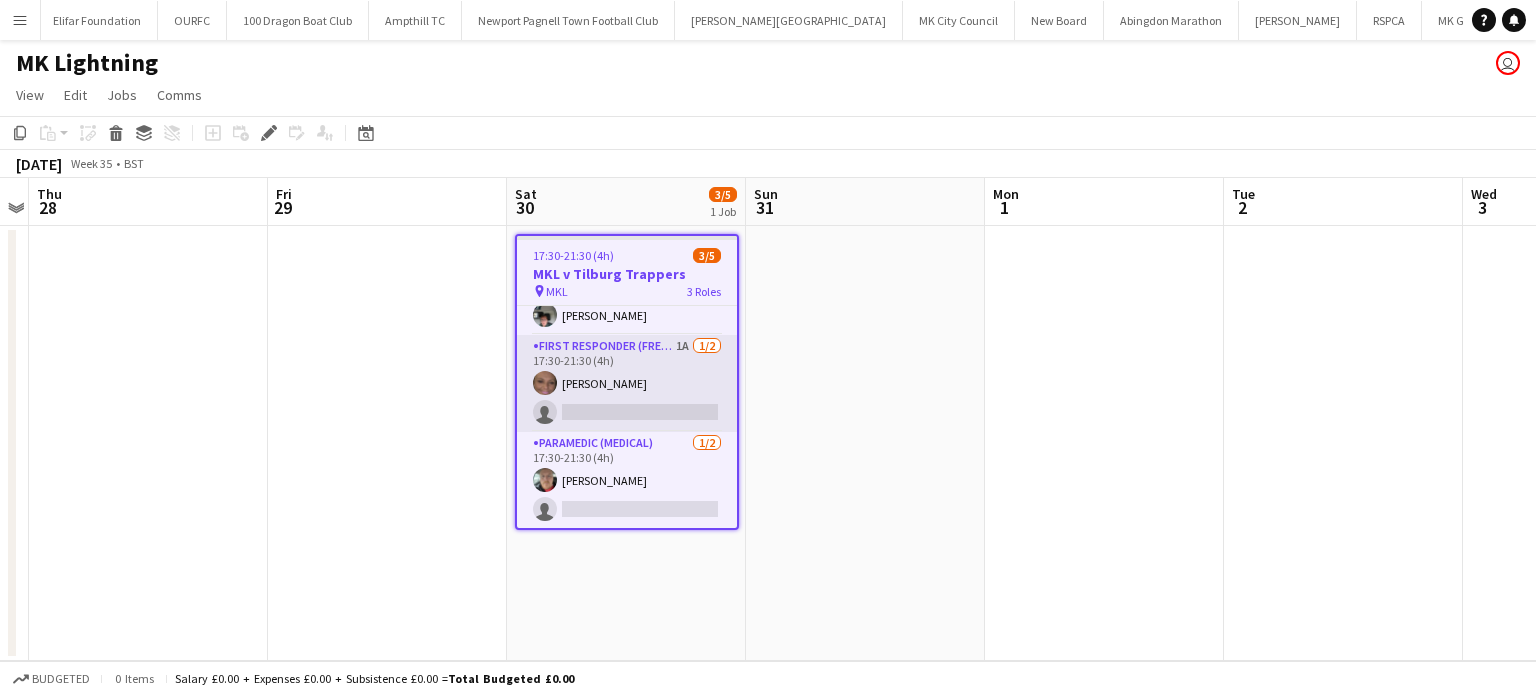 click on "First Responder (FREC 3)   1A   1/2   17:30-21:30 (4h)
Charlotte Barrow
single-neutral-actions" at bounding box center [627, 383] 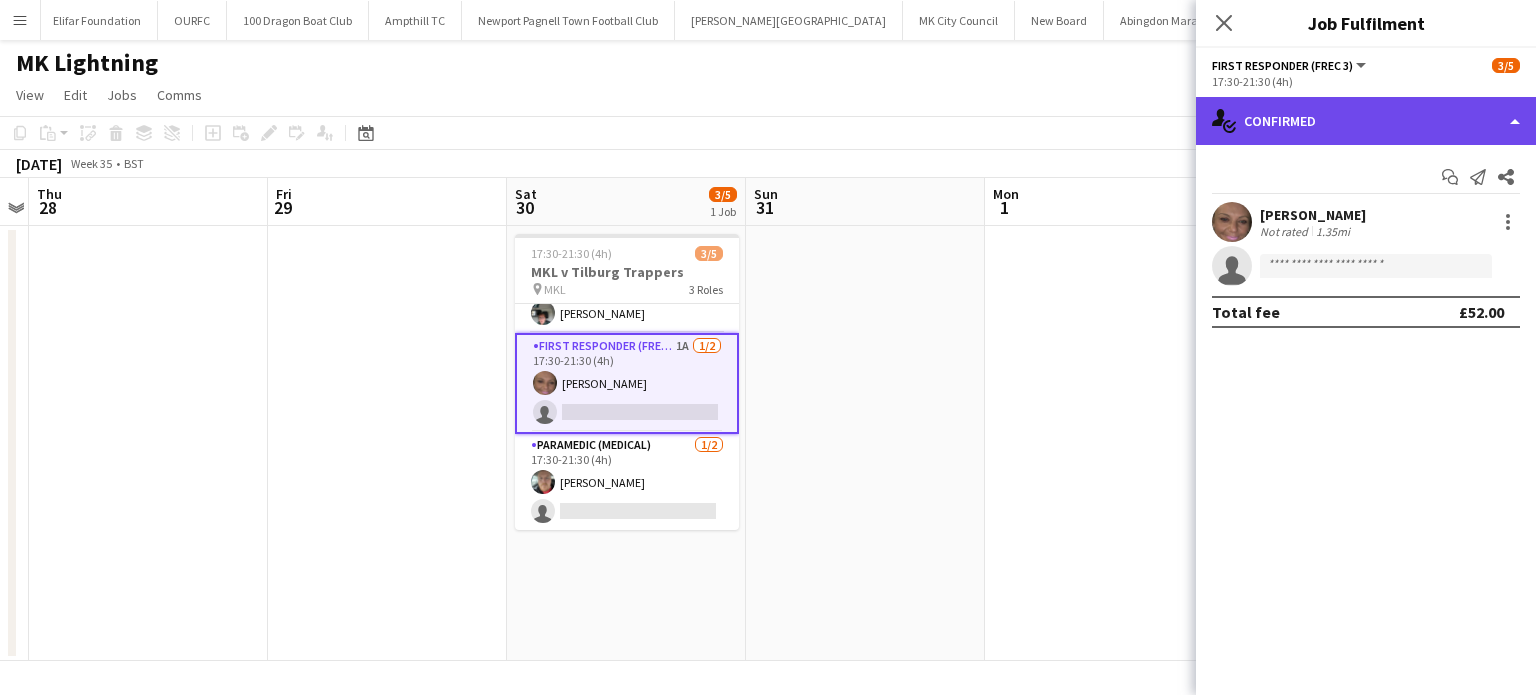 click on "single-neutral-actions-check-2
Confirmed" 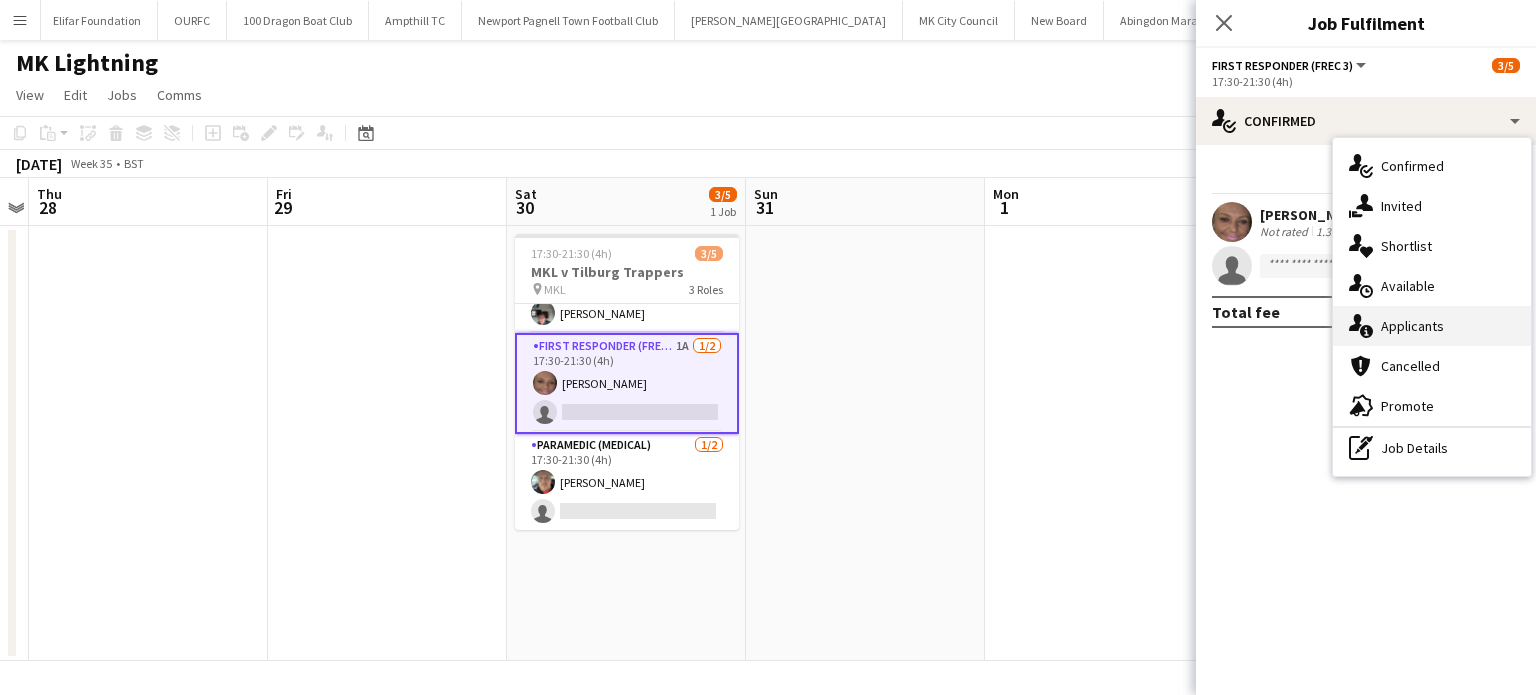 click on "single-neutral-actions-information
Applicants" at bounding box center (1432, 326) 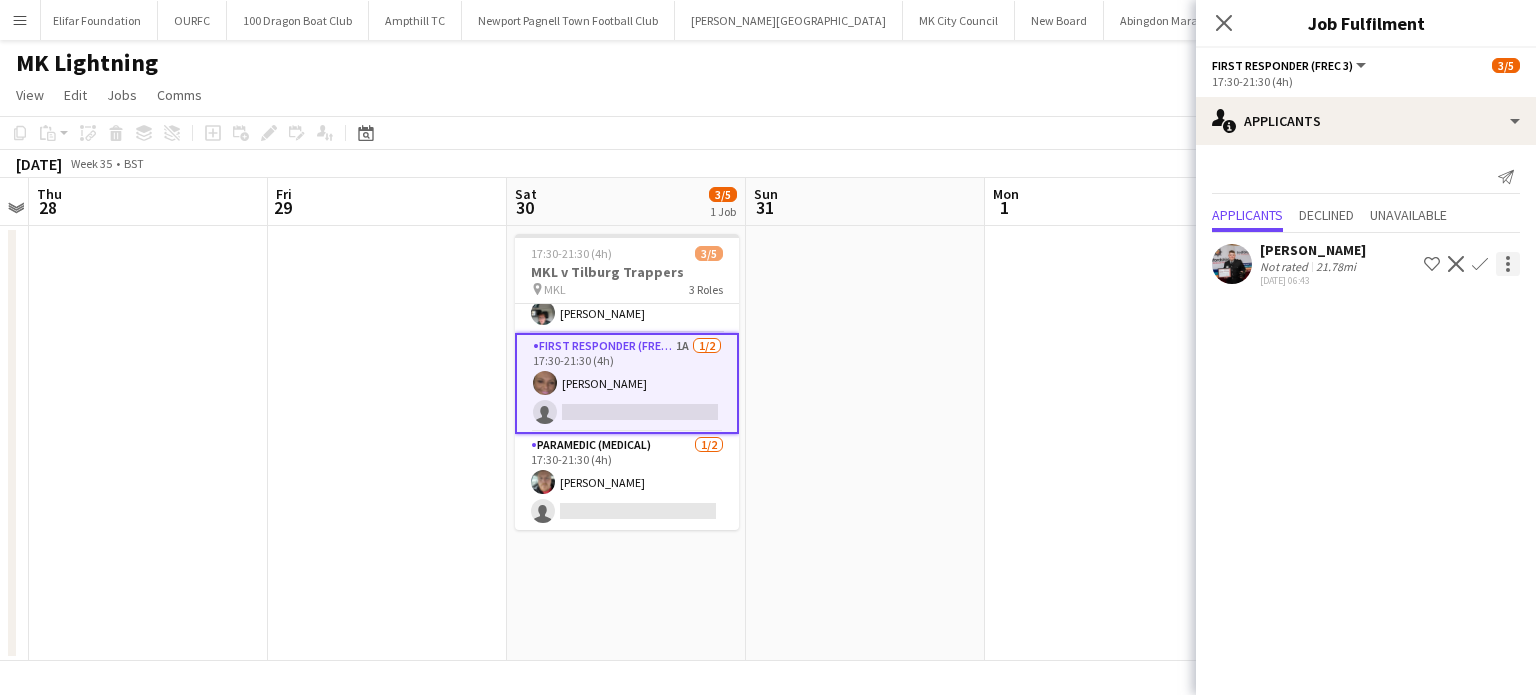 click on "Confirm" 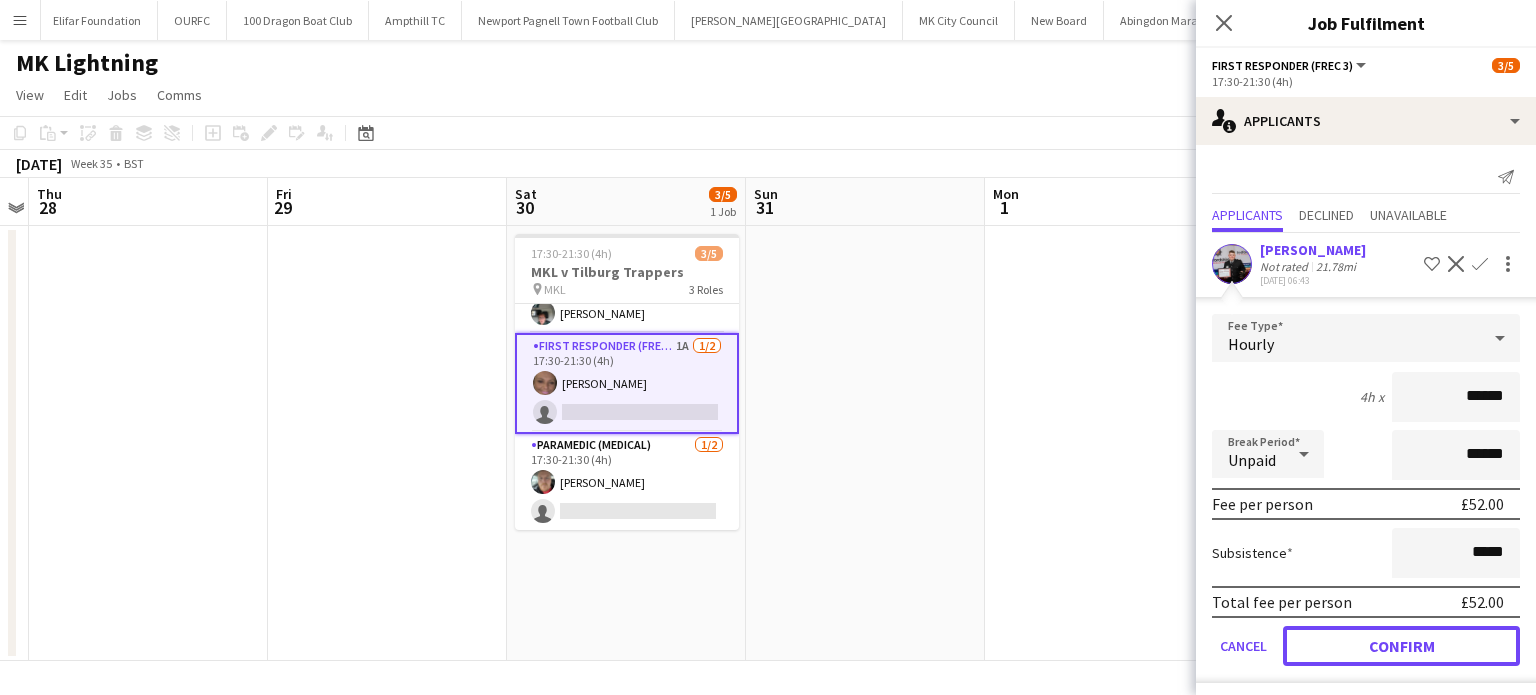 click on "Confirm" 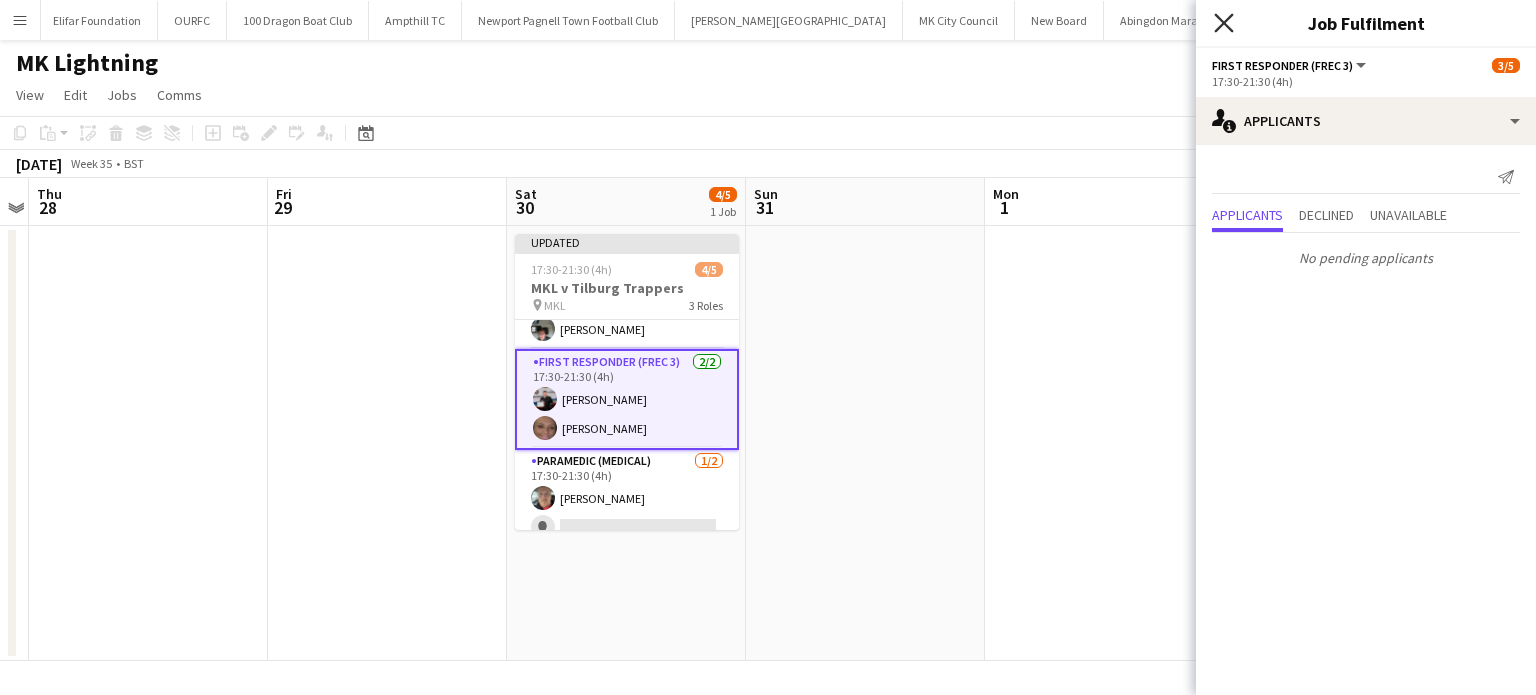 click 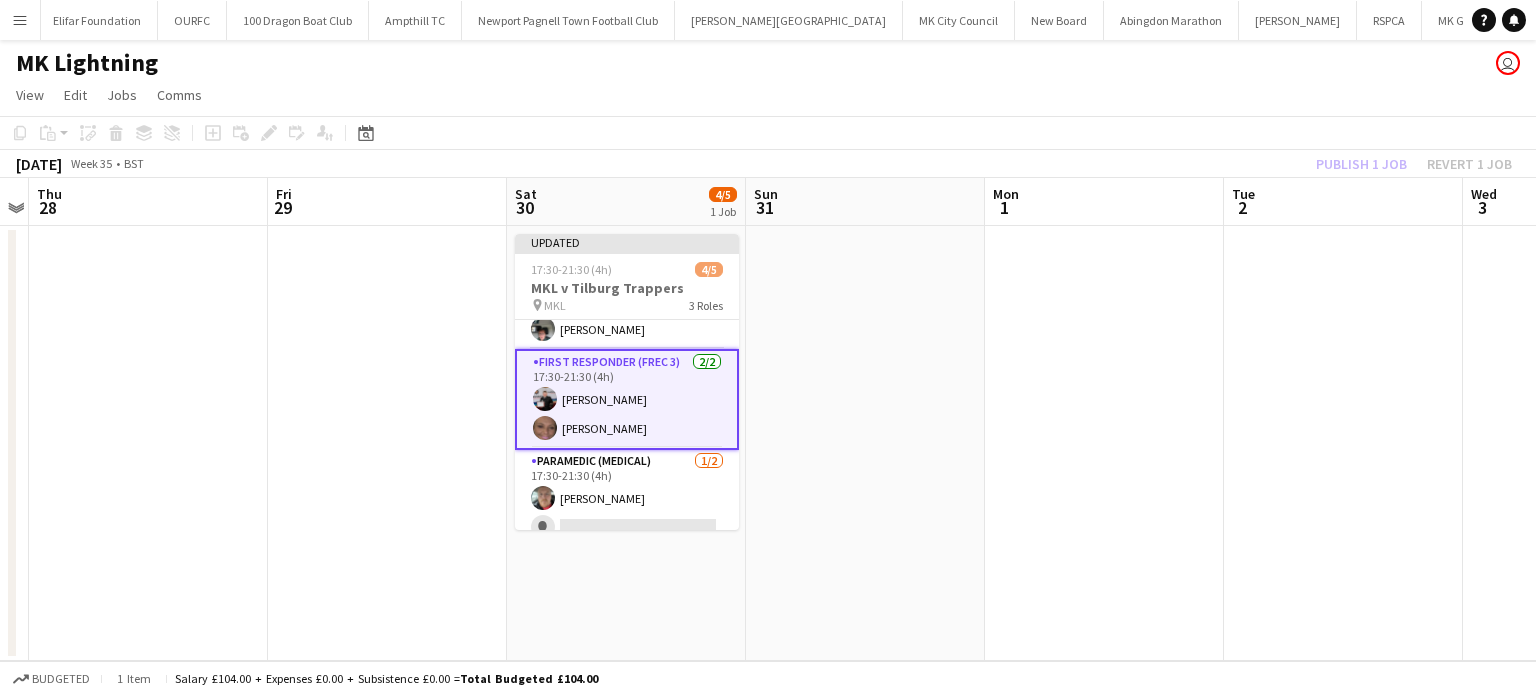 drag, startPoint x: 1116, startPoint y: 379, endPoint x: 1242, endPoint y: 257, distance: 175.38528 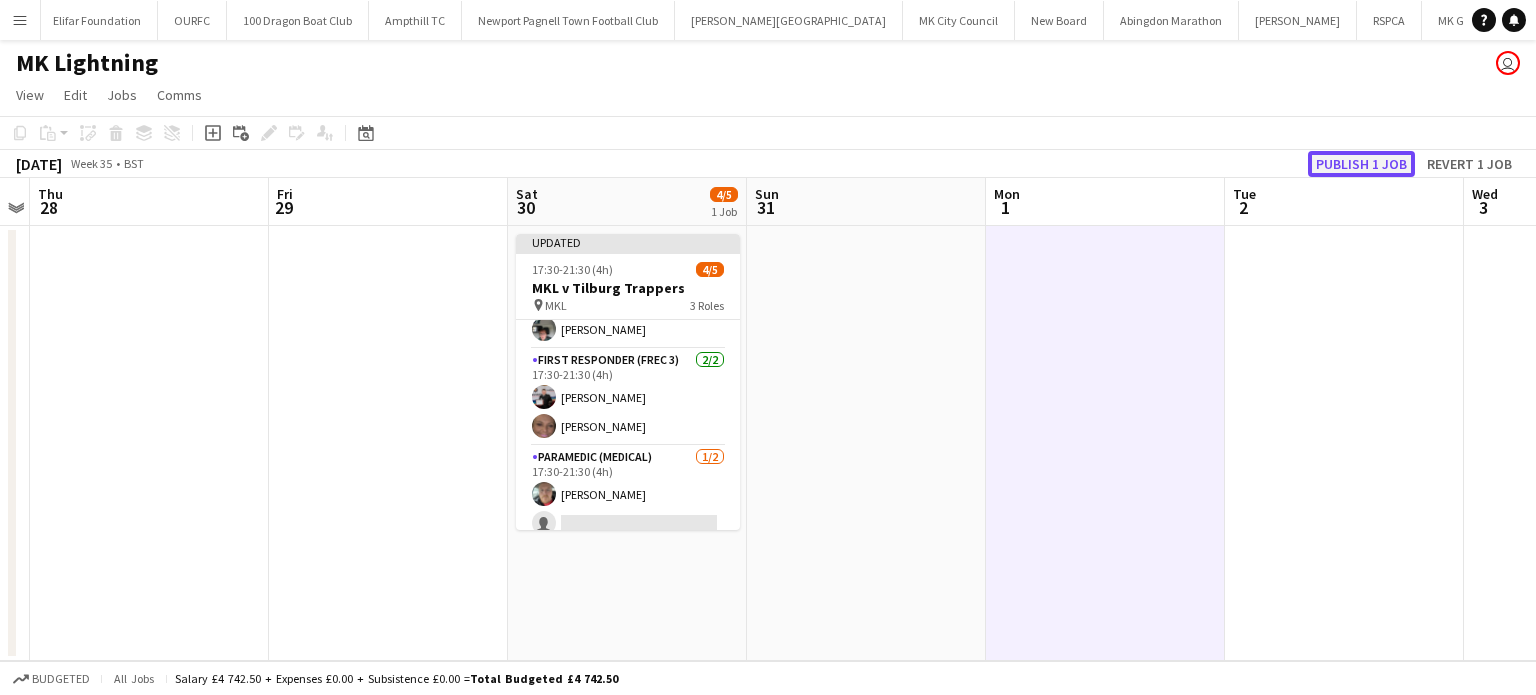 click on "Publish 1 job" 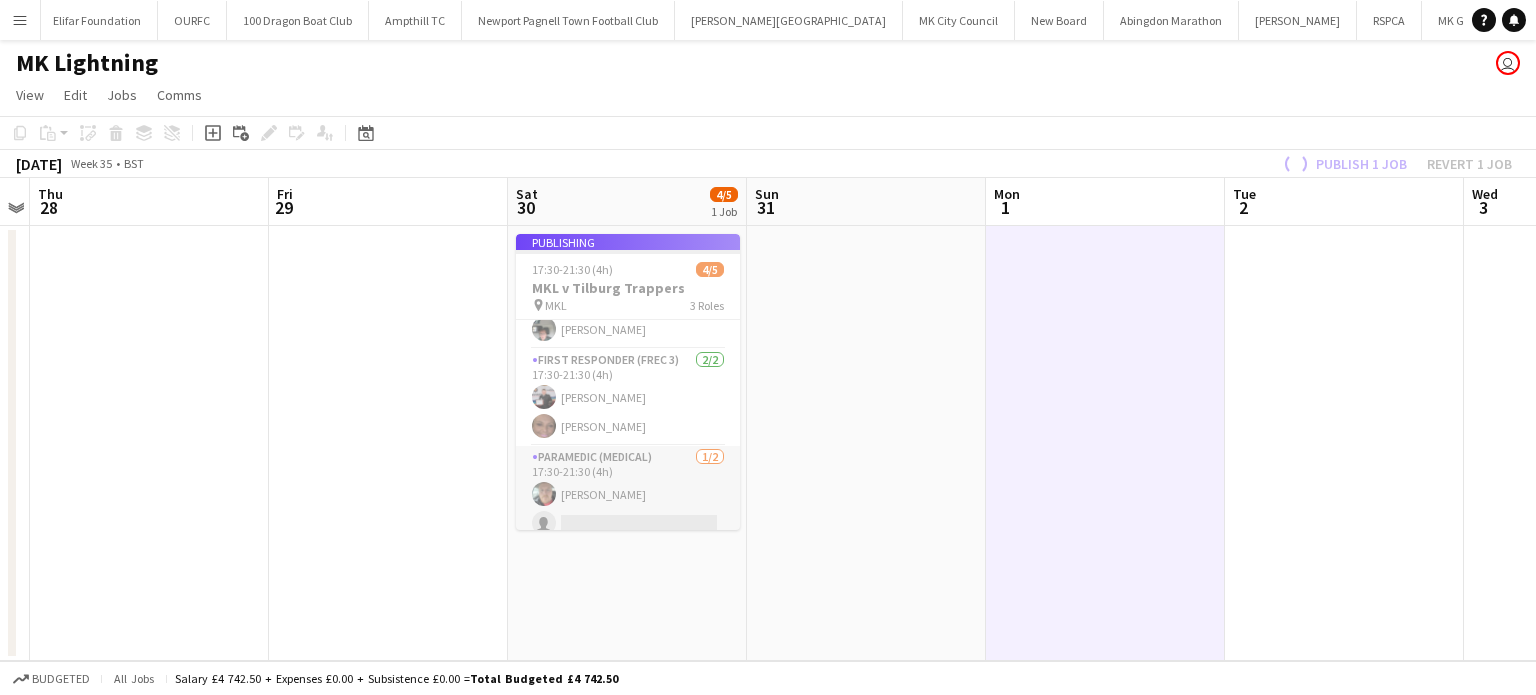 scroll, scrollTop: 36, scrollLeft: 0, axis: vertical 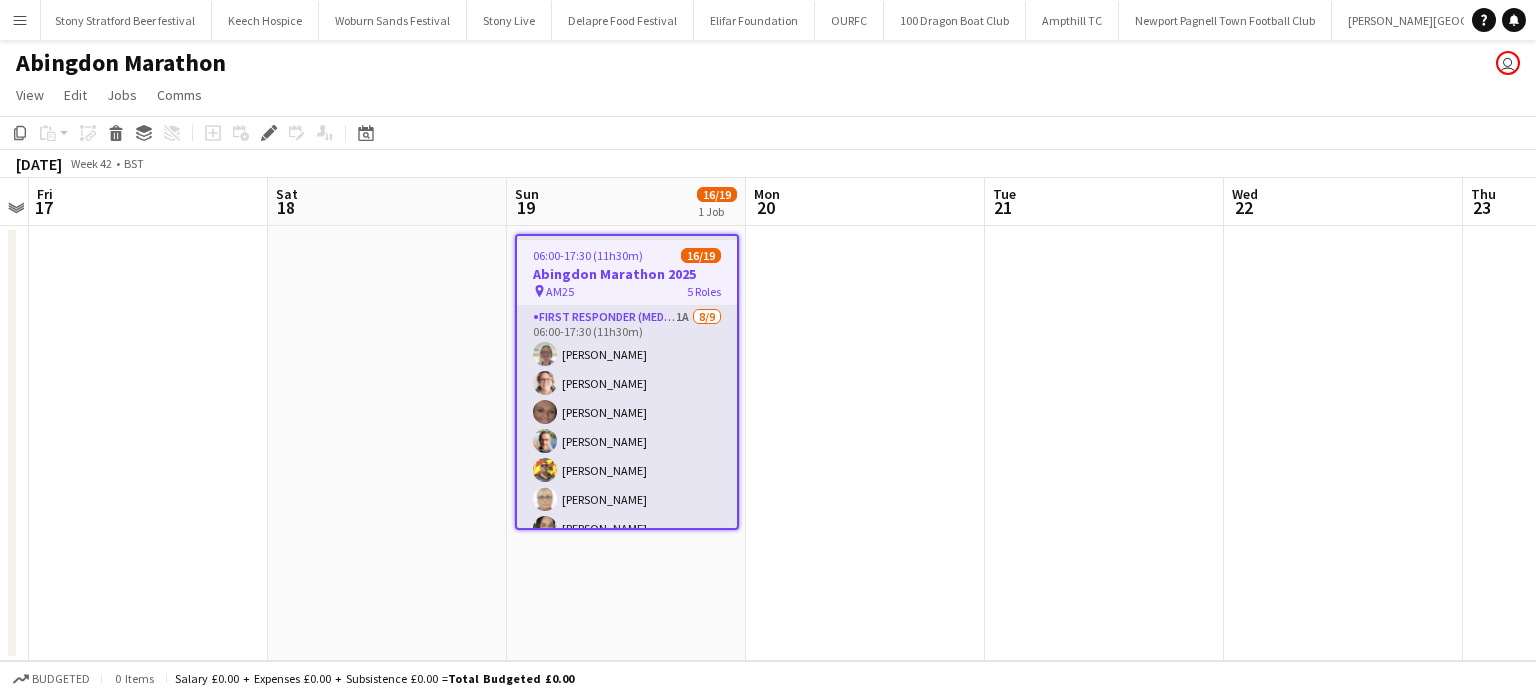click on "First Responder (Medical)    1A   [DATE]   06:00-17:30 (11h30m)
[PERSON_NAME] [PERSON_NAME] [PERSON_NAME] [PERSON_NAME] [PERSON_NAME] [PERSON_NAME] [PERSON_NAME] [PERSON_NAME]
single-neutral-actions" at bounding box center [627, 456] 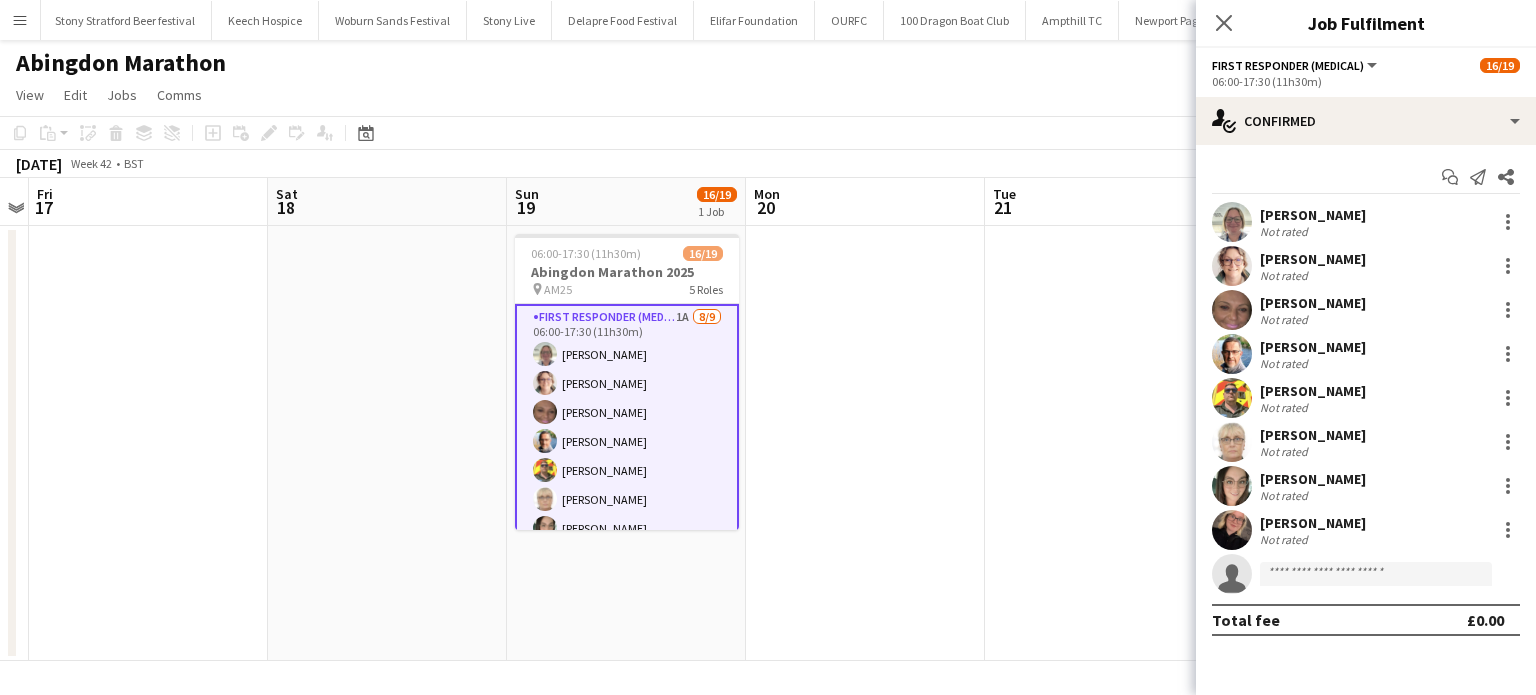 scroll, scrollTop: 224, scrollLeft: 0, axis: vertical 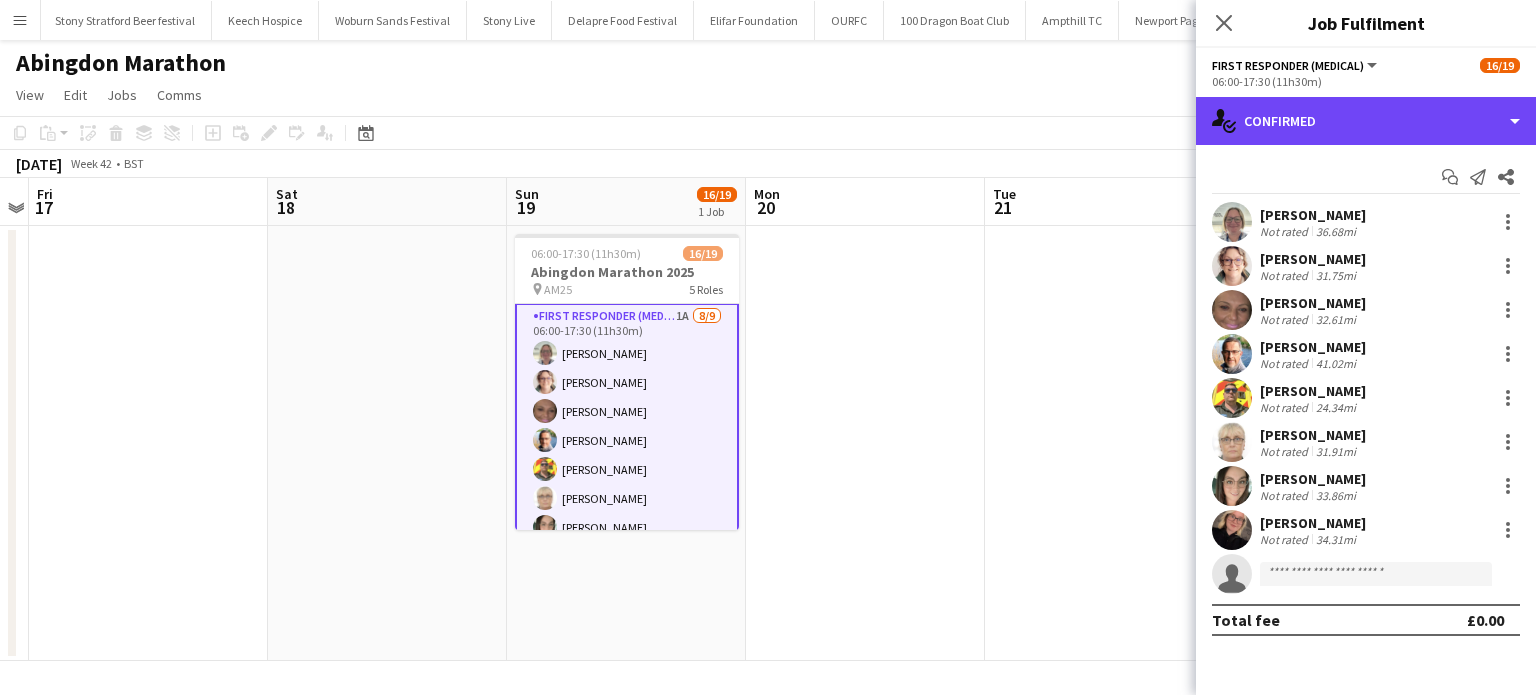 drag, startPoint x: 1406, startPoint y: 136, endPoint x: 1436, endPoint y: 231, distance: 99.62429 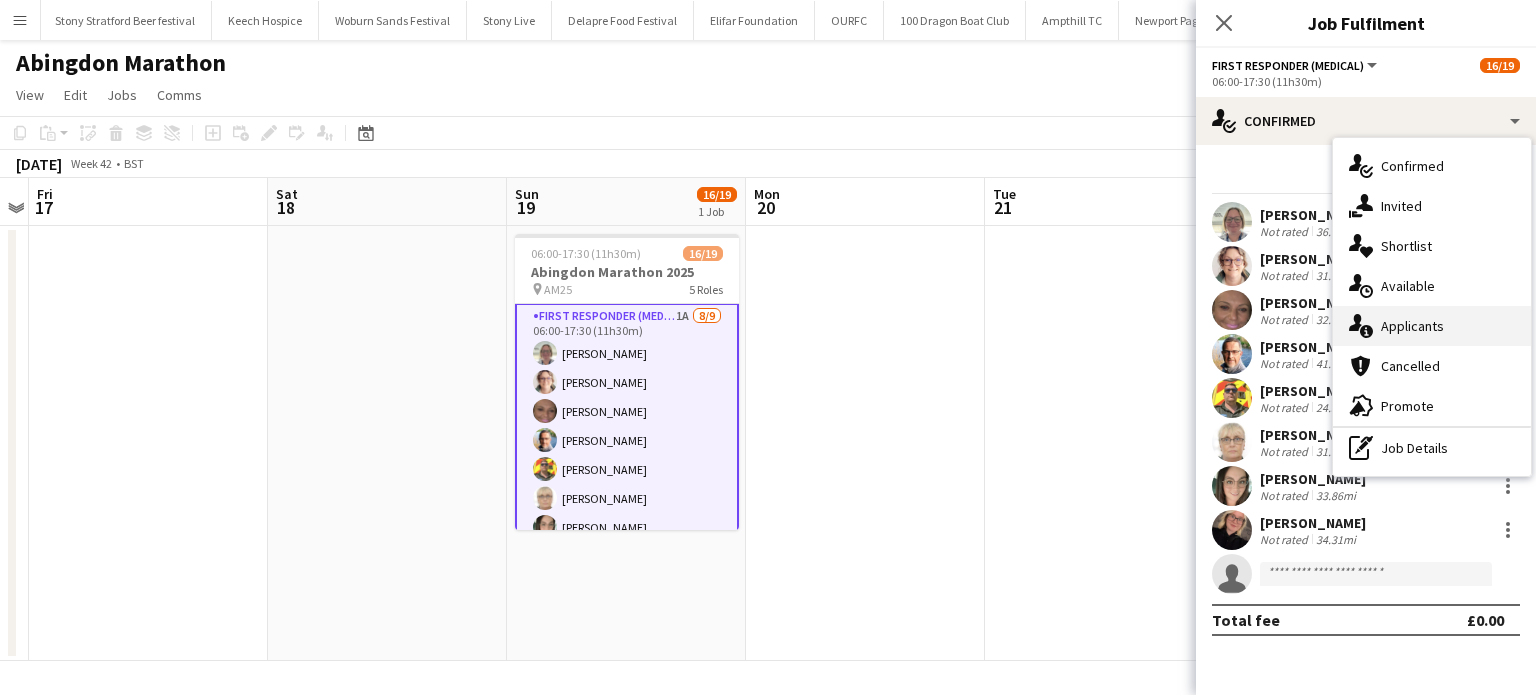 click on "single-neutral-actions-information
Applicants" at bounding box center (1432, 326) 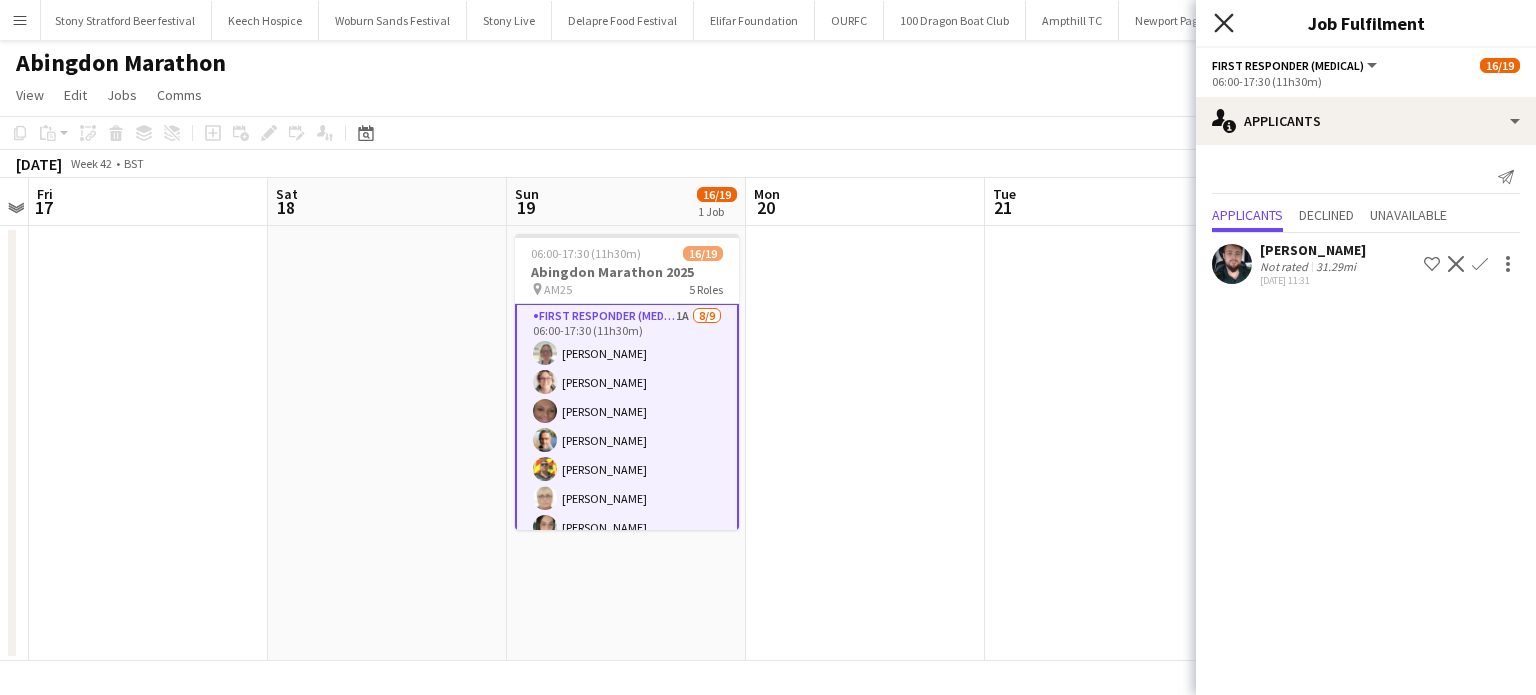click 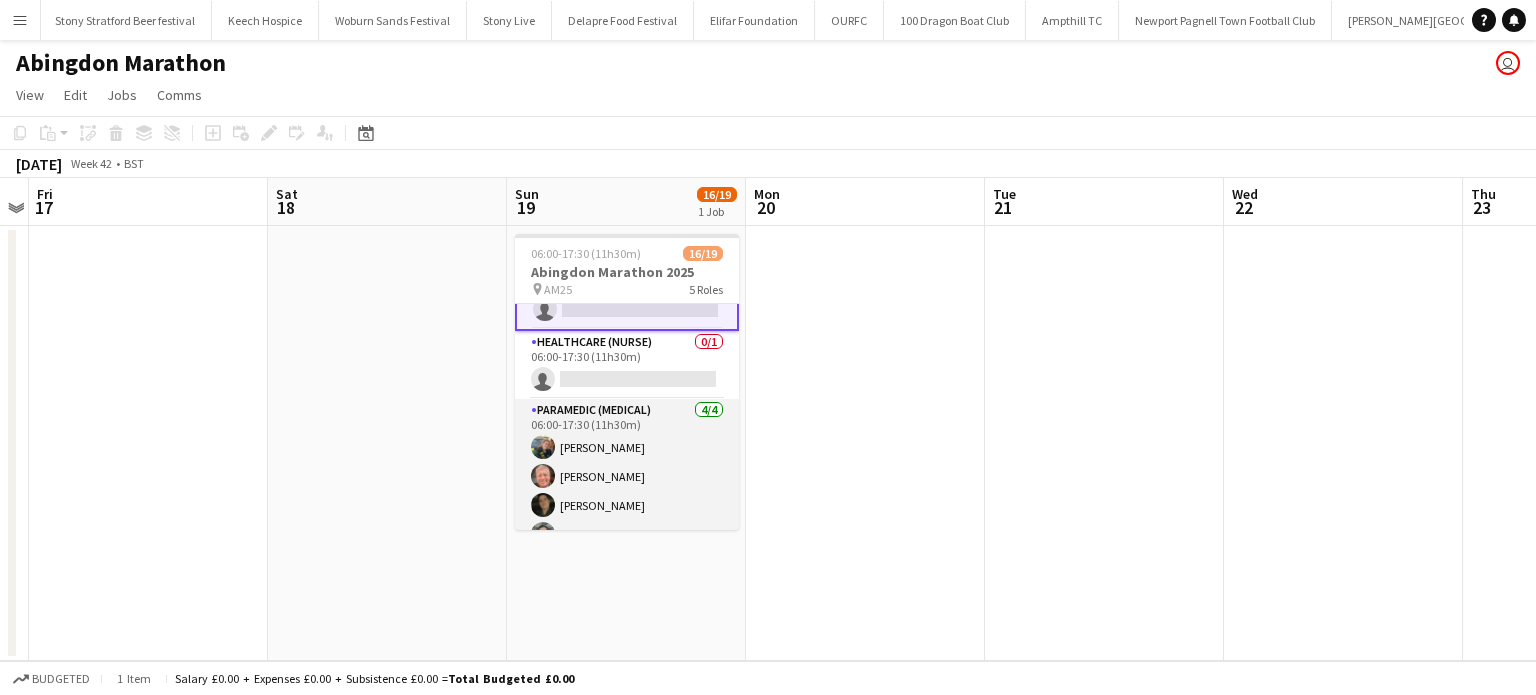 scroll, scrollTop: 523, scrollLeft: 0, axis: vertical 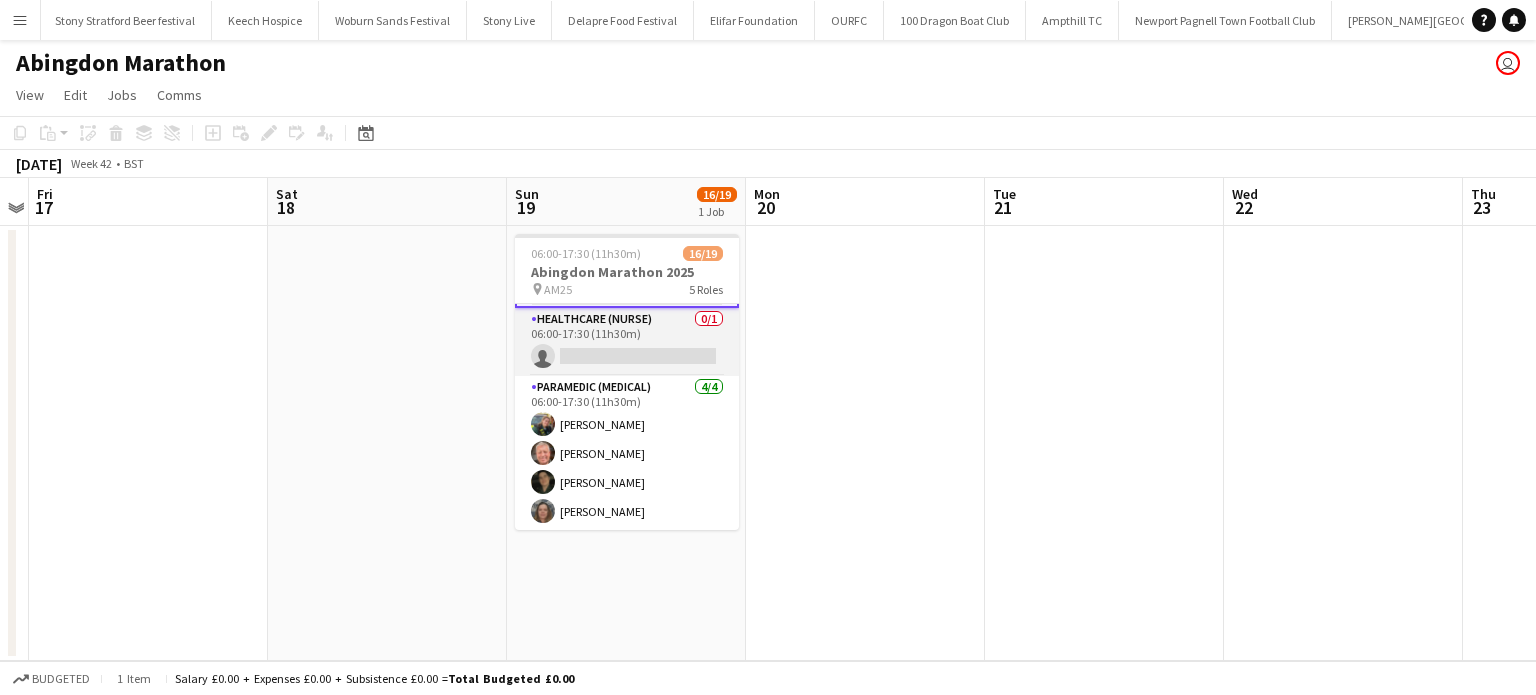 click on "Healthcare (Nurse)   0/1   06:00-17:30 (11h30m)
single-neutral-actions" at bounding box center [627, 342] 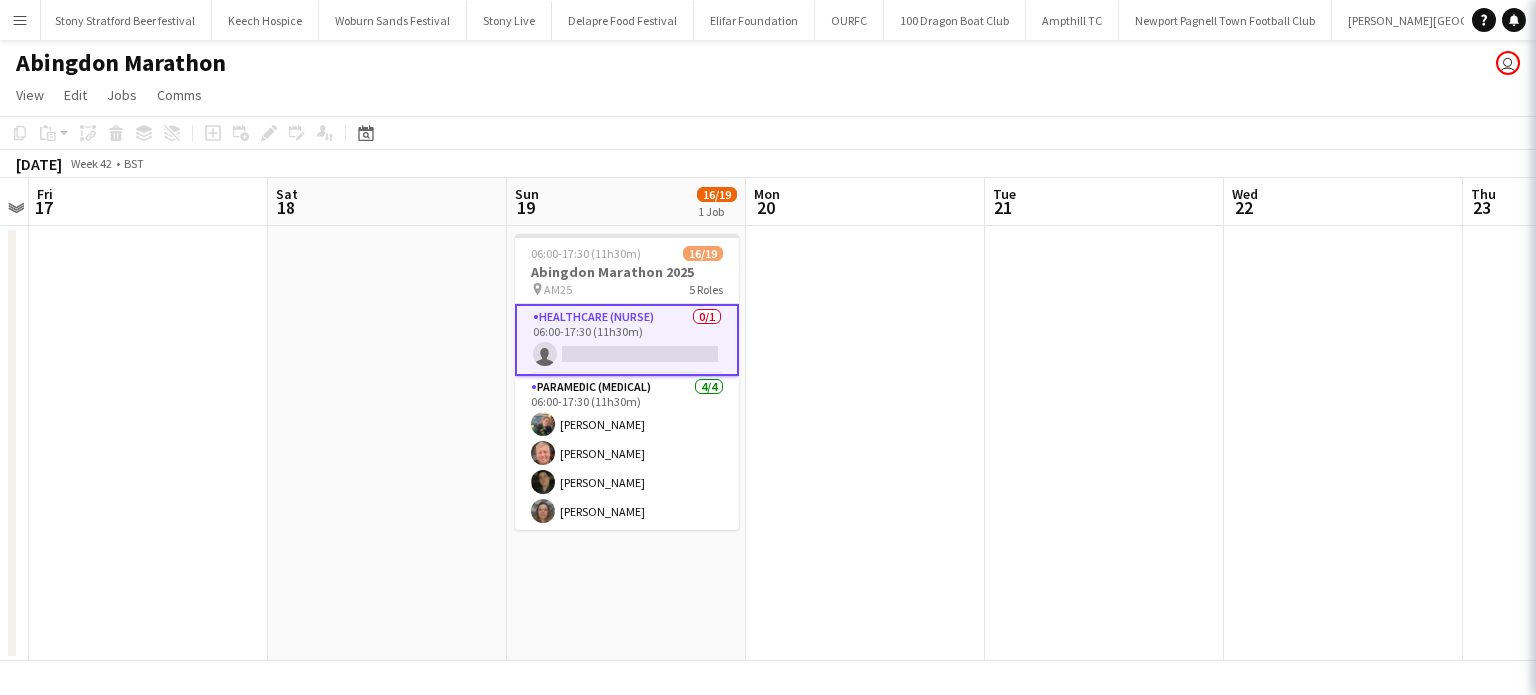 scroll, scrollTop: 521, scrollLeft: 0, axis: vertical 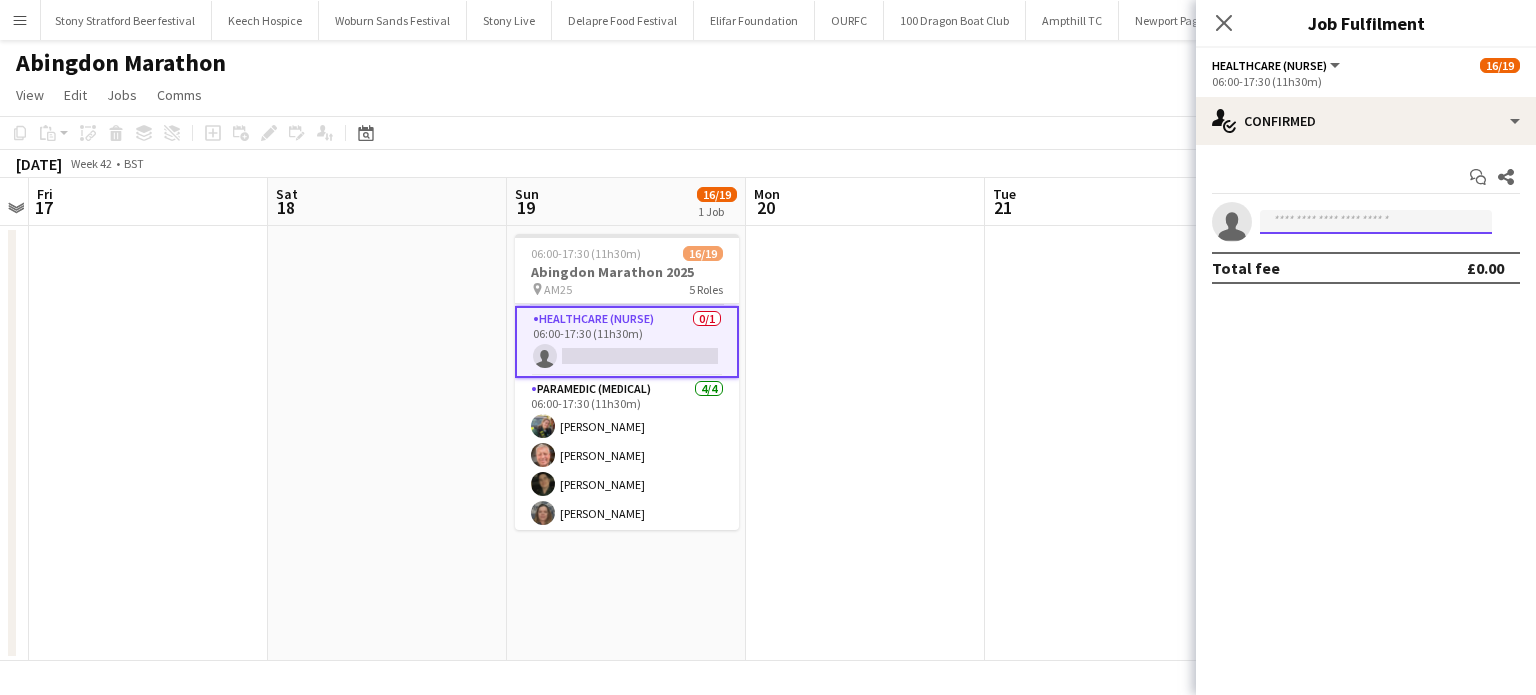 click at bounding box center [1376, 222] 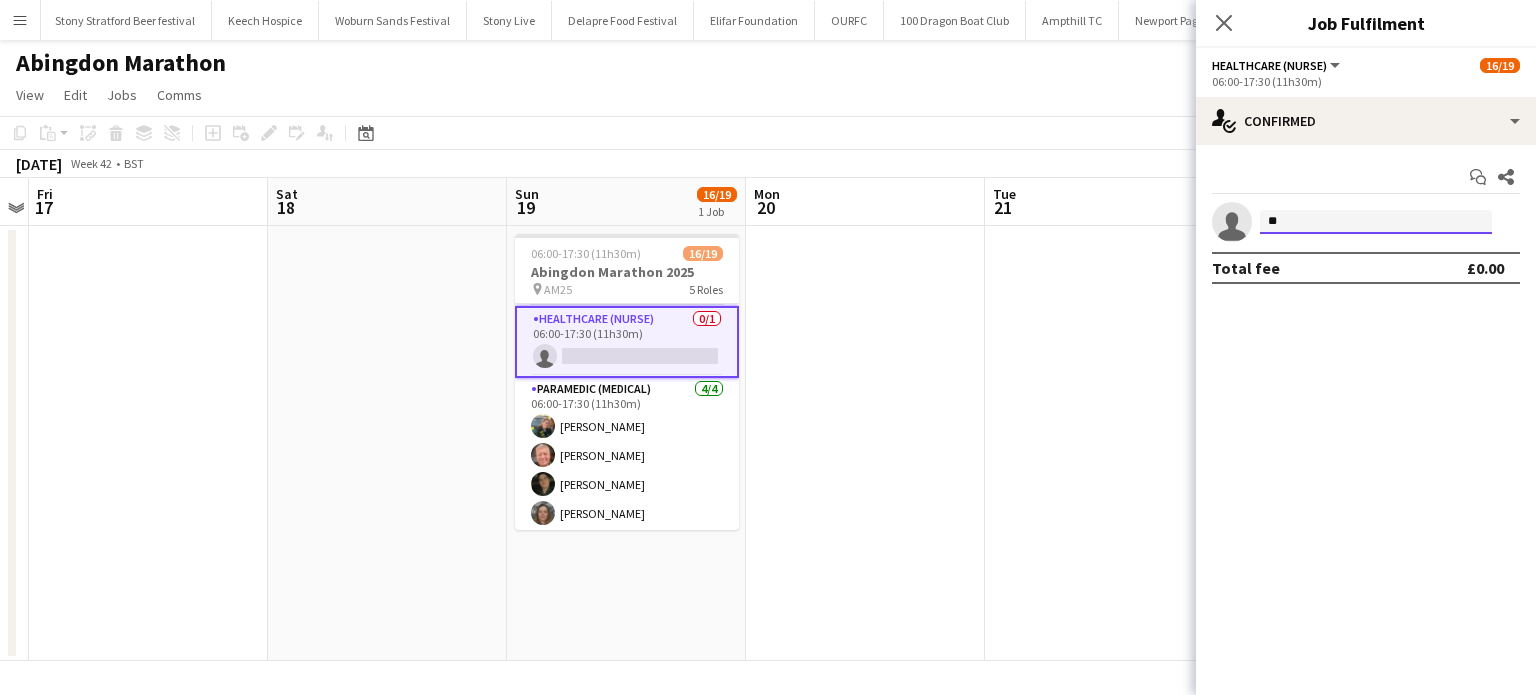 type on "*" 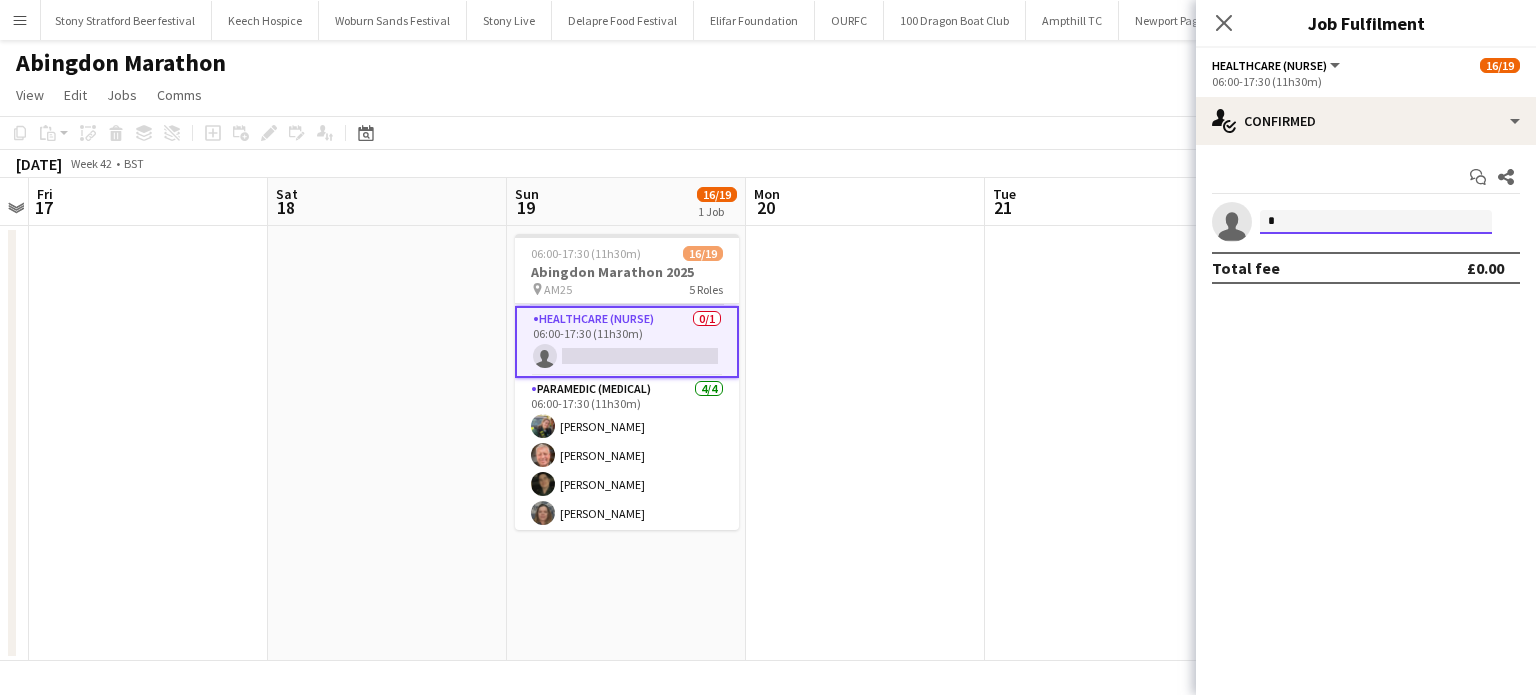 type 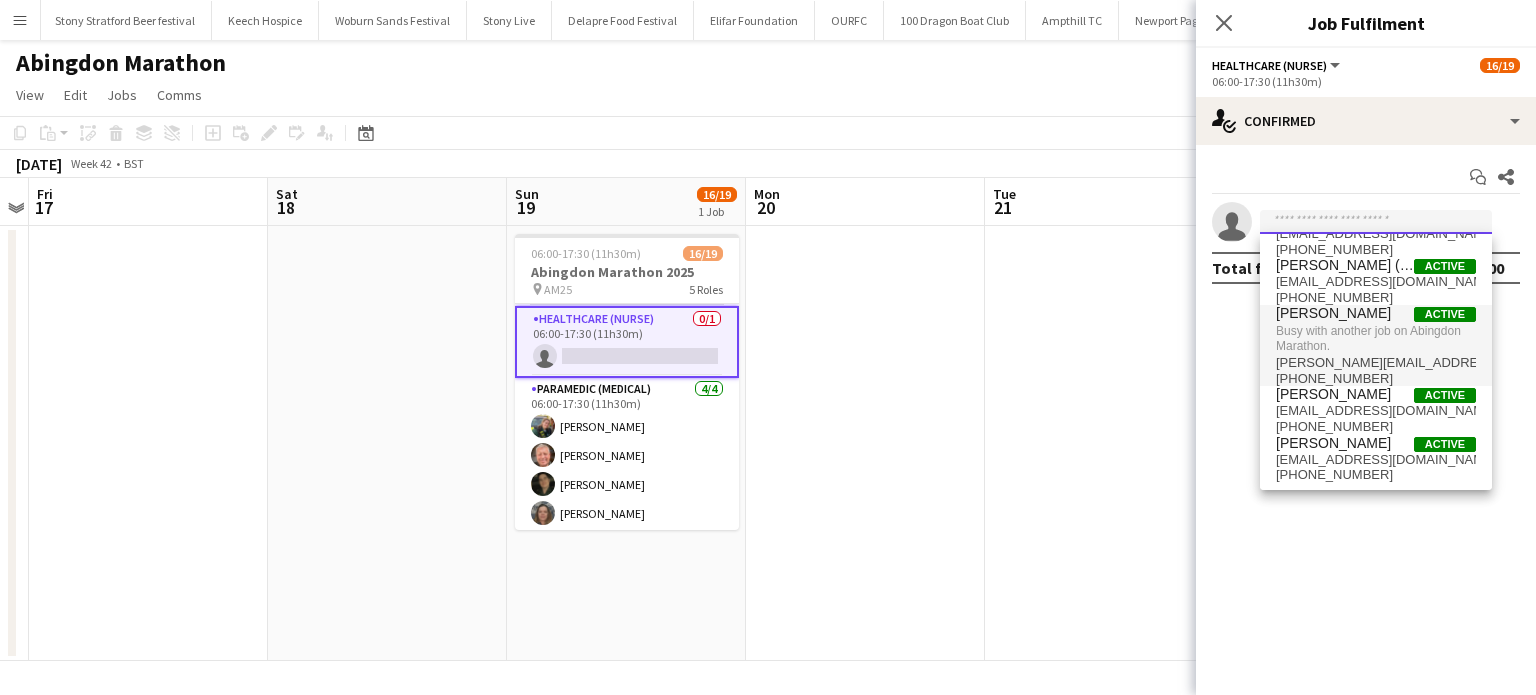 scroll, scrollTop: 0, scrollLeft: 0, axis: both 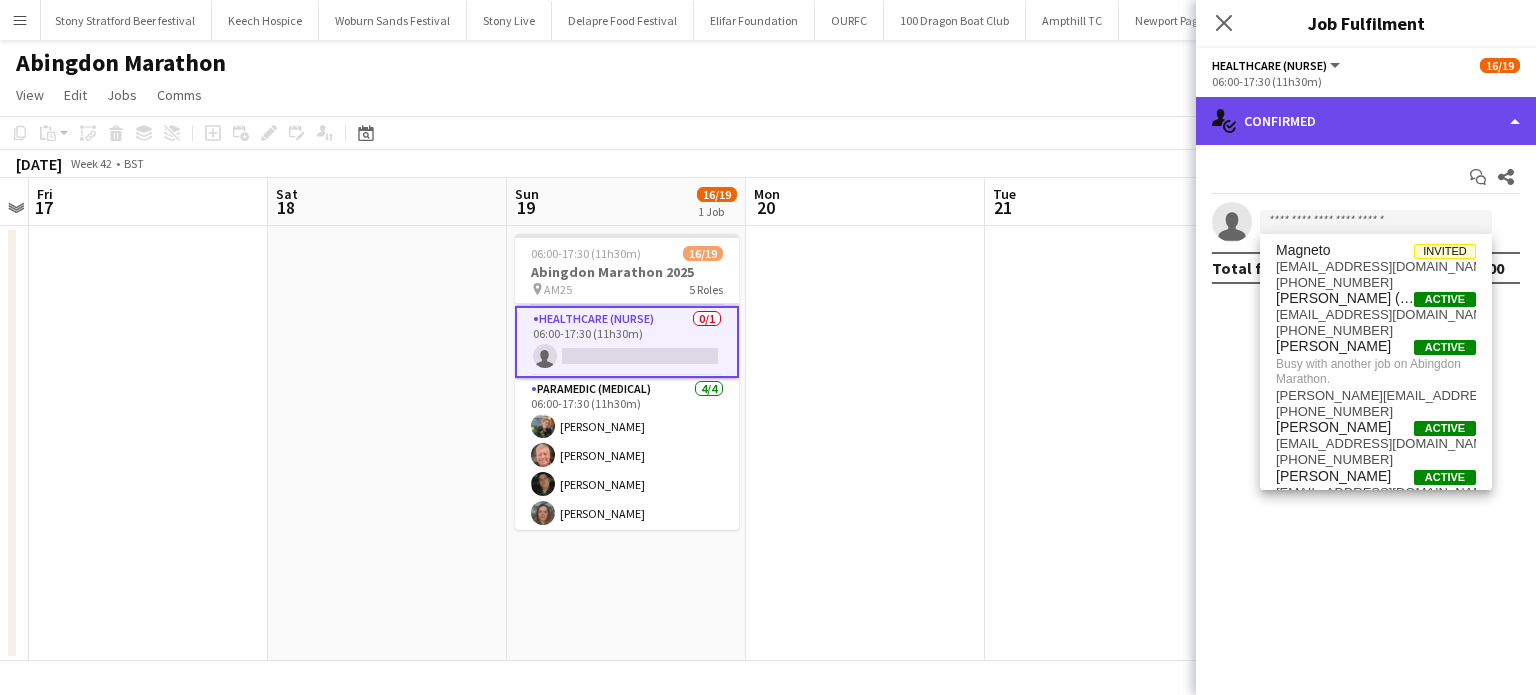 click on "single-neutral-actions-check-2
Confirmed" 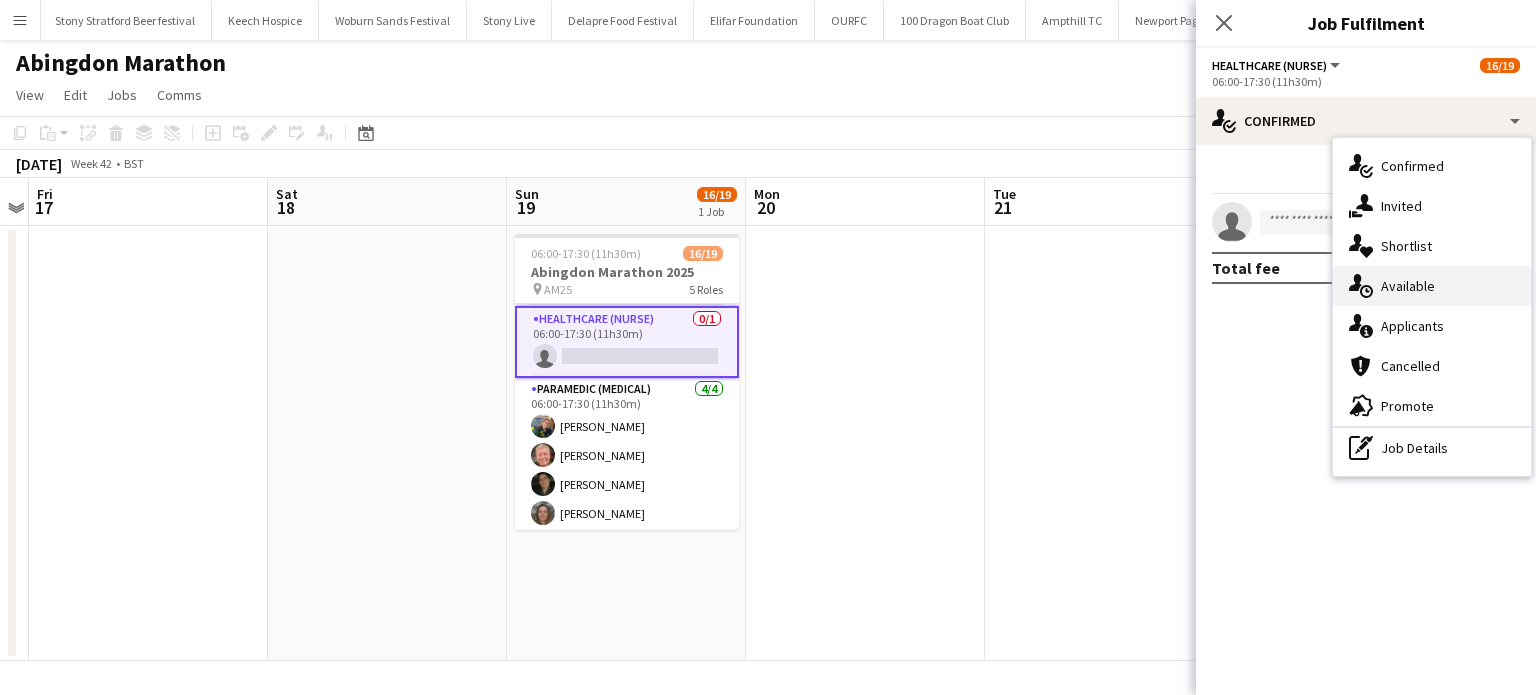 click on "single-neutral-actions-upload
Available" at bounding box center [1432, 286] 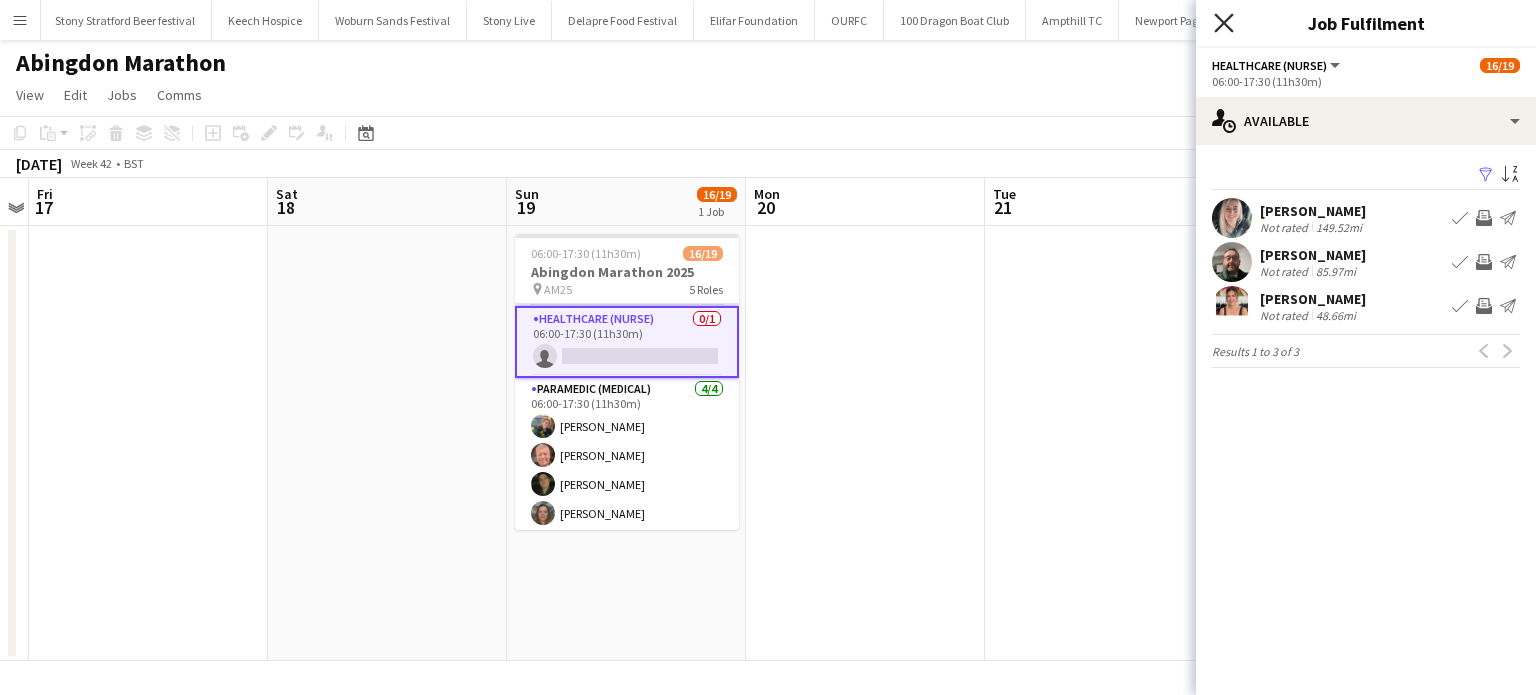 click on "Close pop-in" 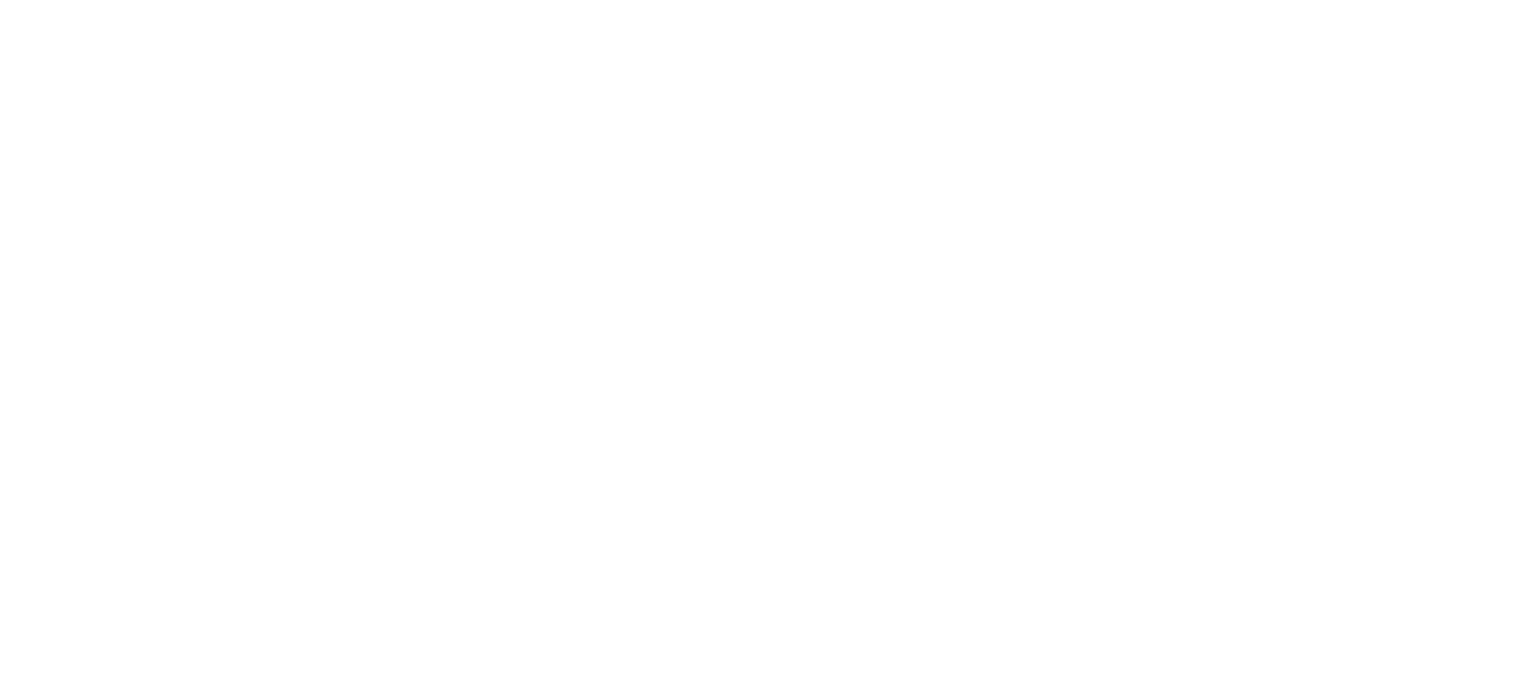 scroll, scrollTop: 0, scrollLeft: 0, axis: both 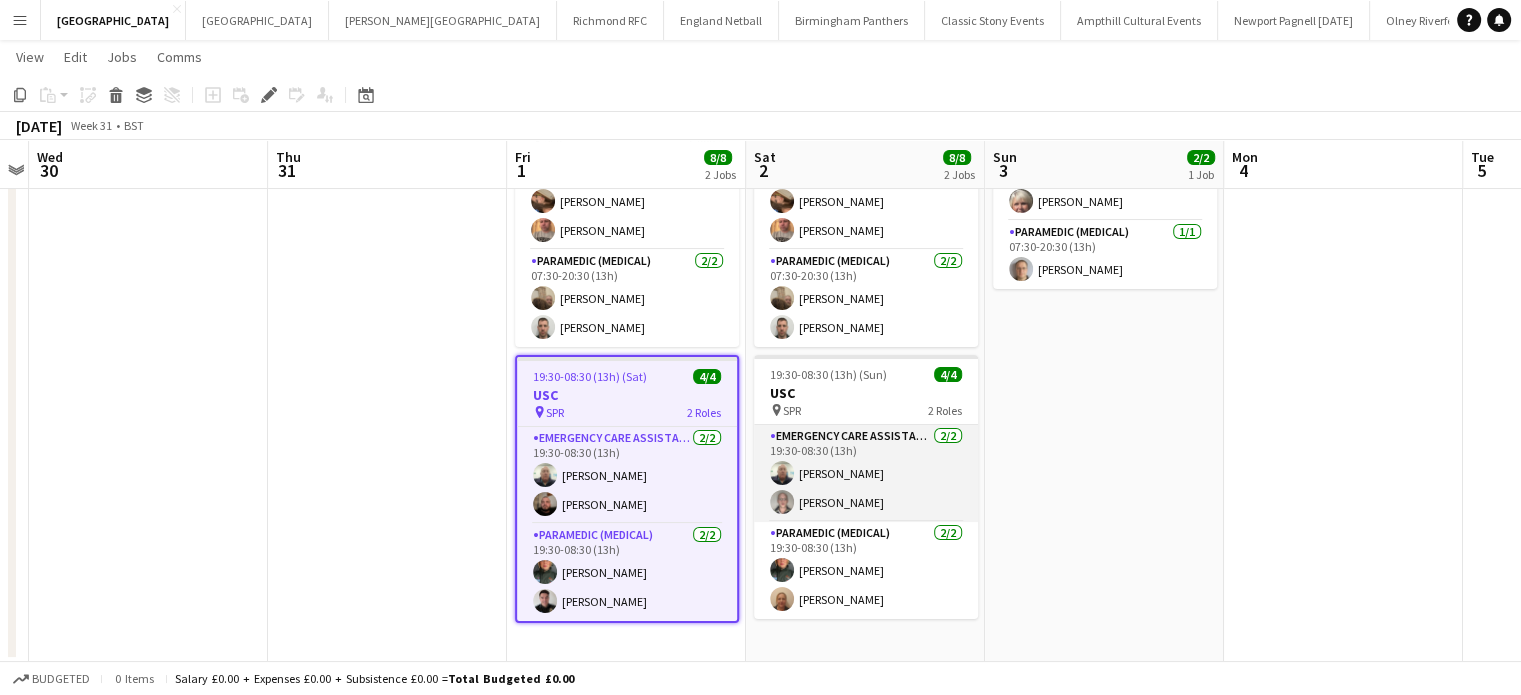 click on "Emergency Care Assistant (Medical)   2/2   19:30-08:30 (13h)
Neil Podbransky Andrew Lambourne" at bounding box center [866, 473] 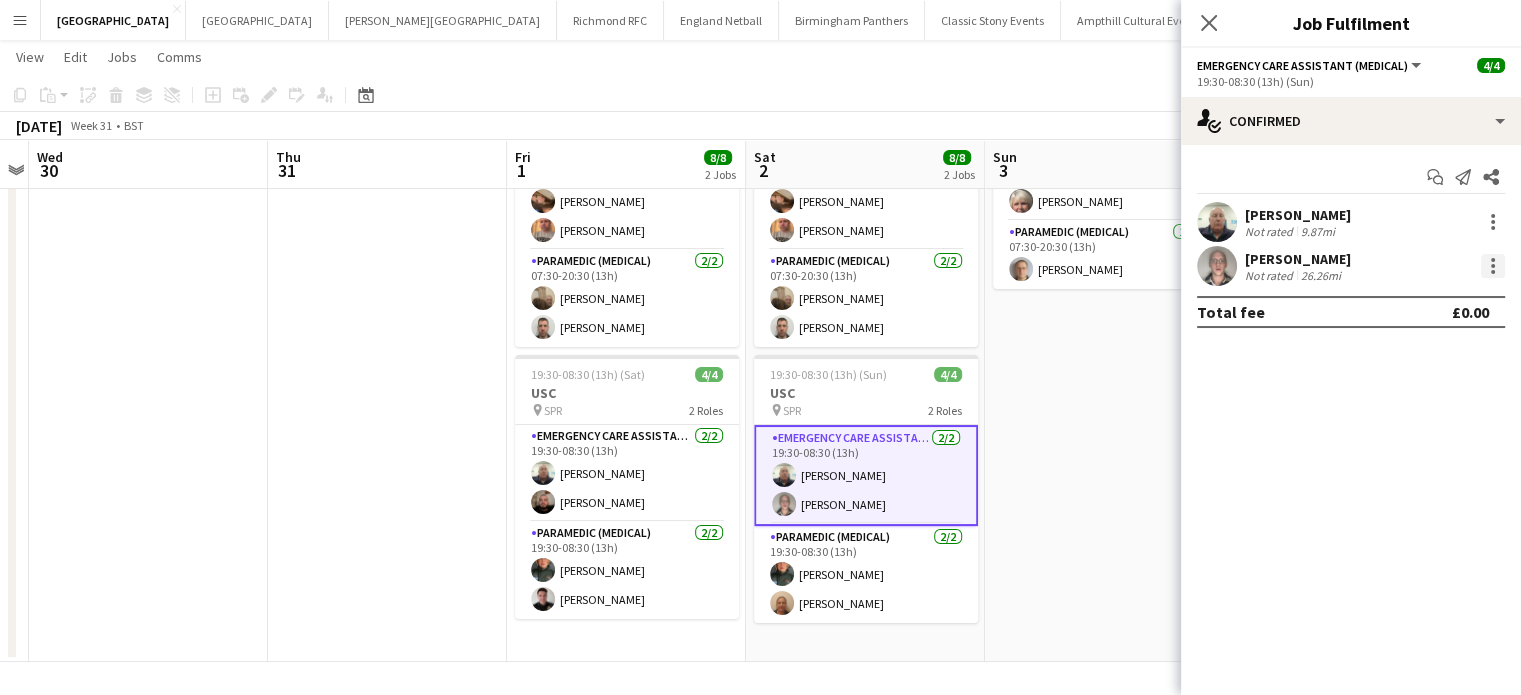 click at bounding box center [1493, 266] 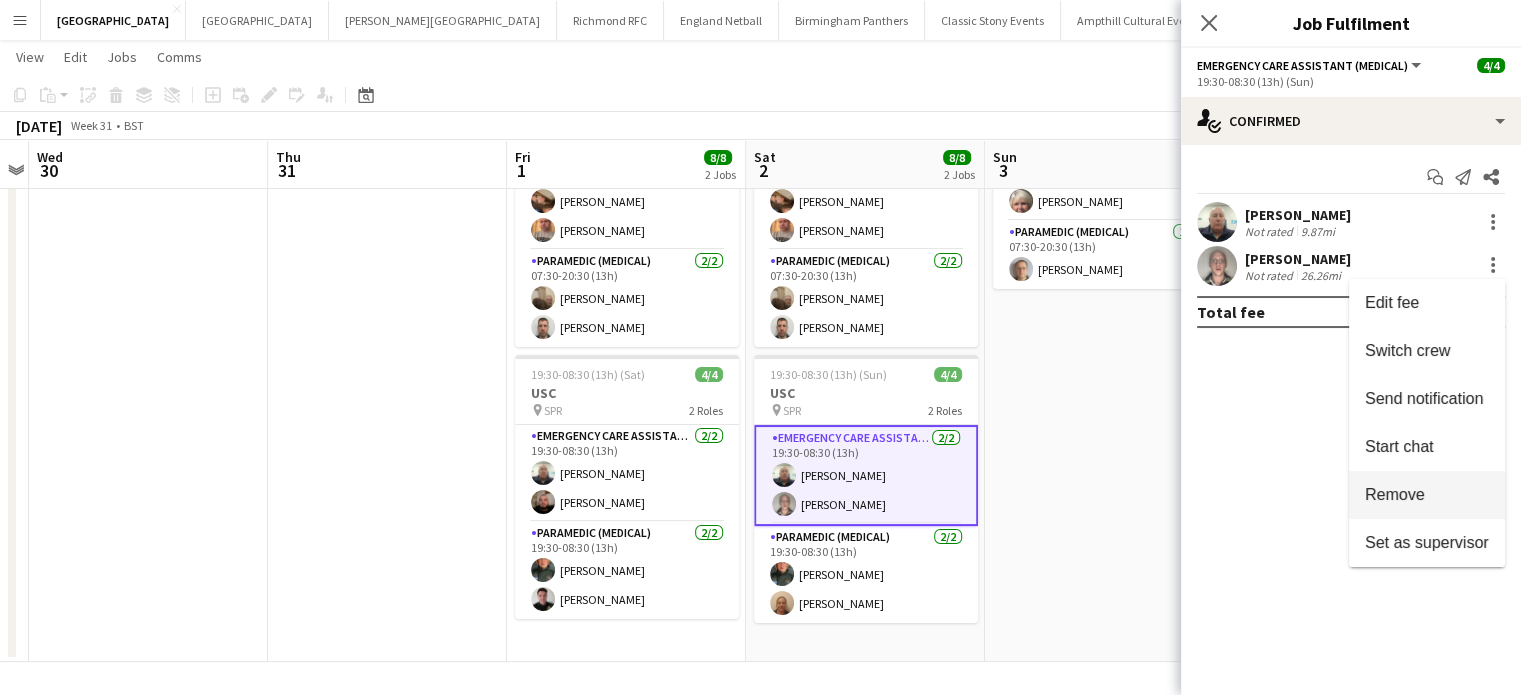 click on "Remove" at bounding box center (1395, 494) 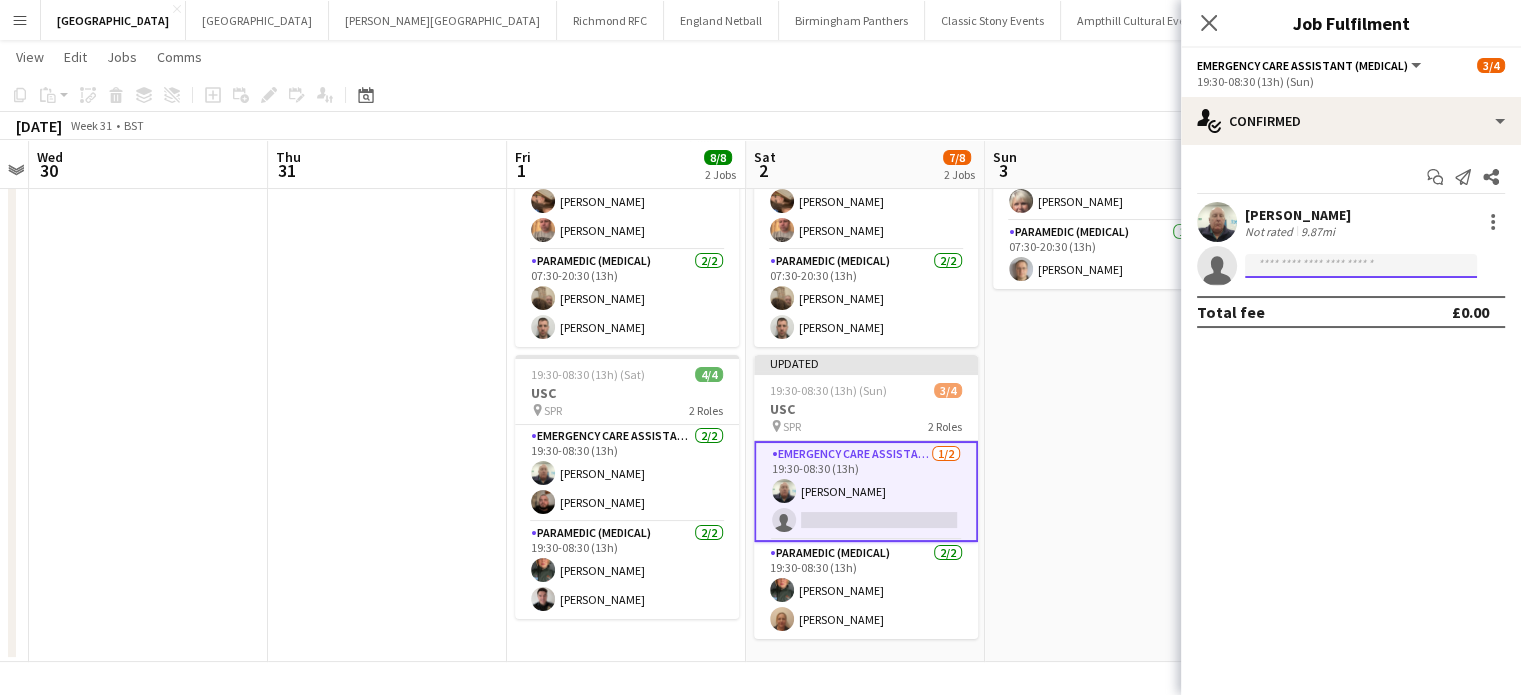 click 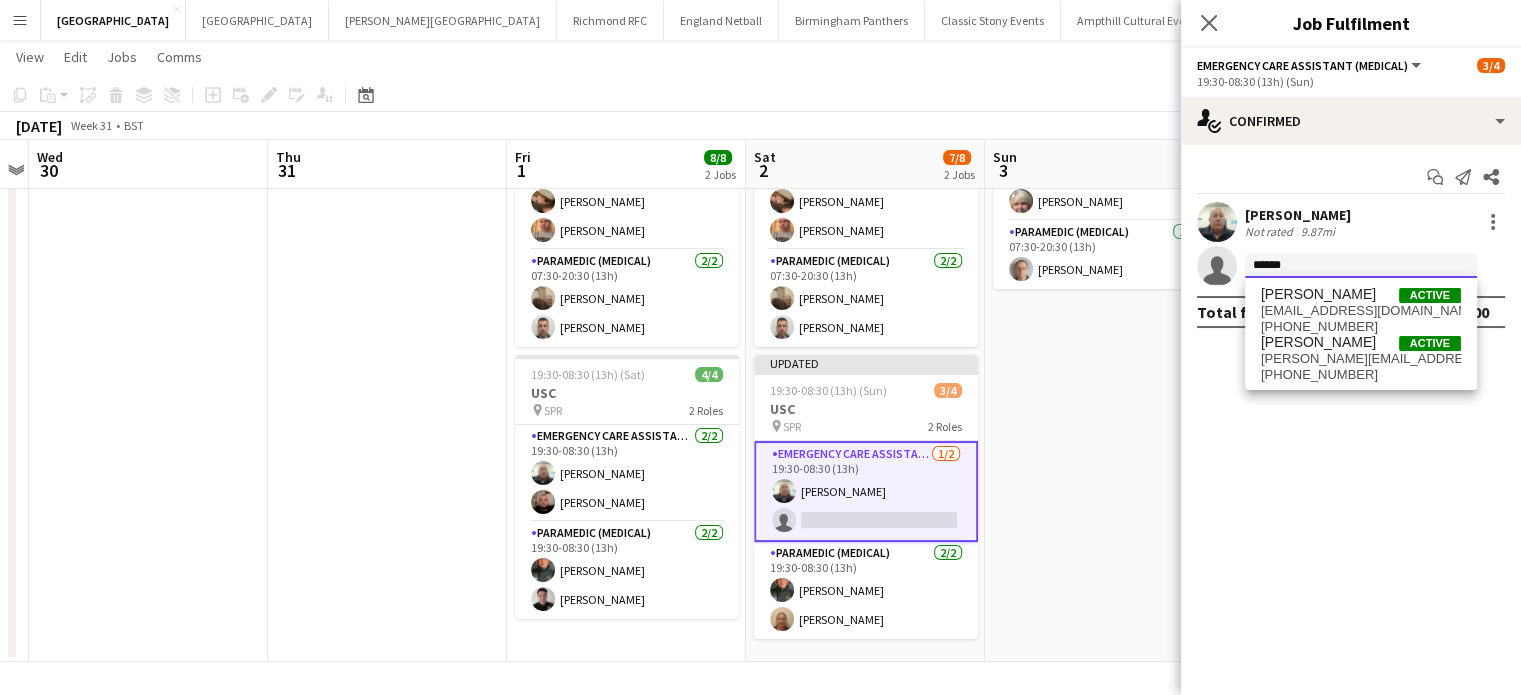 type on "******" 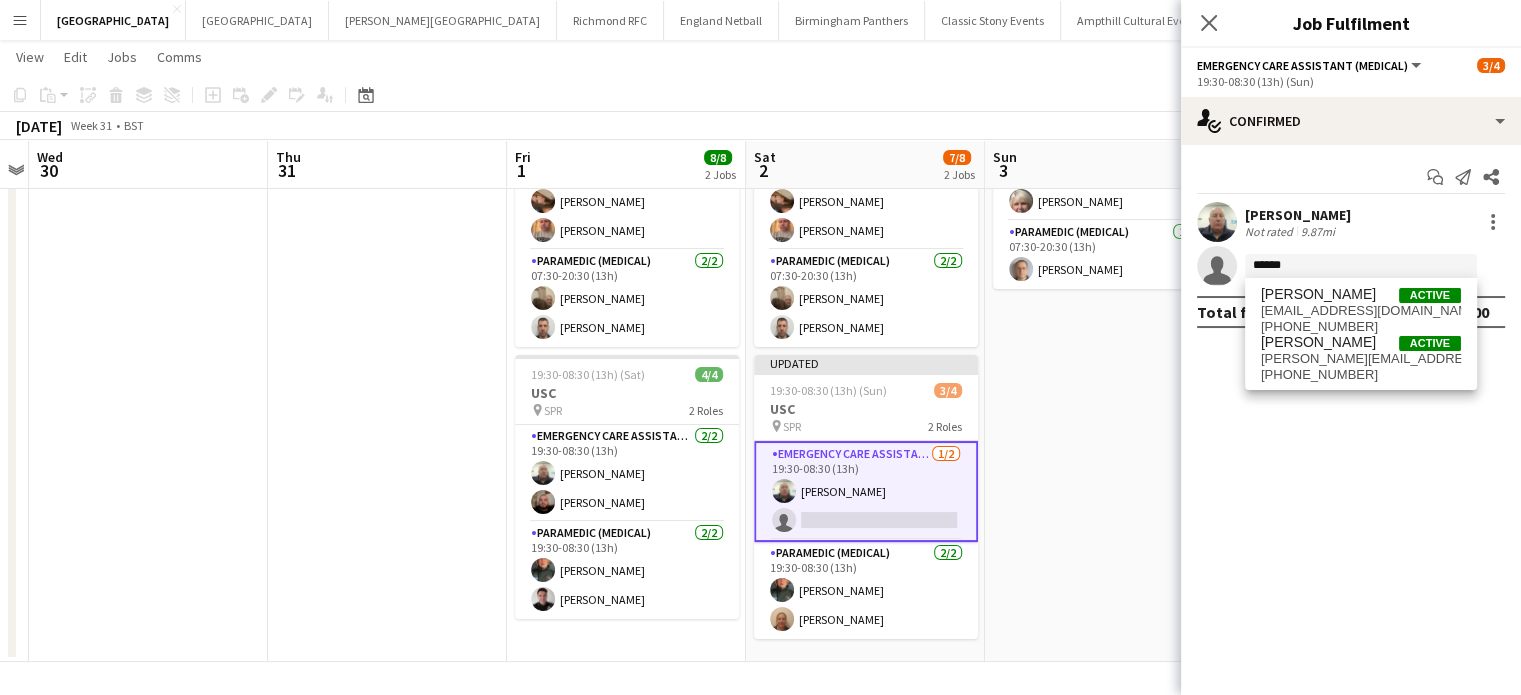click on "check
Confirmed
Start chat
Send notification
Share
Neil Podbransky   Not rated   9.87mi
single-neutral-actions
******  Total fee   £0.00" 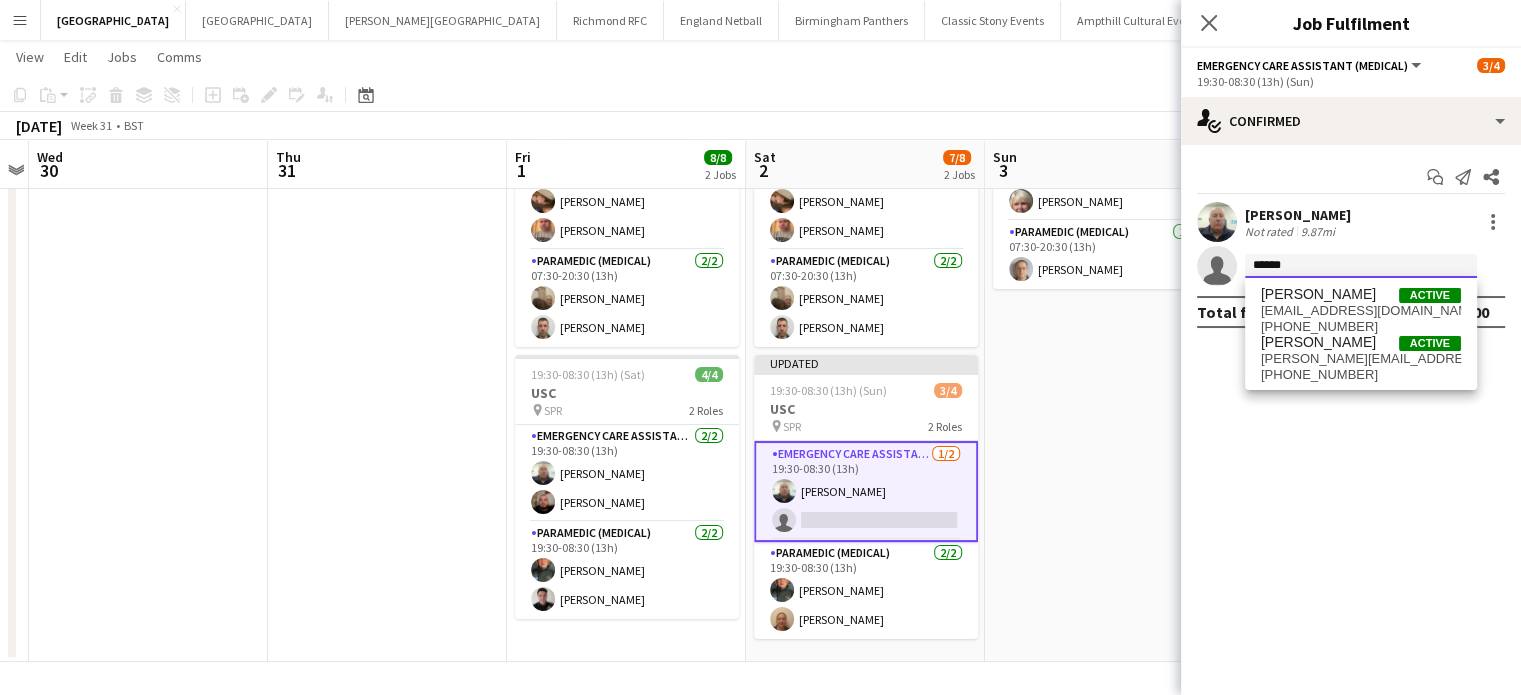 click on "******" 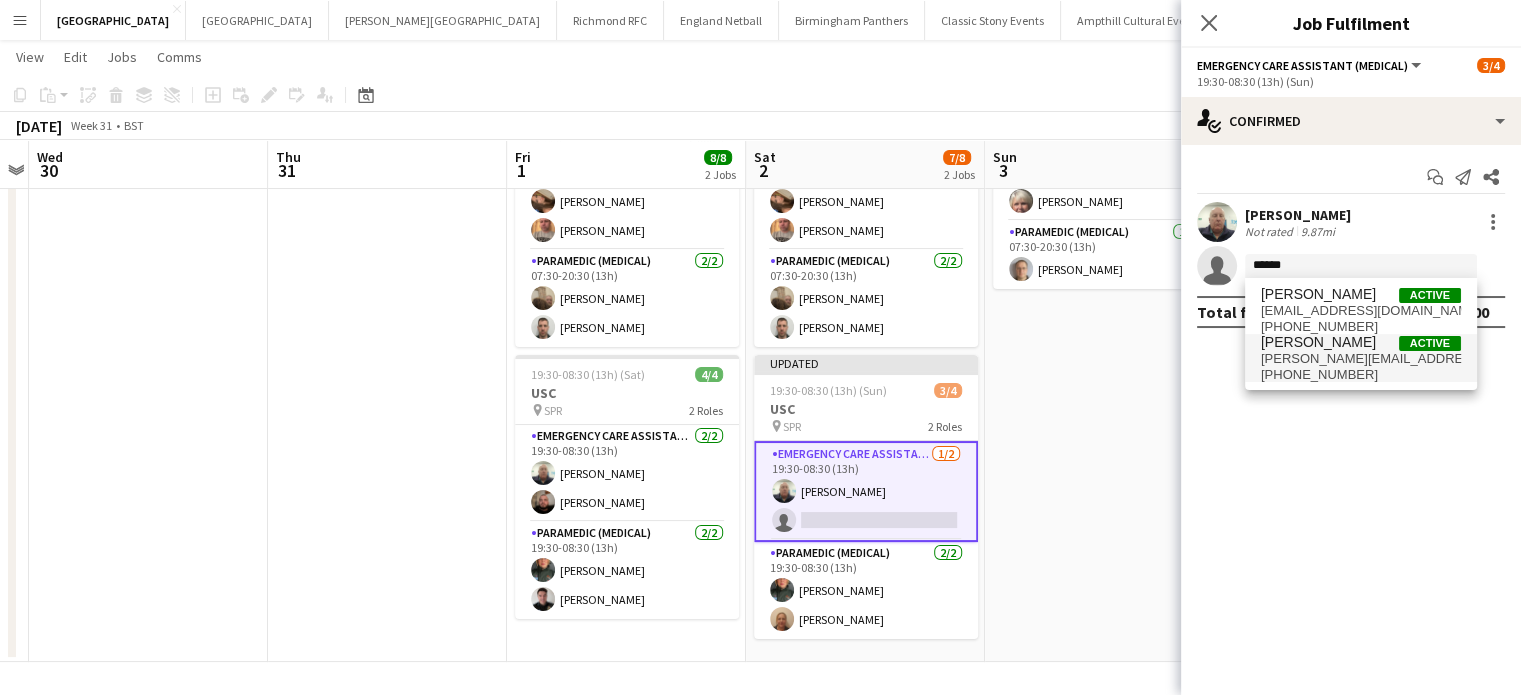 click on "+447814753889" at bounding box center [1361, 375] 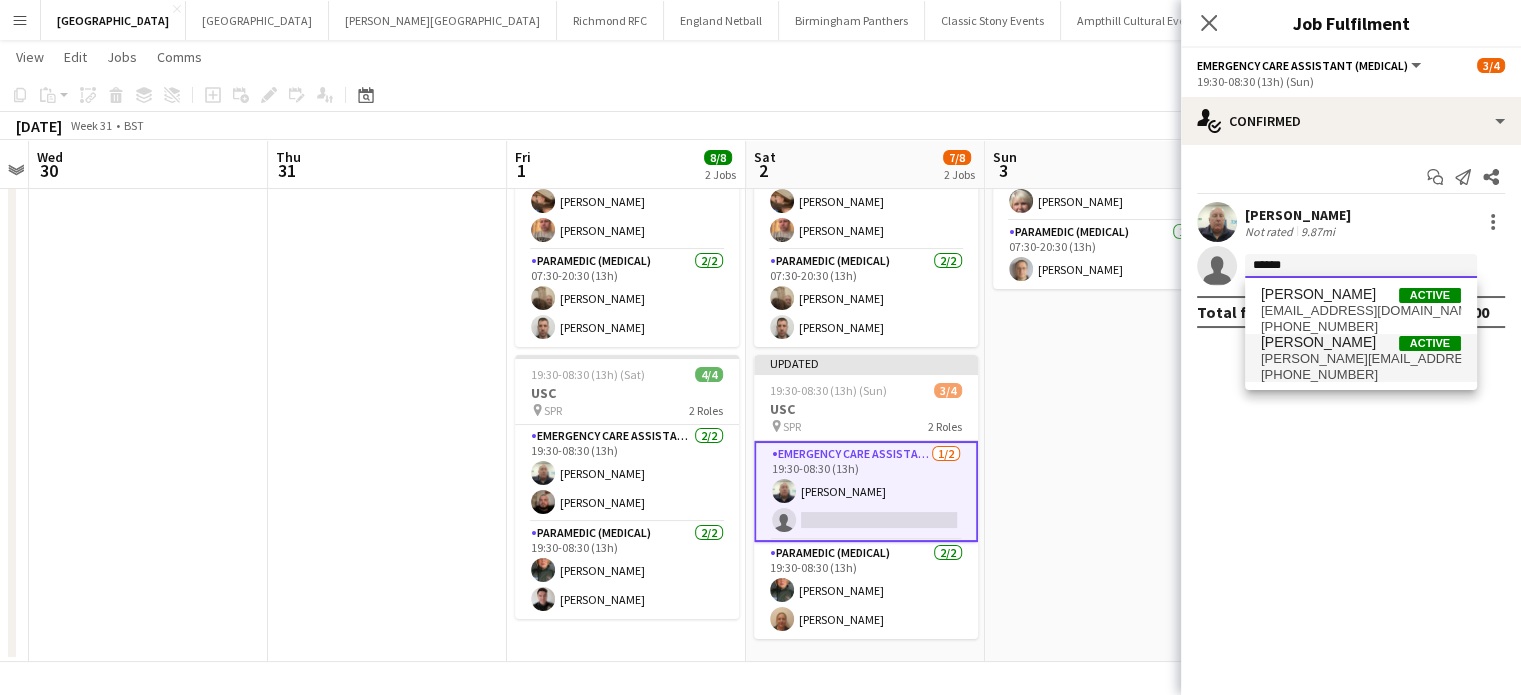 type 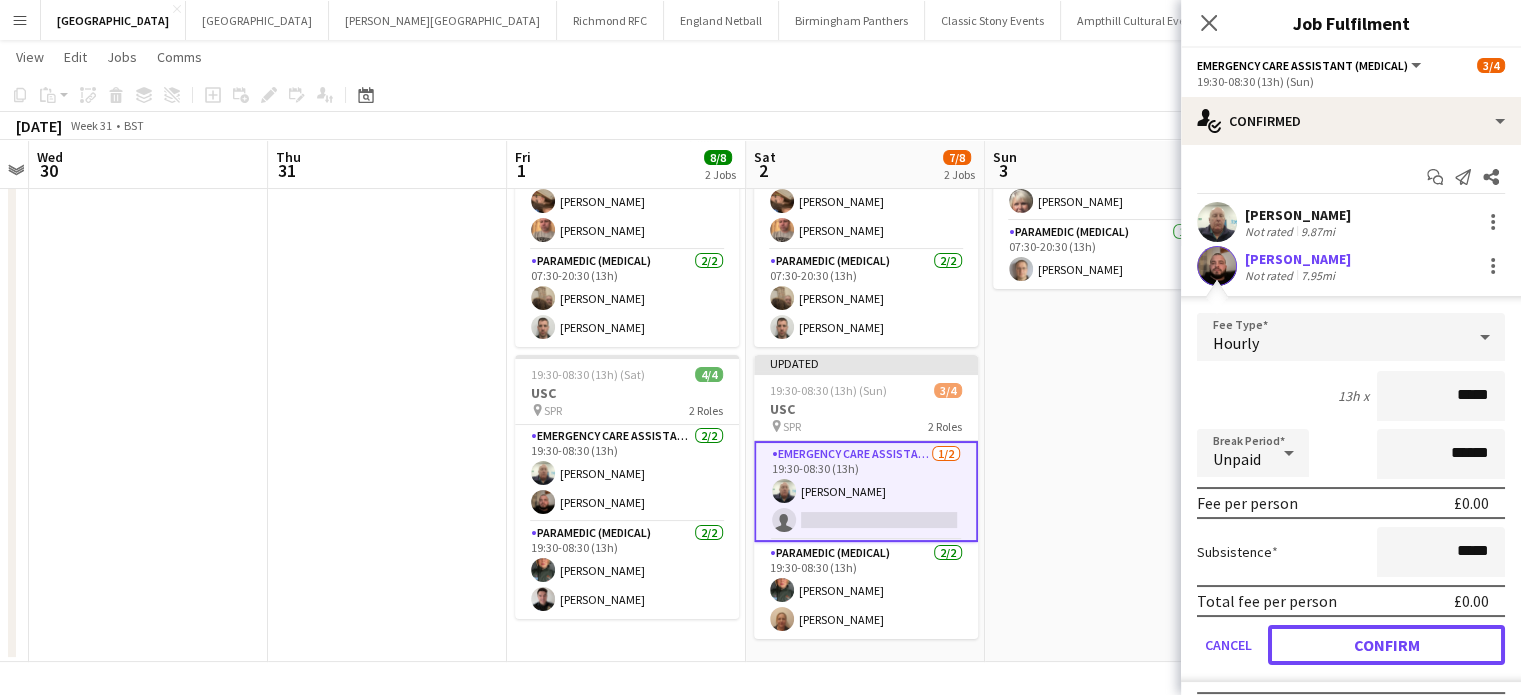 drag, startPoint x: 1408, startPoint y: 631, endPoint x: 1405, endPoint y: 594, distance: 37.12142 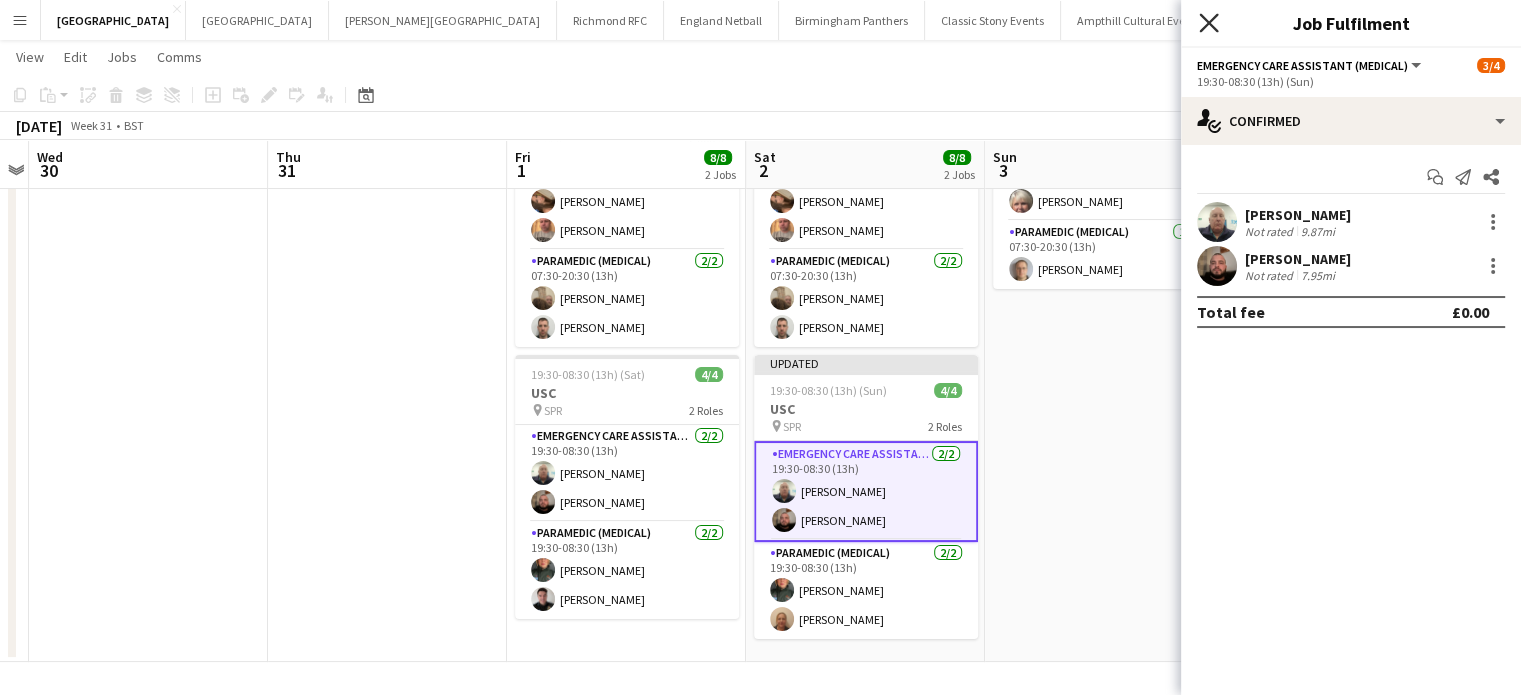 click 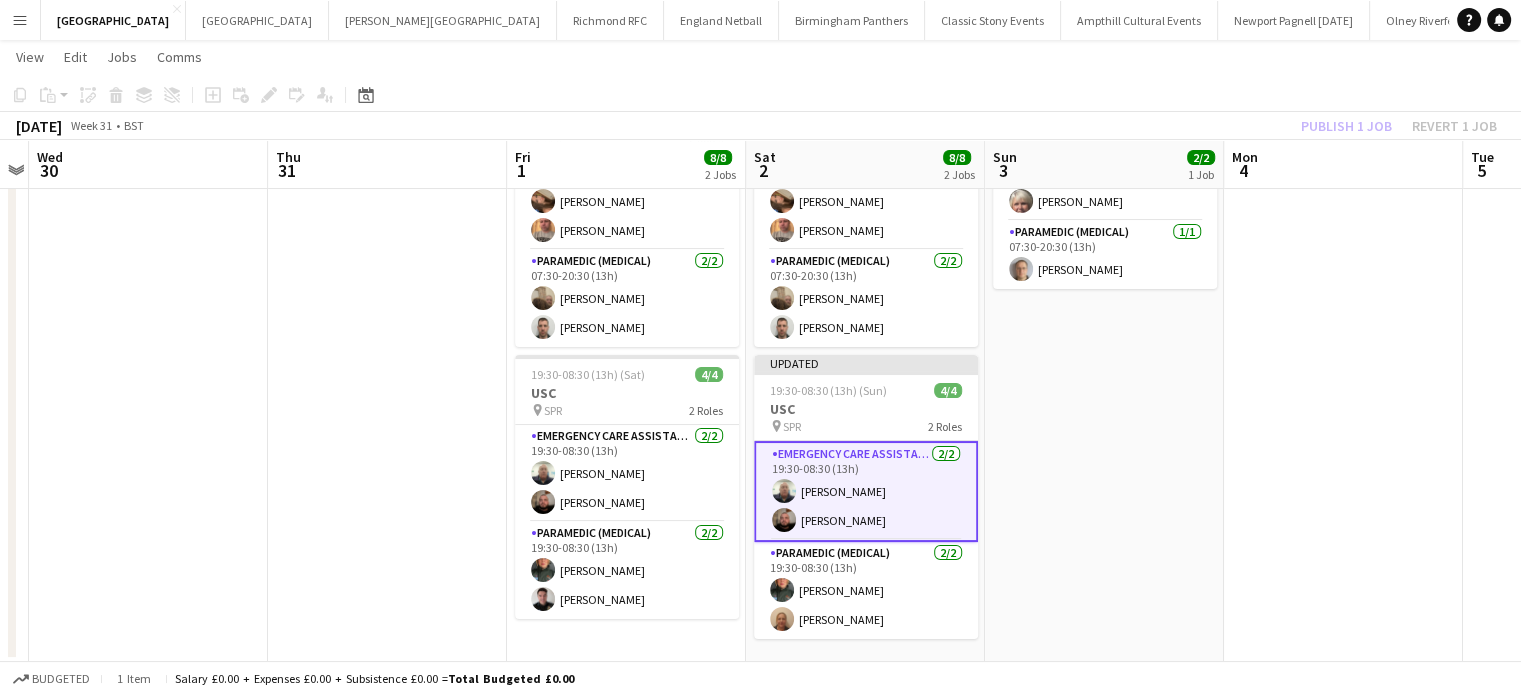 click on "Emergency Care Assistant (Medical)   2/2   19:30-08:30 (13h)
Neil Podbransky Martin Sussex" at bounding box center (866, 491) 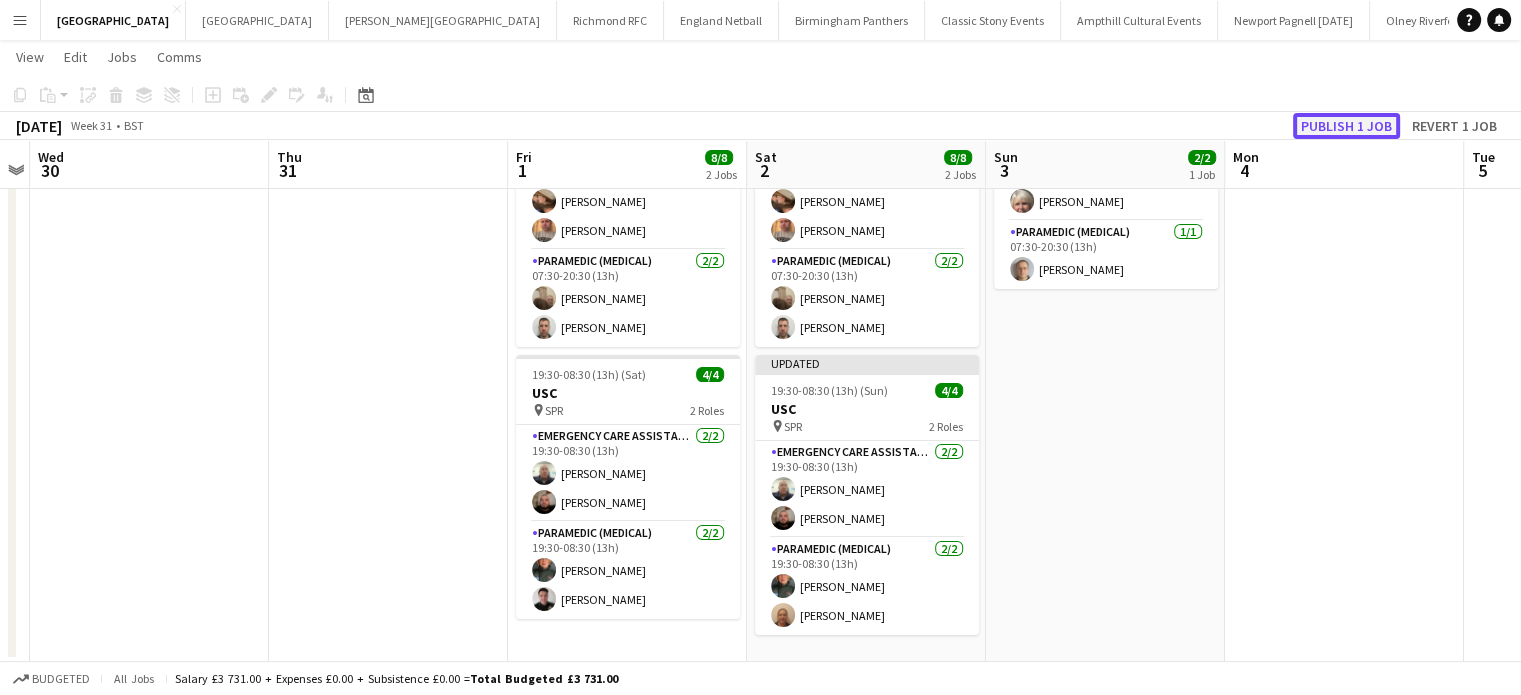 click on "Publish 1 job" 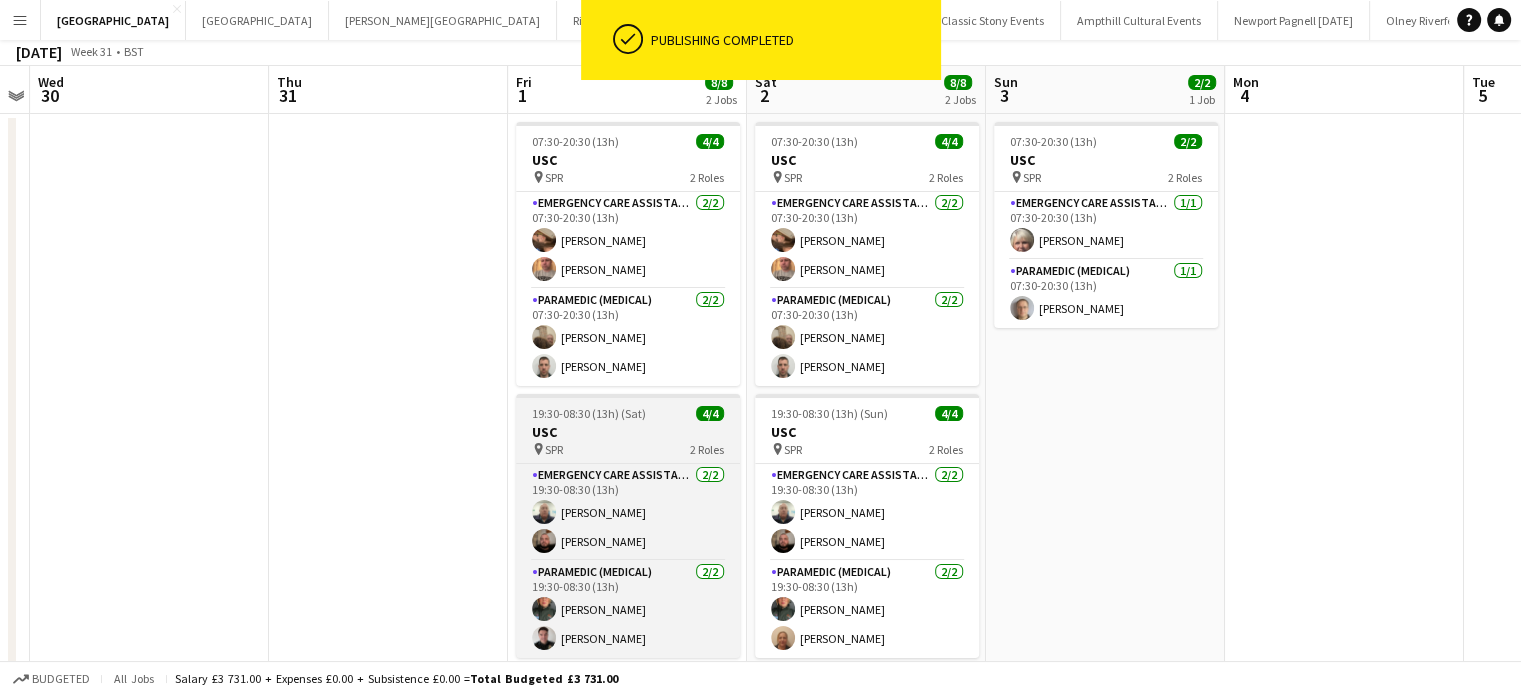 scroll, scrollTop: 149, scrollLeft: 0, axis: vertical 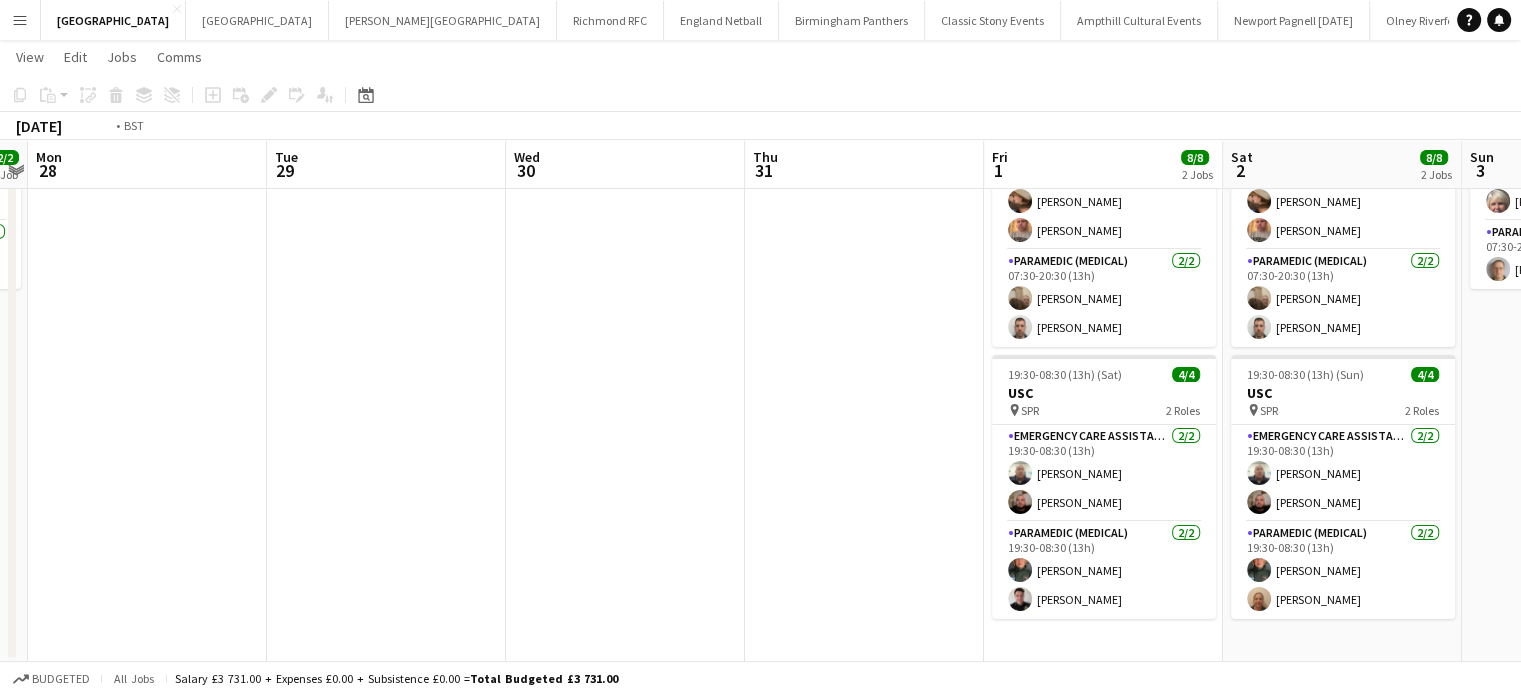 drag, startPoint x: 564, startPoint y: 323, endPoint x: 1100, endPoint y: 323, distance: 536 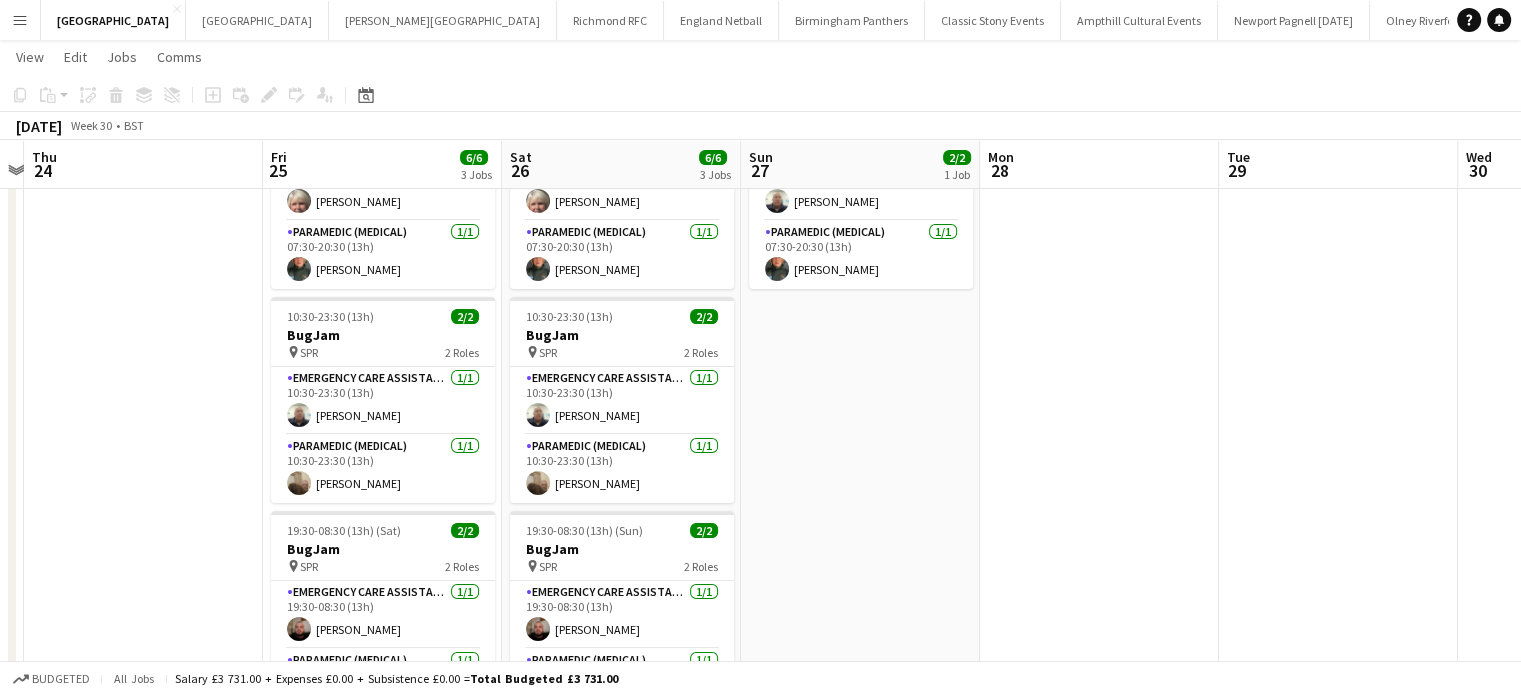 scroll, scrollTop: 0, scrollLeft: 442, axis: horizontal 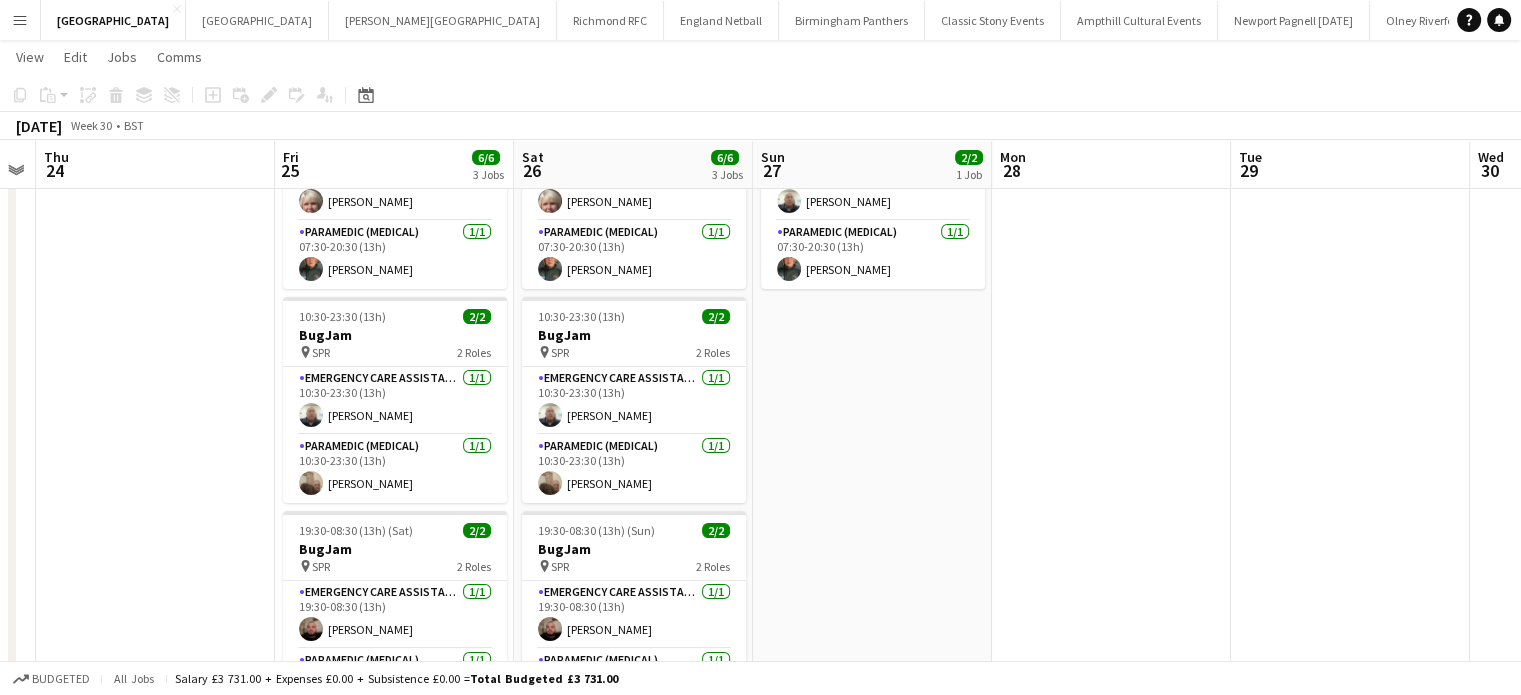drag, startPoint x: 976, startPoint y: 433, endPoint x: 1213, endPoint y: 437, distance: 237.03375 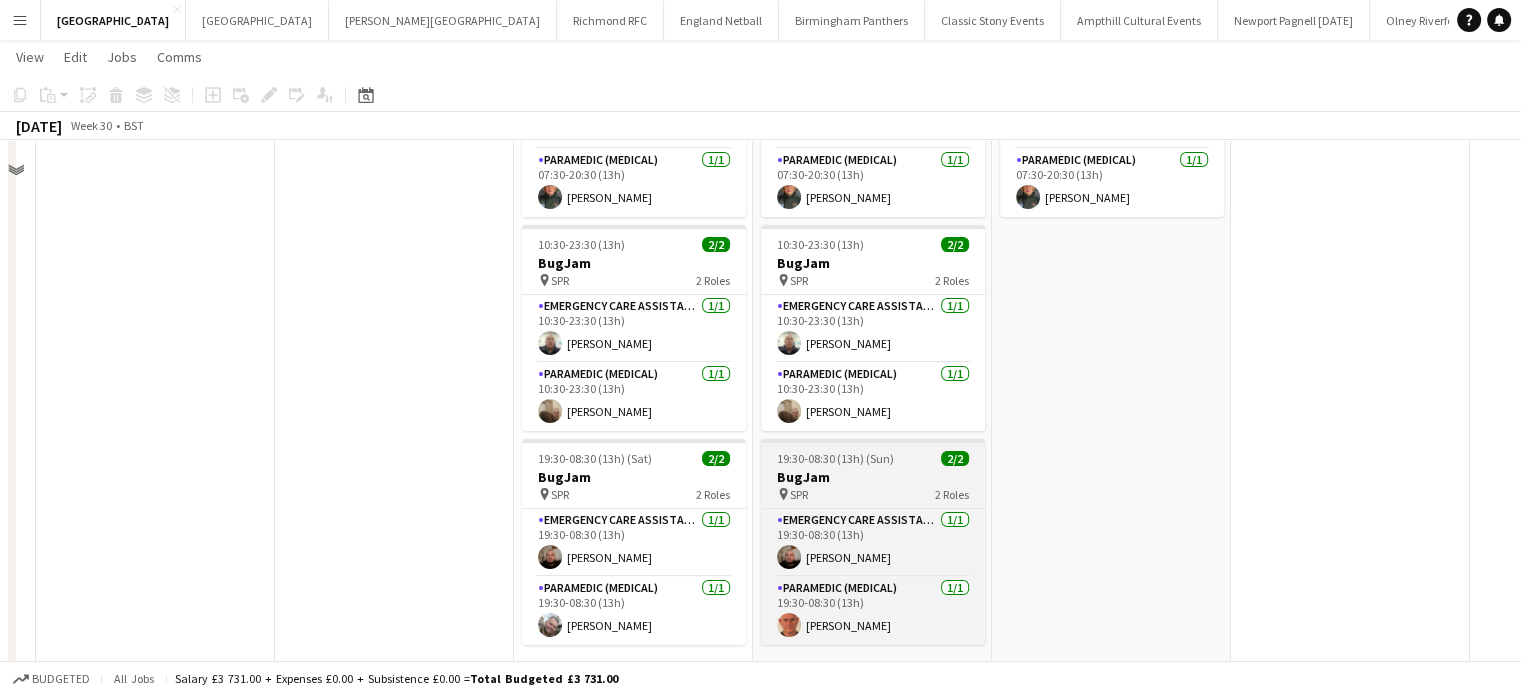 scroll, scrollTop: 249, scrollLeft: 0, axis: vertical 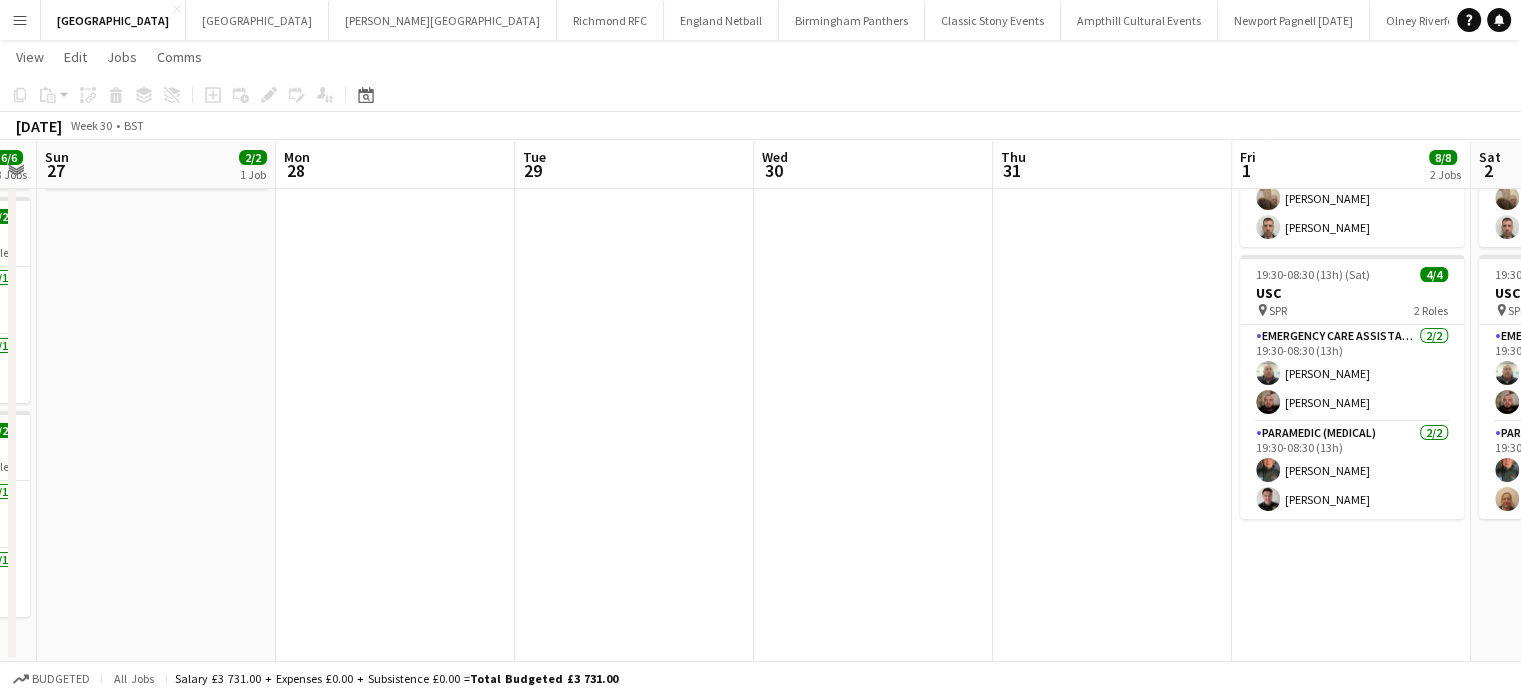 drag, startPoint x: 1239, startPoint y: 449, endPoint x: 289, endPoint y: 483, distance: 950.6082 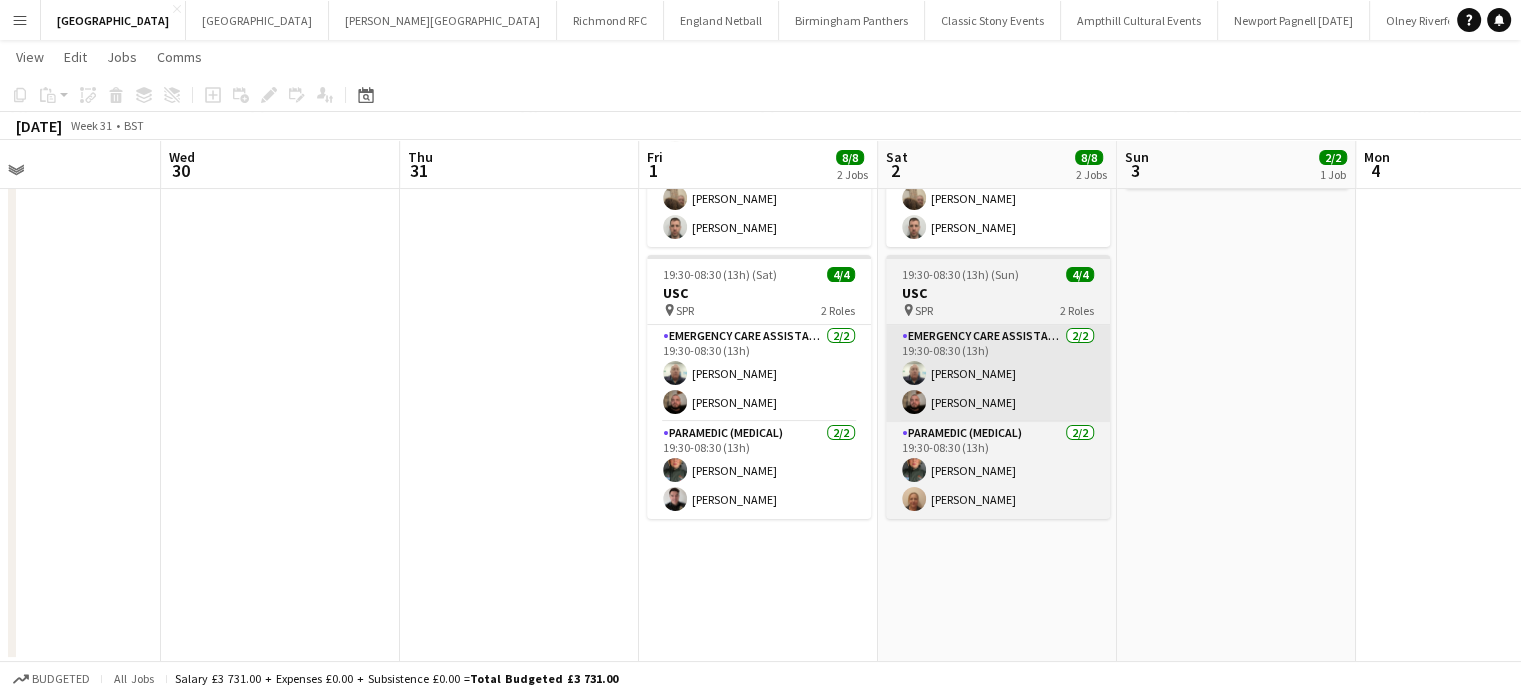 drag, startPoint x: 1107, startPoint y: 455, endPoint x: 1011, endPoint y: 386, distance: 118.224365 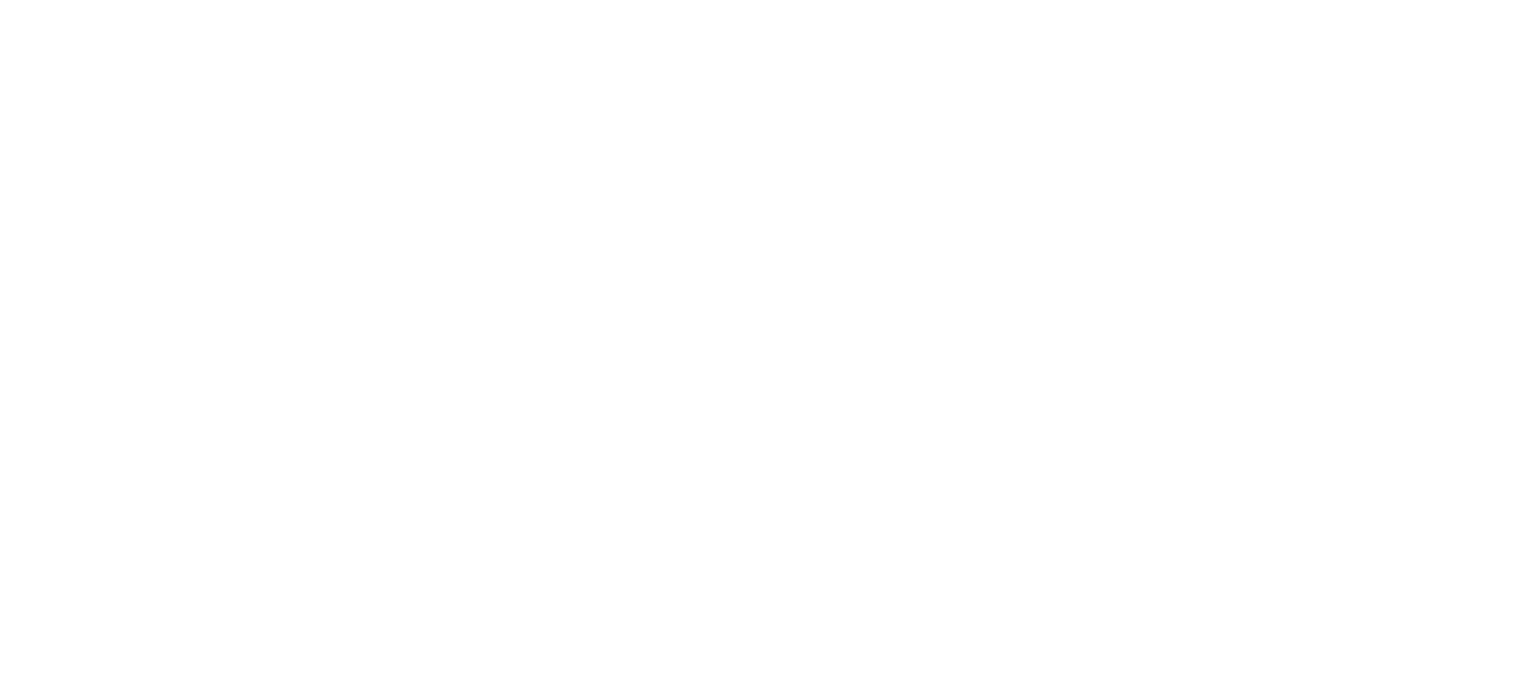 scroll, scrollTop: 0, scrollLeft: 0, axis: both 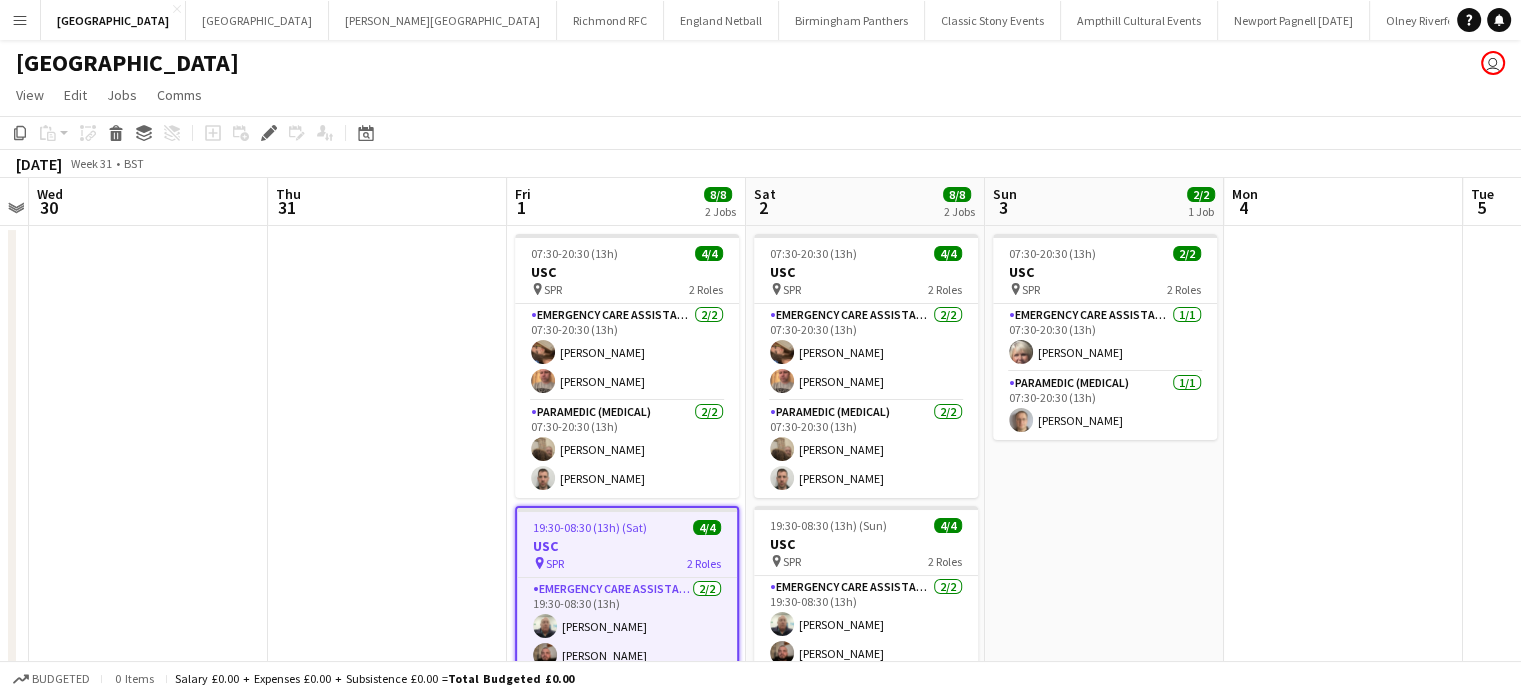 click on "Menu" at bounding box center (20, 20) 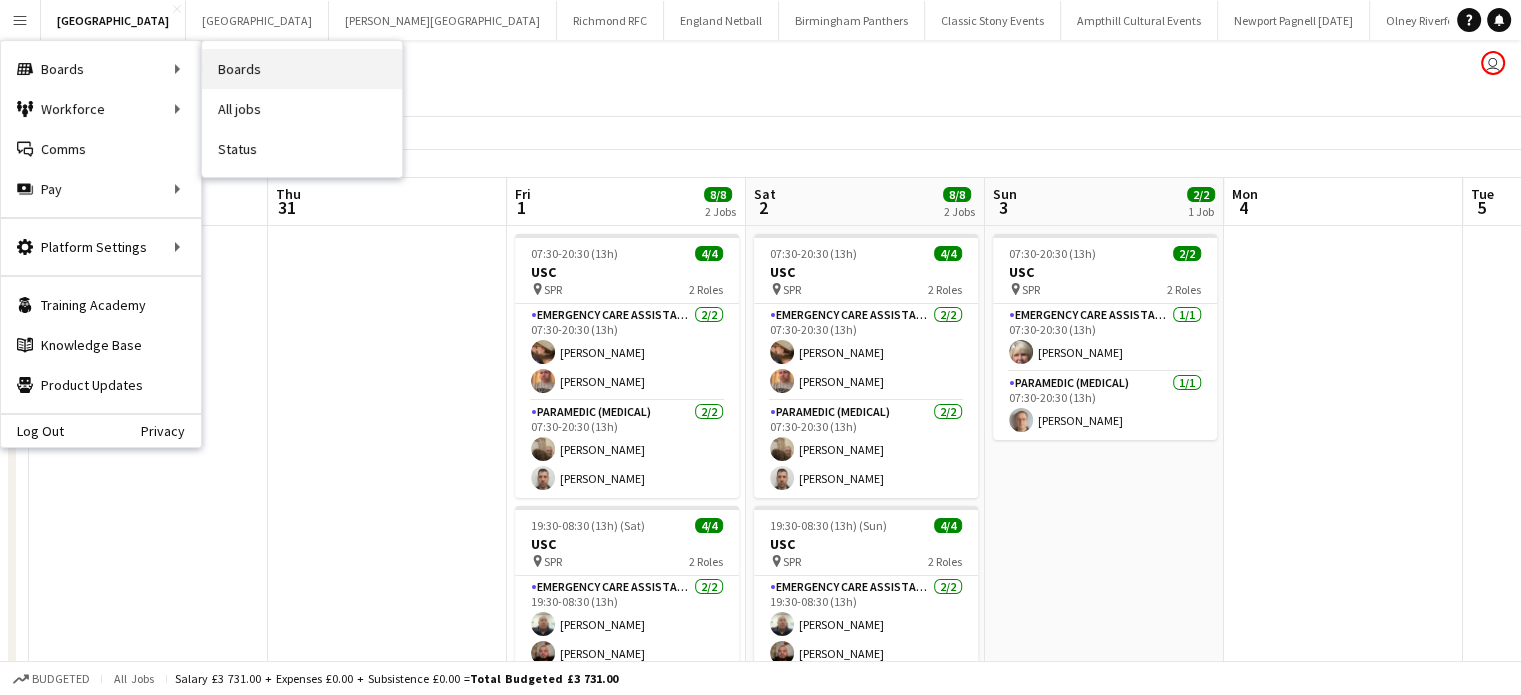 click on "Boards" at bounding box center [302, 69] 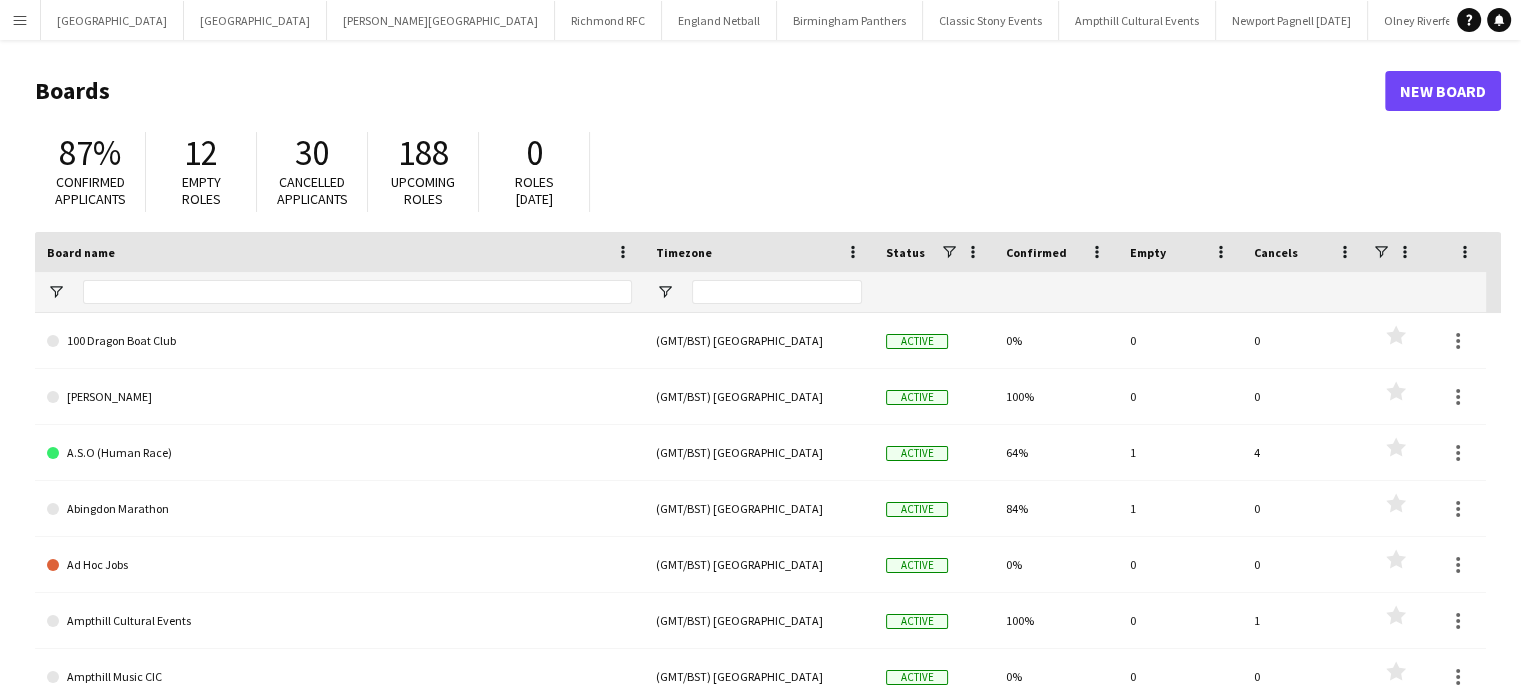 drag, startPoint x: 24, startPoint y: 17, endPoint x: 84, endPoint y: 40, distance: 64.25729 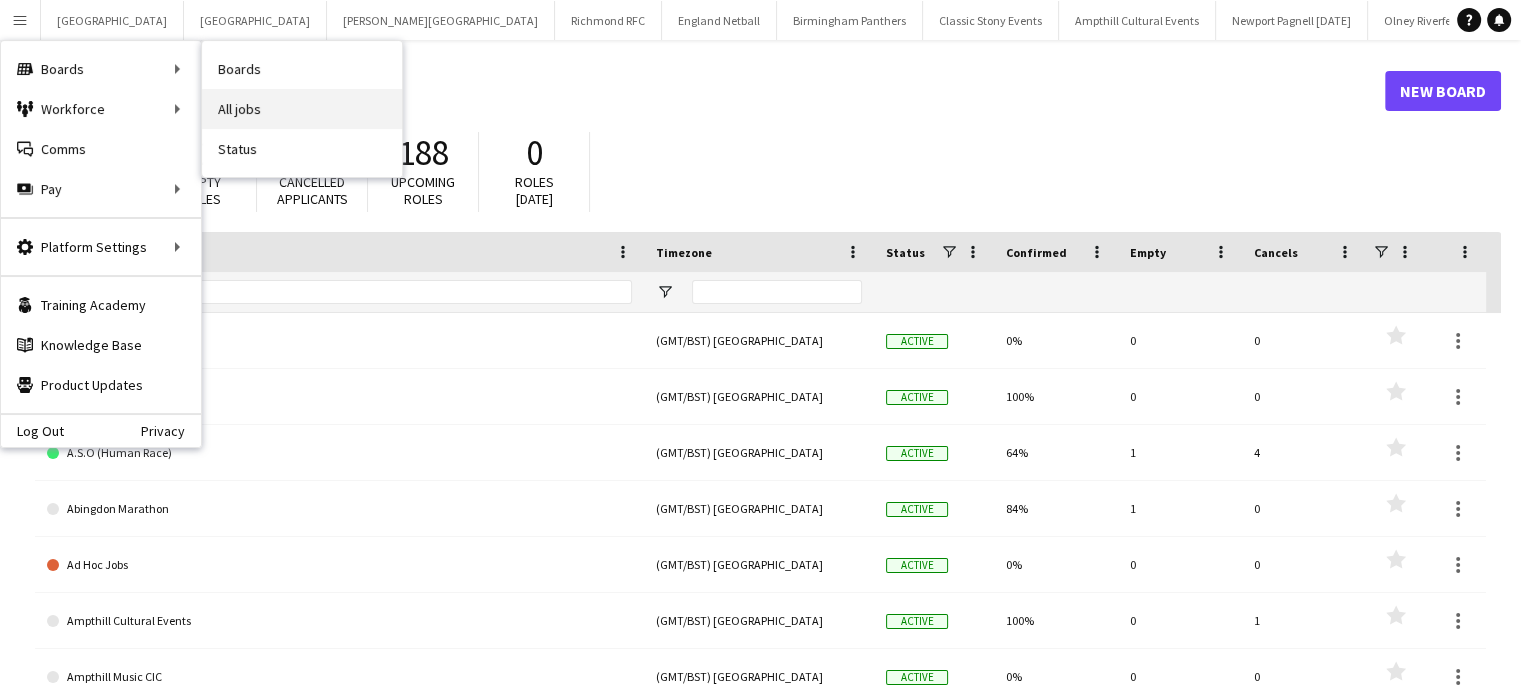 click on "All jobs" at bounding box center [302, 109] 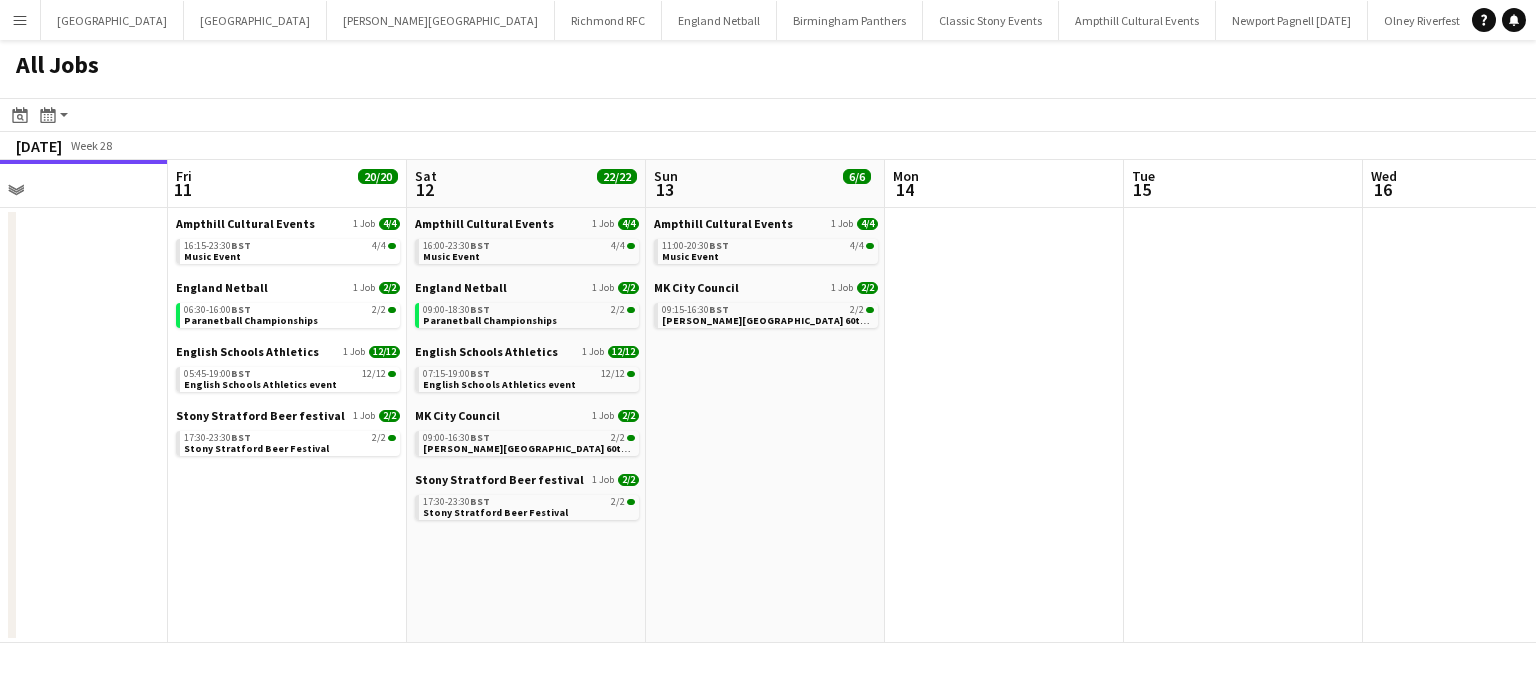 drag, startPoint x: 1076, startPoint y: 452, endPoint x: 286, endPoint y: 477, distance: 790.39545 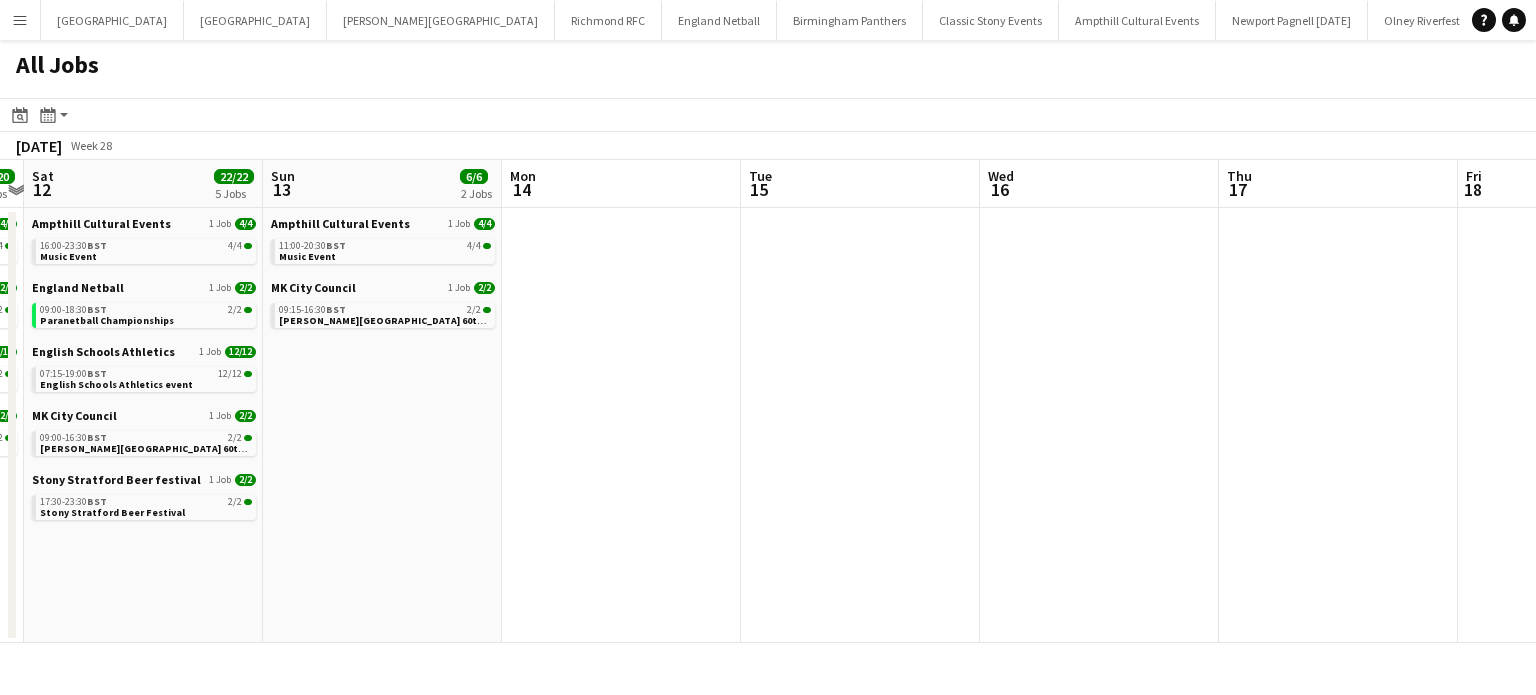drag, startPoint x: 788, startPoint y: 465, endPoint x: 106, endPoint y: 473, distance: 682.04694 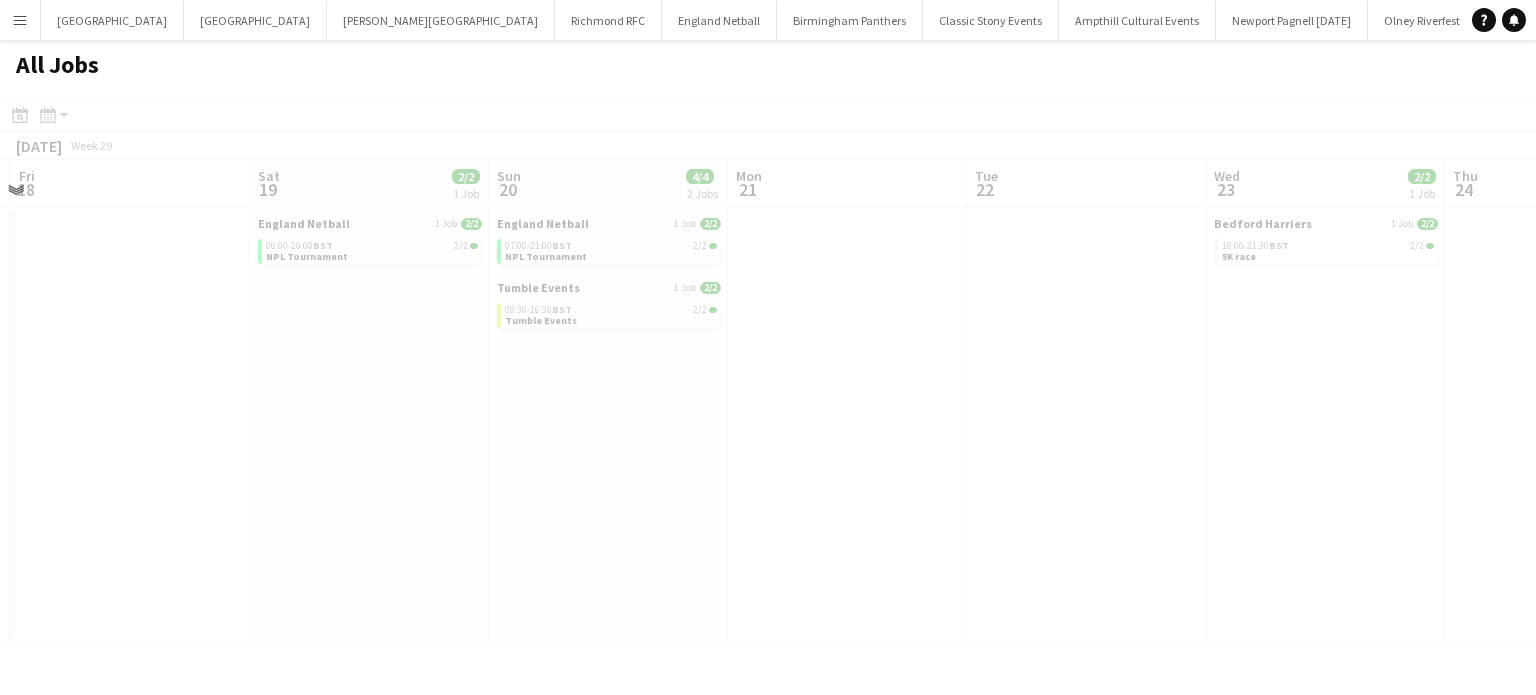 drag, startPoint x: 660, startPoint y: 457, endPoint x: -24, endPoint y: 464, distance: 684.0358 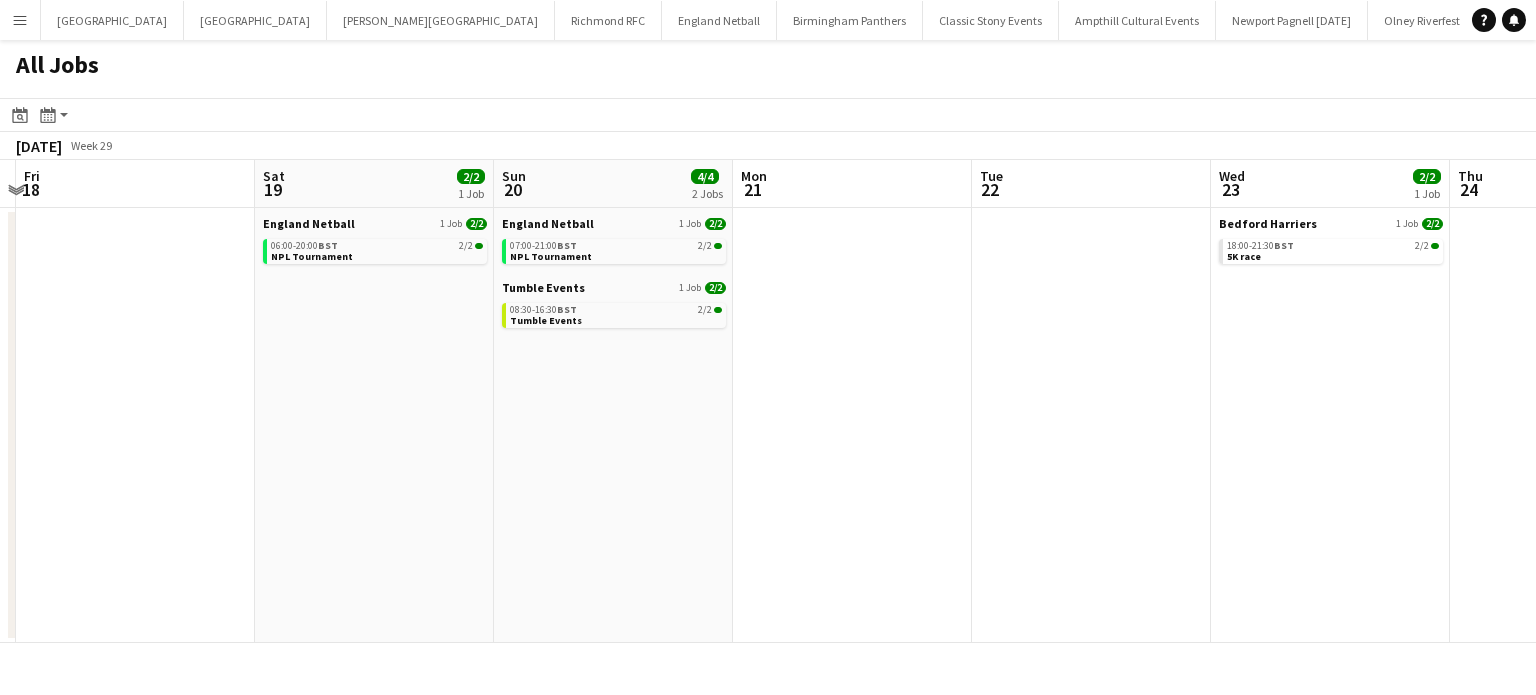 drag, startPoint x: 820, startPoint y: 463, endPoint x: 127, endPoint y: 467, distance: 693.01154 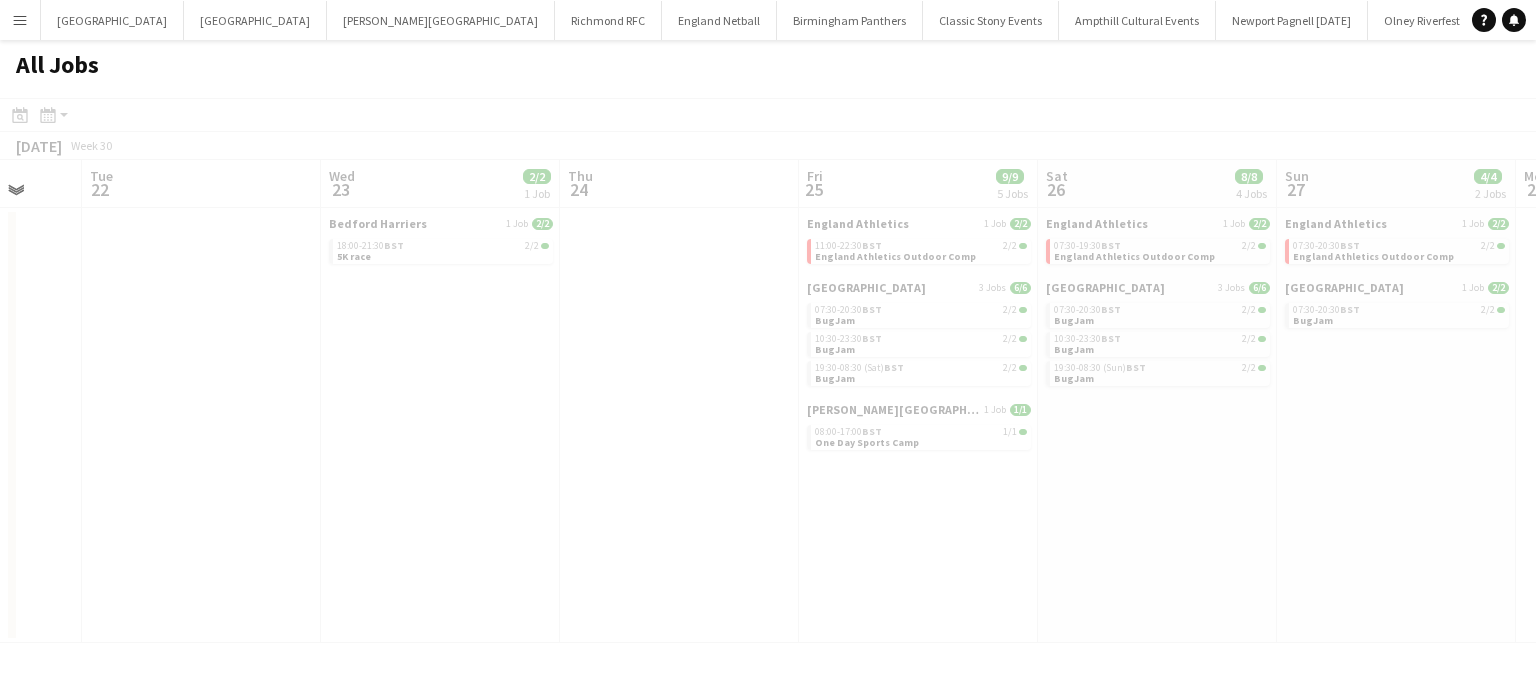 drag, startPoint x: 840, startPoint y: 460, endPoint x: 370, endPoint y: 438, distance: 470.51462 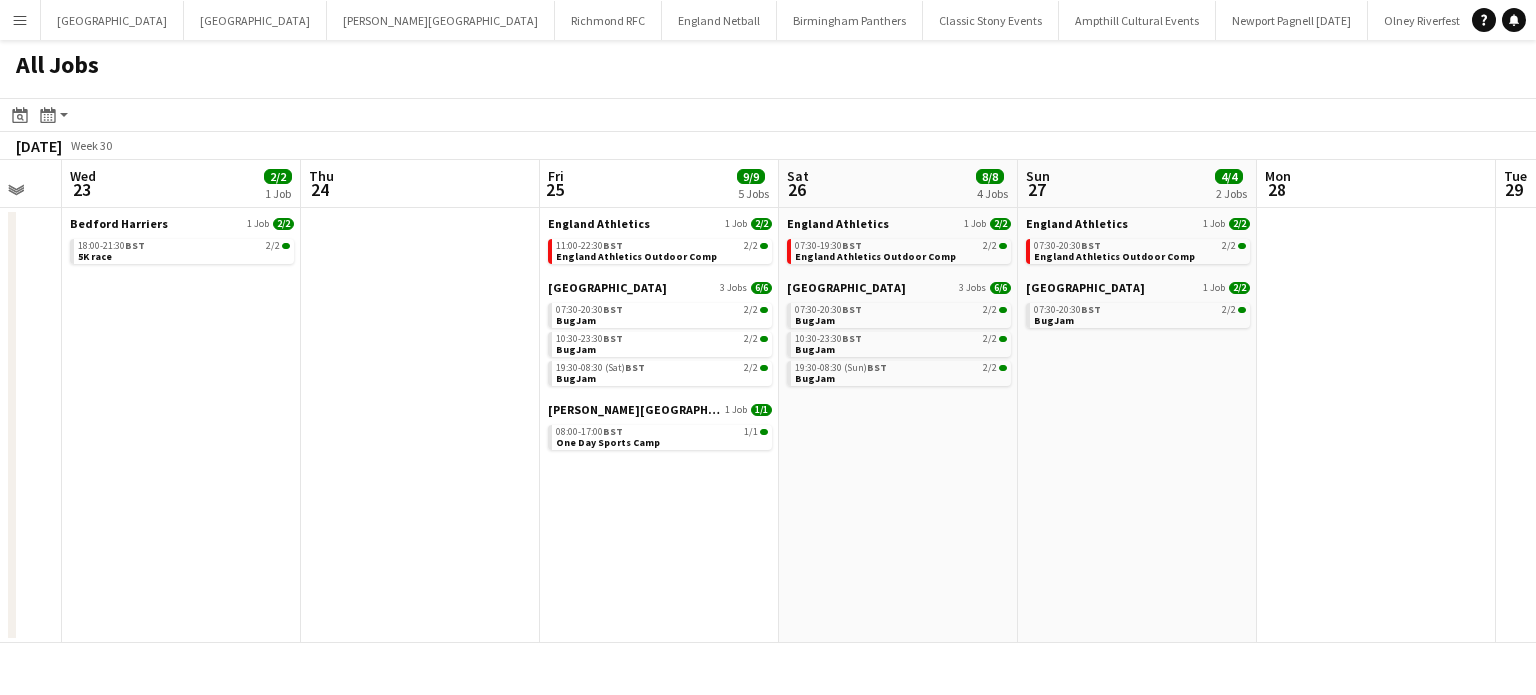 drag, startPoint x: 1153, startPoint y: 449, endPoint x: 684, endPoint y: 439, distance: 469.1066 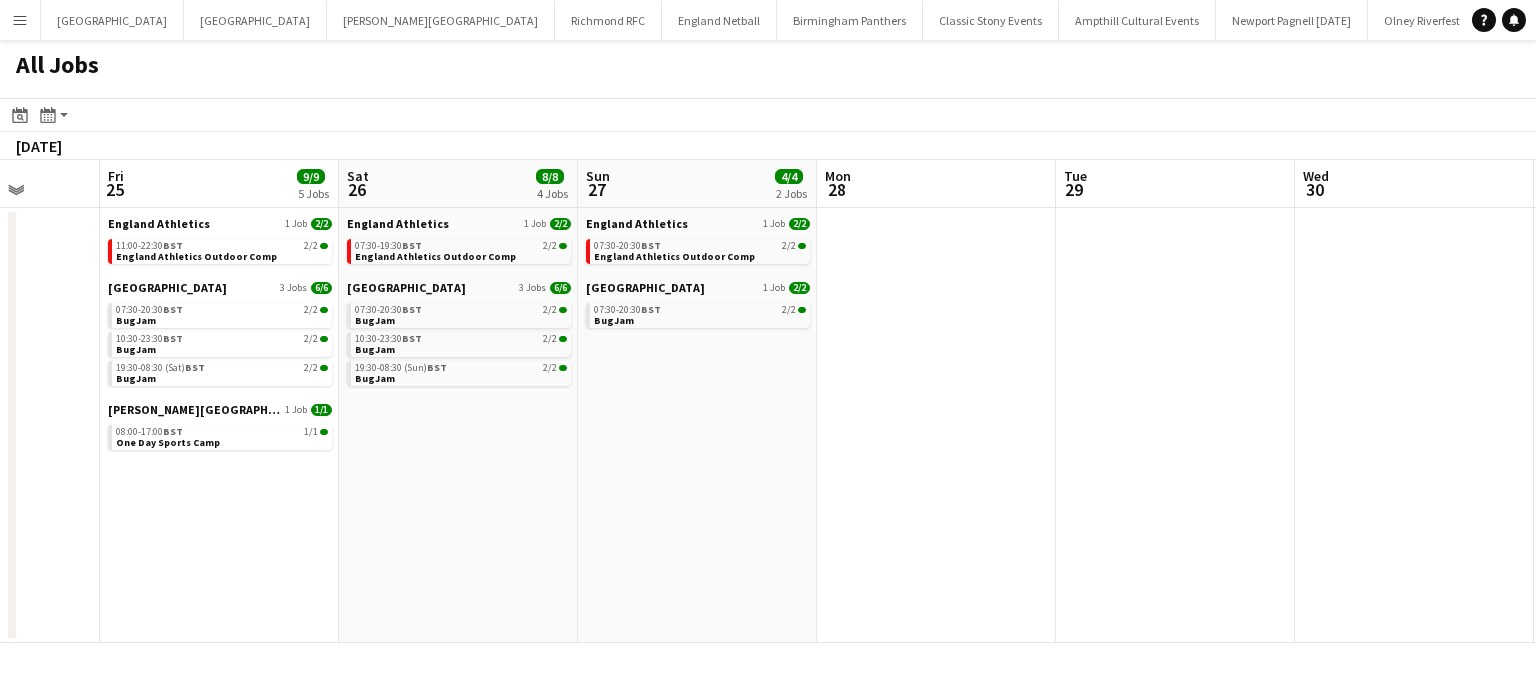 drag, startPoint x: 1004, startPoint y: 437, endPoint x: 328, endPoint y: 437, distance: 676 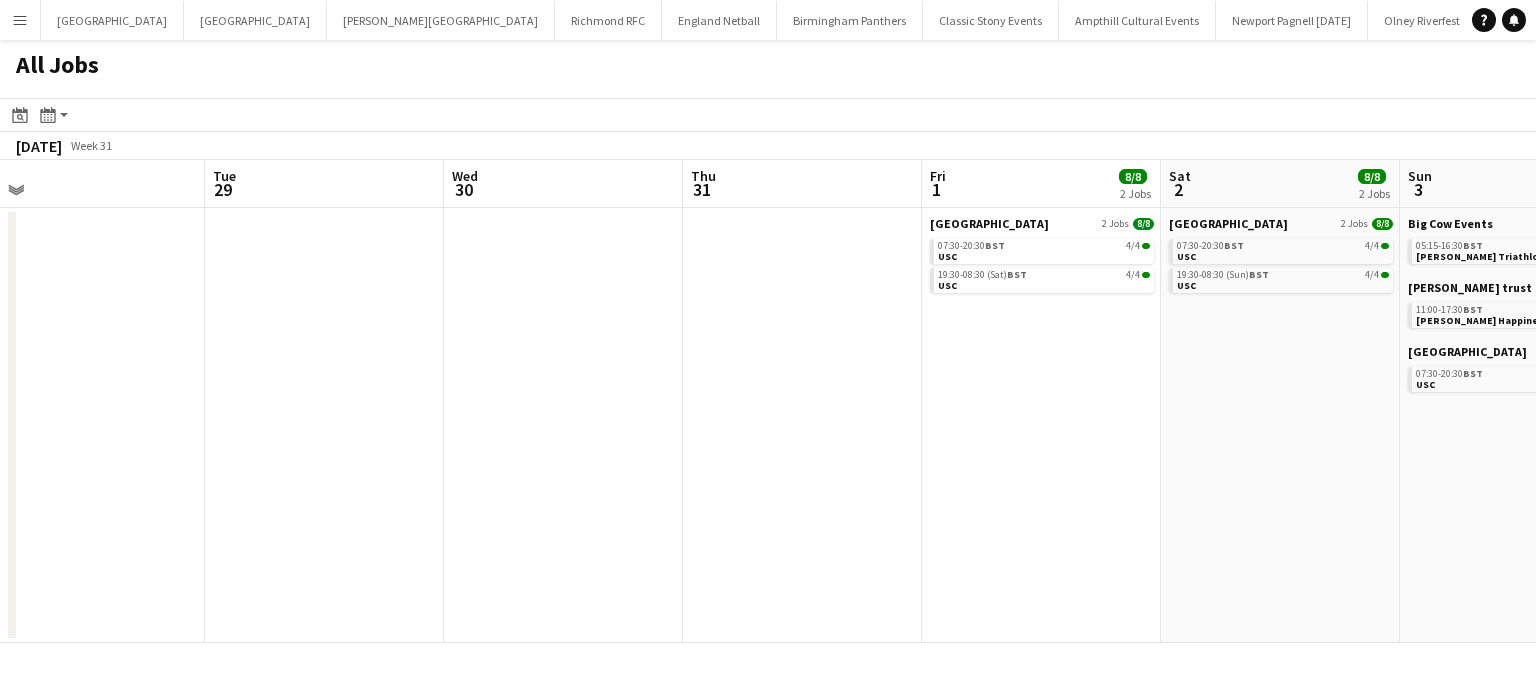 click on "All Jobs
Date picker
JUL 2025 JUL 2025 Monday M Tuesday T Wednesday W Thursday T Friday F Saturday S Sunday S  JUL      1   2   3   4   5   6   7   8   9   10   11   12   13   14   15   16   17   18   19   20   21   22   23   24   25   26   27   28   29   30   31
Comparison range
Comparison range
Today
Month view / Day view
Day view by Board Day view by Job Month view  July 2025   Week 31
Expand/collapse
Sat   26   8/8   4 Jobs   Sun   27   4/4   2 Jobs   Mon   28   Tue   29   Wed   30   Thu   31   Fri   1   8/8   2 Jobs   Sat   2   8/8   2 Jobs   Sun   3   8/9   3 Jobs   Mon   4   Tue   5   Wed   6   2/2   1 Job   England Athletics   1 Job   2/2   07:30-19:30    BST   2/2   England Athletics Outdoor Comp   Santa Pod Raceway   3 Jobs   6/6   07:30-20:30    BST   2/2   BugJam   10:30-23:30    BST   2/2   BugJam   19:30-08:30 (Sun)   BST" 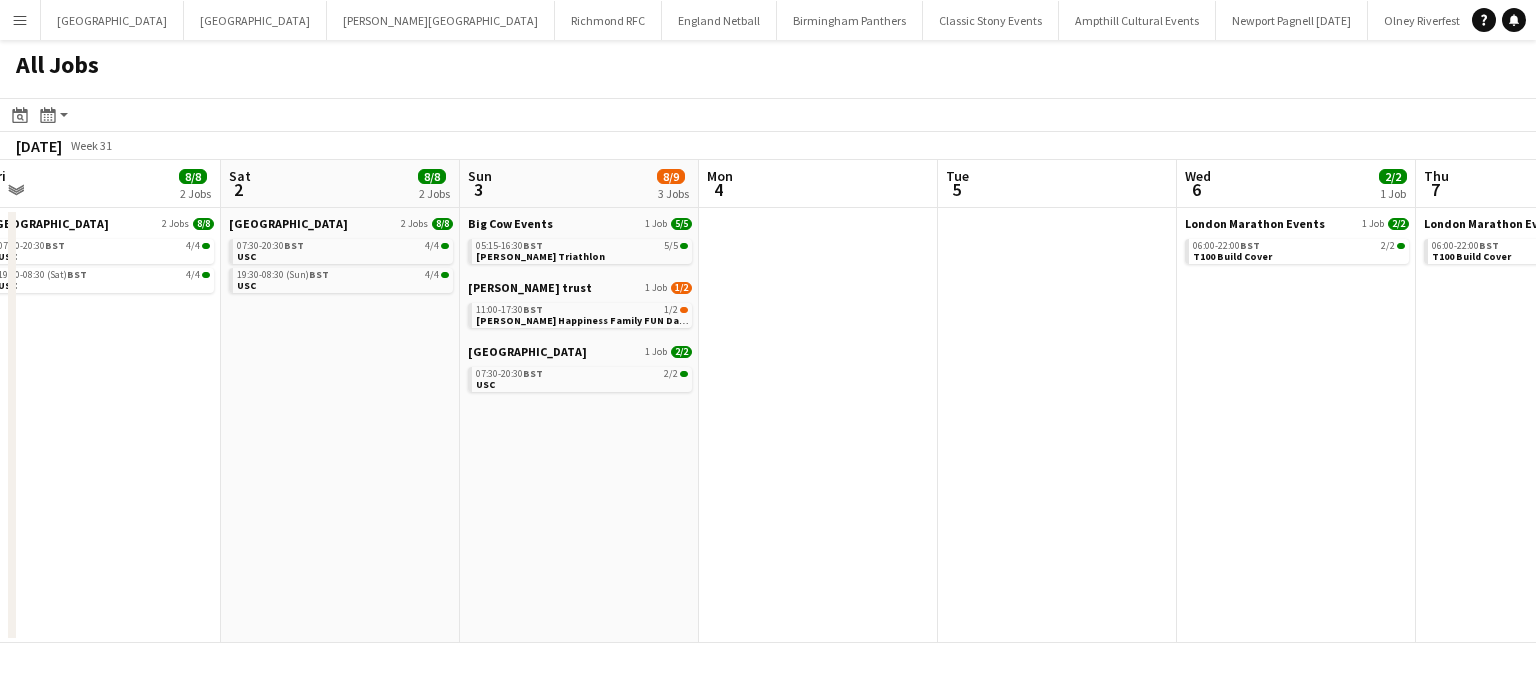 drag, startPoint x: 1391, startPoint y: 433, endPoint x: 353, endPoint y: 467, distance: 1038.5566 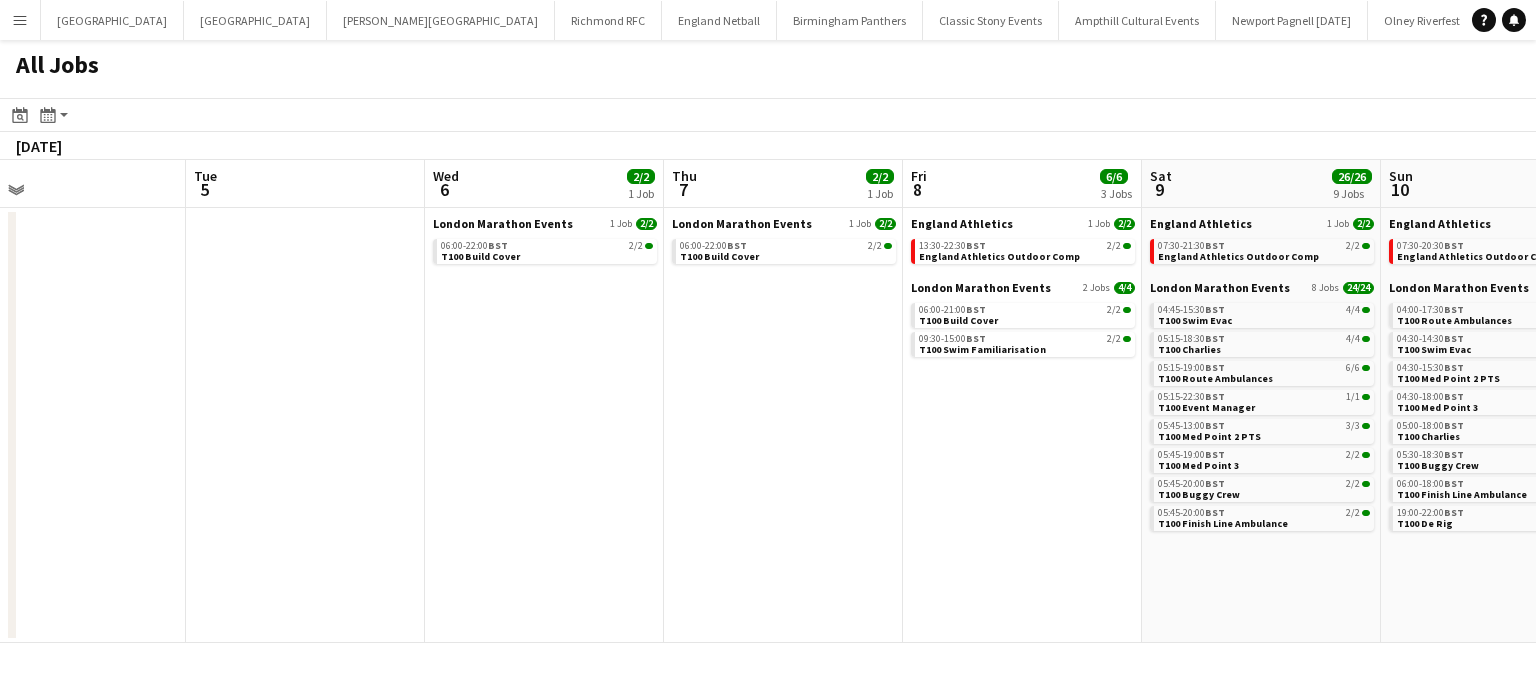 drag, startPoint x: 962, startPoint y: 460, endPoint x: 386, endPoint y: 463, distance: 576.0078 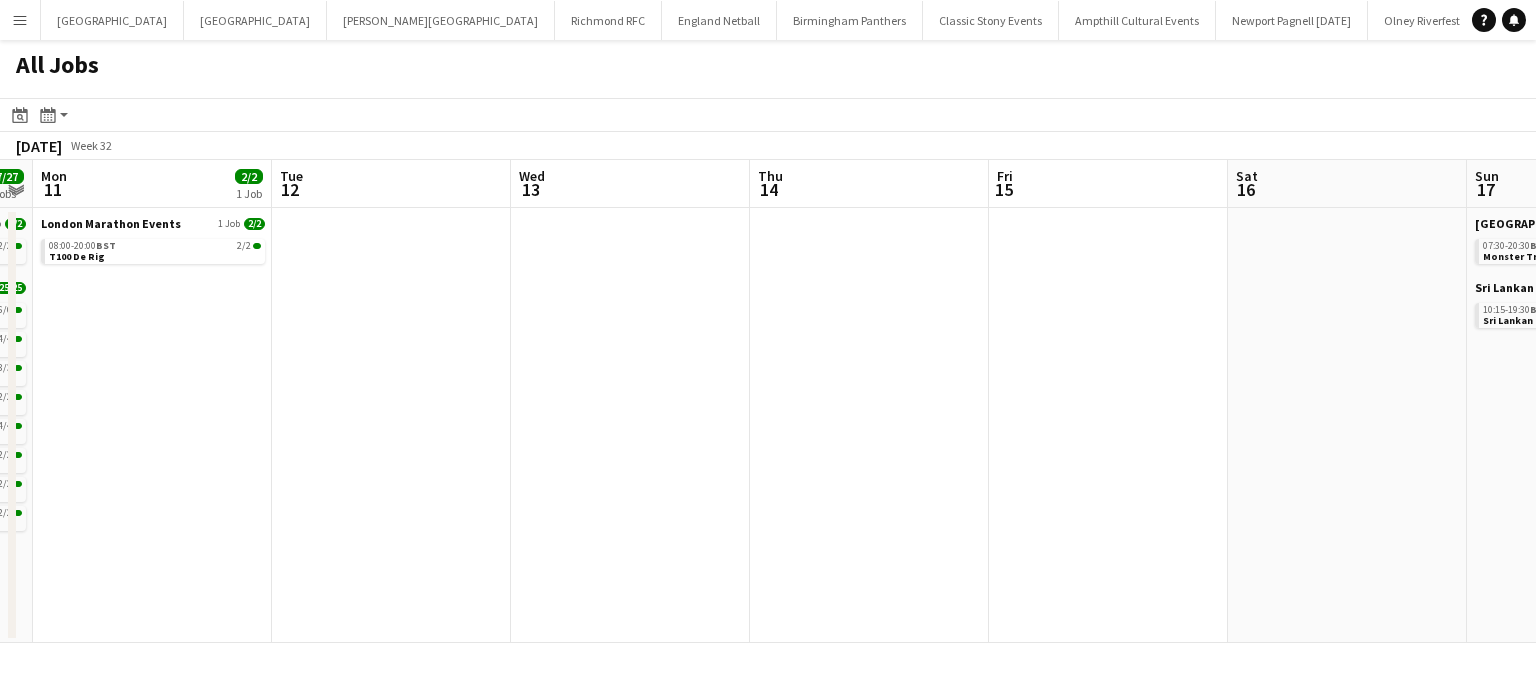 drag, startPoint x: 1243, startPoint y: 432, endPoint x: 540, endPoint y: 444, distance: 703.1024 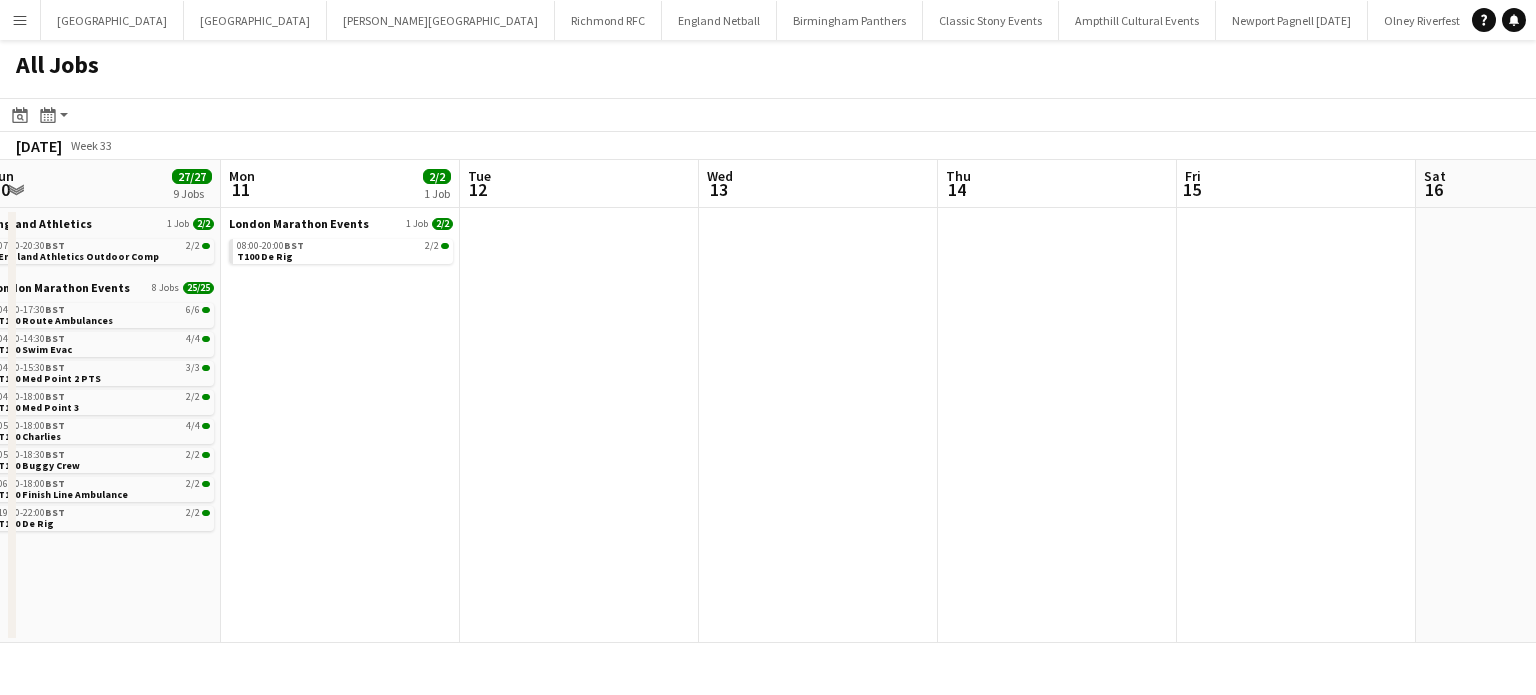 drag, startPoint x: 905, startPoint y: 467, endPoint x: 313, endPoint y: 463, distance: 592.0135 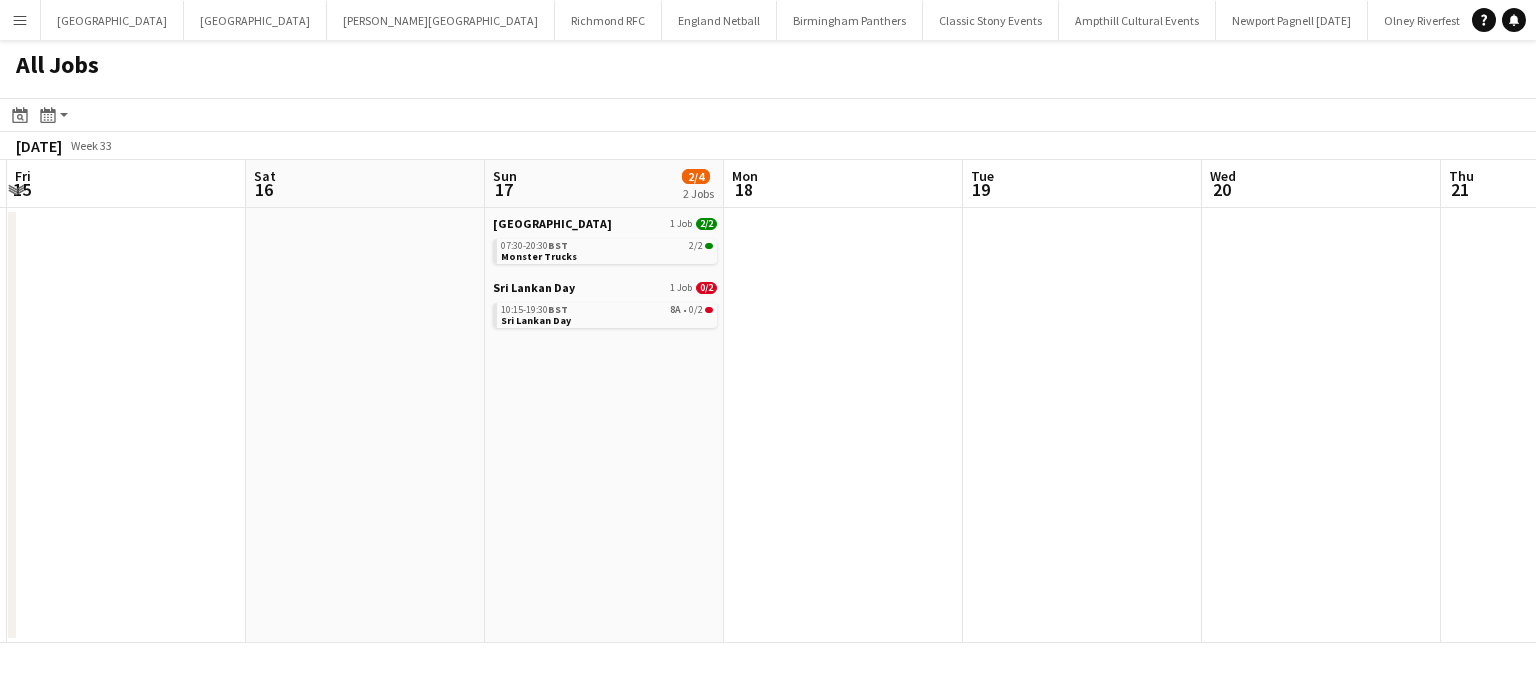 drag, startPoint x: 1100, startPoint y: 442, endPoint x: 869, endPoint y: 435, distance: 231.10603 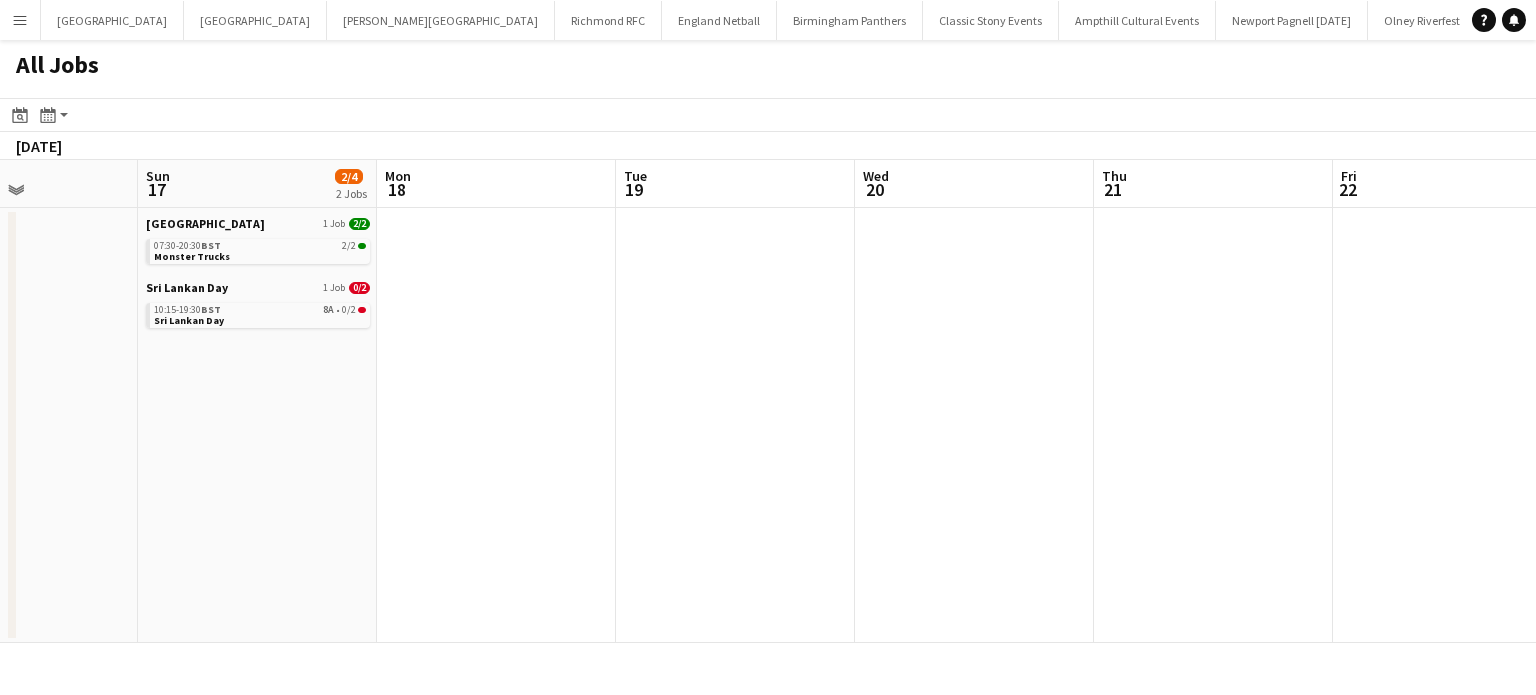 drag, startPoint x: 1013, startPoint y: 415, endPoint x: 996, endPoint y: 420, distance: 17.720045 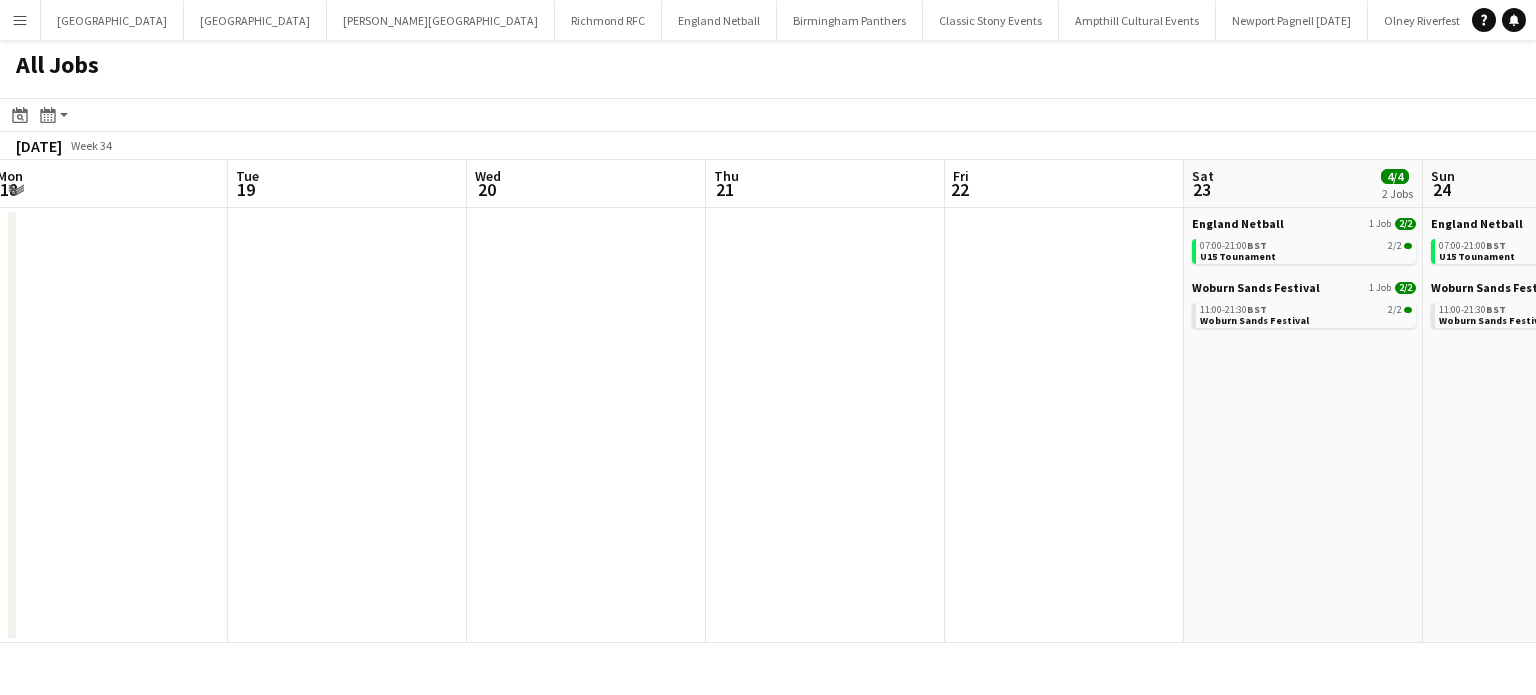 drag, startPoint x: 1050, startPoint y: 420, endPoint x: 392, endPoint y: 449, distance: 658.63873 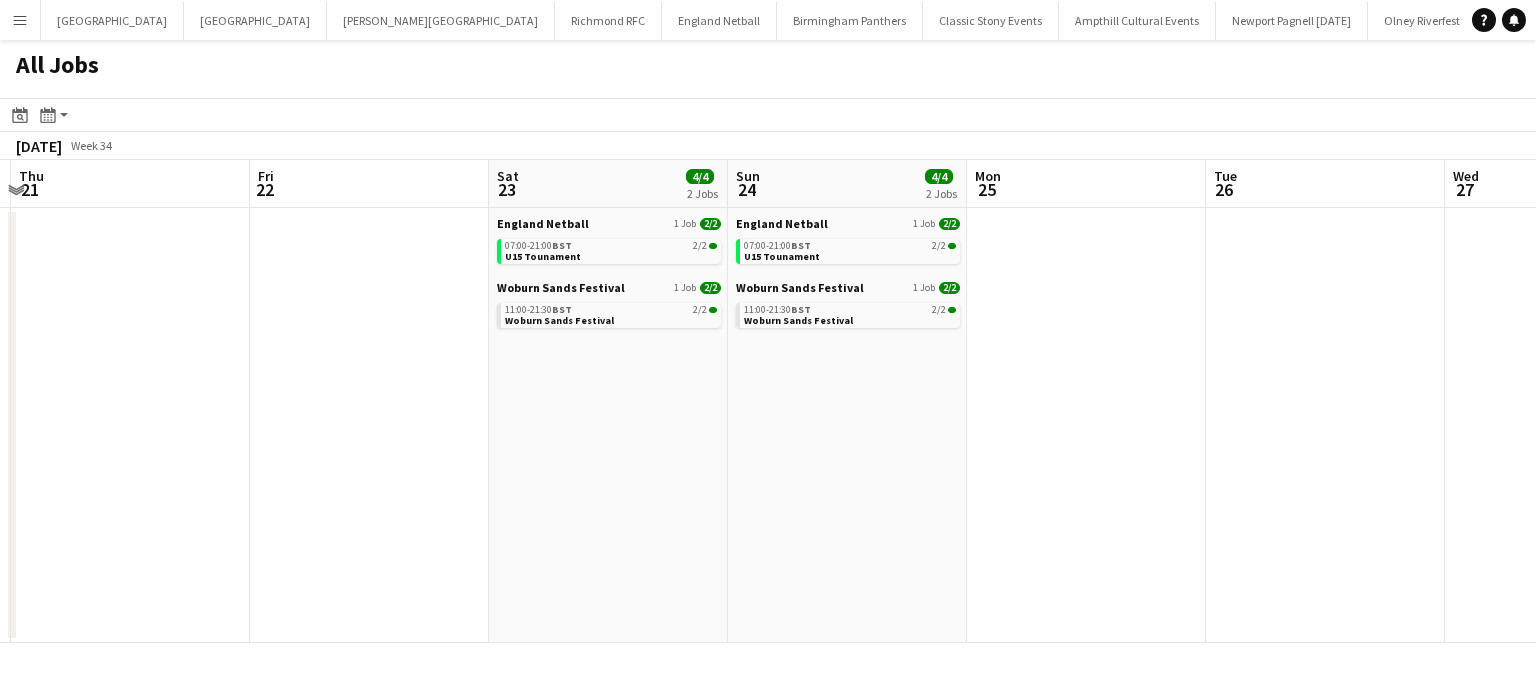 click on "All Jobs
Date picker
JUL 2025 JUL 2025 Monday M Tuesday T Wednesday W Thursday T Friday F Saturday S Sunday S  JUL      1   2   3   4   5   6   7   8   9   10   11   12   13   14   15   16   17   18   19   20   21   22   23   24   25   26   27   28   29   30   31
Comparison range
Comparison range
Today
Month view / Day view
Day view by Board Day view by Job Month view  August 2025   Week 34
Expand/collapse
Mon   18   Tue   19   Wed   20   Thu   21   Fri   22   Sat   23   4/4   2 Jobs   Sun   24   4/4   2 Jobs   Mon   25   Tue   26   Wed   27   Thu   28   Fri   29   England Netball   1 Job   2/2   07:00-21:00    BST   2/2   U15 Tounament   Woburn Sands Festival   1 Job   2/2   11:00-21:30    BST   2/2   Woburn Sands Festival   England Netball   1 Job   2/2   07:00-21:00    BST   2/2   U15 Tounament   Woburn Sands Festival   1 Job   2/2" 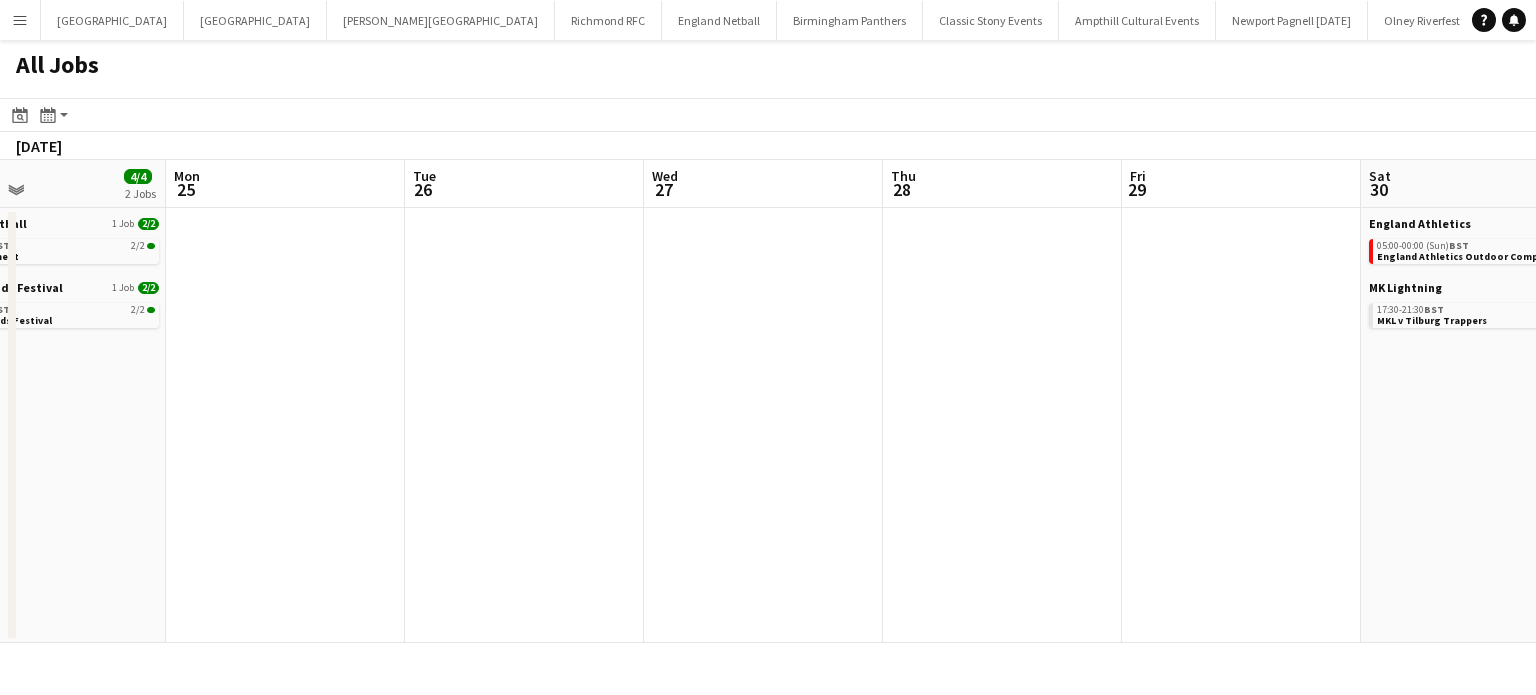 drag, startPoint x: 1126, startPoint y: 454, endPoint x: 728, endPoint y: 473, distance: 398.45325 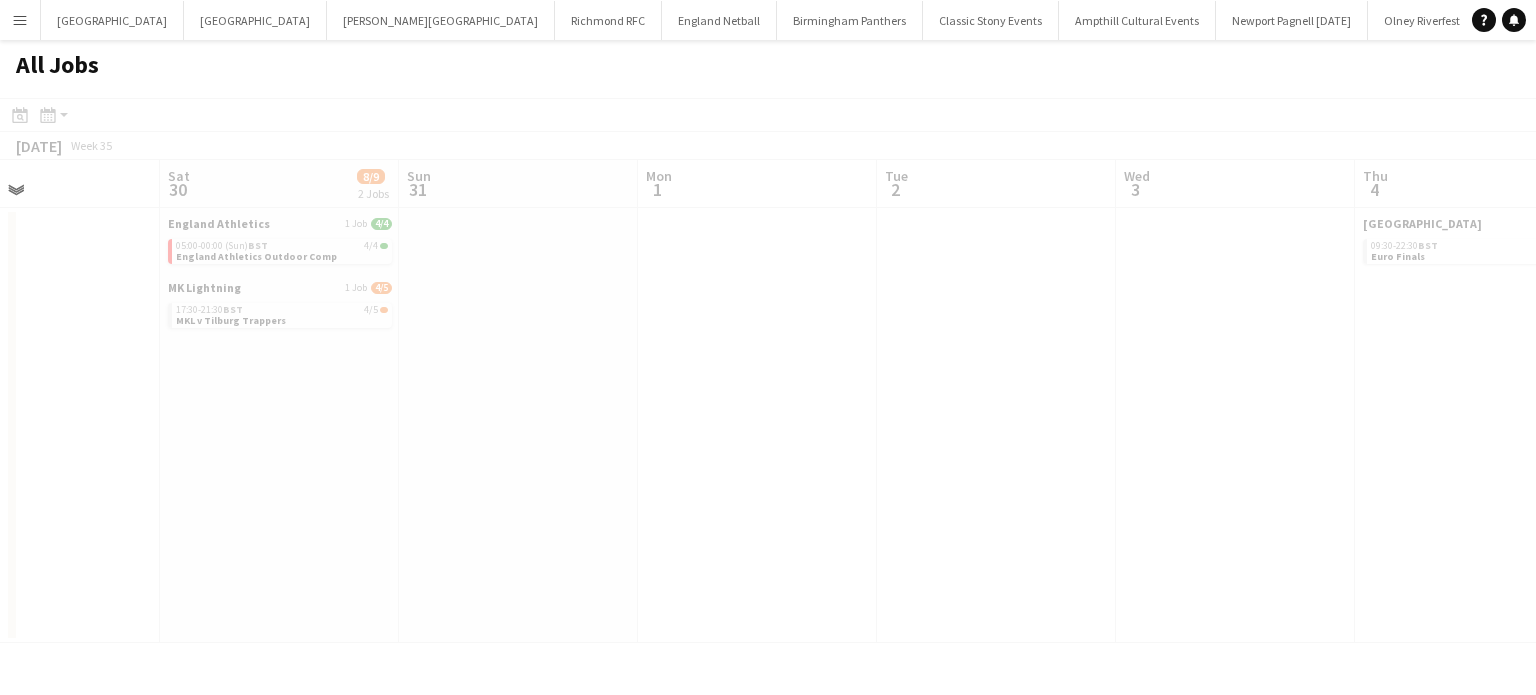 drag, startPoint x: 516, startPoint y: 438, endPoint x: 44, endPoint y: 439, distance: 472.00107 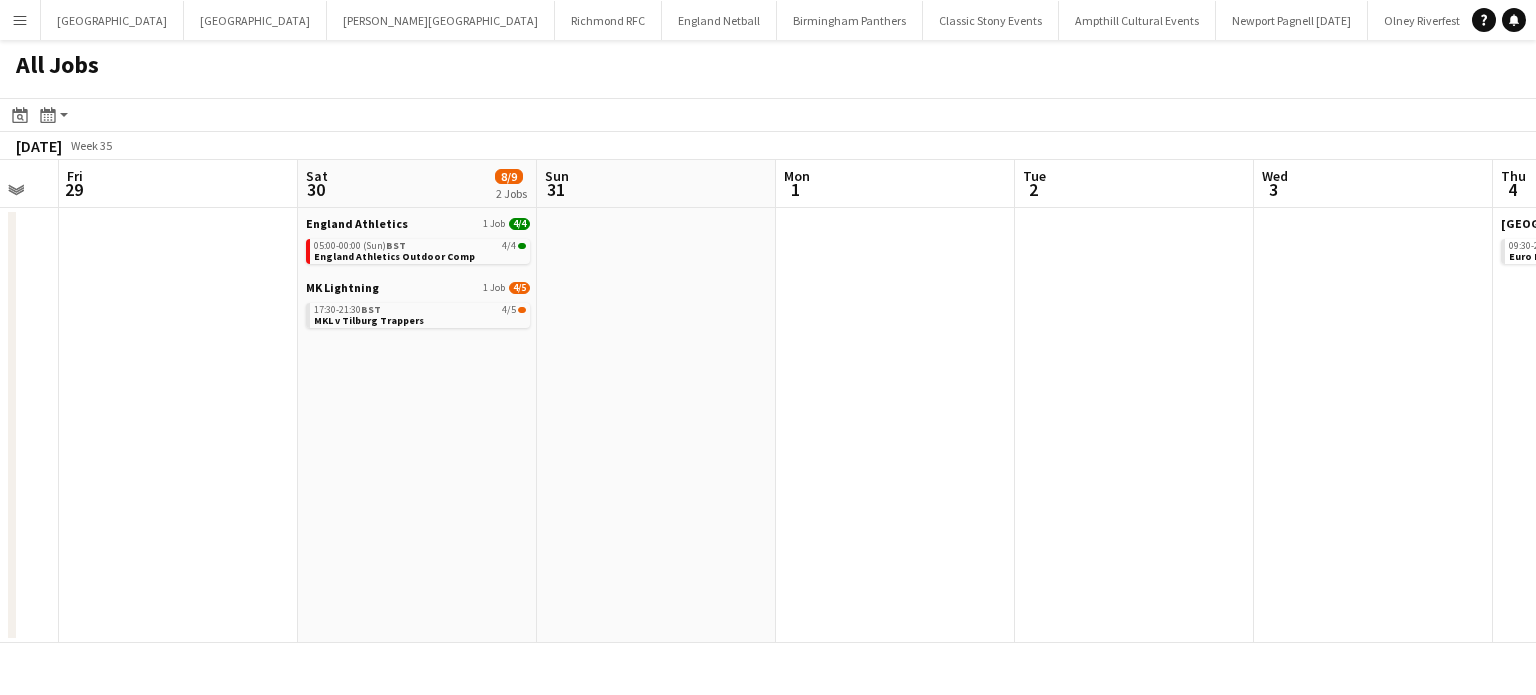 drag, startPoint x: 1060, startPoint y: 388, endPoint x: 1420, endPoint y: 450, distance: 365.29987 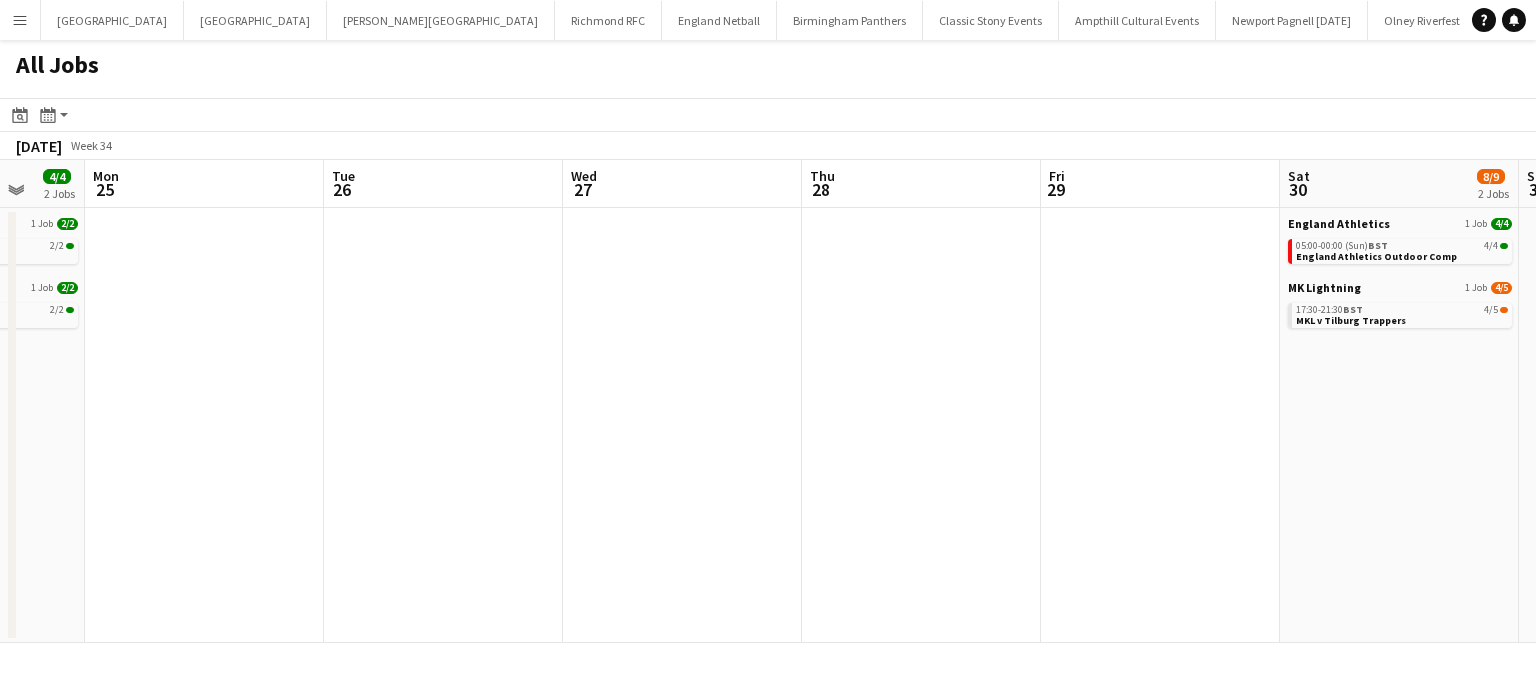 drag, startPoint x: 489, startPoint y: 412, endPoint x: 1667, endPoint y: 416, distance: 1178.0068 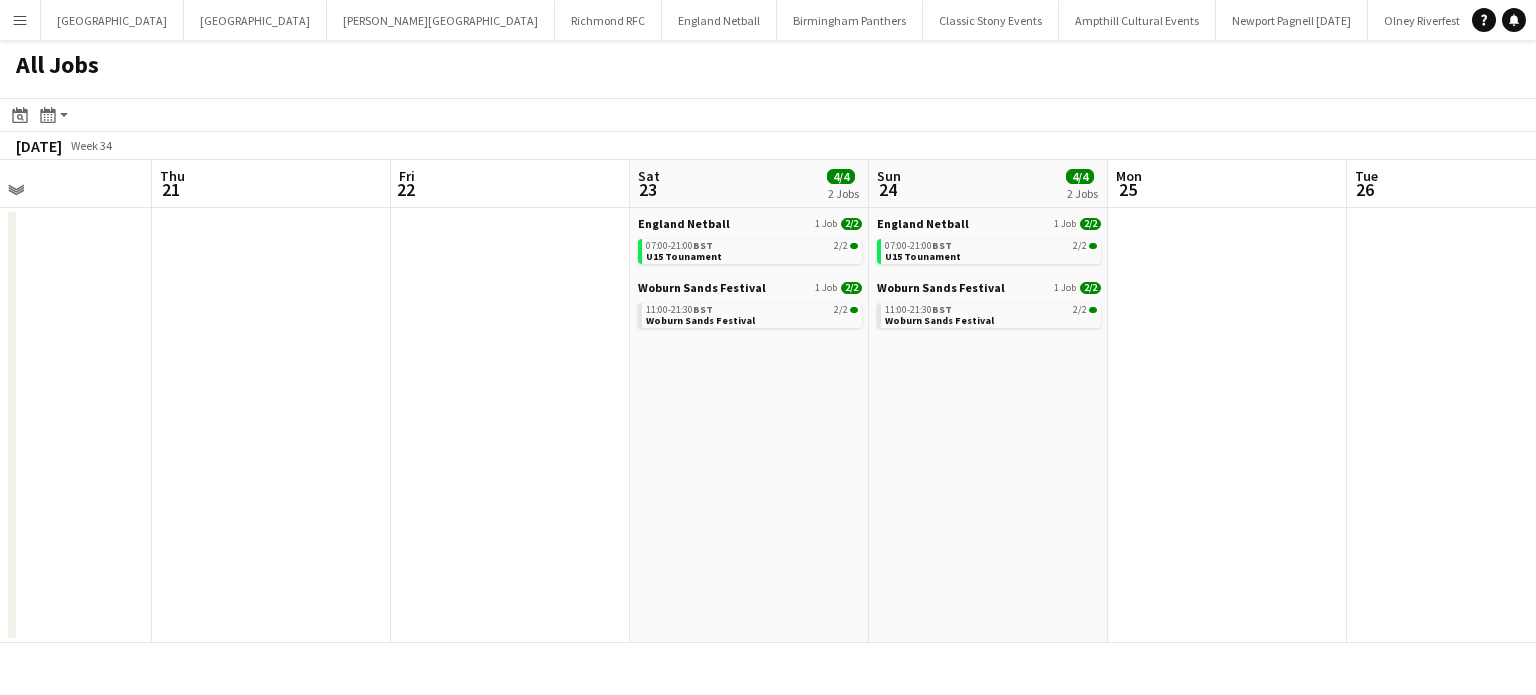 scroll, scrollTop: 0, scrollLeft: 484, axis: horizontal 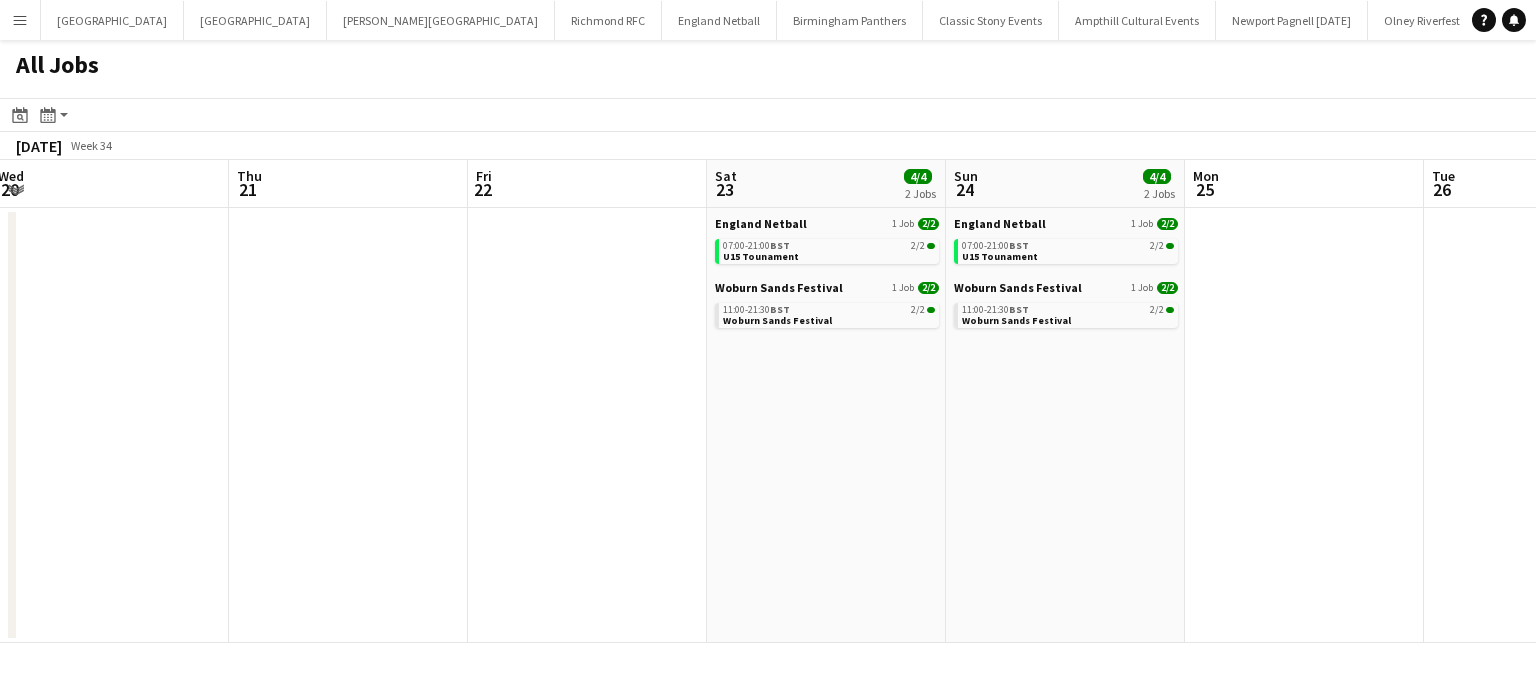 drag, startPoint x: 596, startPoint y: 406, endPoint x: 1341, endPoint y: 425, distance: 745.24225 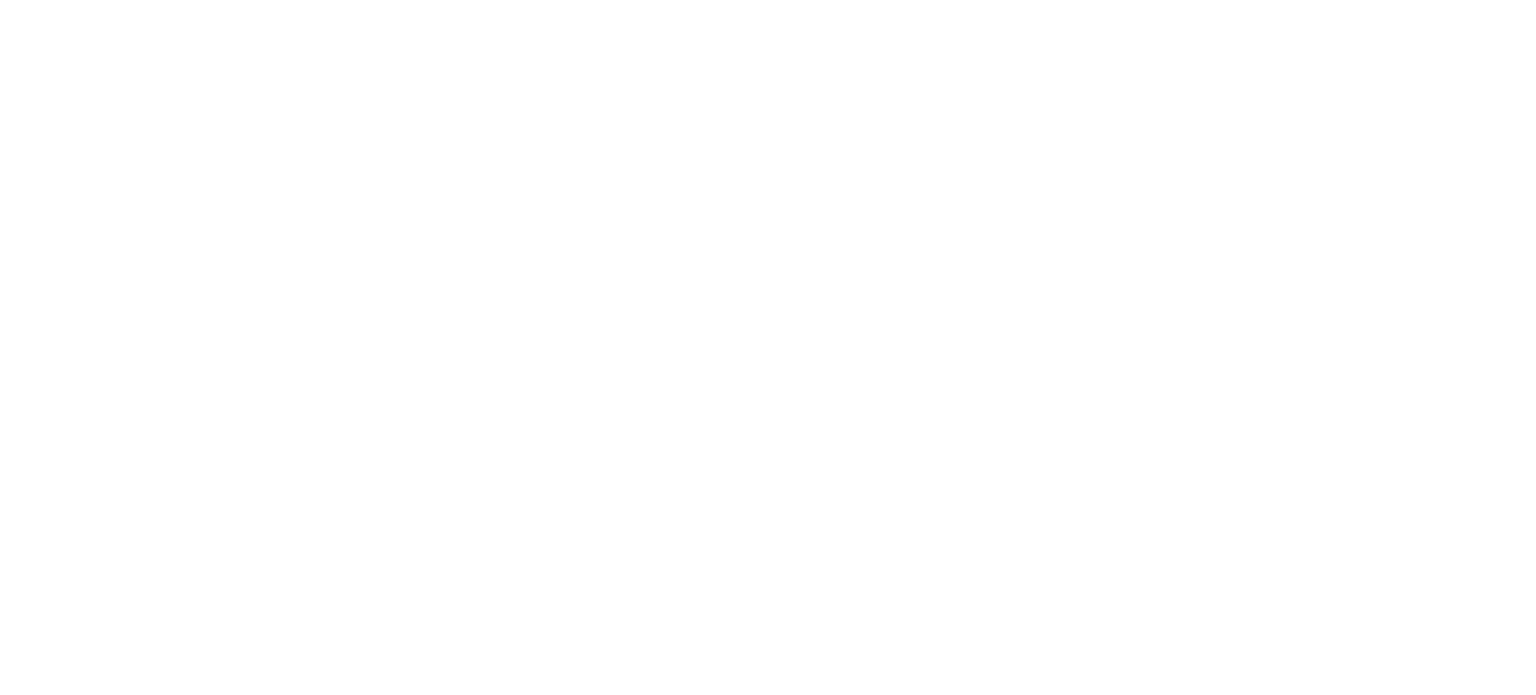 scroll, scrollTop: 0, scrollLeft: 0, axis: both 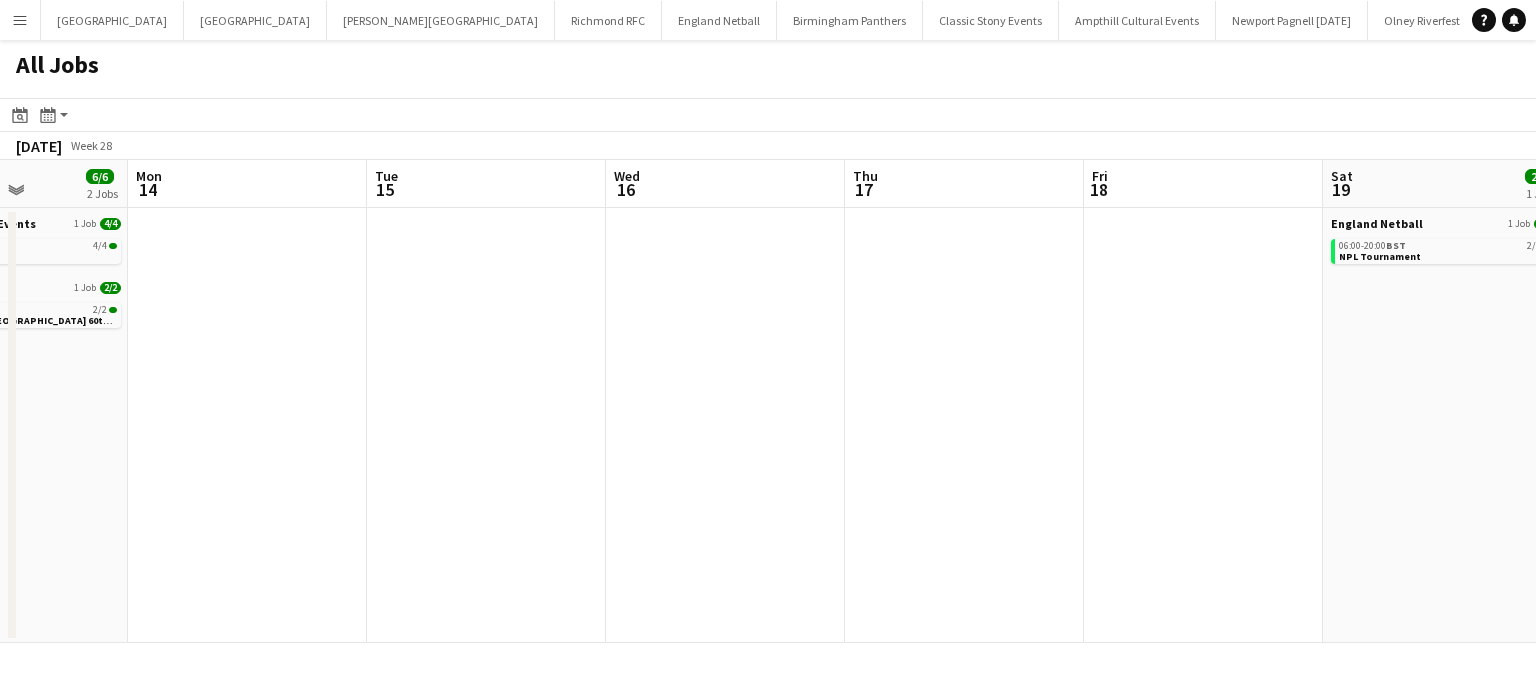 drag, startPoint x: 1091, startPoint y: 476, endPoint x: -225, endPoint y: 641, distance: 1326.3035 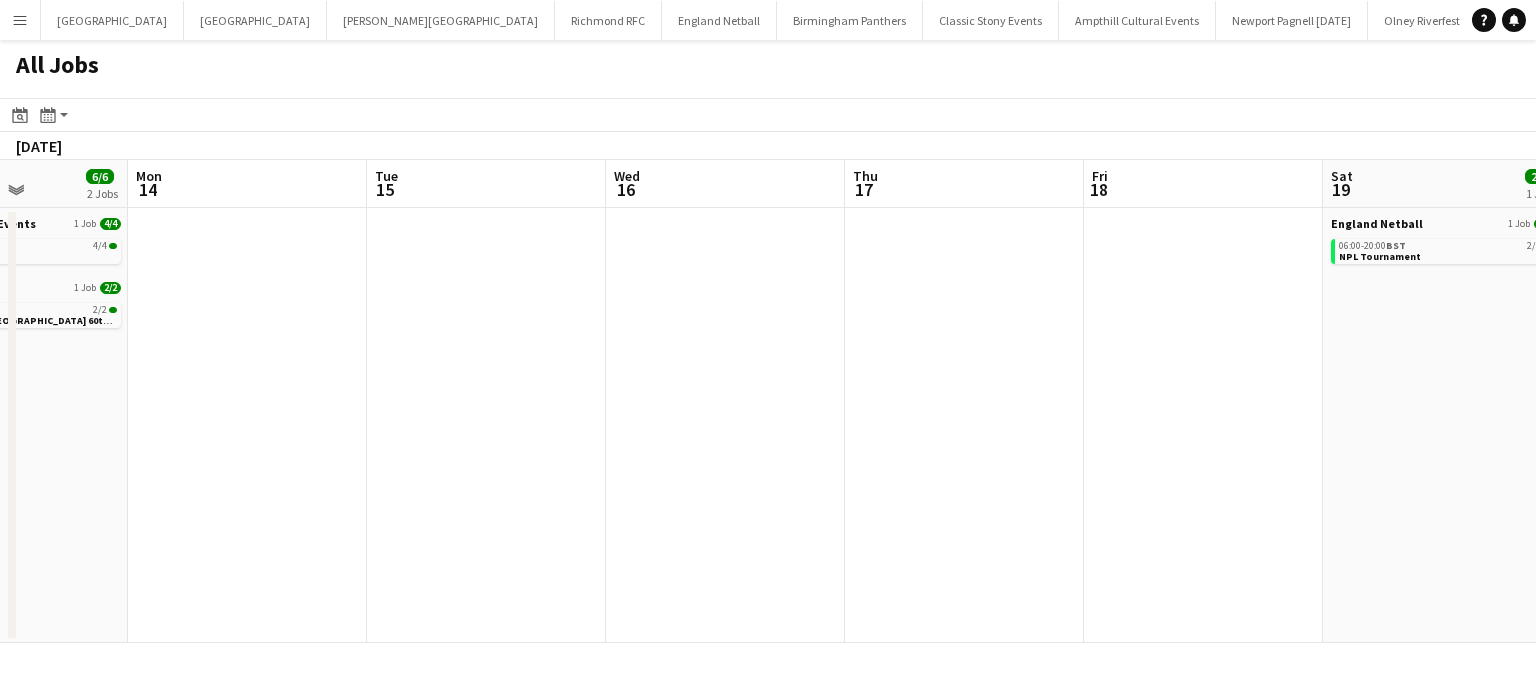 scroll, scrollTop: 0, scrollLeft: 574, axis: horizontal 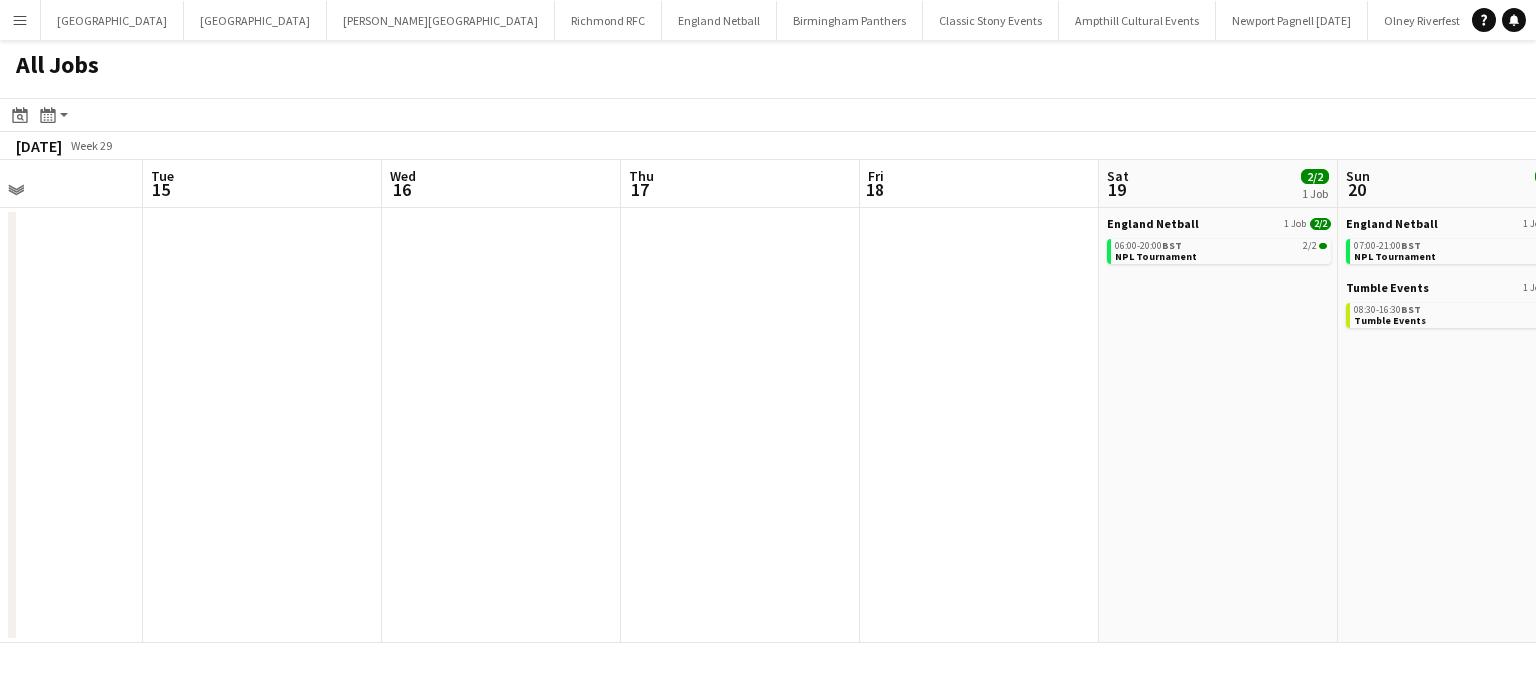 drag, startPoint x: 976, startPoint y: 547, endPoint x: -620, endPoint y: 596, distance: 1596.7521 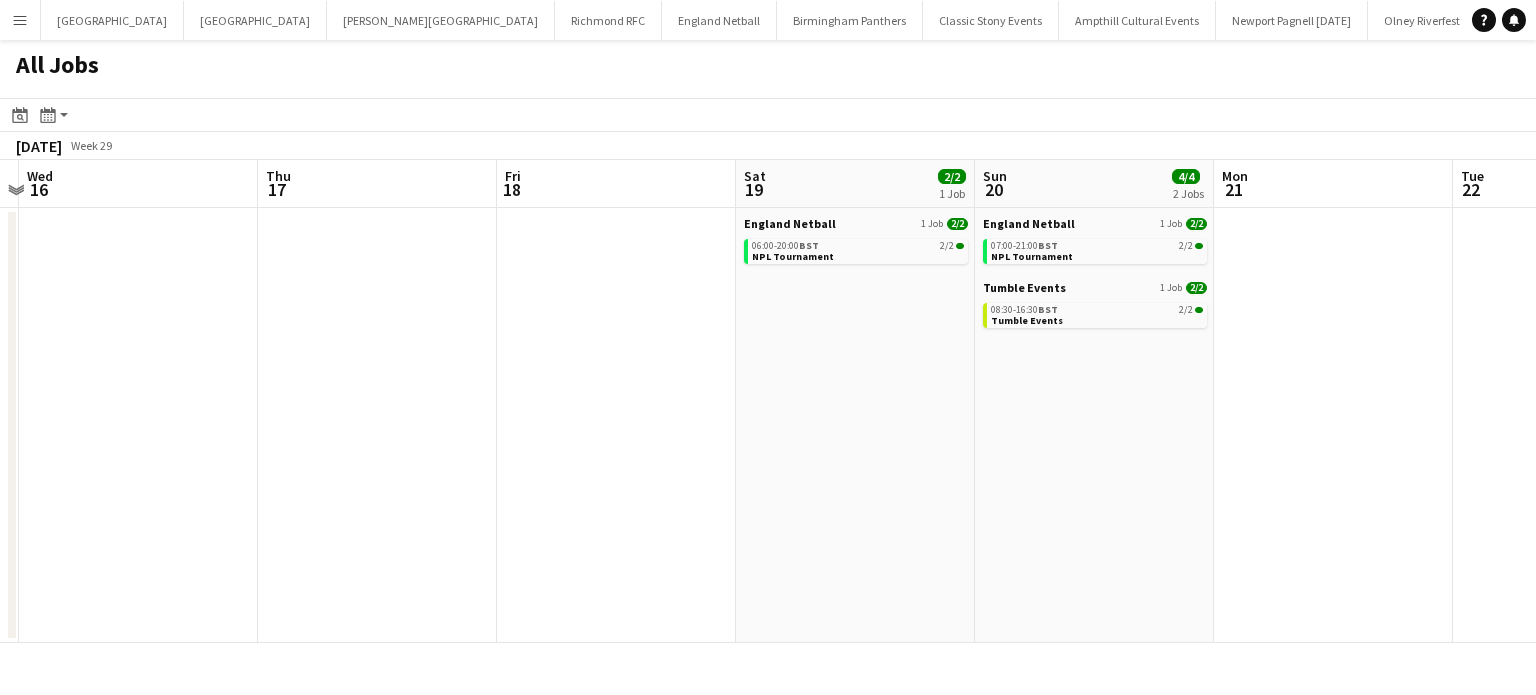 drag, startPoint x: 991, startPoint y: 371, endPoint x: 81, endPoint y: 387, distance: 910.1406 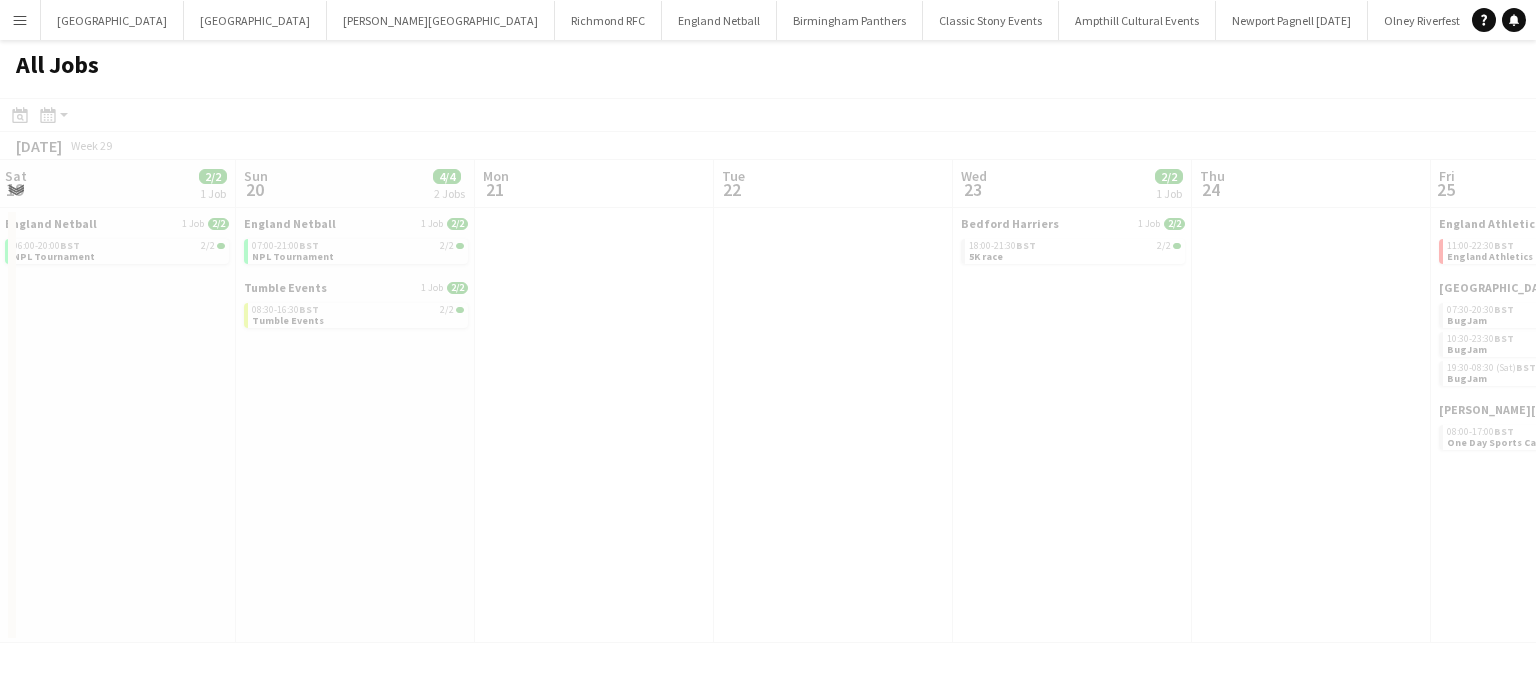 drag, startPoint x: 978, startPoint y: 379, endPoint x: 231, endPoint y: 459, distance: 751.2716 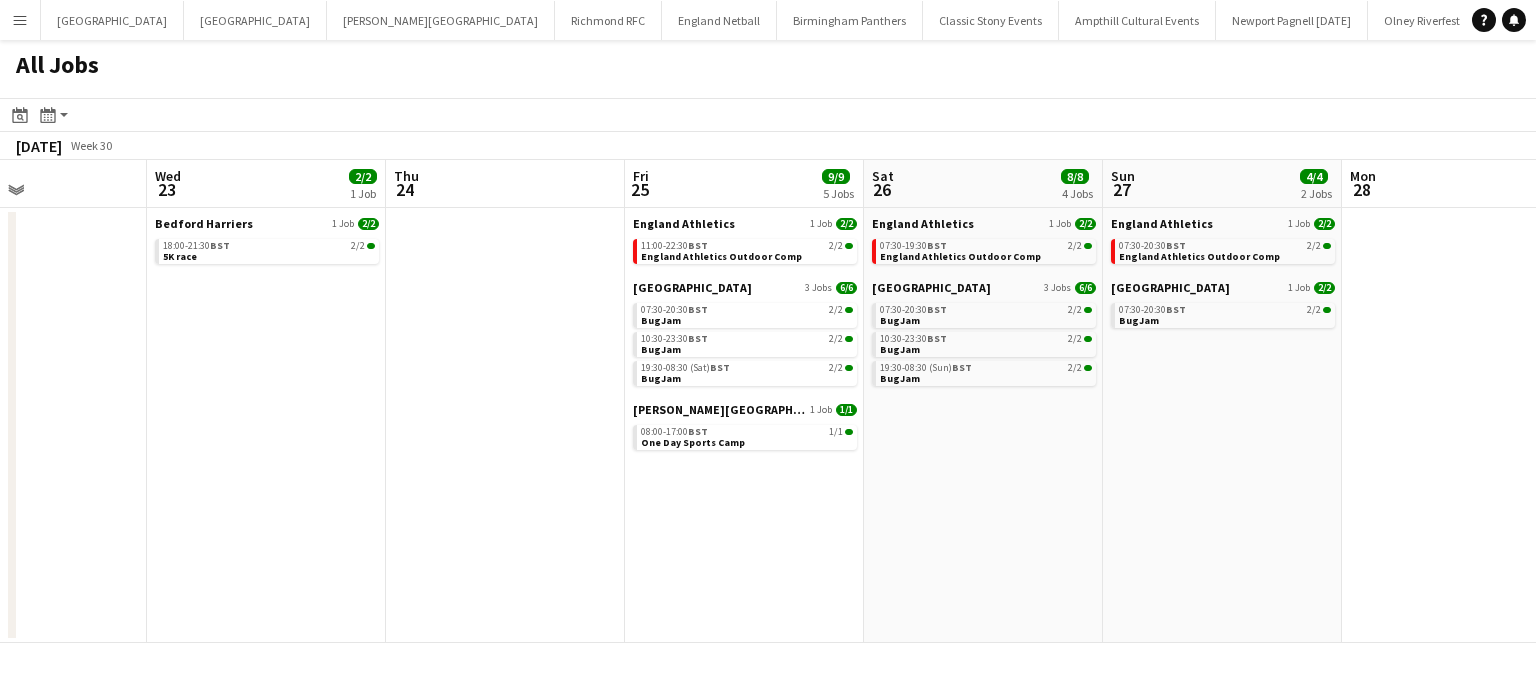 drag, startPoint x: 851, startPoint y: 450, endPoint x: 190, endPoint y: 491, distance: 662.2703 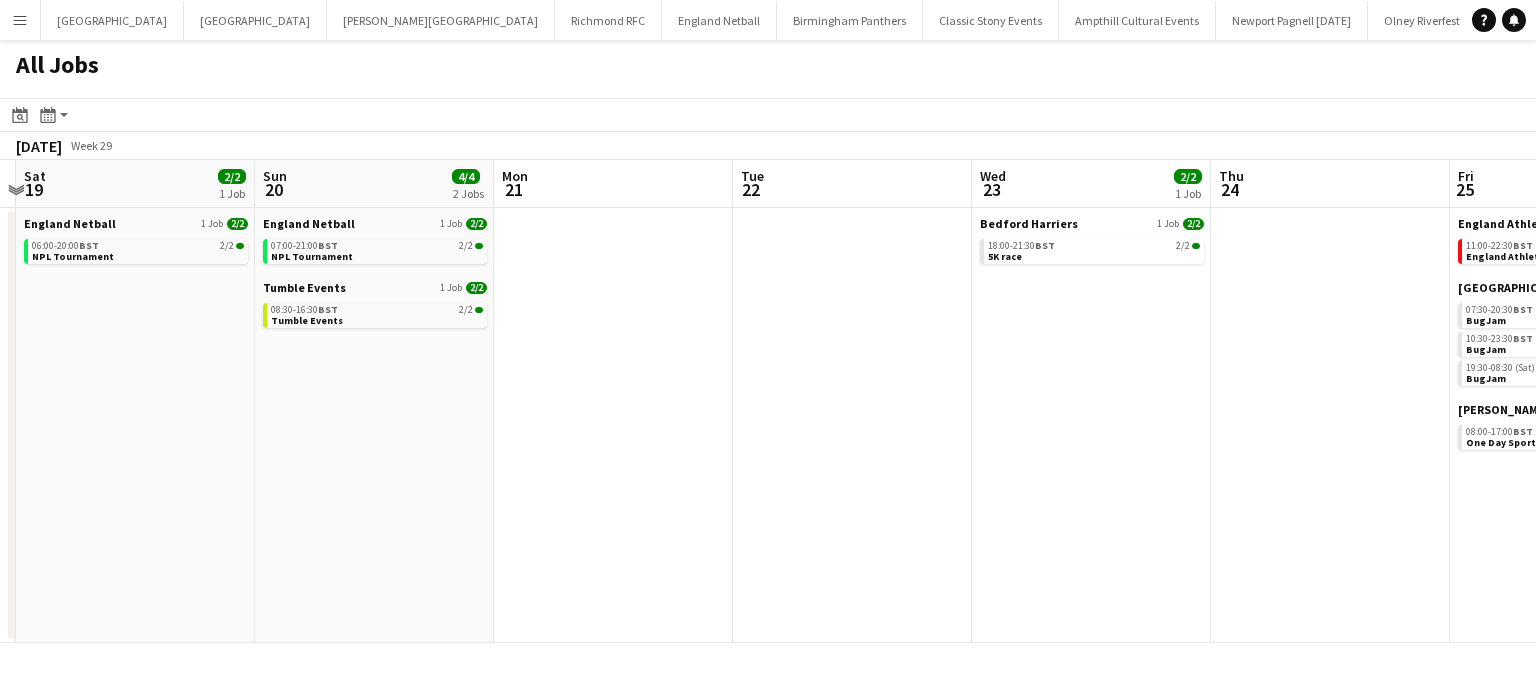 drag, startPoint x: 496, startPoint y: 629, endPoint x: 988, endPoint y: 579, distance: 494.53412 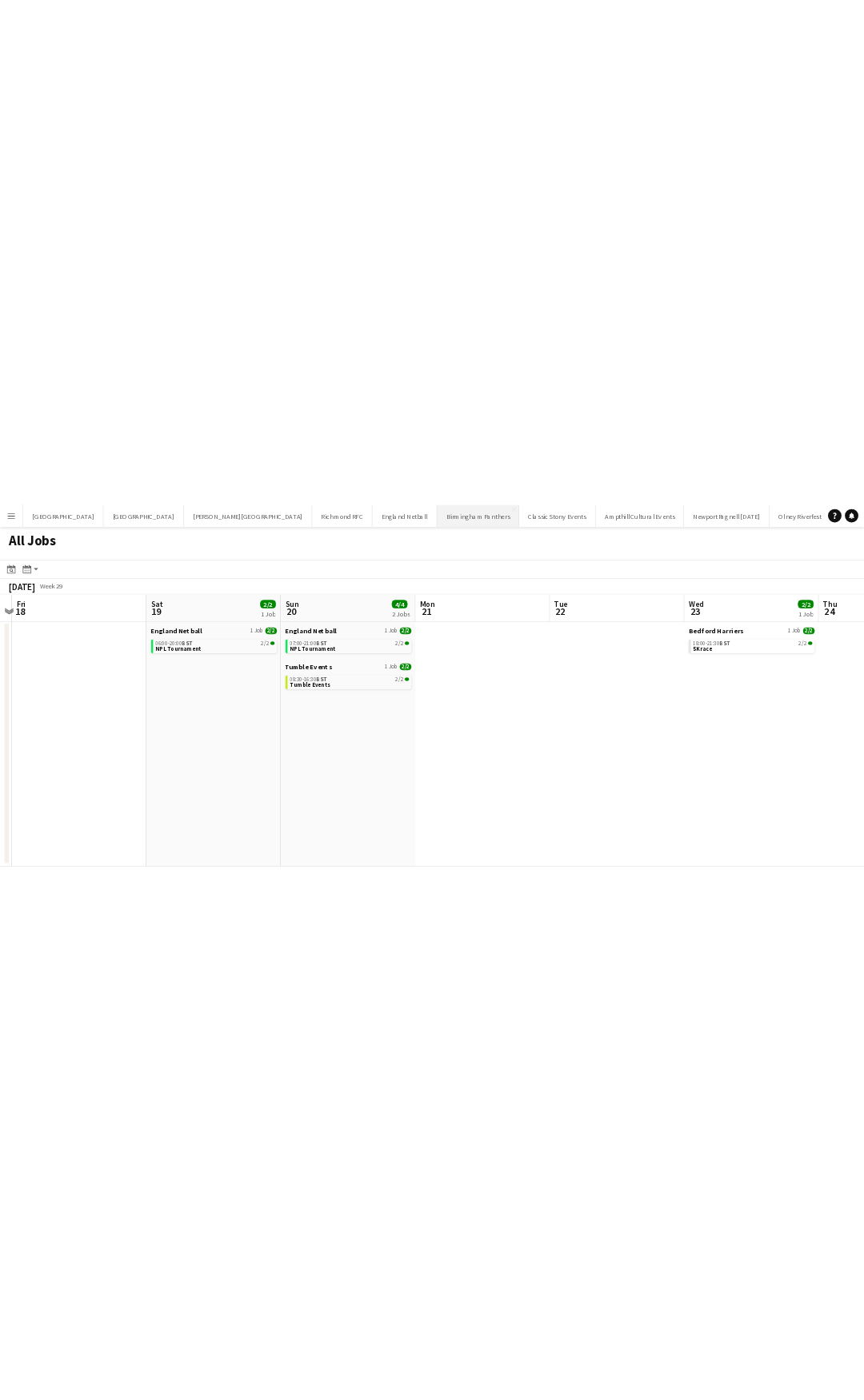 scroll, scrollTop: 0, scrollLeft: 366, axis: horizontal 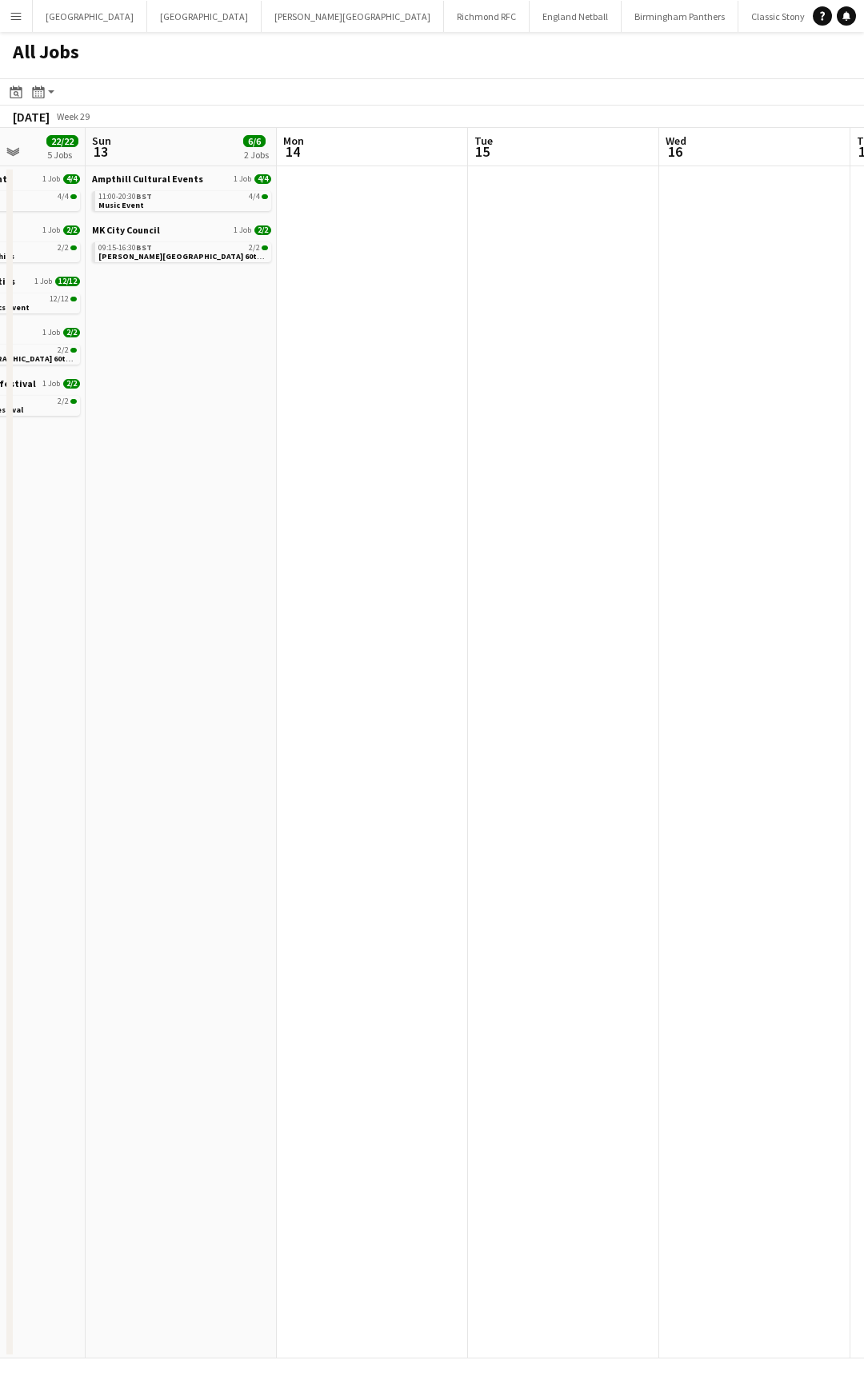 drag, startPoint x: 393, startPoint y: 374, endPoint x: 863, endPoint y: 377, distance: 470.0096 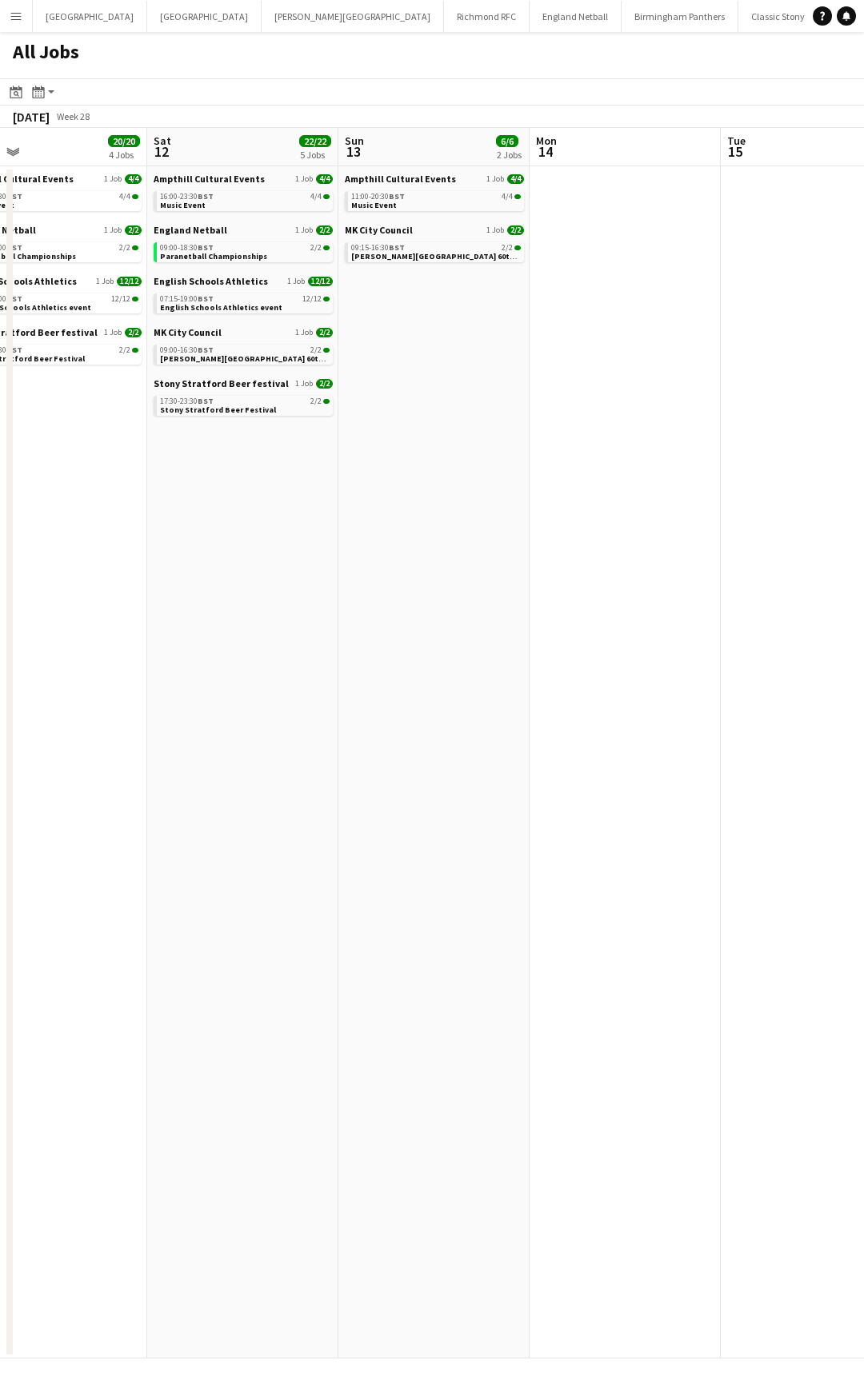 scroll, scrollTop: 0, scrollLeft: 423, axis: horizontal 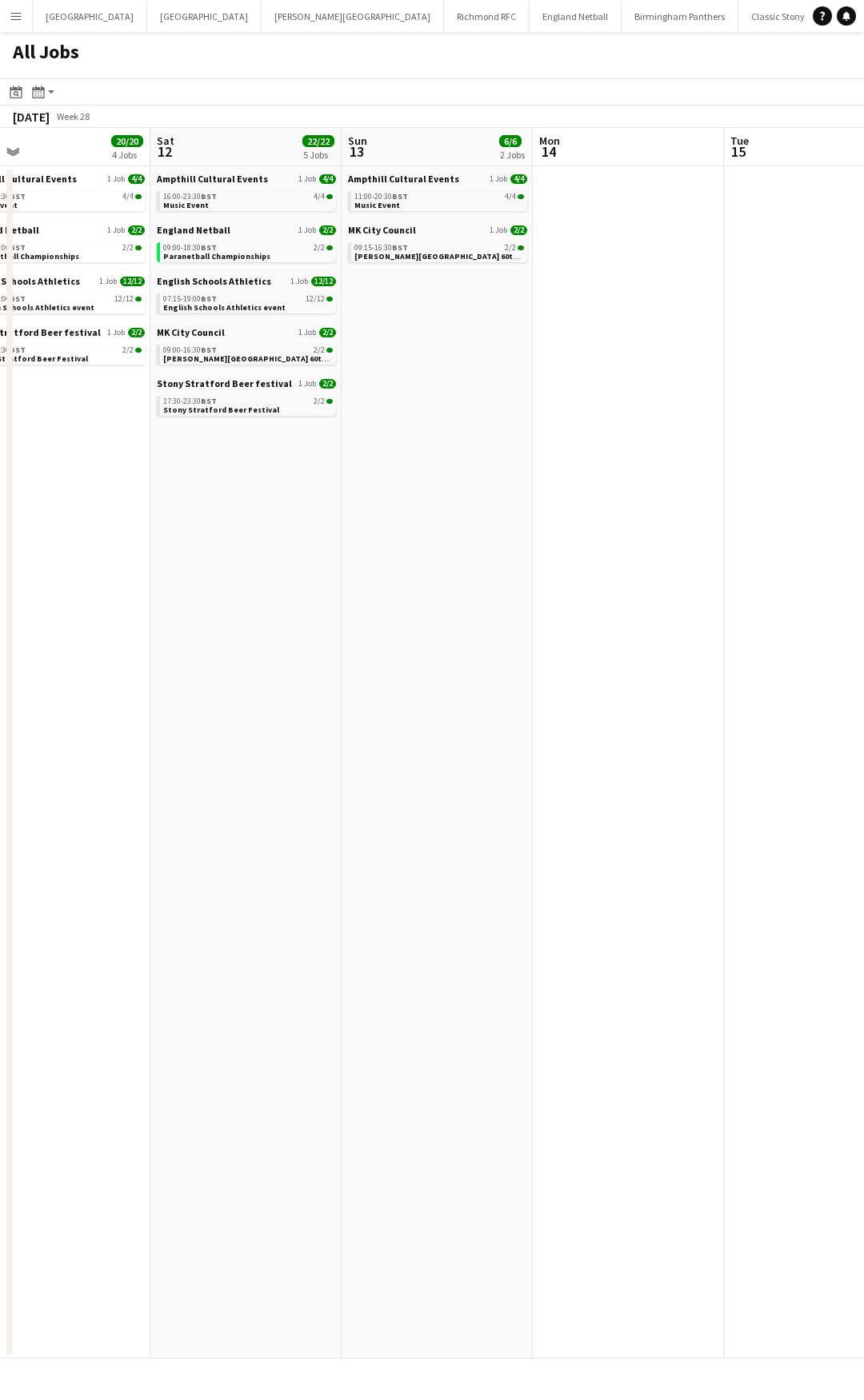 drag, startPoint x: 364, startPoint y: 415, endPoint x: 768, endPoint y: 434, distance: 404.44654 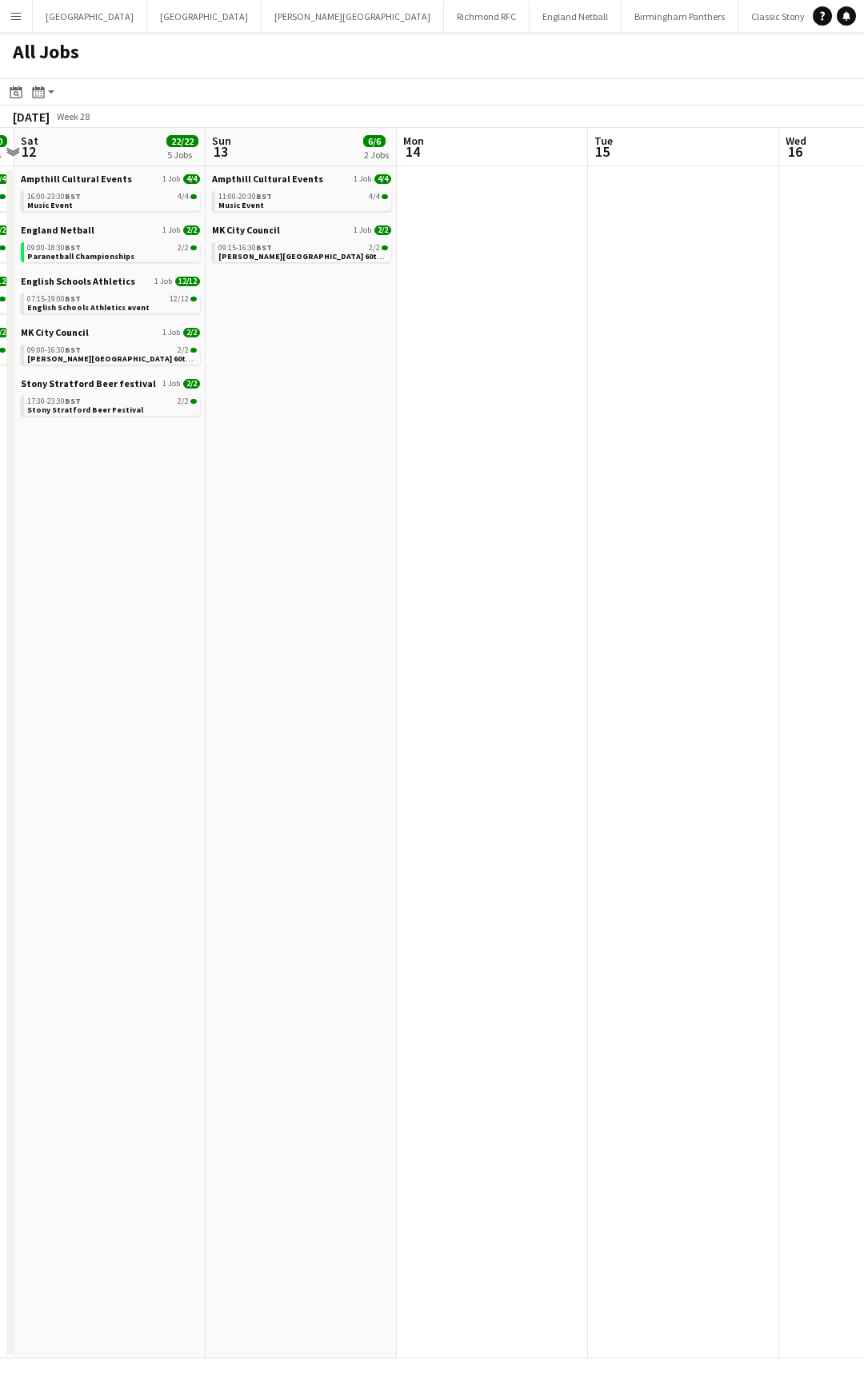 drag, startPoint x: 602, startPoint y: 435, endPoint x: 29, endPoint y: 422, distance: 573.1475 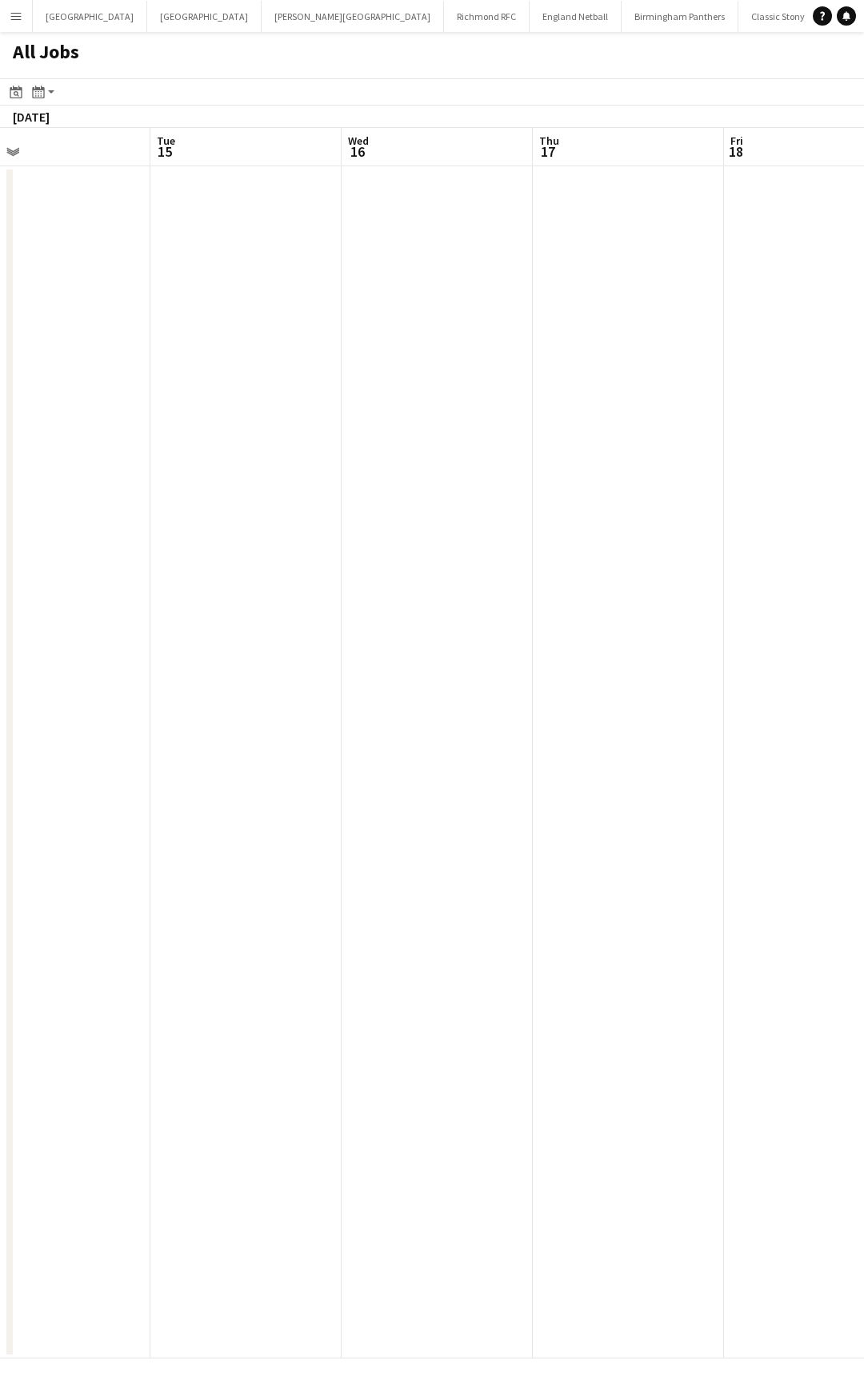 drag, startPoint x: 574, startPoint y: 443, endPoint x: -222, endPoint y: 432, distance: 796.076 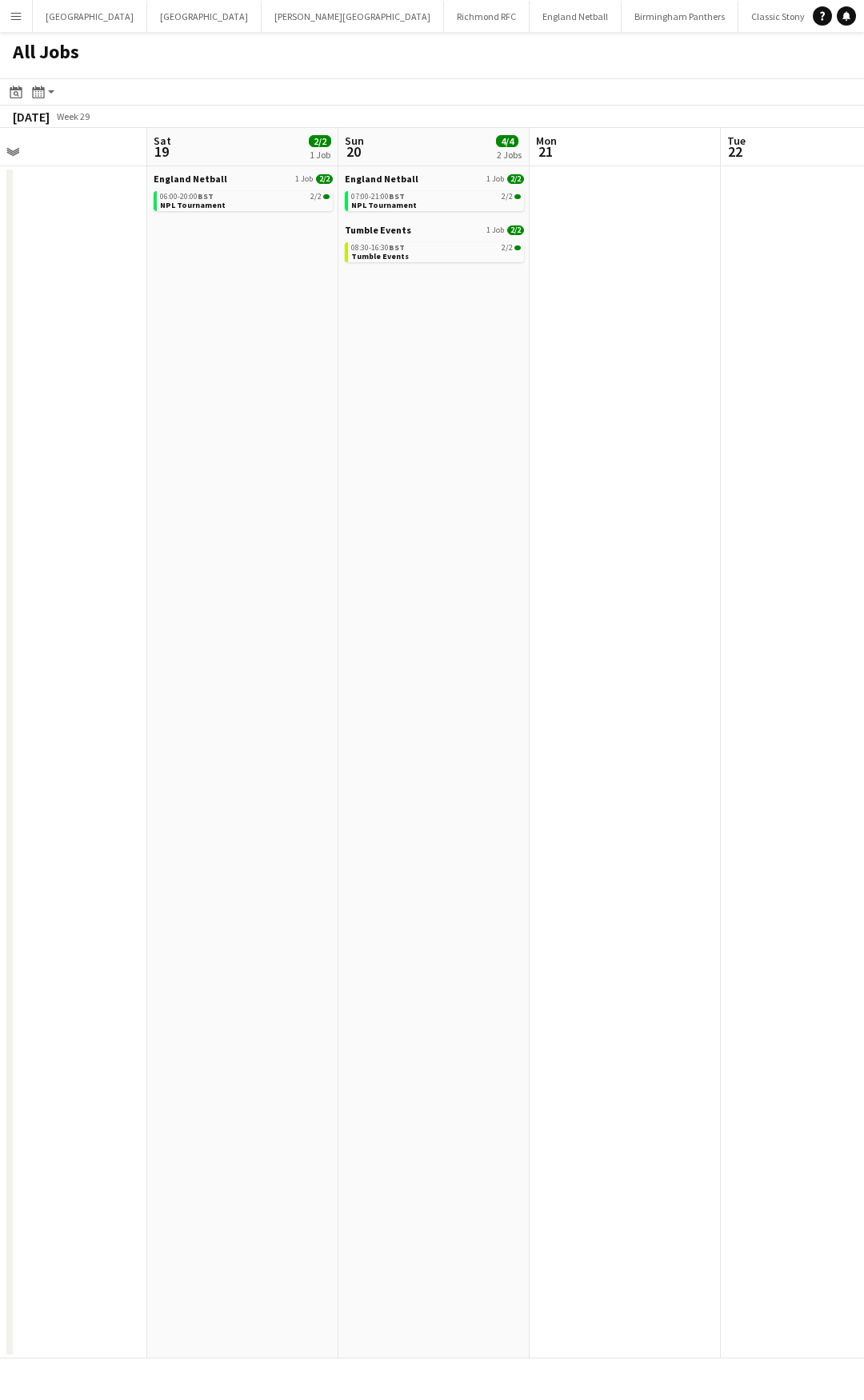 drag, startPoint x: 603, startPoint y: 449, endPoint x: -26, endPoint y: 419, distance: 629.71501 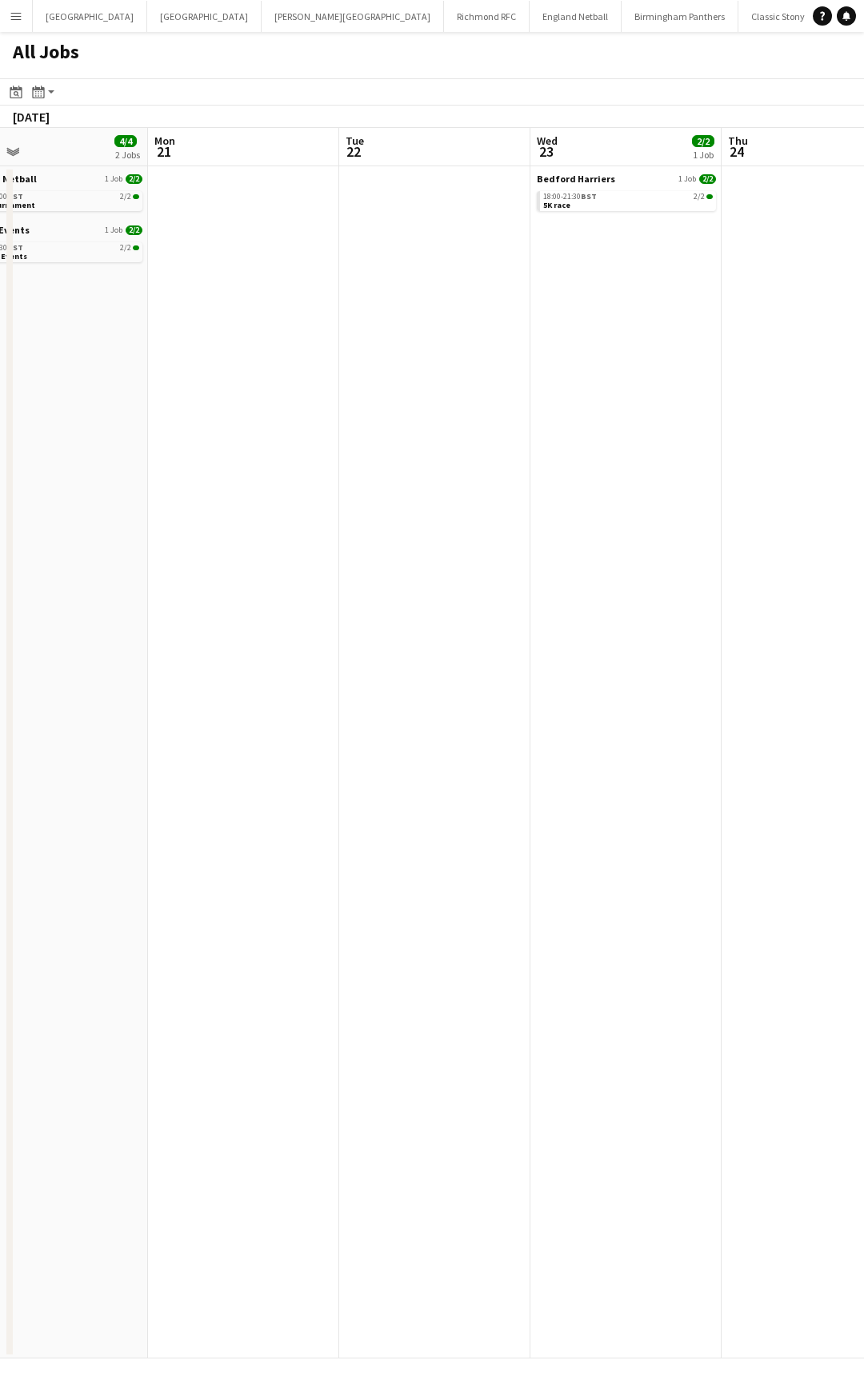 drag, startPoint x: 503, startPoint y: 405, endPoint x: 96, endPoint y: 413, distance: 407.07862 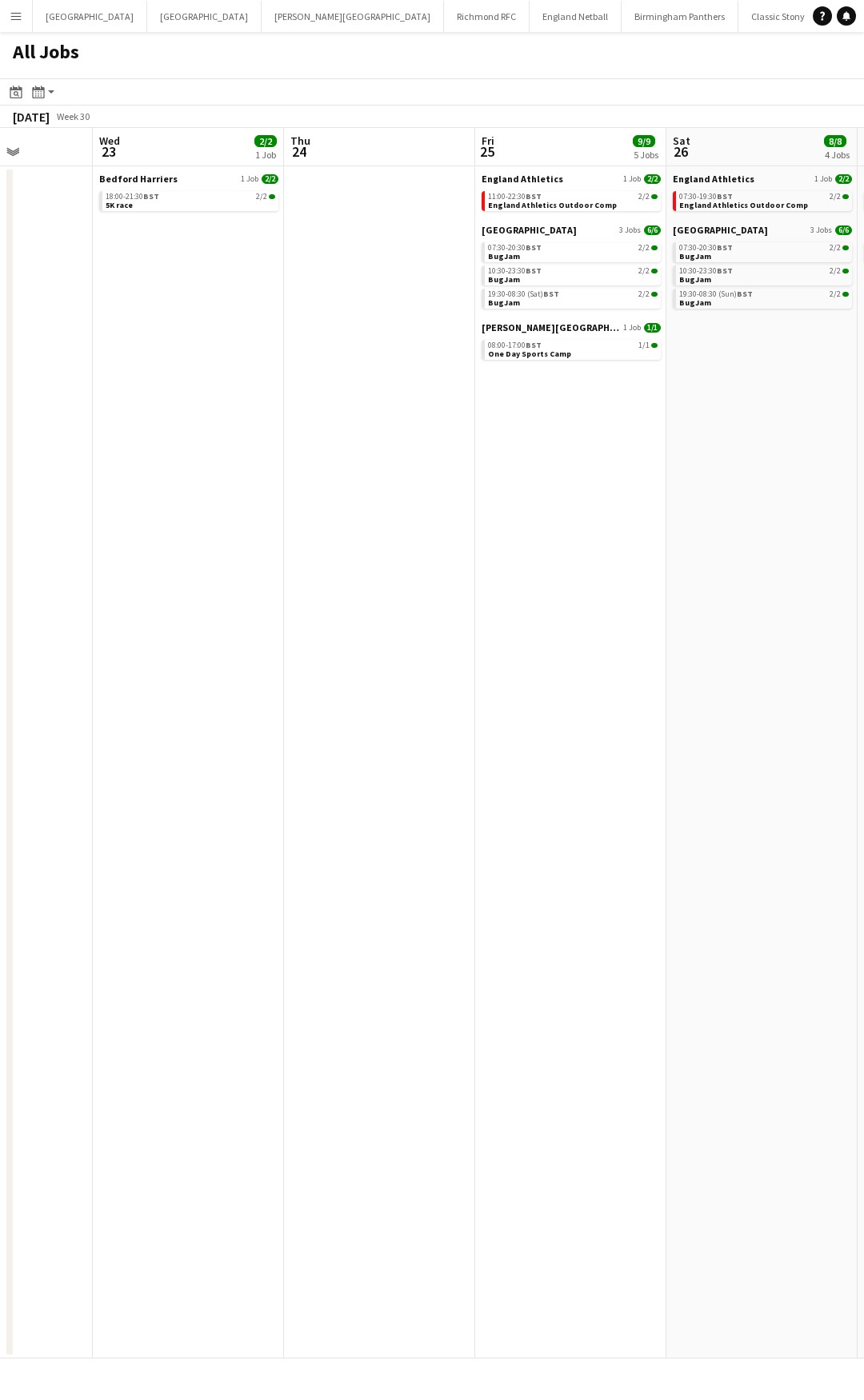 drag, startPoint x: 275, startPoint y: 405, endPoint x: 30, endPoint y: 405, distance: 245 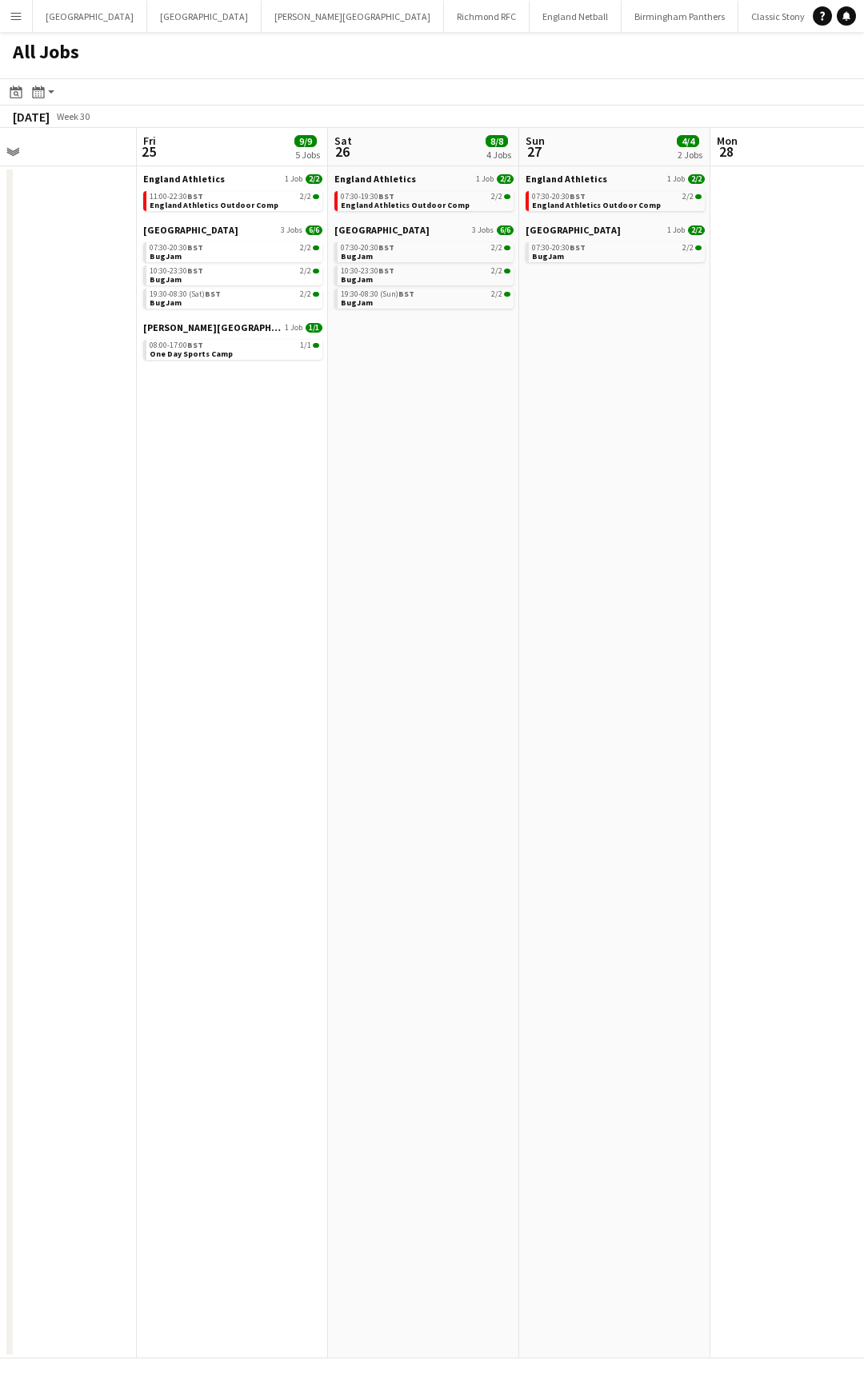 scroll, scrollTop: 0, scrollLeft: 686, axis: horizontal 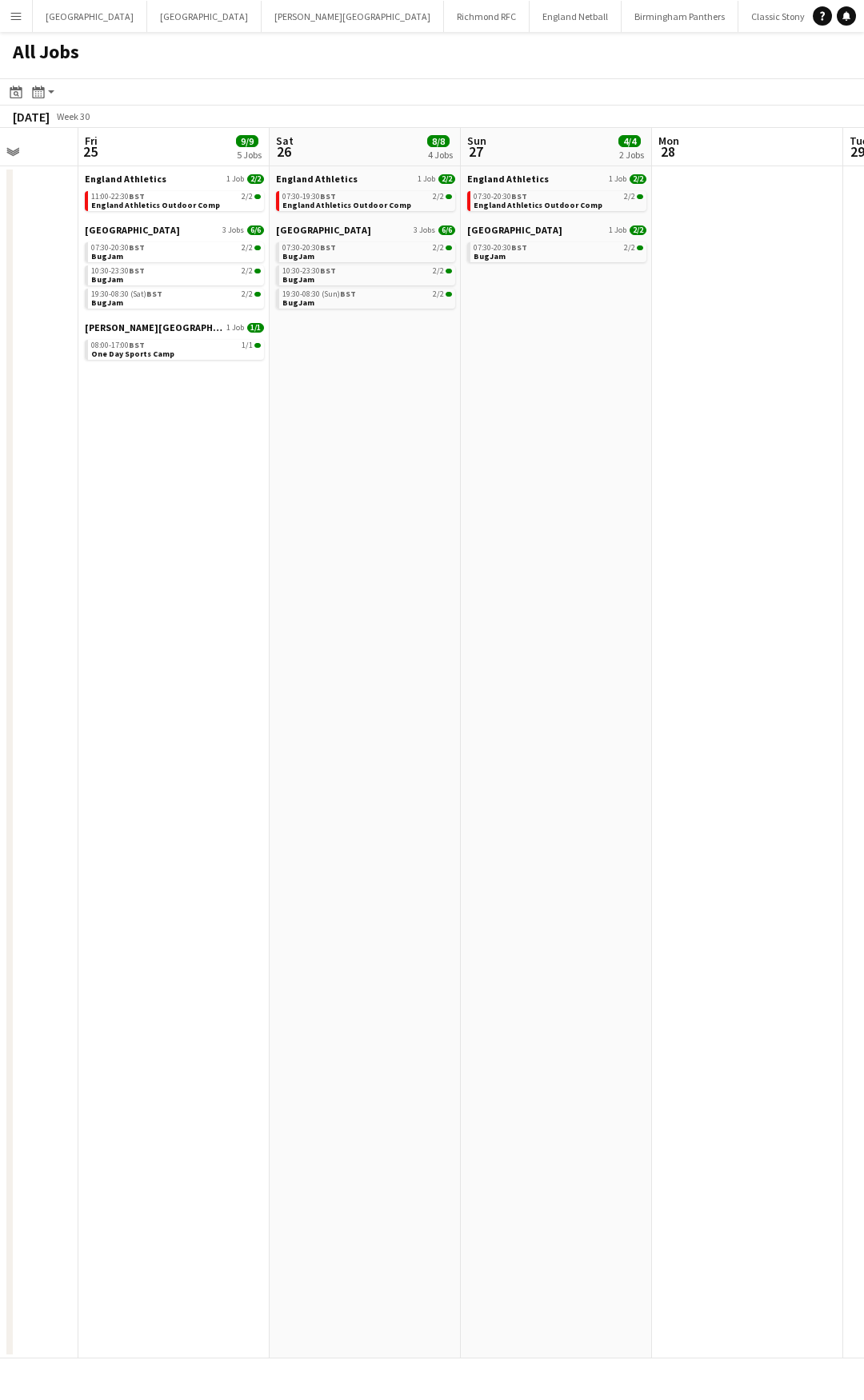 drag, startPoint x: 384, startPoint y: 469, endPoint x: 146, endPoint y: 464, distance: 238.0525 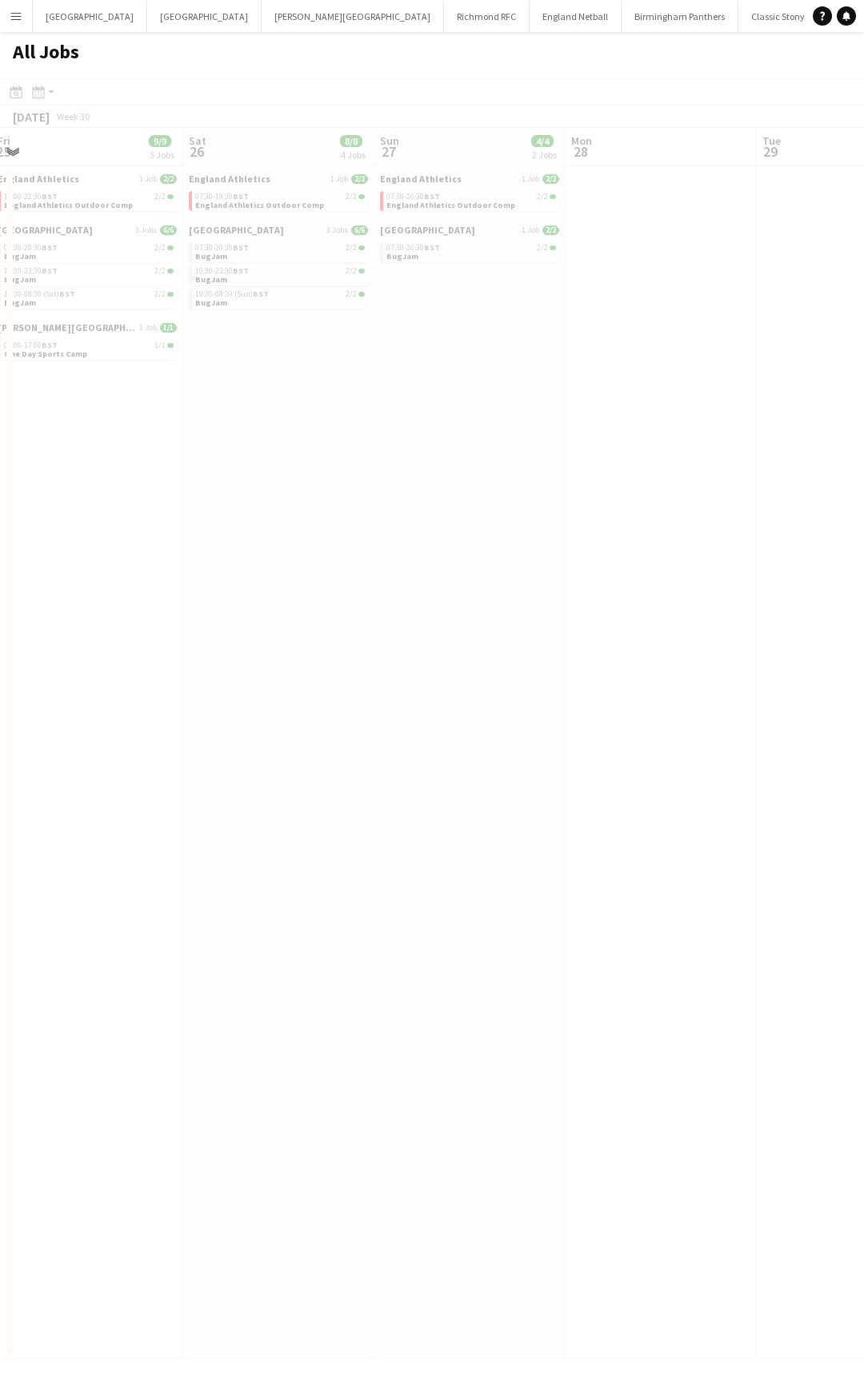 drag, startPoint x: 506, startPoint y: 434, endPoint x: -7, endPoint y: 410, distance: 513.5611 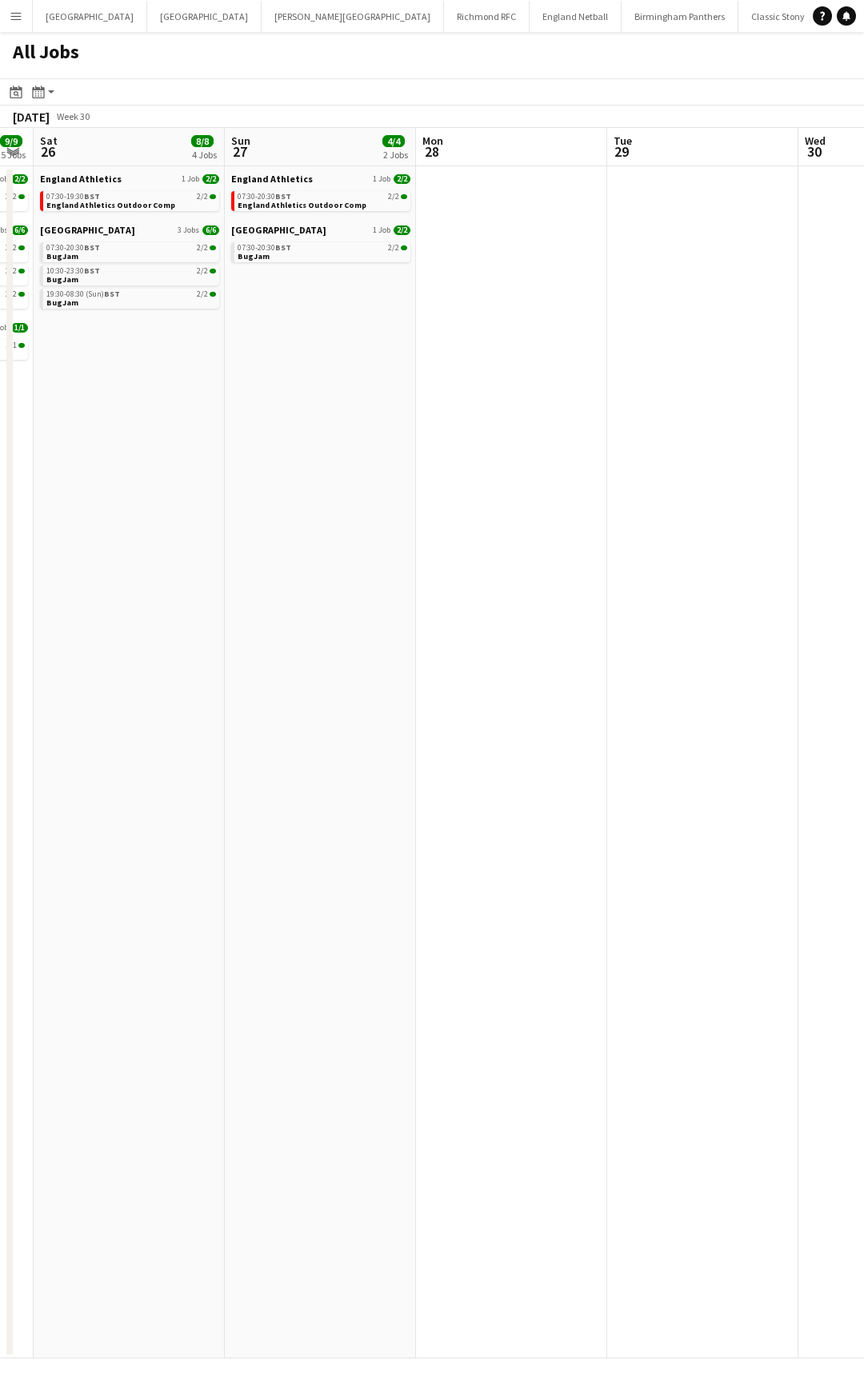 drag, startPoint x: 383, startPoint y: 473, endPoint x: -204, endPoint y: 455, distance: 587.27591 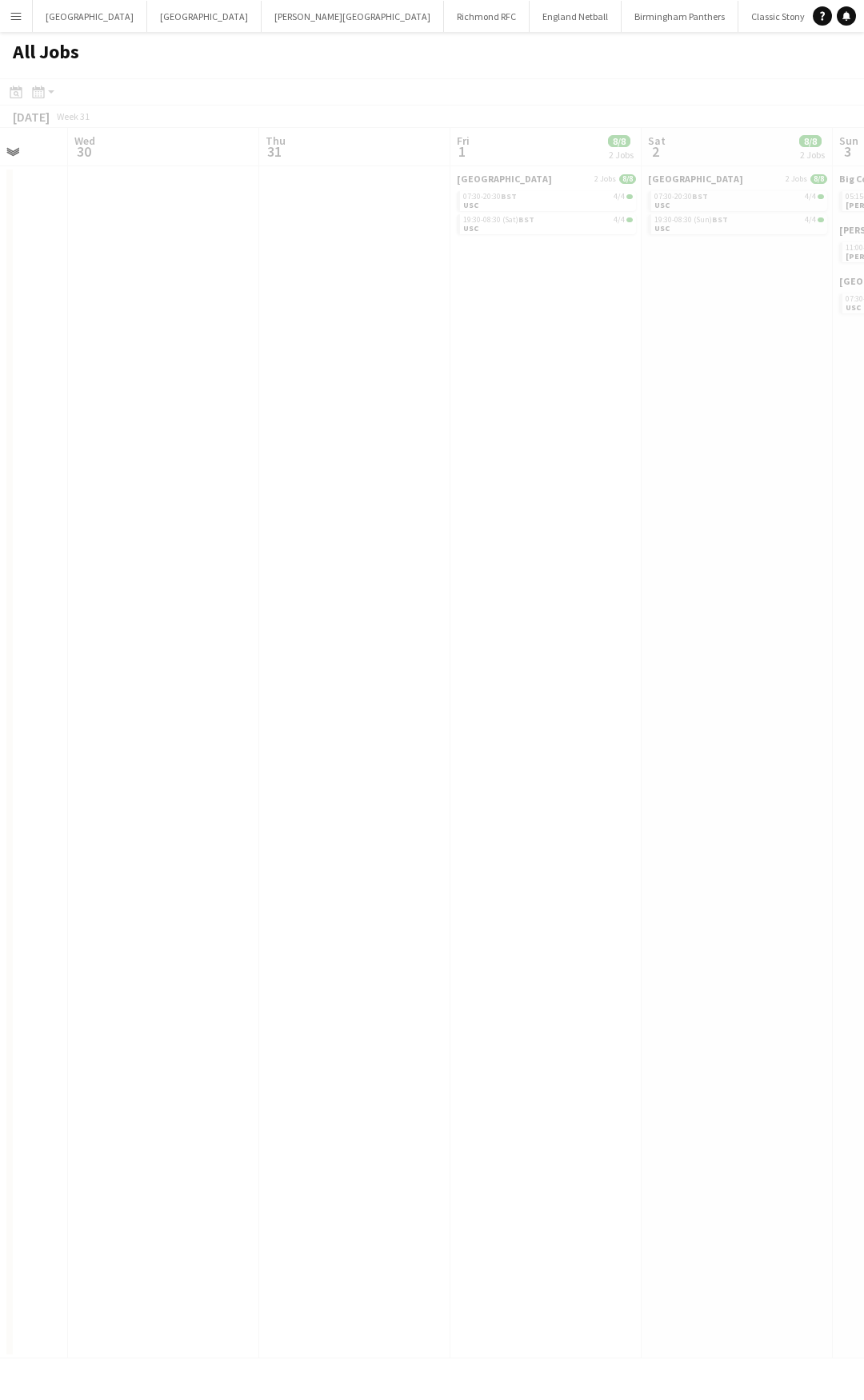 drag, startPoint x: 395, startPoint y: 433, endPoint x: -273, endPoint y: 427, distance: 668.02695 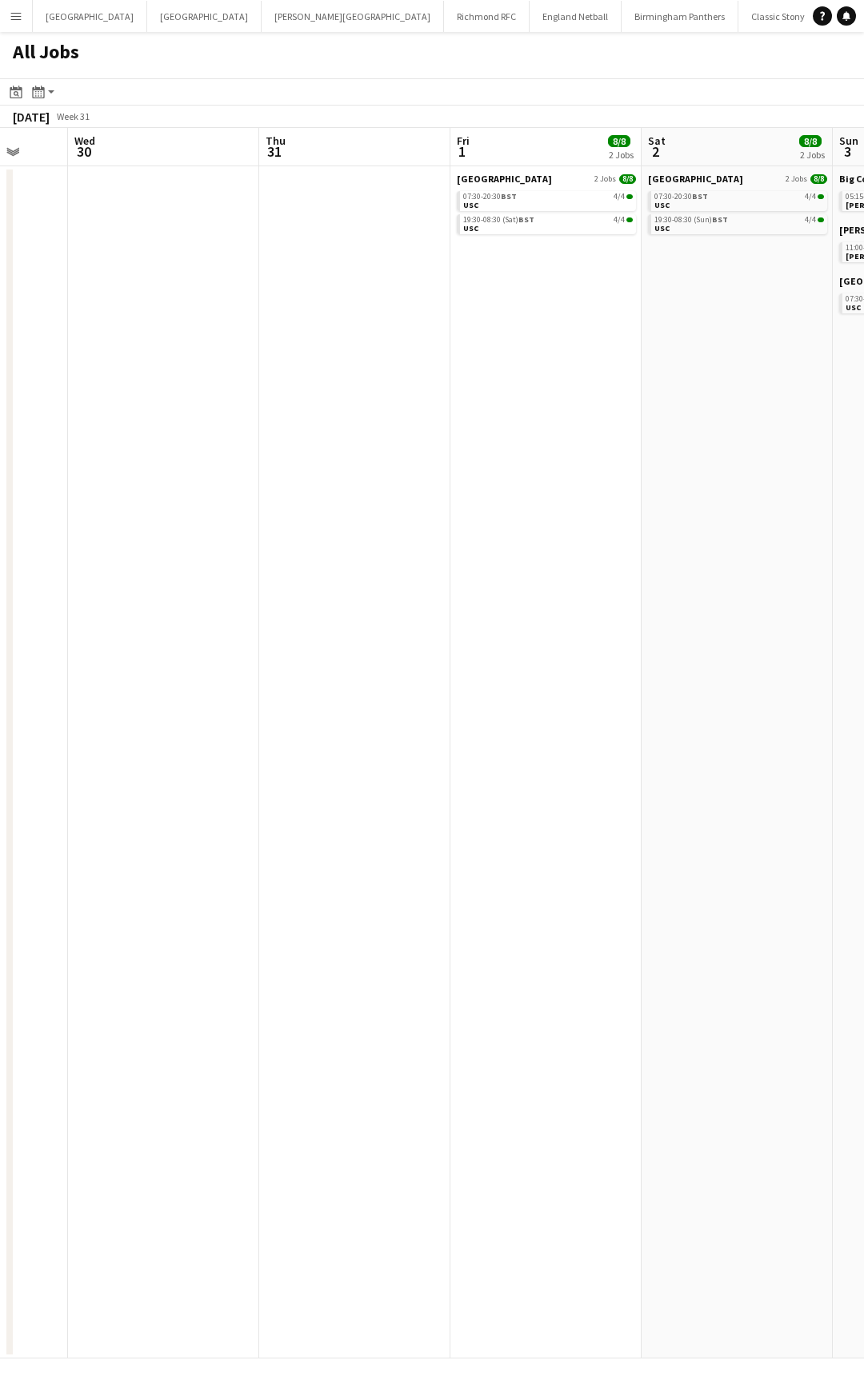 scroll, scrollTop: 0, scrollLeft: 406, axis: horizontal 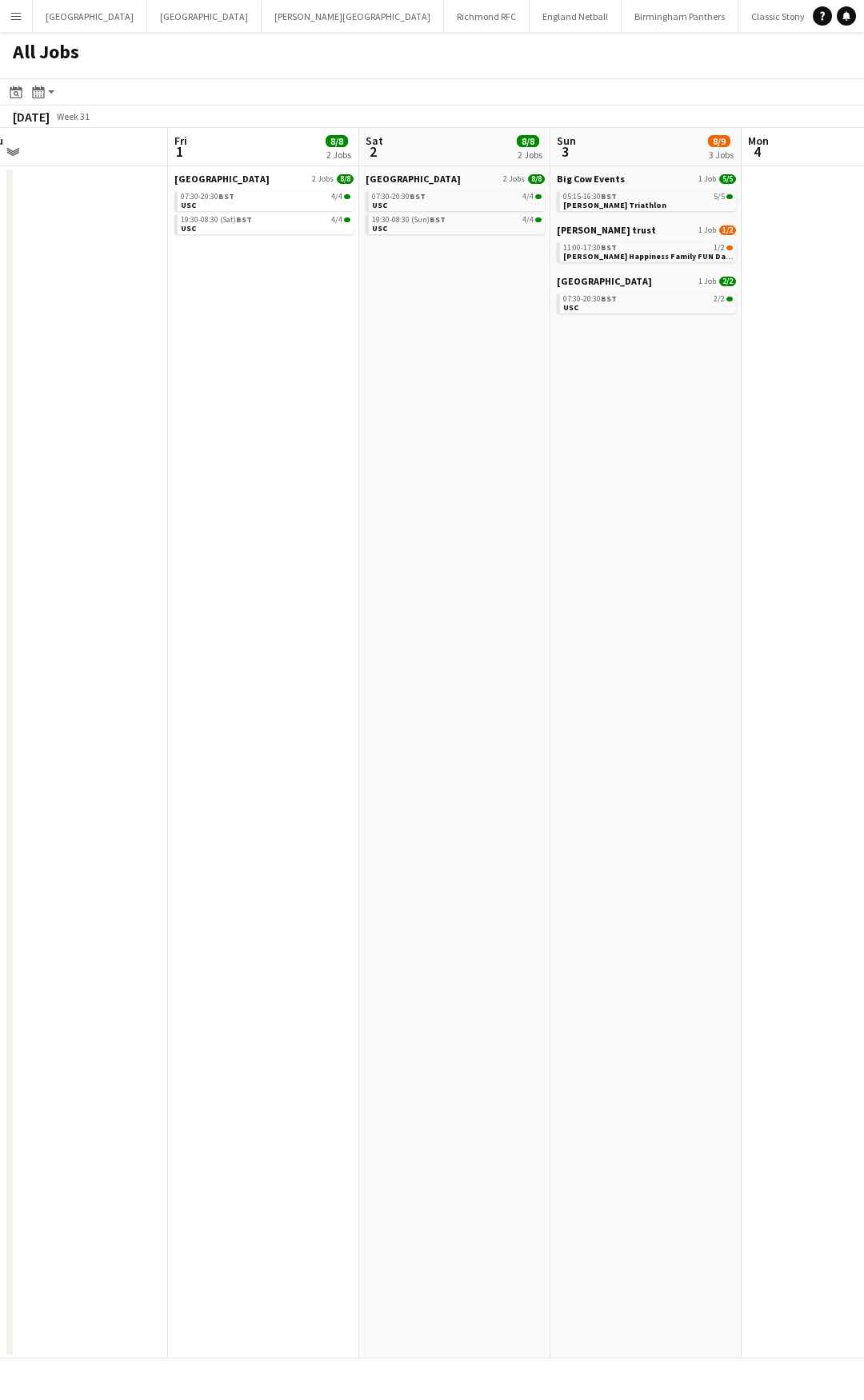 drag, startPoint x: 355, startPoint y: 460, endPoint x: -604, endPoint y: 455, distance: 959.013 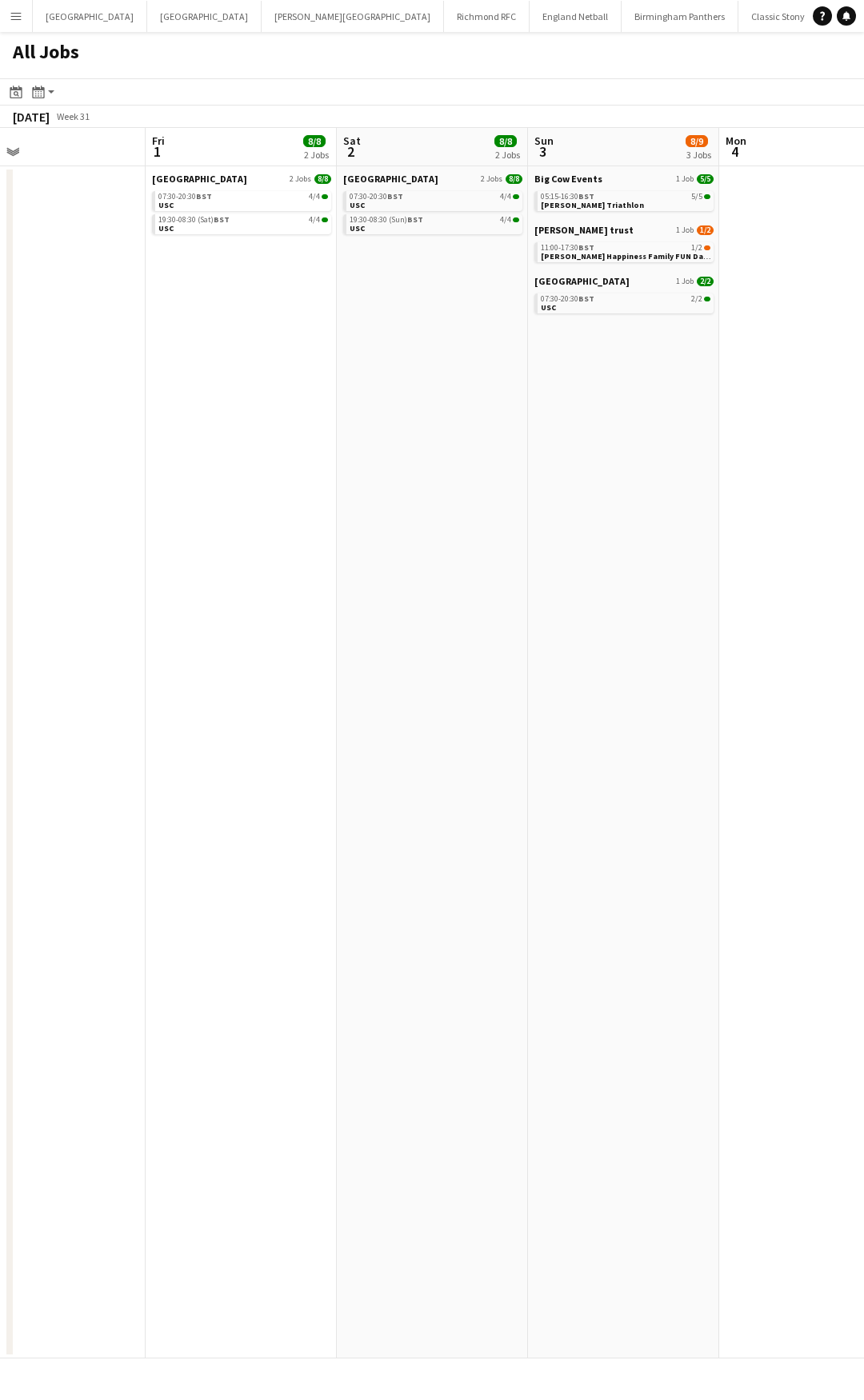 drag, startPoint x: 553, startPoint y: 465, endPoint x: -107, endPoint y: 430, distance: 660.9274 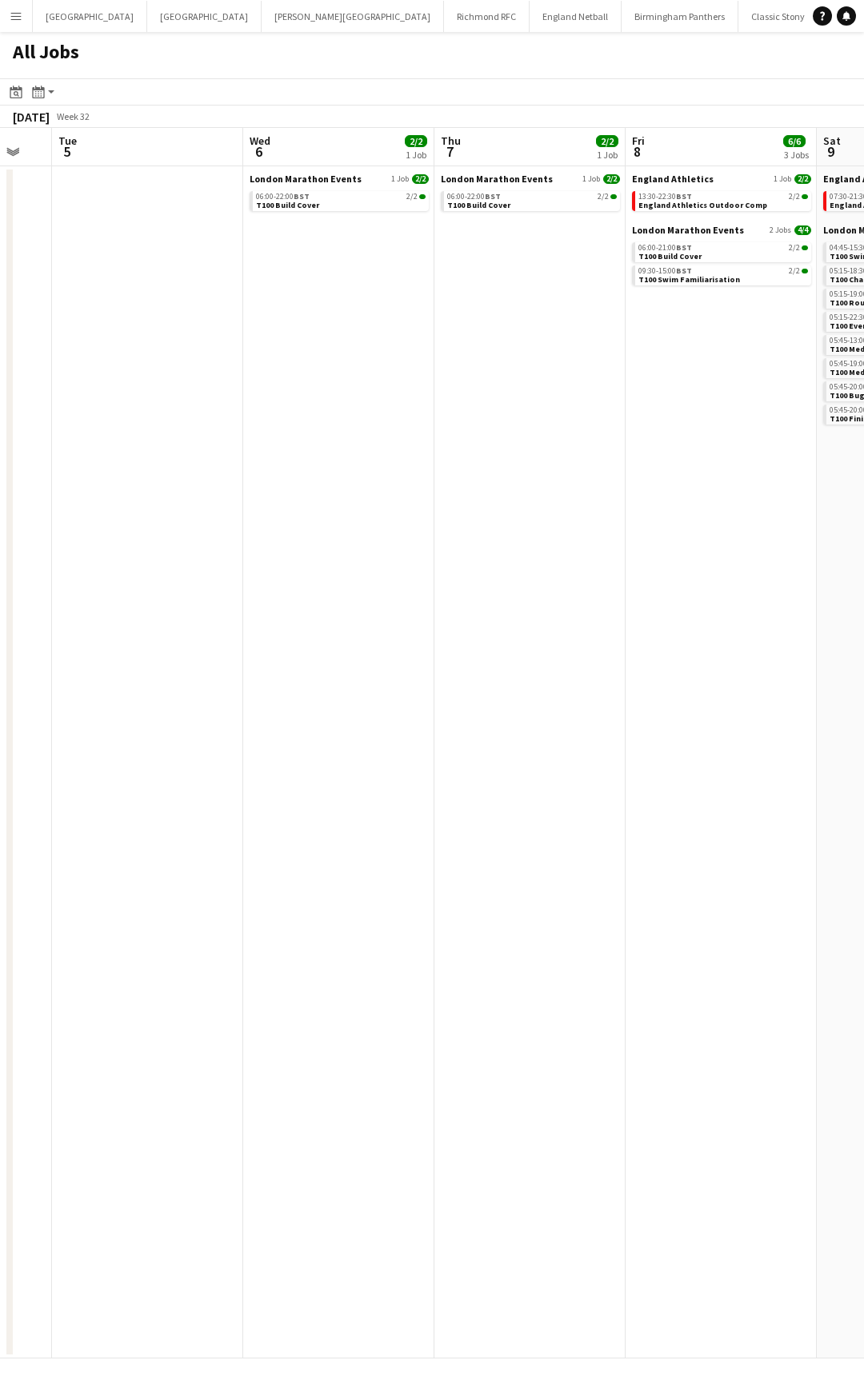 drag, startPoint x: 538, startPoint y: 473, endPoint x: -182, endPoint y: 465, distance: 720.0444 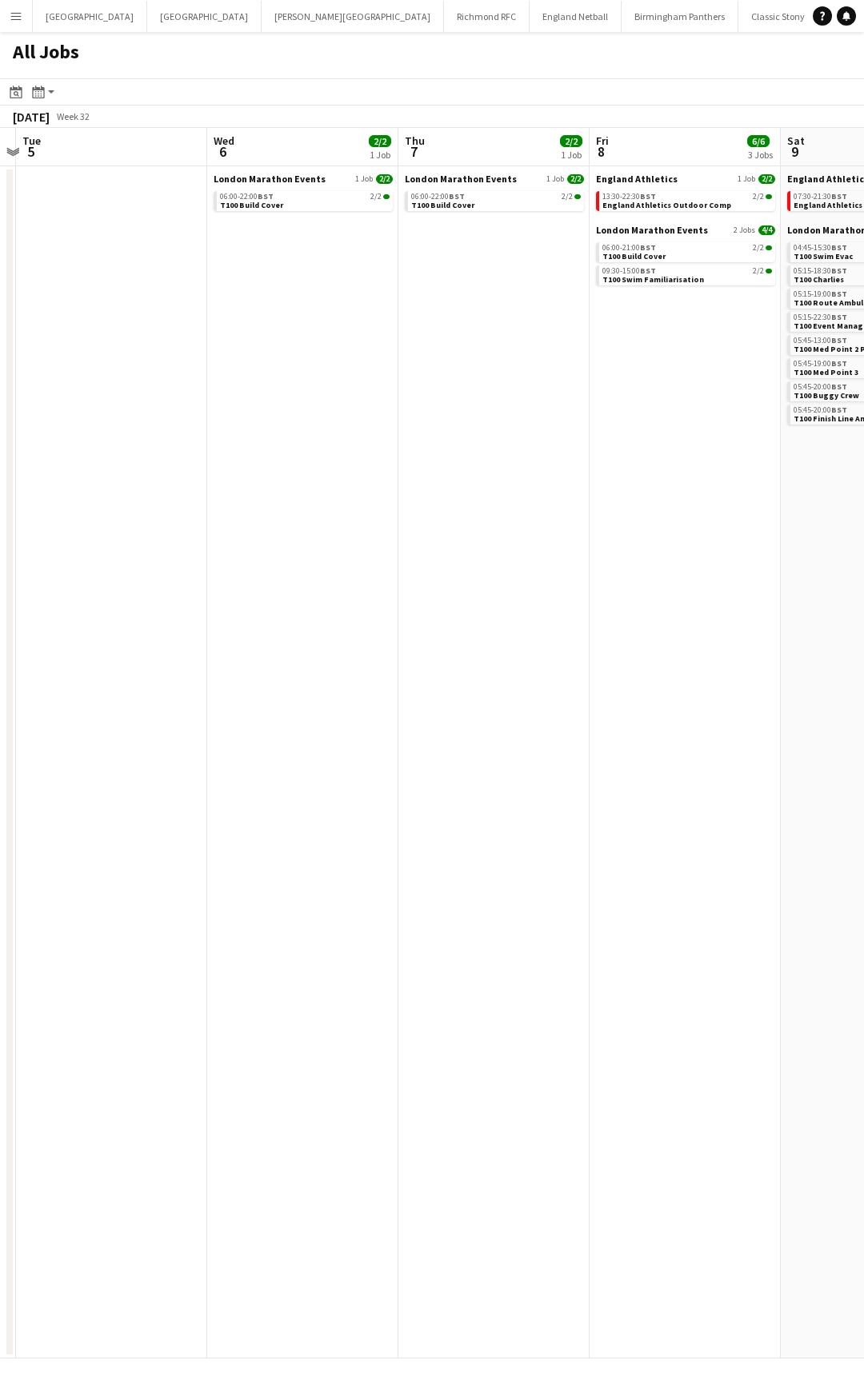 drag, startPoint x: 318, startPoint y: 431, endPoint x: -132, endPoint y: 433, distance: 450.004 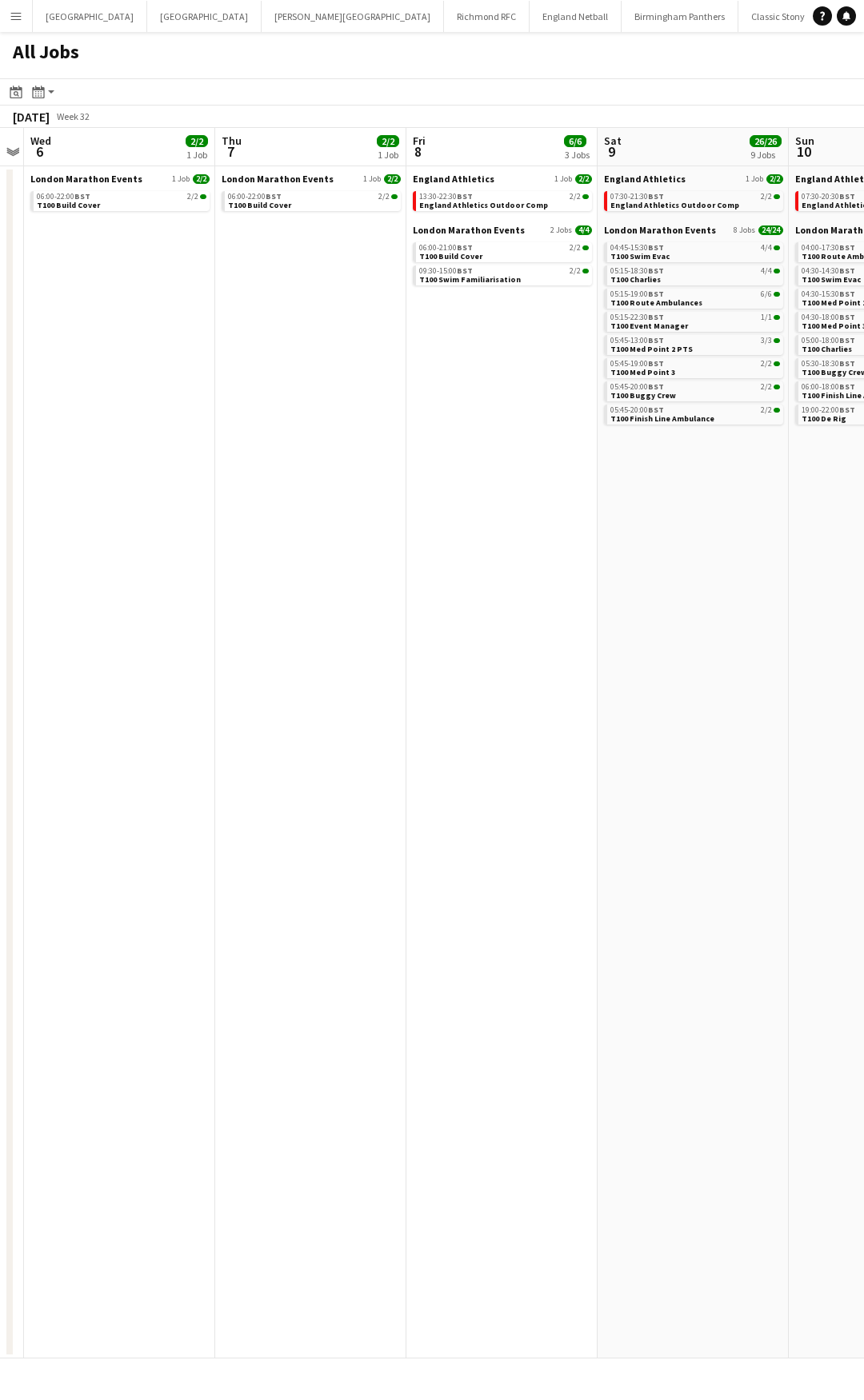 drag, startPoint x: 506, startPoint y: 438, endPoint x: -221, endPoint y: 442, distance: 727.011 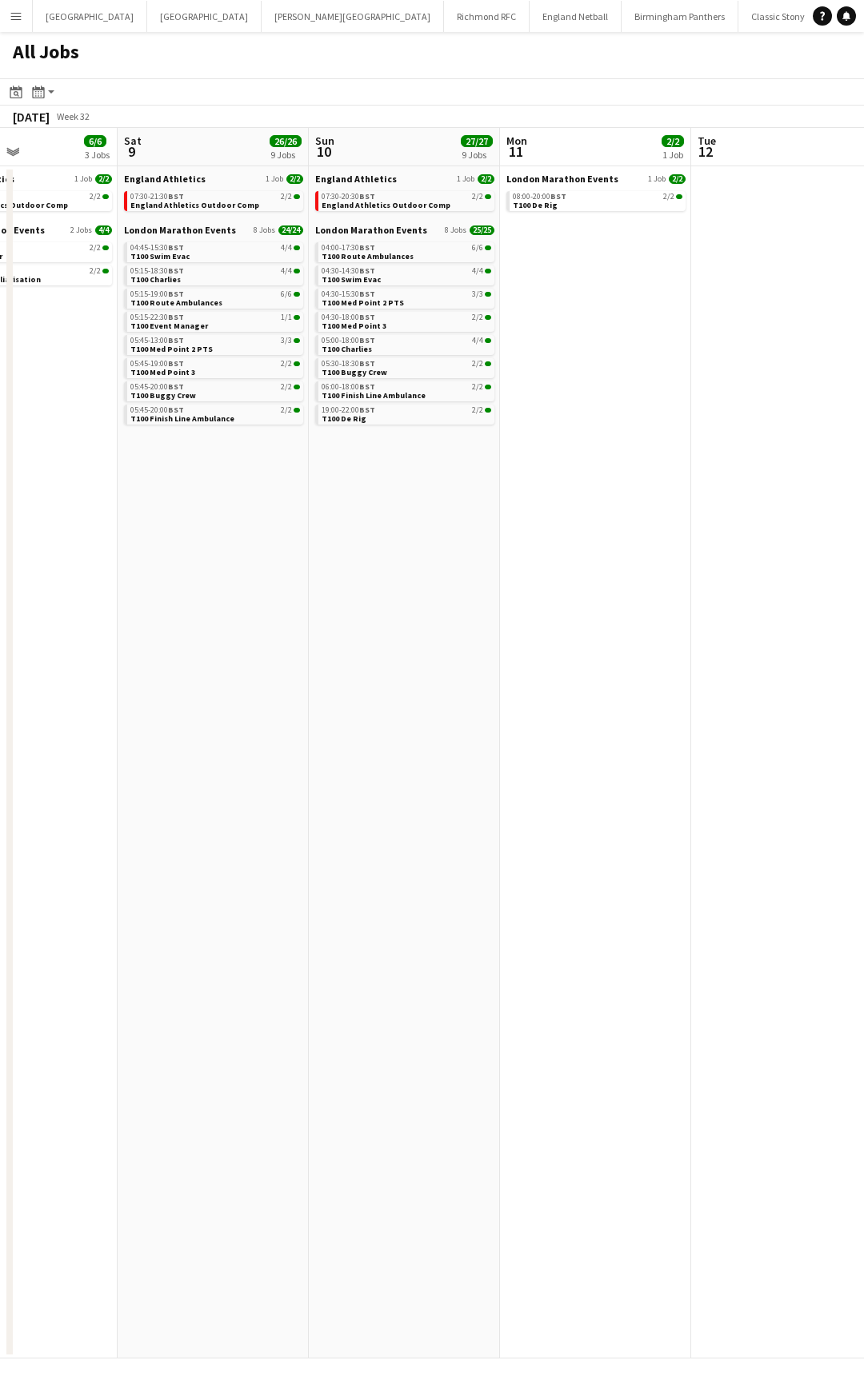 drag, startPoint x: 222, startPoint y: 446, endPoint x: 201, endPoint y: 397, distance: 53.31041 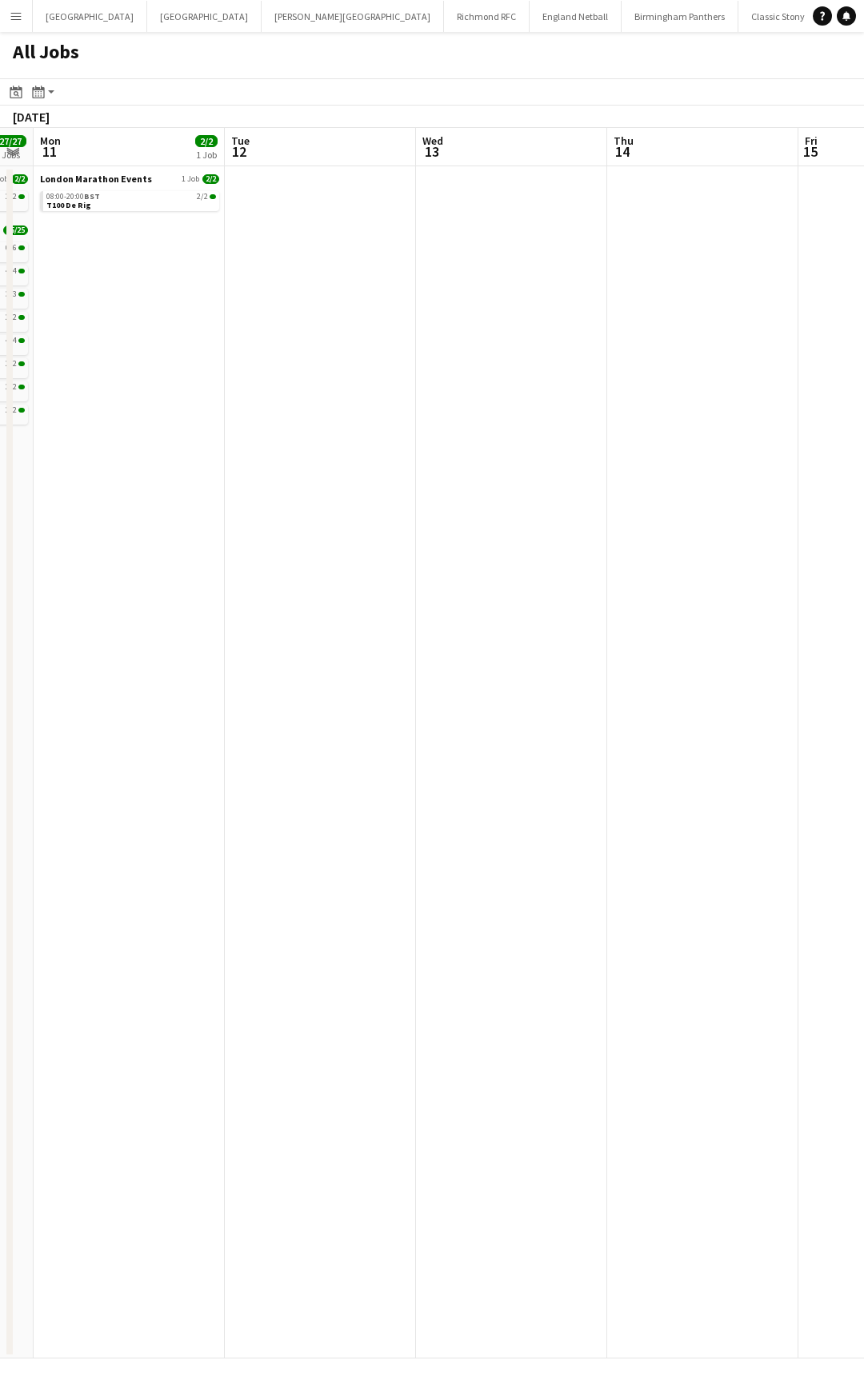 click on "All Jobs
Date picker
[DATE] [DATE] [DATE] M [DATE] T [DATE] W [DATE] T [DATE] F [DATE] S [DATE] S  [DATE]   2   3   4   5   6   7   8   9   10   11   12   13   14   15   16   17   18   19   20   21   22   23   24   25   26   27   28   29   30   31
Comparison range
Comparison range
[DATE]
Month view / Day view
Day view by Board Day view by Job Month view  [DATE]   Week 32
Expand/collapse
Fri   8   6/6   3 Jobs   Sat   9   26/26   9 Jobs   Sun   10   27/27   9 Jobs   Mon   11   2/2   1 Job   Tue   12   Wed   13   Thu   14   Fri   15   Sat   16   Sun   17   2/4   2 Jobs   [GEOGRAPHIC_DATA] Athletics   1 Job   [DATE]   13:30-22:30    BST   2/2   England Athletics Outdoor Comp   London Marathon Events   2 Jobs   [DATE]   06:00-21:00    BST   2/2   T100 Build Cover   09:30-15:00    BST   2/2   T100 Swim Familiarisation   [GEOGRAPHIC_DATA] Athletics" 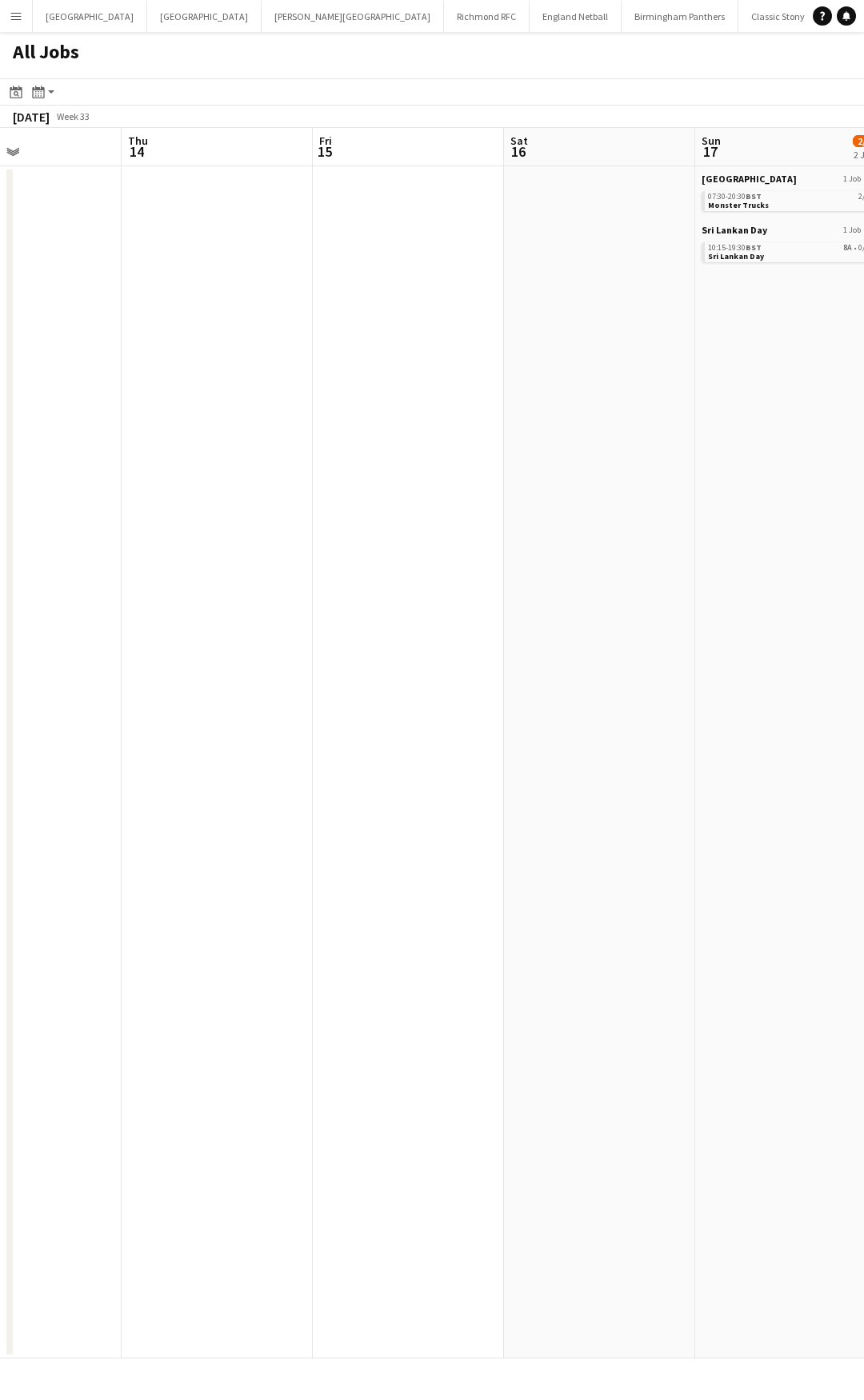 drag, startPoint x: 402, startPoint y: 405, endPoint x: 183, endPoint y: 405, distance: 219 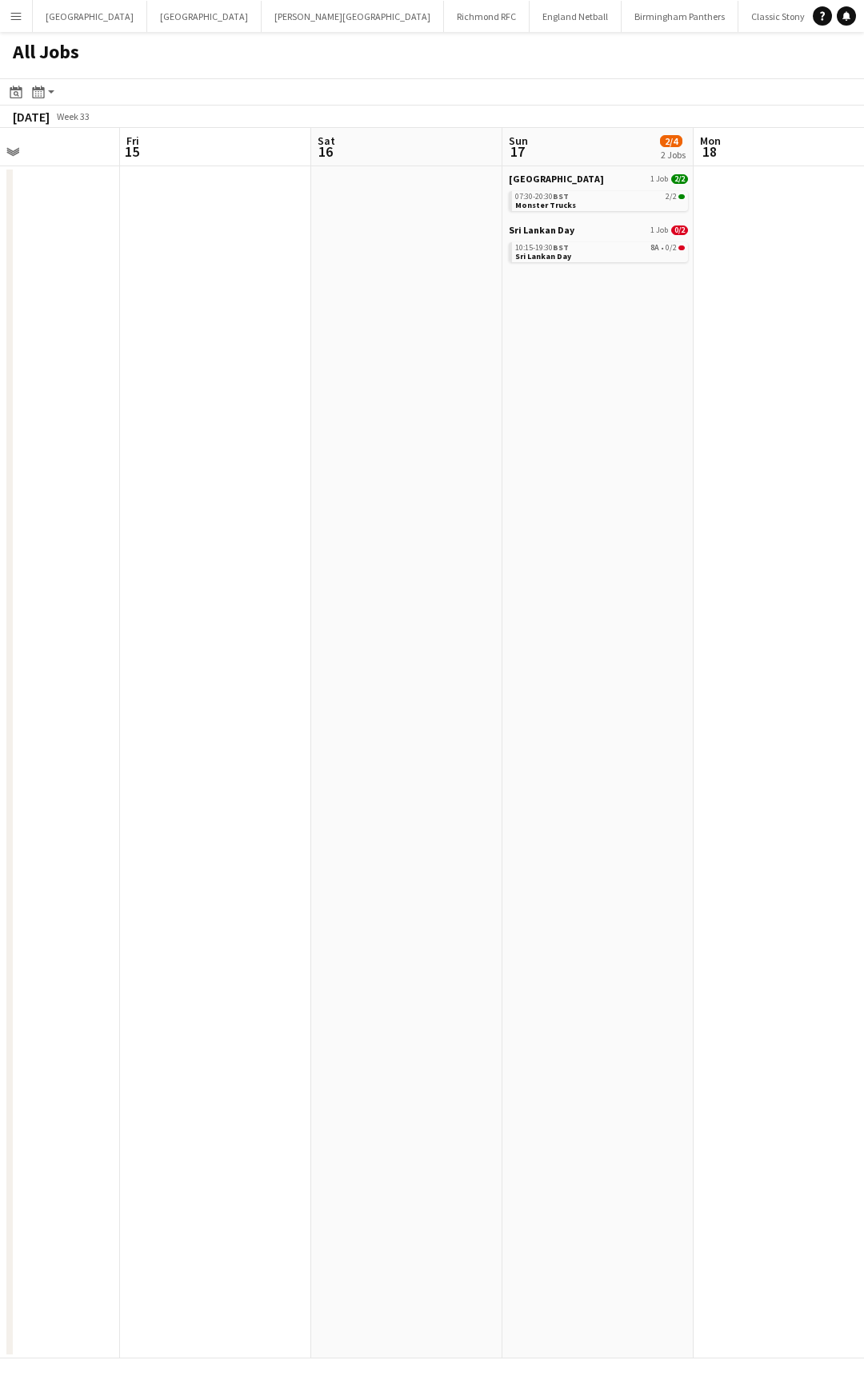 drag, startPoint x: 199, startPoint y: 433, endPoint x: 256, endPoint y: 421, distance: 58.249464 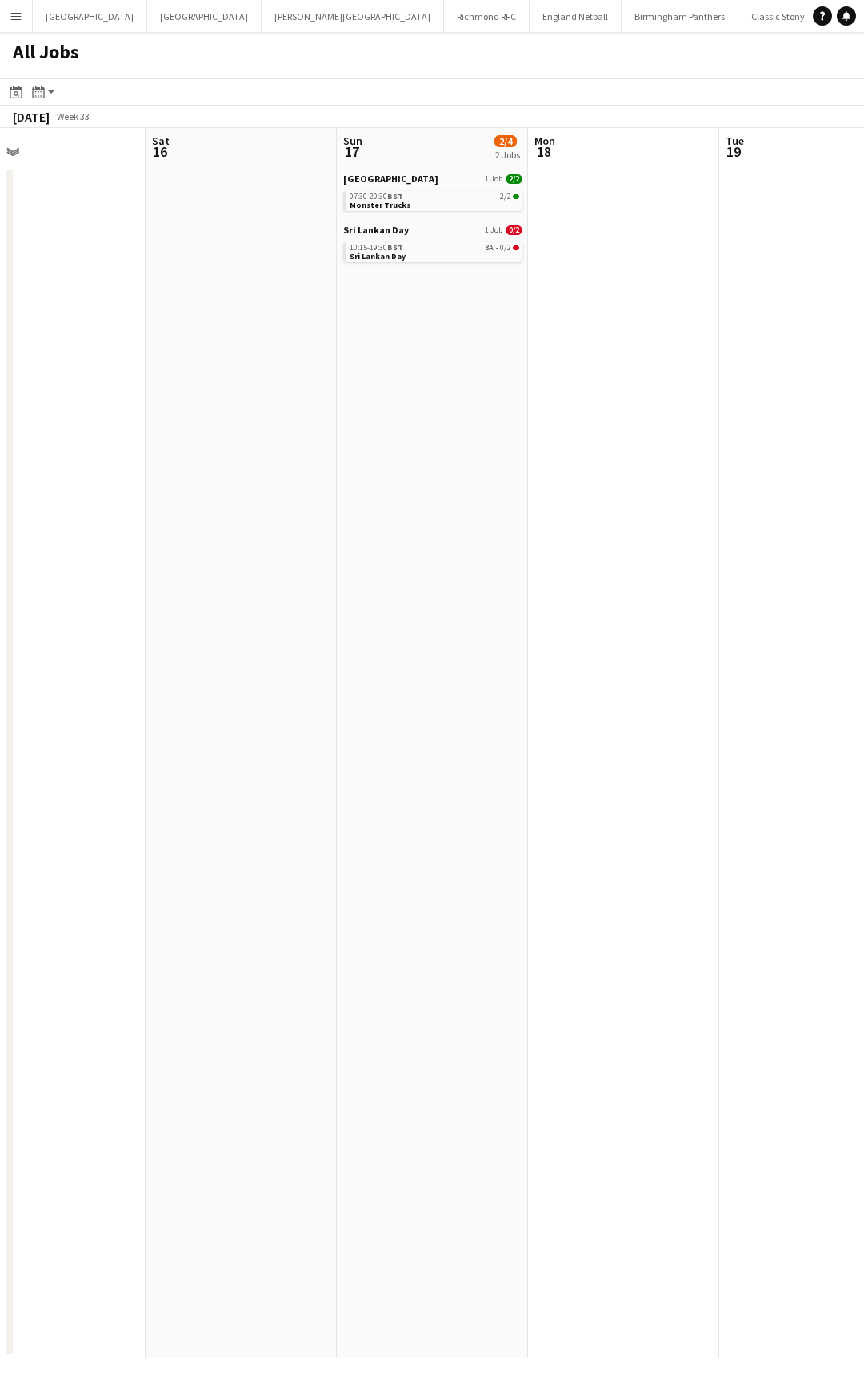 click on "All Jobs
Date picker
[DATE] [DATE] [DATE] M [DATE] T [DATE] W [DATE] T [DATE] F [DATE] S [DATE] S  [DATE]   2   3   4   5   6   7   8   9   10   11   12   13   14   15   16   17   18   19   20   21   22   23   24   25   26   27   28   29   30   31
Comparison range
Comparison range
[DATE]
Month view / Day view
Day view by Board Day view by Job Month view  [DATE]   Week 33
Expand/collapse
Tue   12   Wed   13   Thu   14   Fri   15   Sat   16   Sun   17   2/4   2 Jobs   Mon   18   Tue   19   Wed   20   Thu   [GEOGRAPHIC_DATA]   1 Job   [DATE]   07:30-20:30    BST   2/2   Monster Trucks   [GEOGRAPHIC_DATA] Day   1 Job   0/2   10:15-19:30    BST   8A   •   0/2   Sri Lankan Day" 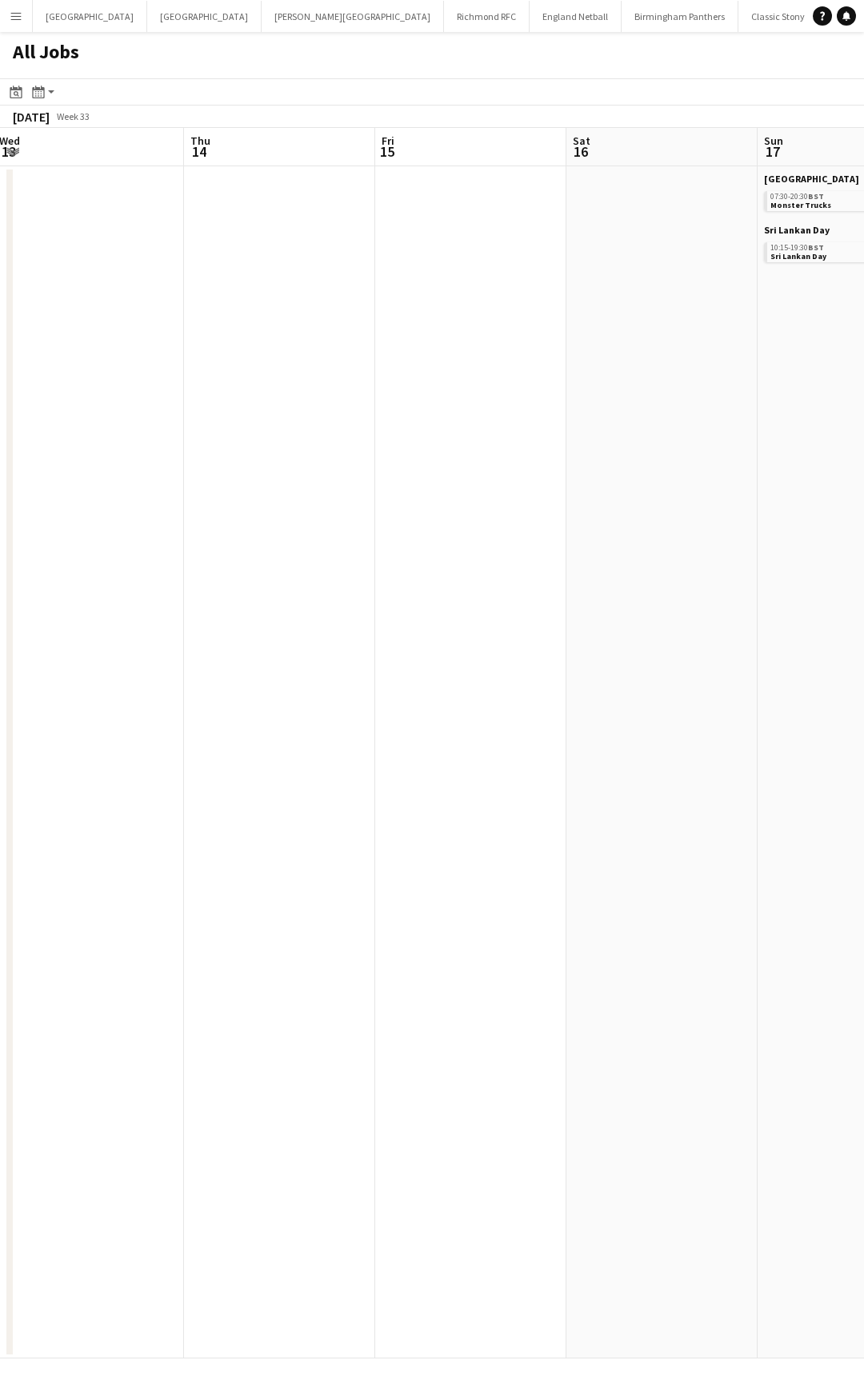 scroll, scrollTop: 0, scrollLeft: 448, axis: horizontal 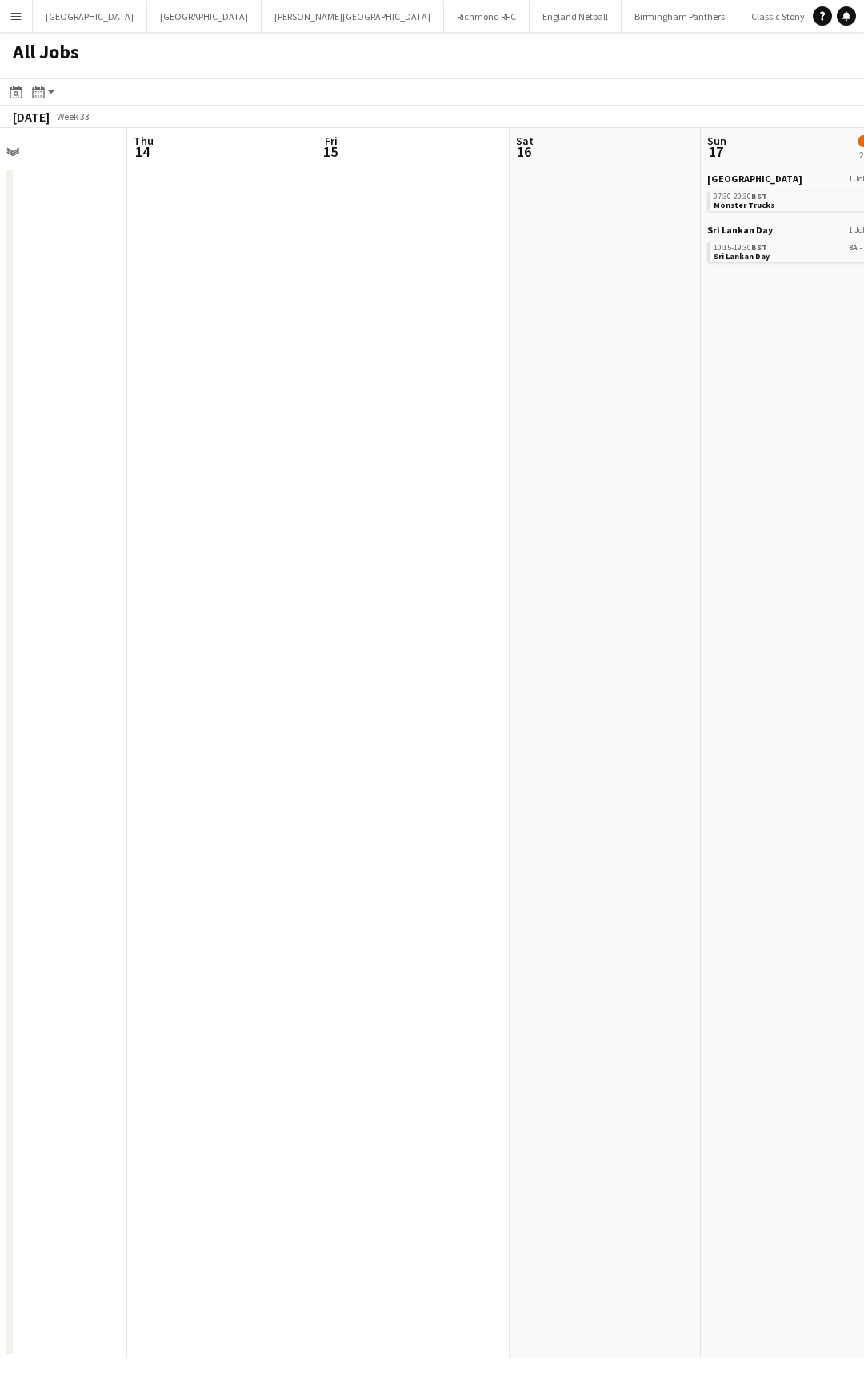drag, startPoint x: 246, startPoint y: 366, endPoint x: 702, endPoint y: 469, distance: 467.488 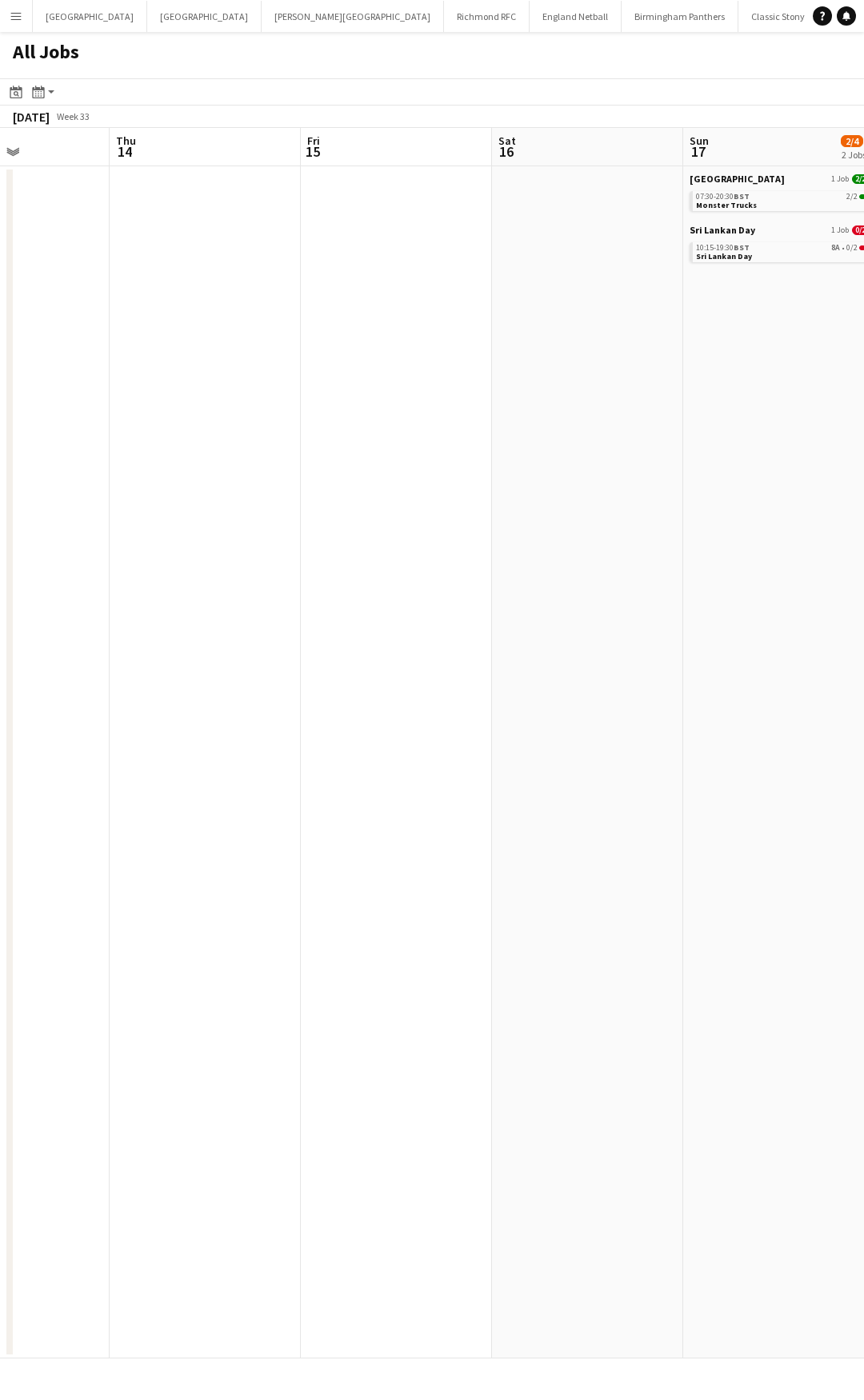drag, startPoint x: 441, startPoint y: 329, endPoint x: -730, endPoint y: 374, distance: 1171.86 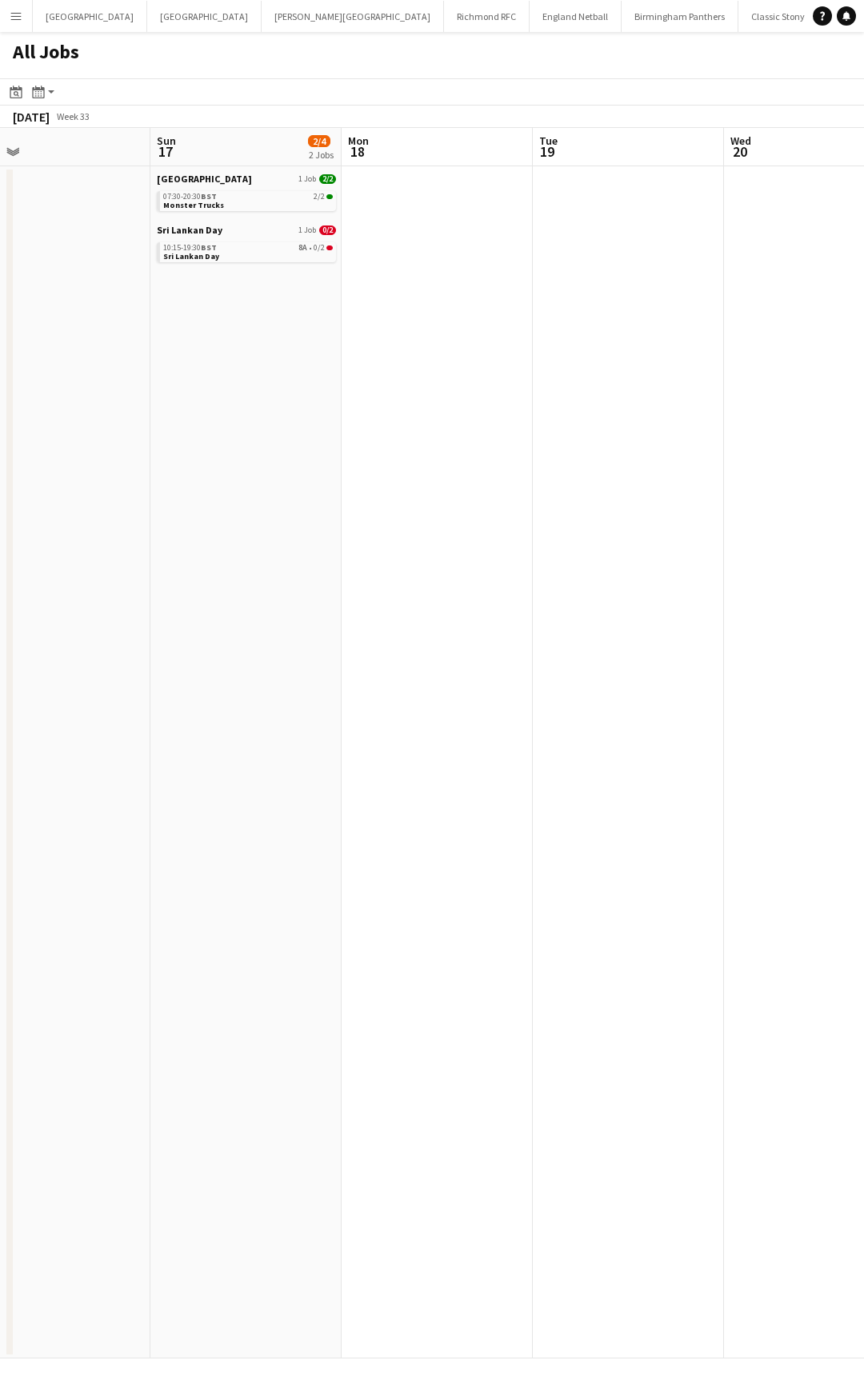 drag, startPoint x: 222, startPoint y: 404, endPoint x: -206, endPoint y: 404, distance: 428 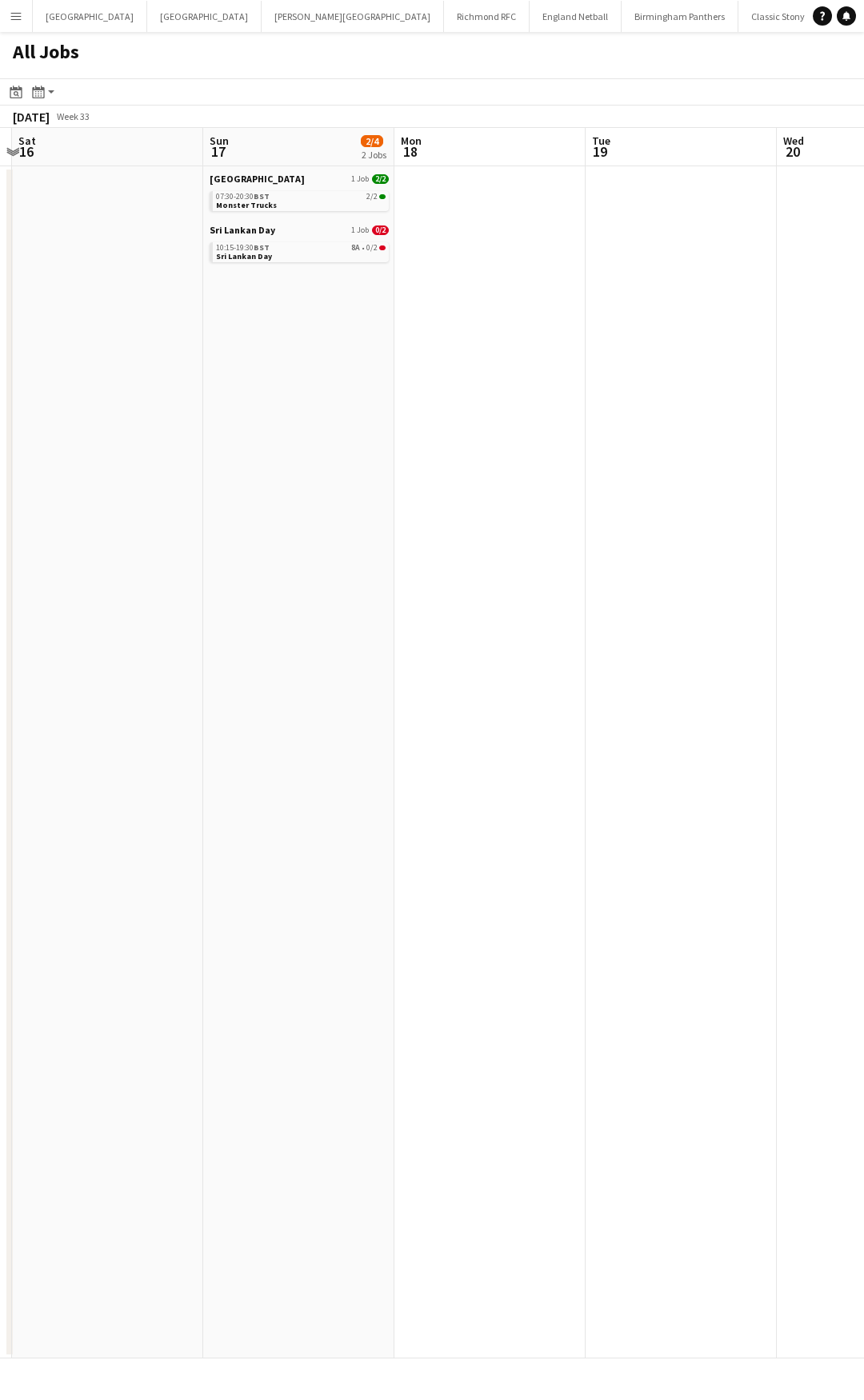 drag, startPoint x: 207, startPoint y: 469, endPoint x: 815, endPoint y: 469, distance: 608 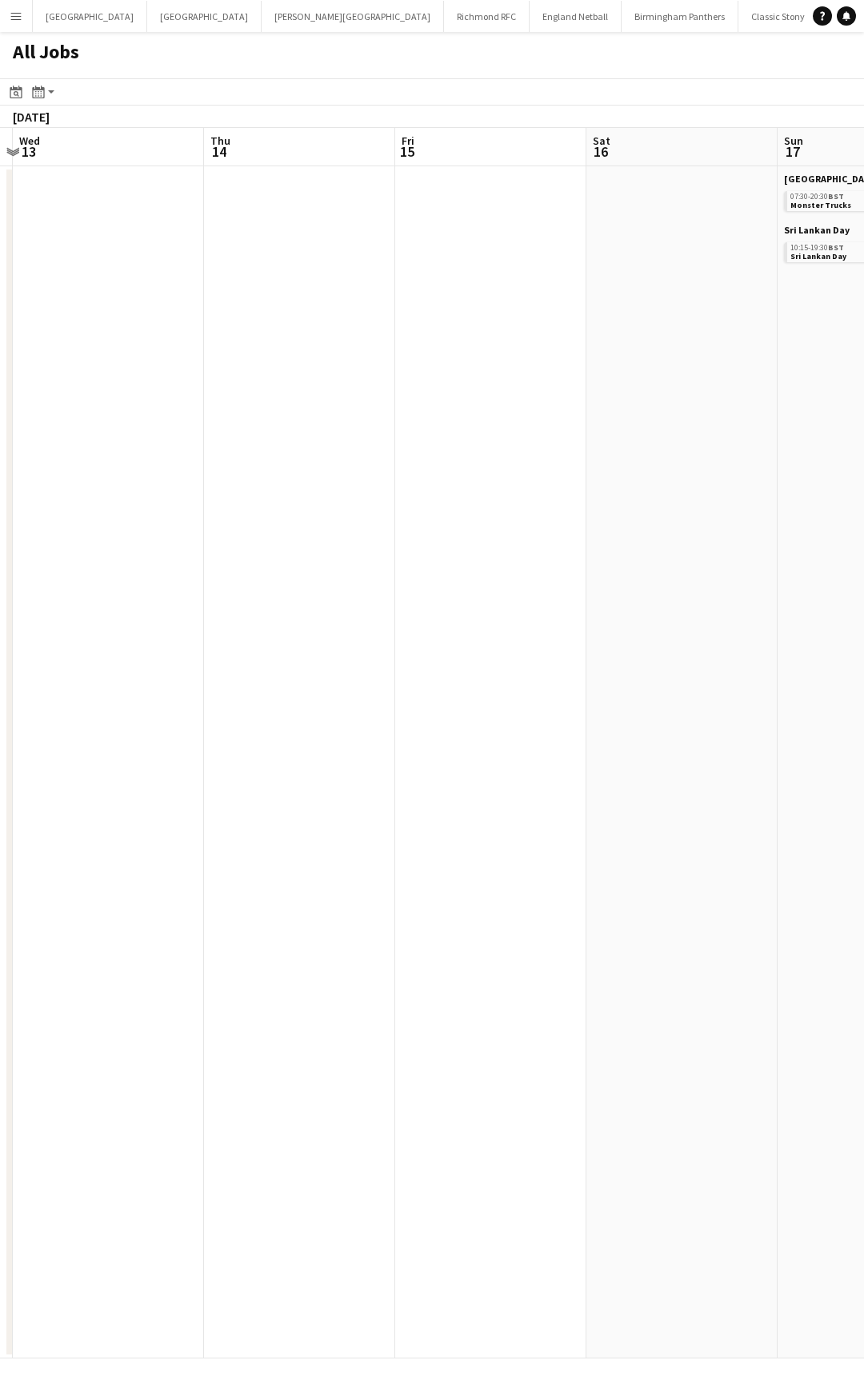 drag, startPoint x: 759, startPoint y: 471, endPoint x: 746, endPoint y: 483, distance: 17.691806 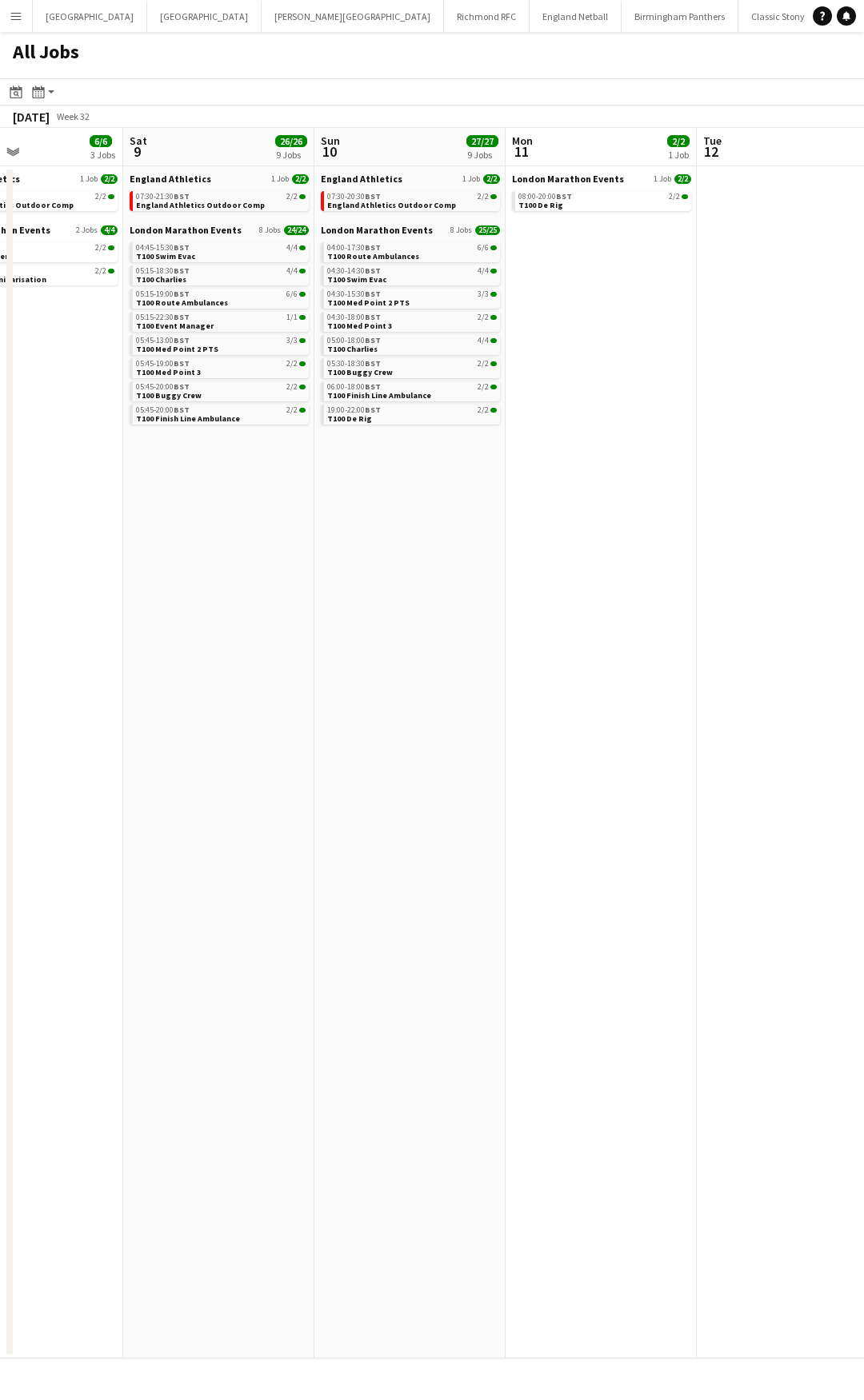 drag, startPoint x: 731, startPoint y: 474, endPoint x: 784, endPoint y: 475, distance: 53.009433 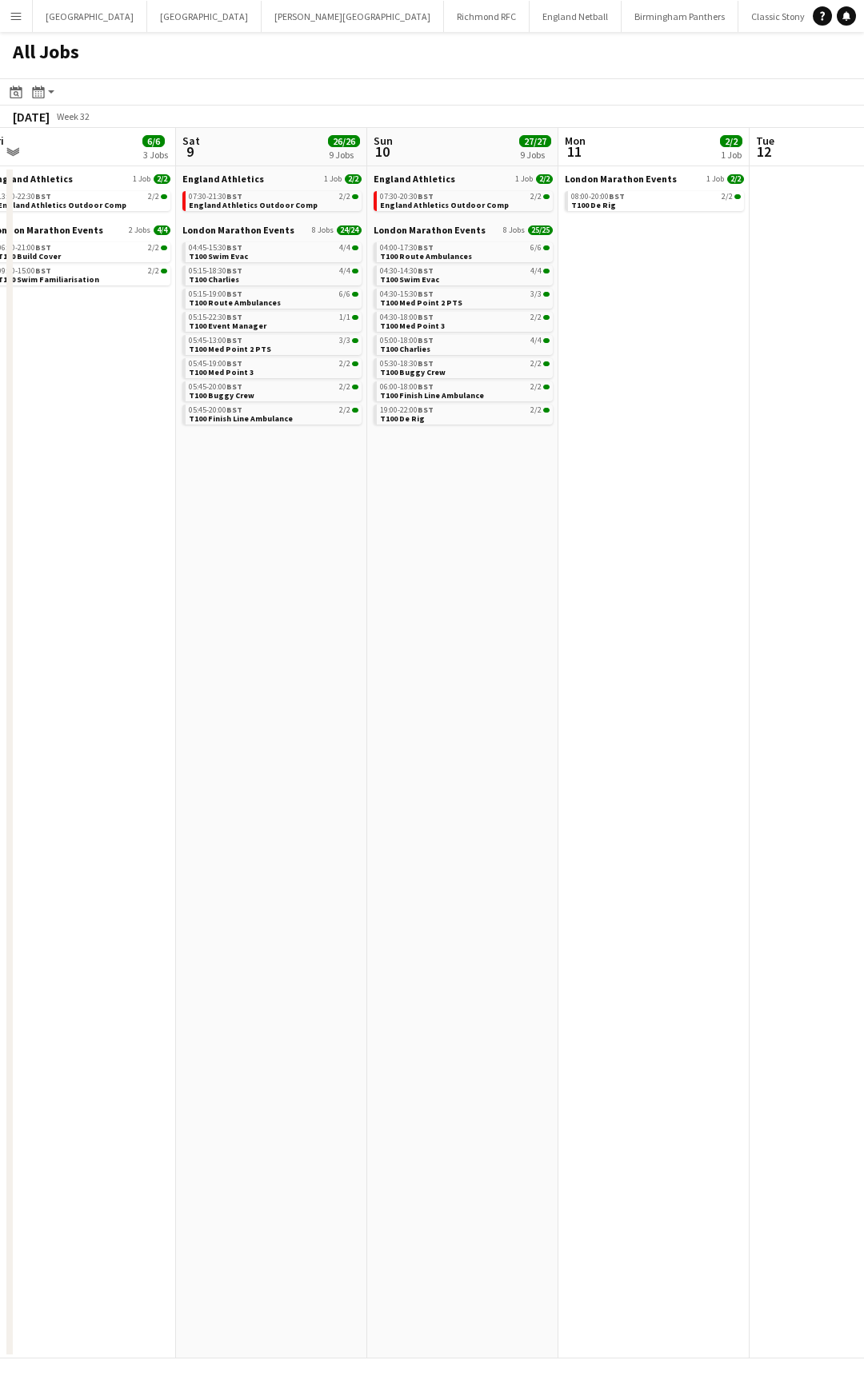 drag, startPoint x: 442, startPoint y: 473, endPoint x: 676, endPoint y: 495, distance: 235.0319 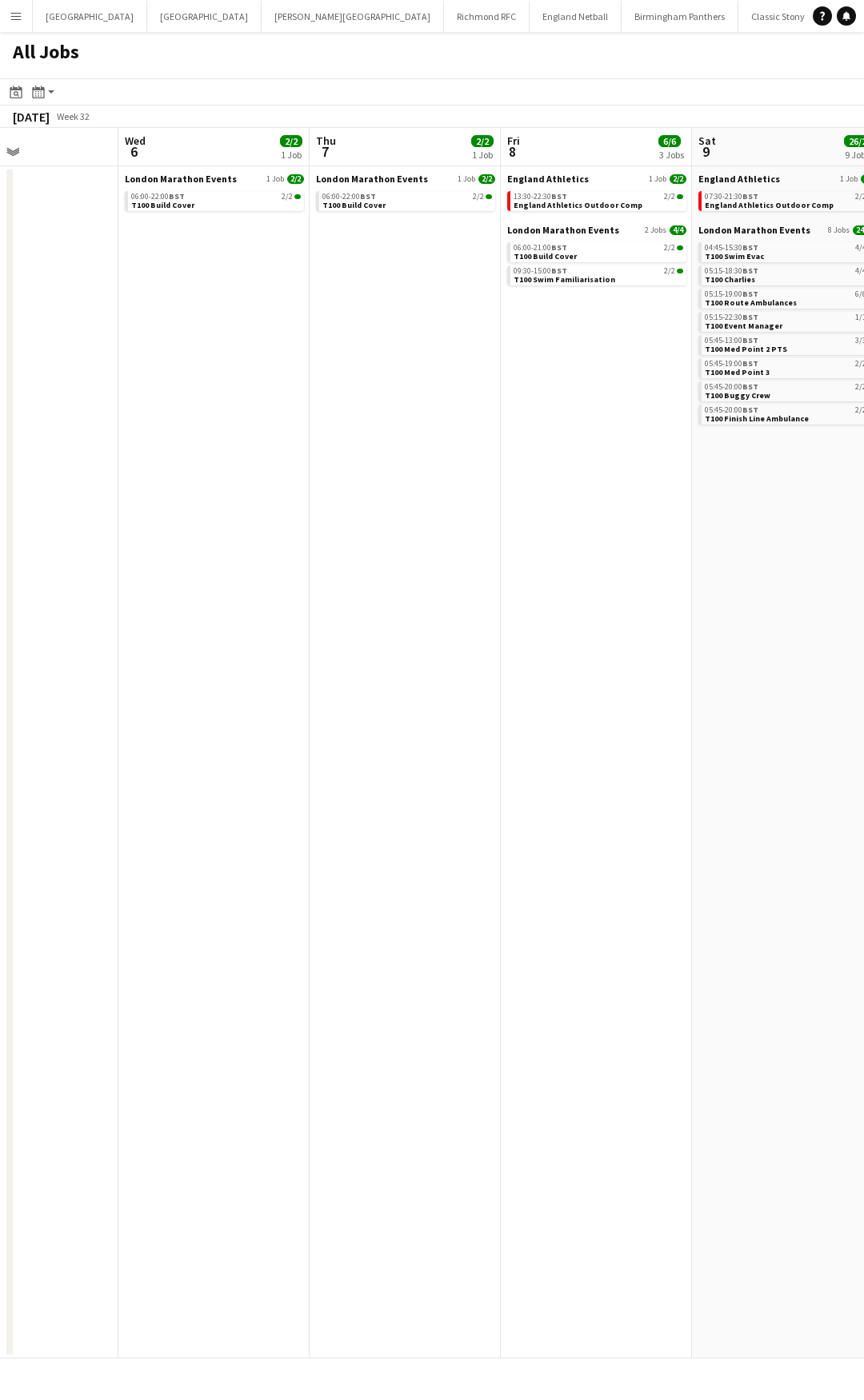 drag, startPoint x: 490, startPoint y: 494, endPoint x: 687, endPoint y: 501, distance: 197.12433 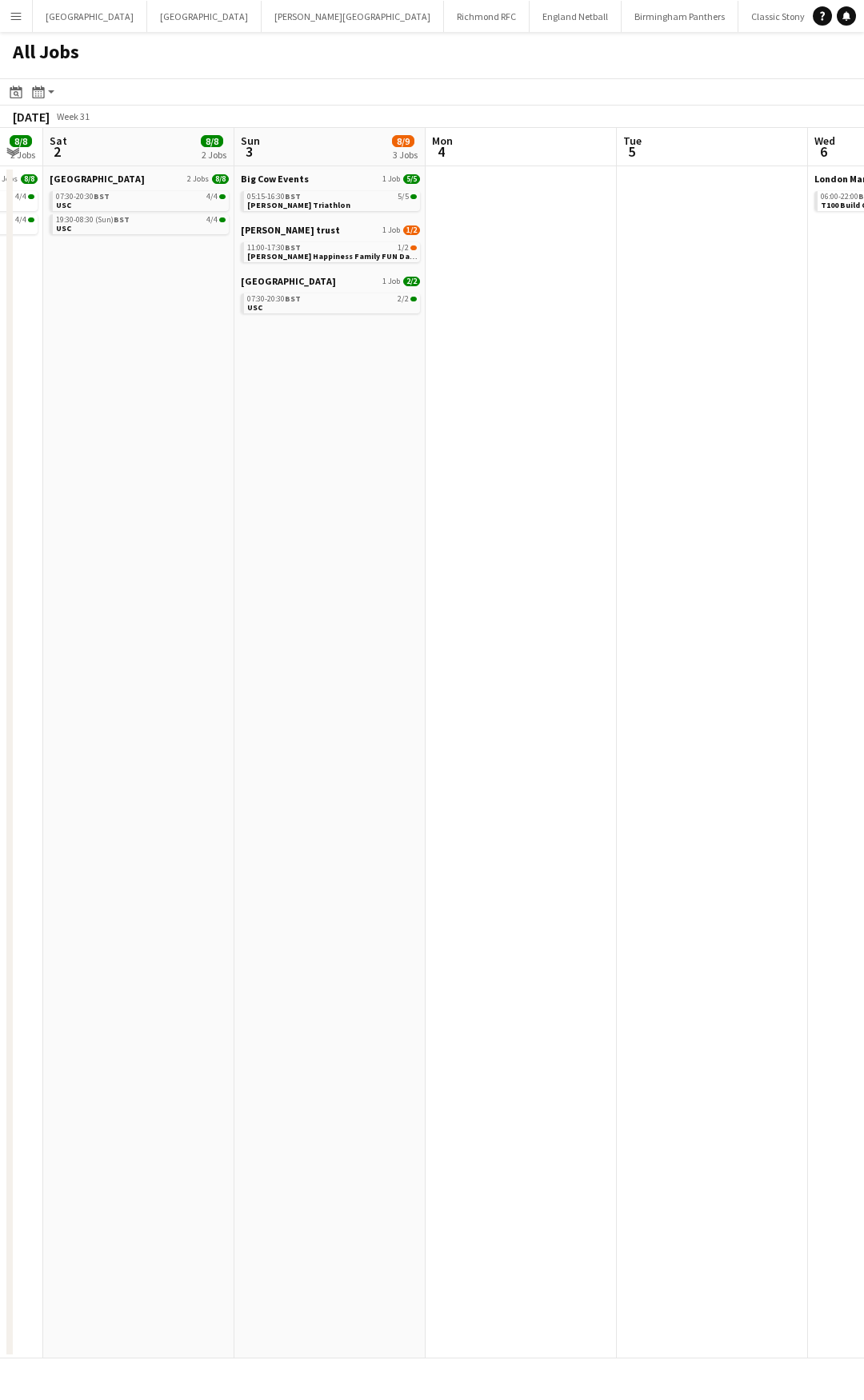 drag, startPoint x: 273, startPoint y: 490, endPoint x: 730, endPoint y: 509, distance: 457.3948 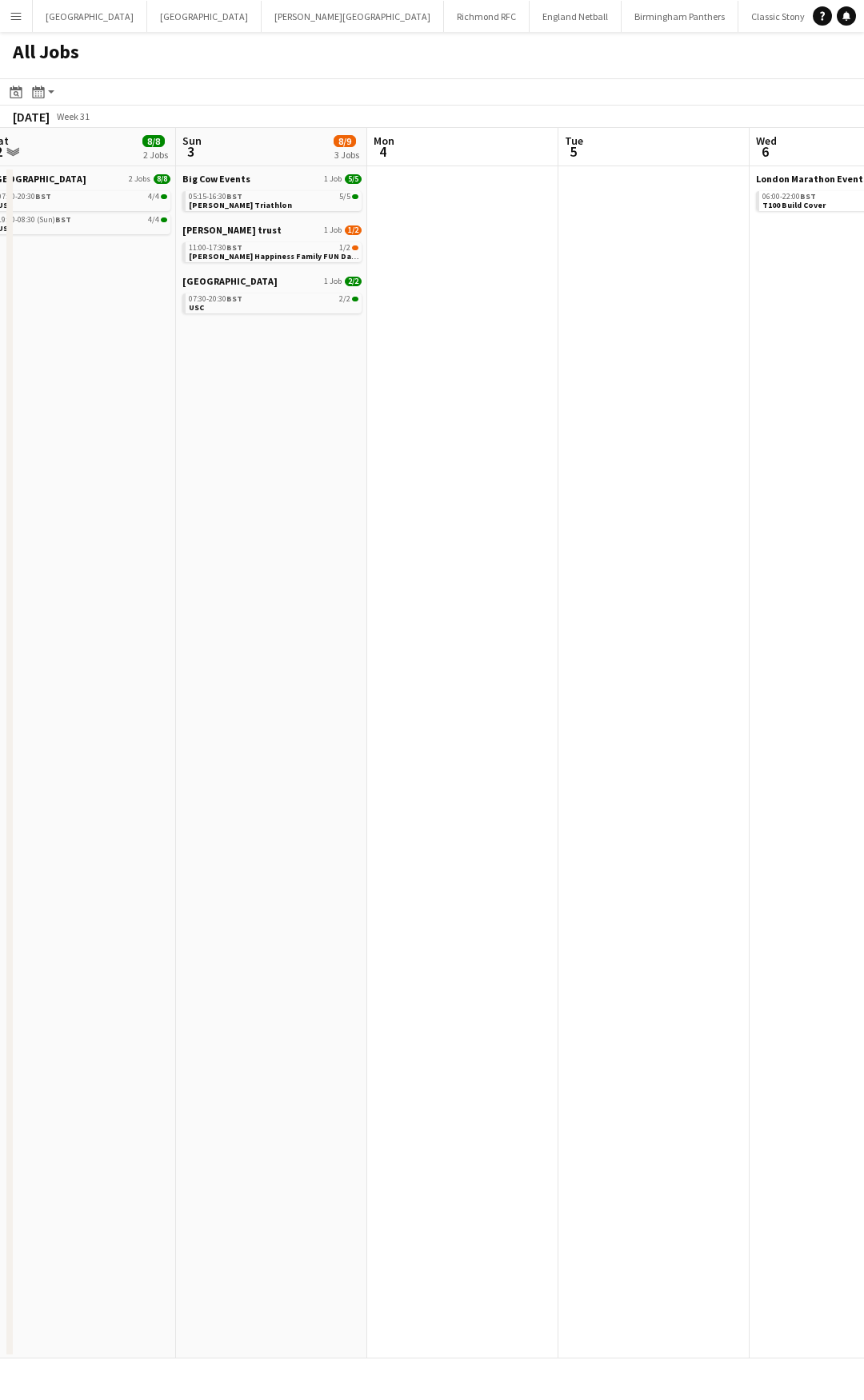 drag, startPoint x: 263, startPoint y: 497, endPoint x: 584, endPoint y: 501, distance: 321.0249 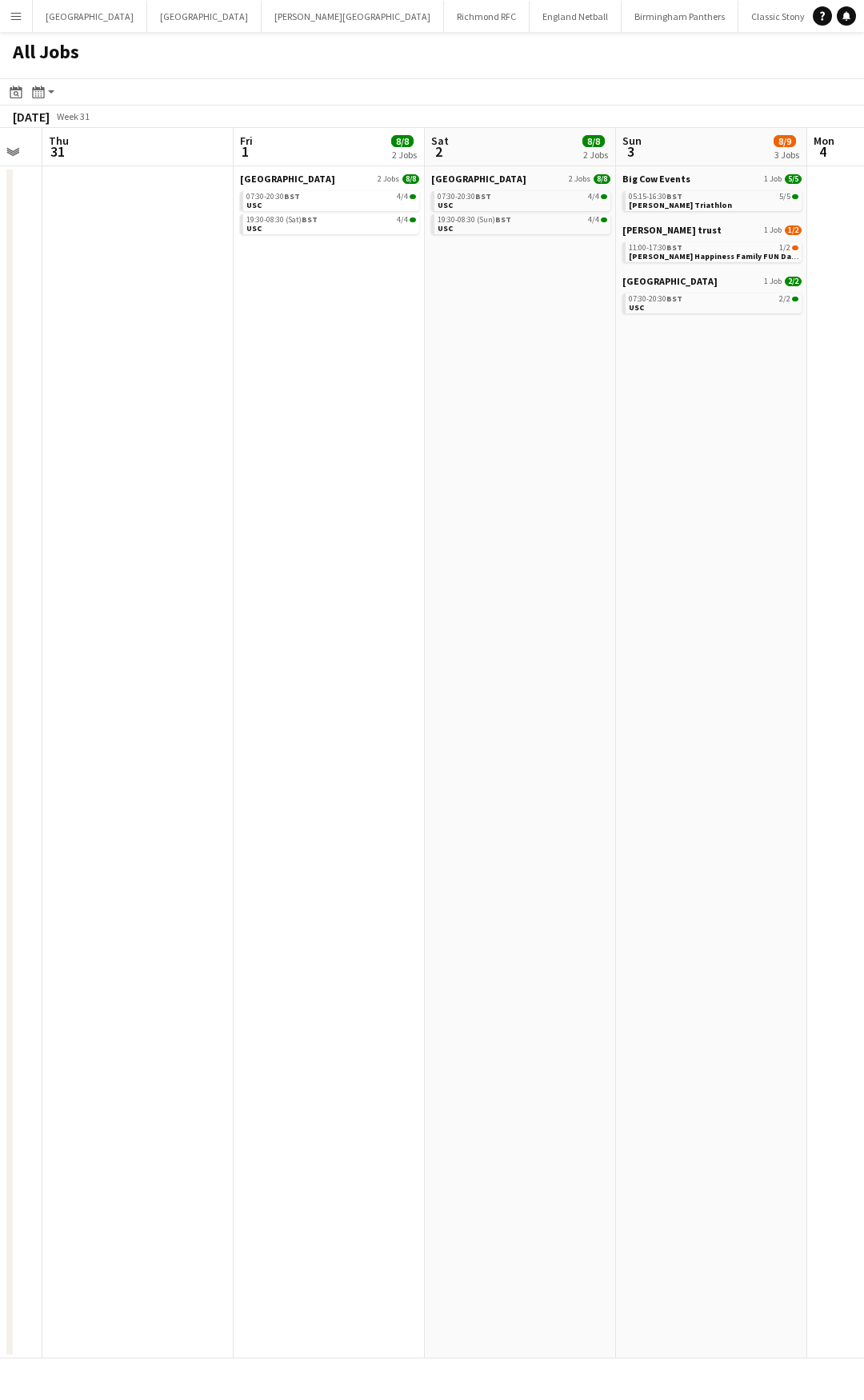 click on "Tue   29   Wed   30   Thu   31   Fri   1   8/8   2 Jobs   Sat   2   8/8   2 Jobs   Sun   3   8/9   3 Jobs   Mon   4   Tue   5   Wed   6   2/2   1 Job   Thu   7   2/2   1 Job   [GEOGRAPHIC_DATA]   2 Jobs   [DATE]   07:30-20:30    BST   4/4   USC   19:30-08:30 (Sat)   BST   4/4   [GEOGRAPHIC_DATA]   2 Jobs   [DATE]   07:30-20:30    BST   4/4   USC   19:30-08:30 (Sun)   BST   4/4   USC   Big Cow Events   1 Job   [DATE]   05:15-16:30    BST   5/5   [PERSON_NAME] Triathlon   [PERSON_NAME] trust   1 Job   [DATE]   11:00-17:30    BST   1/2   [PERSON_NAME] Happiness Family FUN Day 2025   [GEOGRAPHIC_DATA]   1 Job   [DATE]   07:30-20:30    BST   2/2   USC   London Marathon Events   1 Job   [DATE]   06:00-22:00    BST   2/2   T100 Build Cover   London Marathon Events   1 Job   [DATE]   06:00-22:00    BST   2/2   T100 Build Cover" at bounding box center (432, 743) 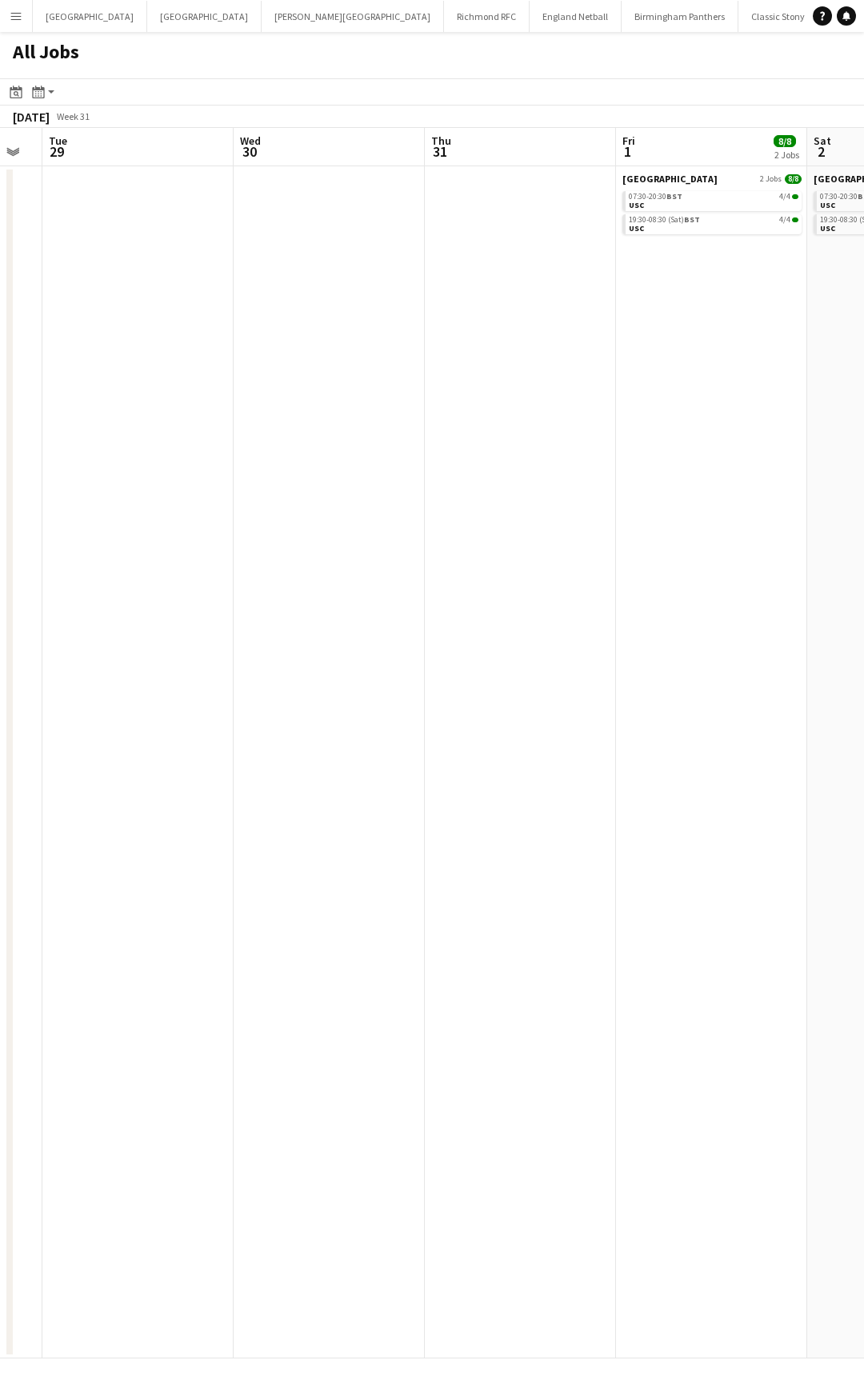 scroll, scrollTop: 0, scrollLeft: 328, axis: horizontal 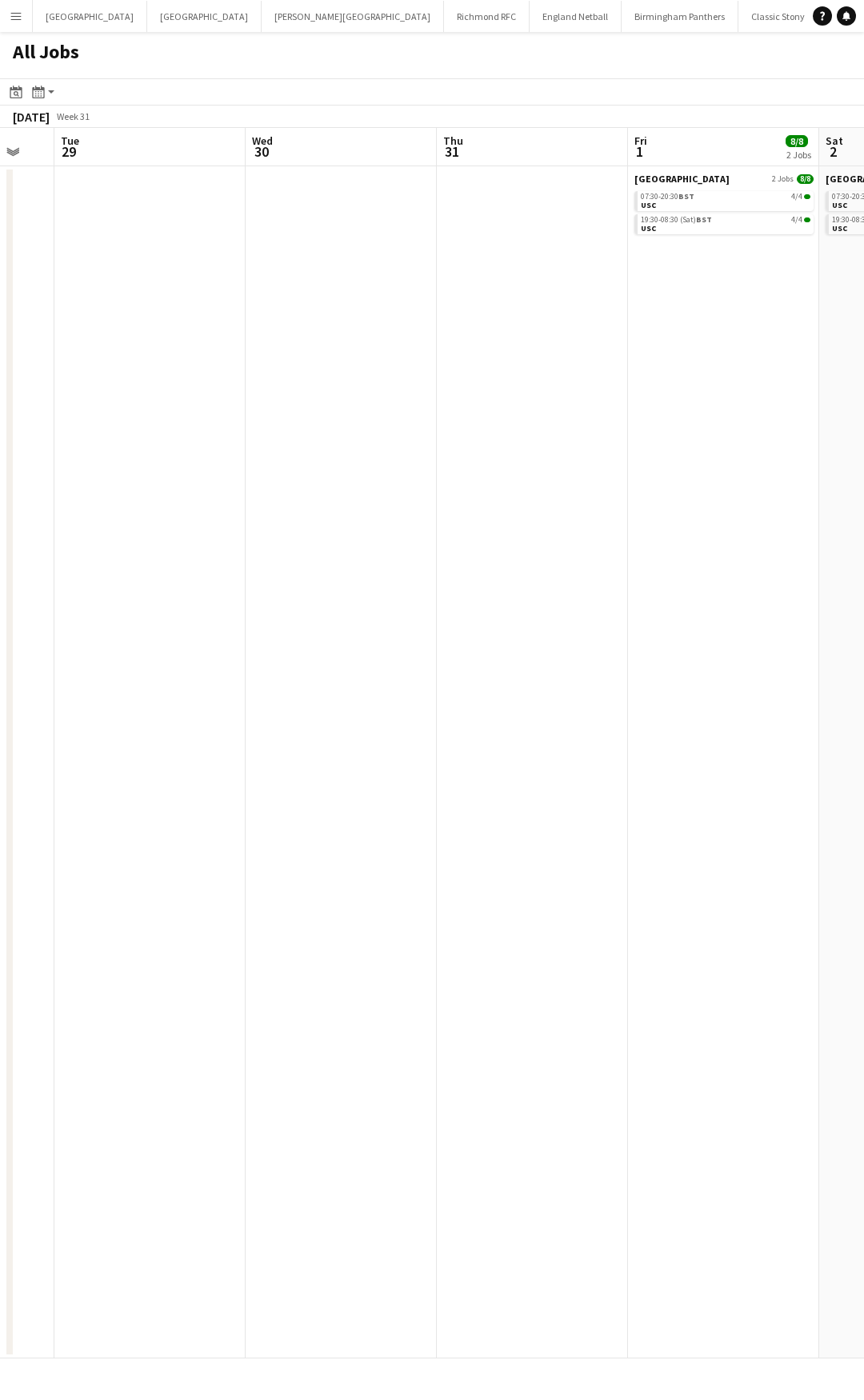 click at bounding box center [341, 762] 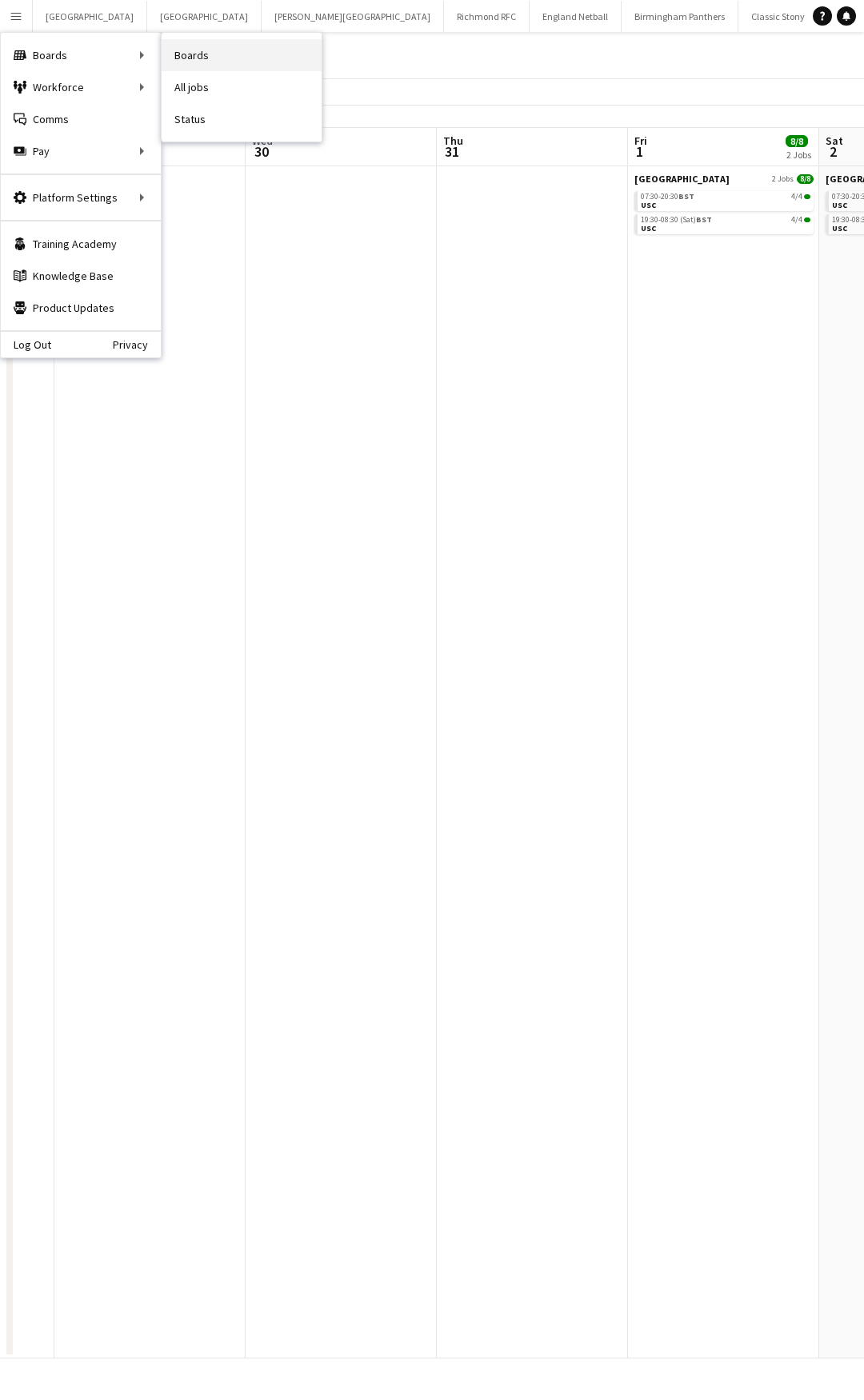 click on "Boards" at bounding box center [242, 55] 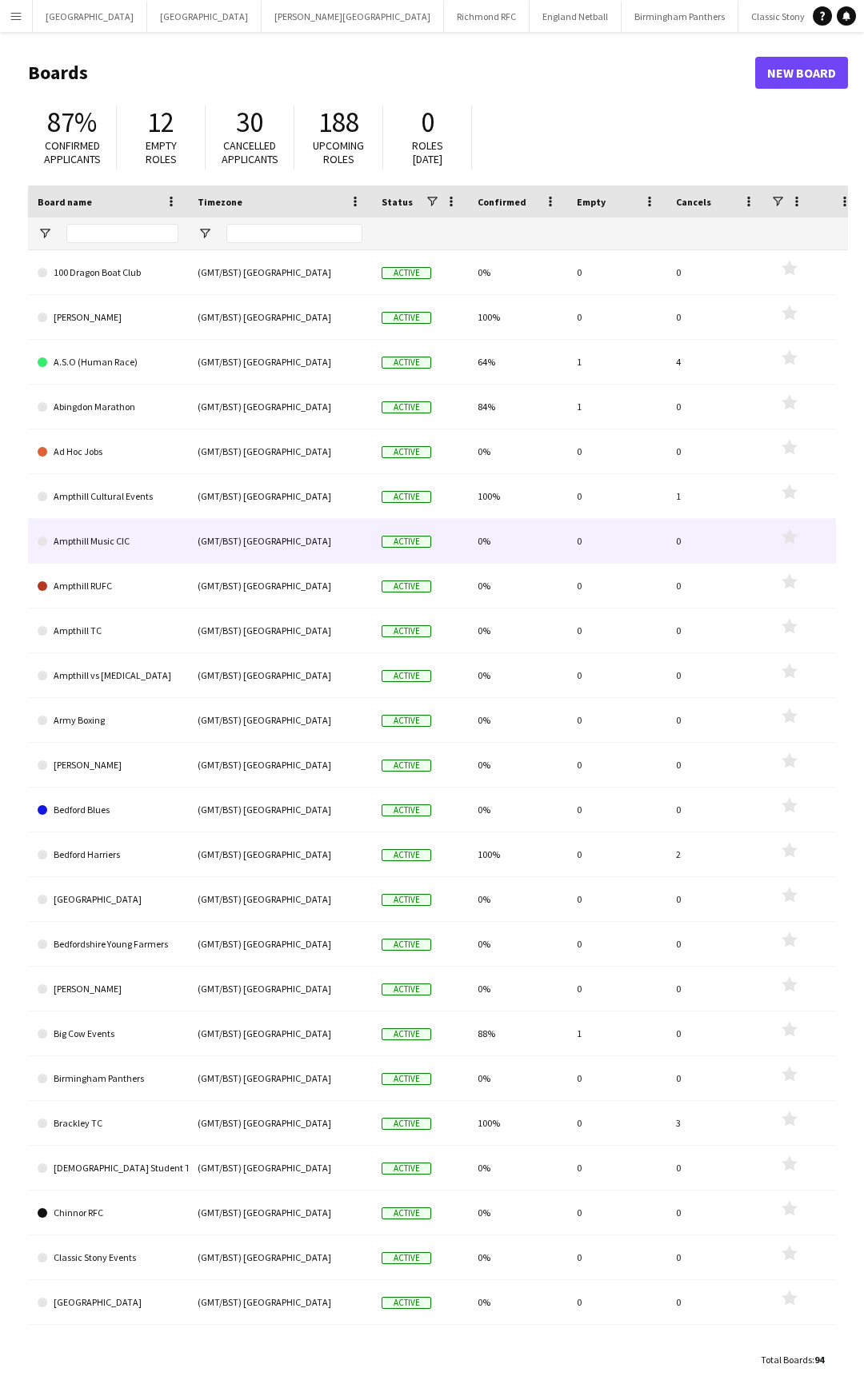 scroll, scrollTop: 478, scrollLeft: 0, axis: vertical 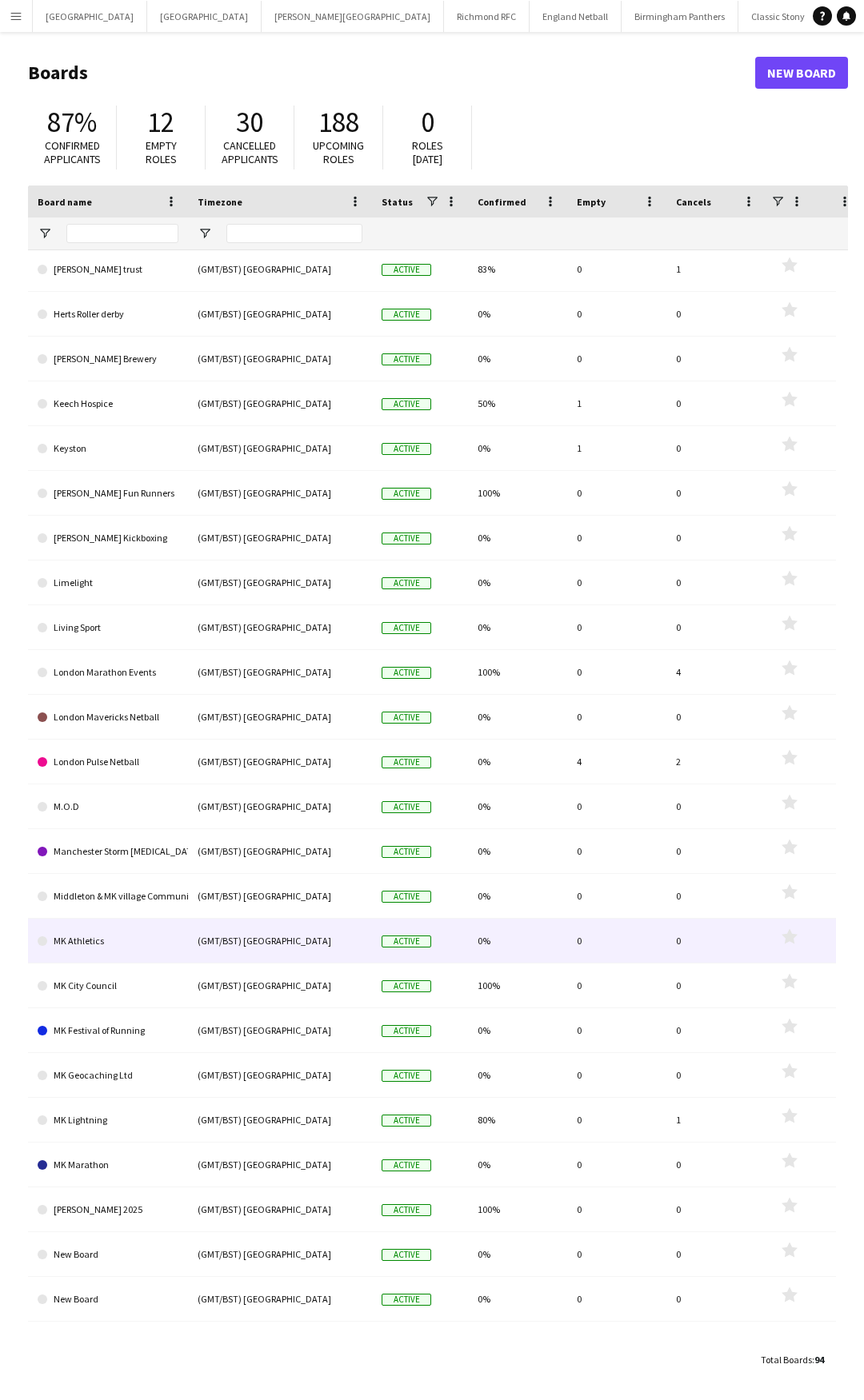 click on "(GMT/BST) [GEOGRAPHIC_DATA]" 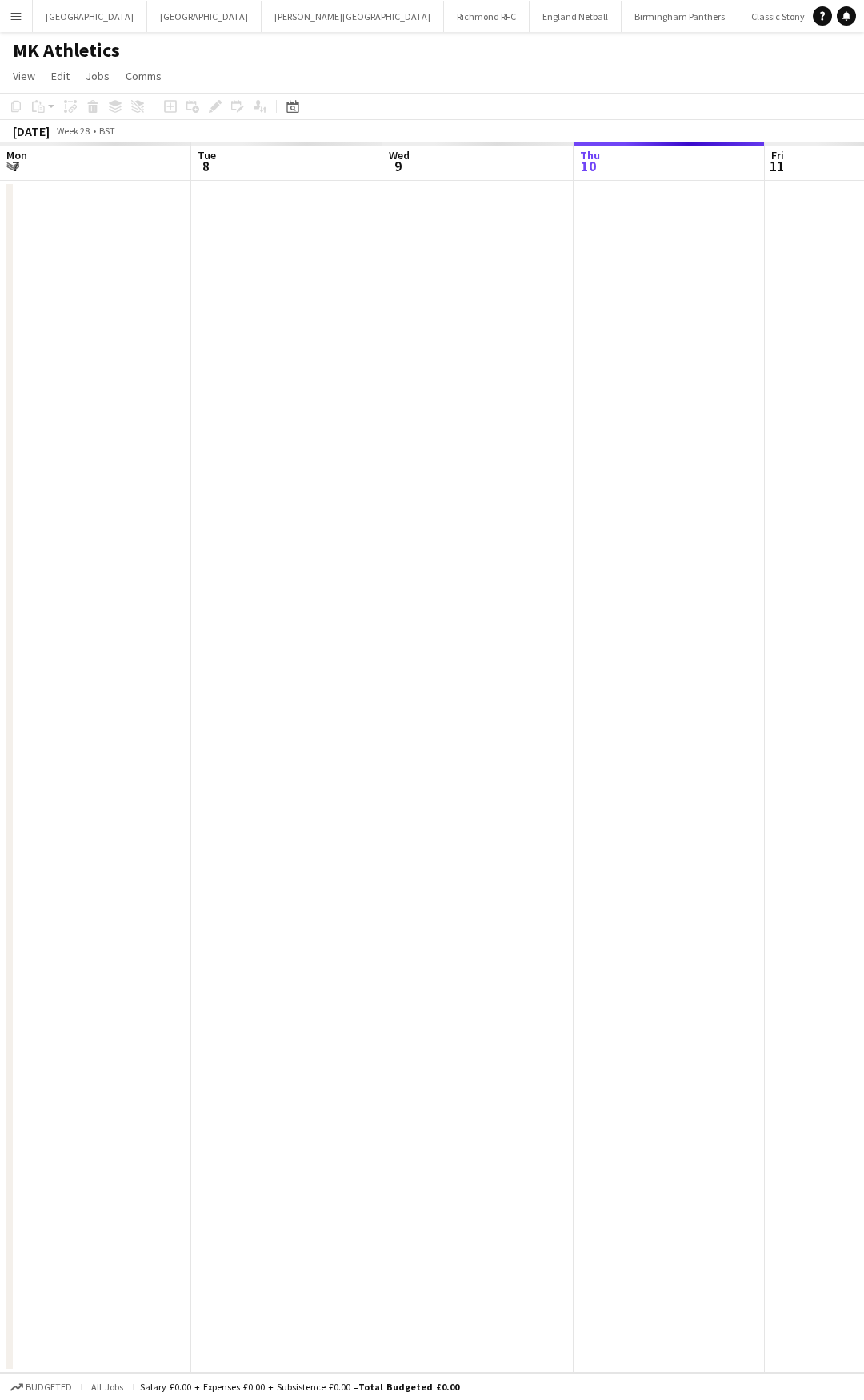 scroll, scrollTop: 0, scrollLeft: 131, axis: horizontal 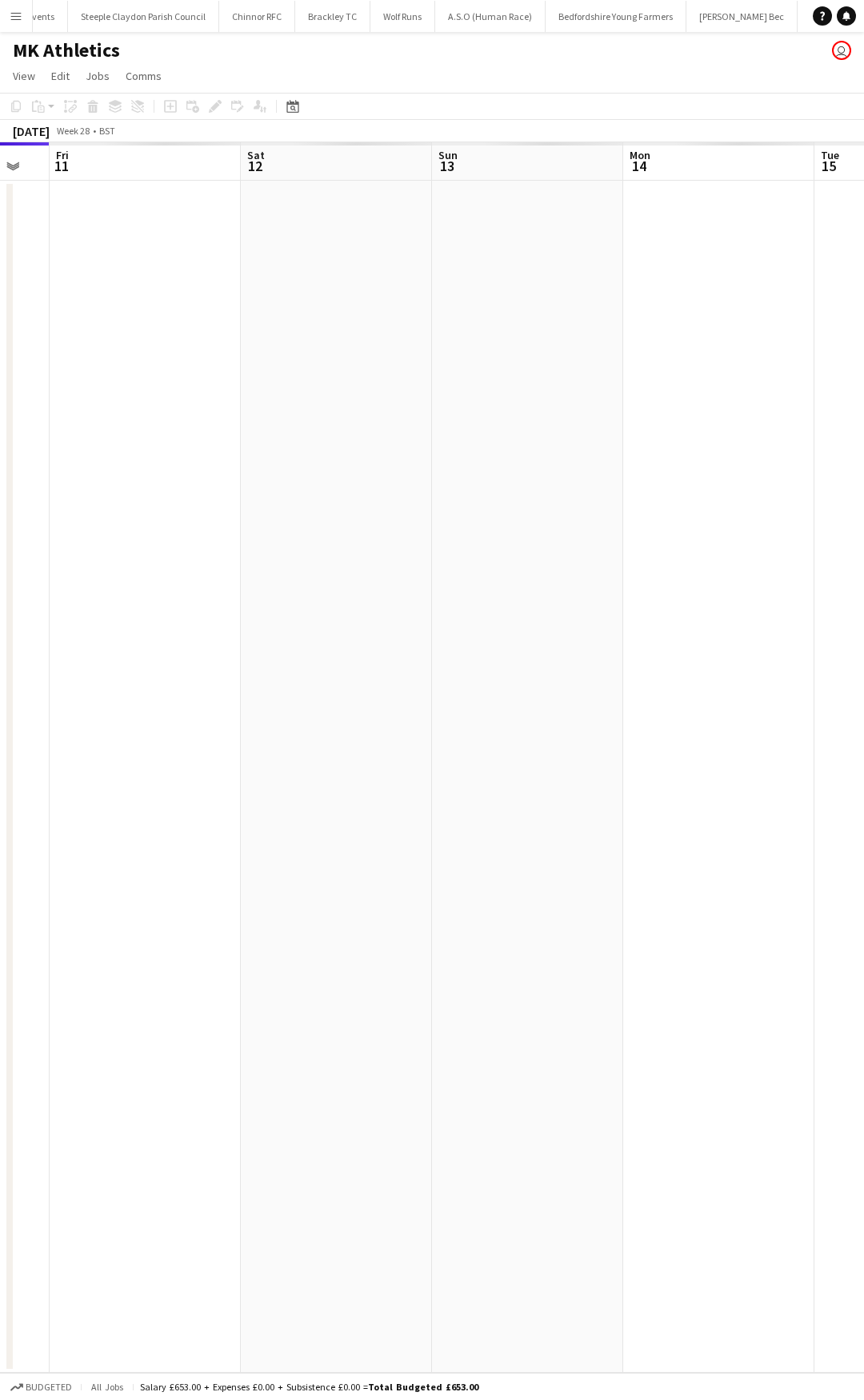 drag, startPoint x: 537, startPoint y: 641, endPoint x: -70, endPoint y: 713, distance: 611.2553 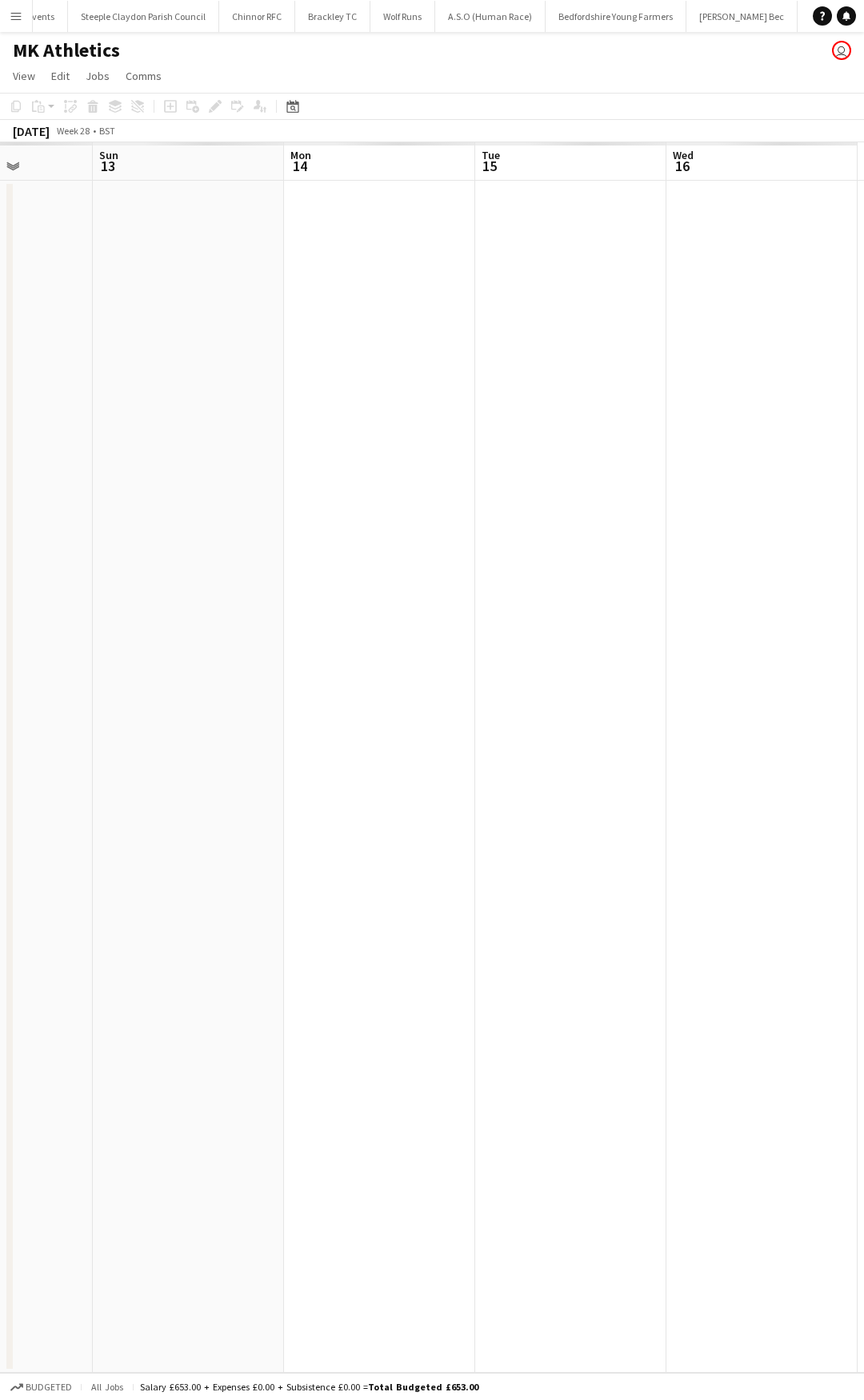 drag, startPoint x: 438, startPoint y: 691, endPoint x: 146, endPoint y: 692, distance: 292.0017 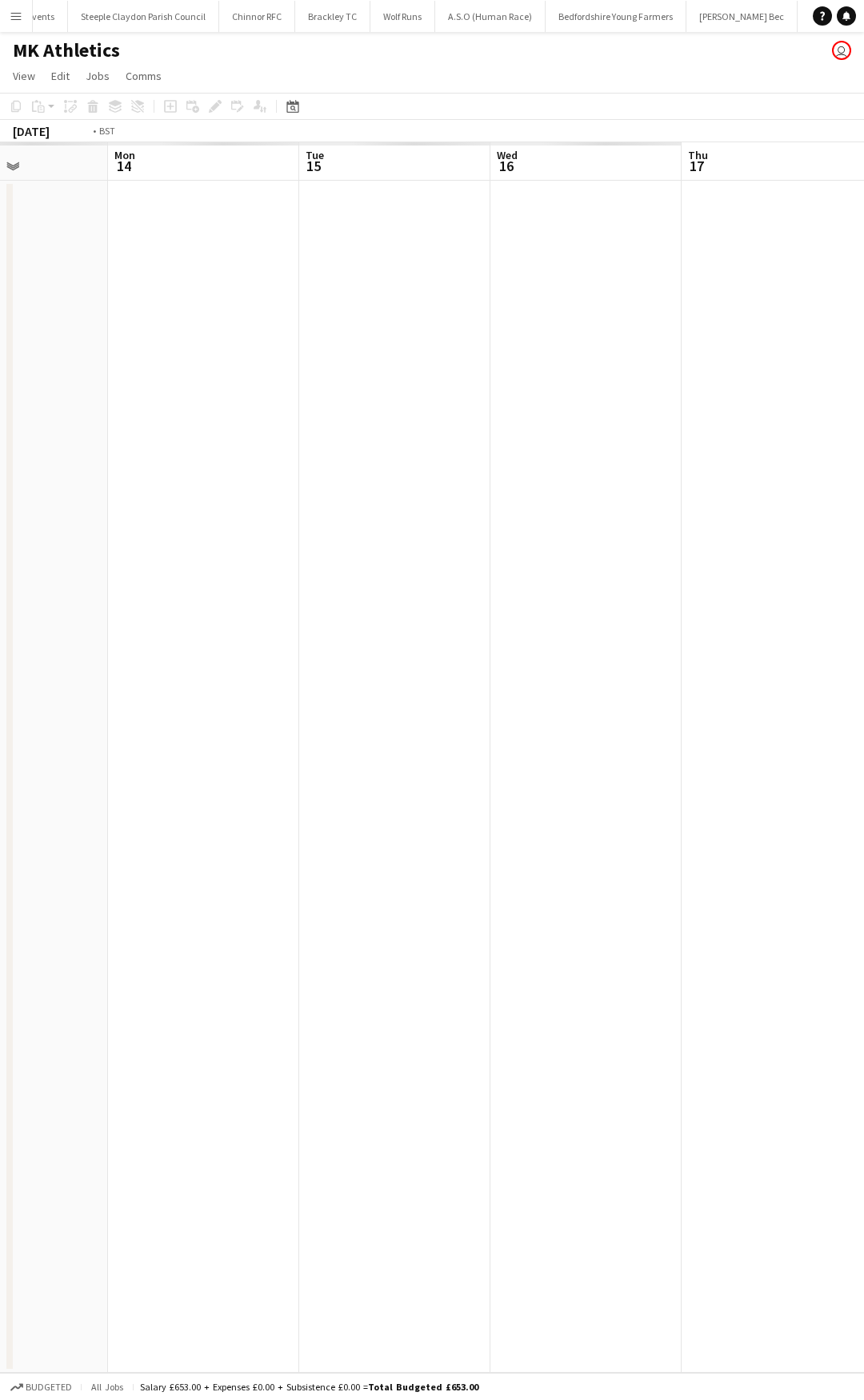 drag, startPoint x: 373, startPoint y: 623, endPoint x: 74, endPoint y: 616, distance: 299.08193 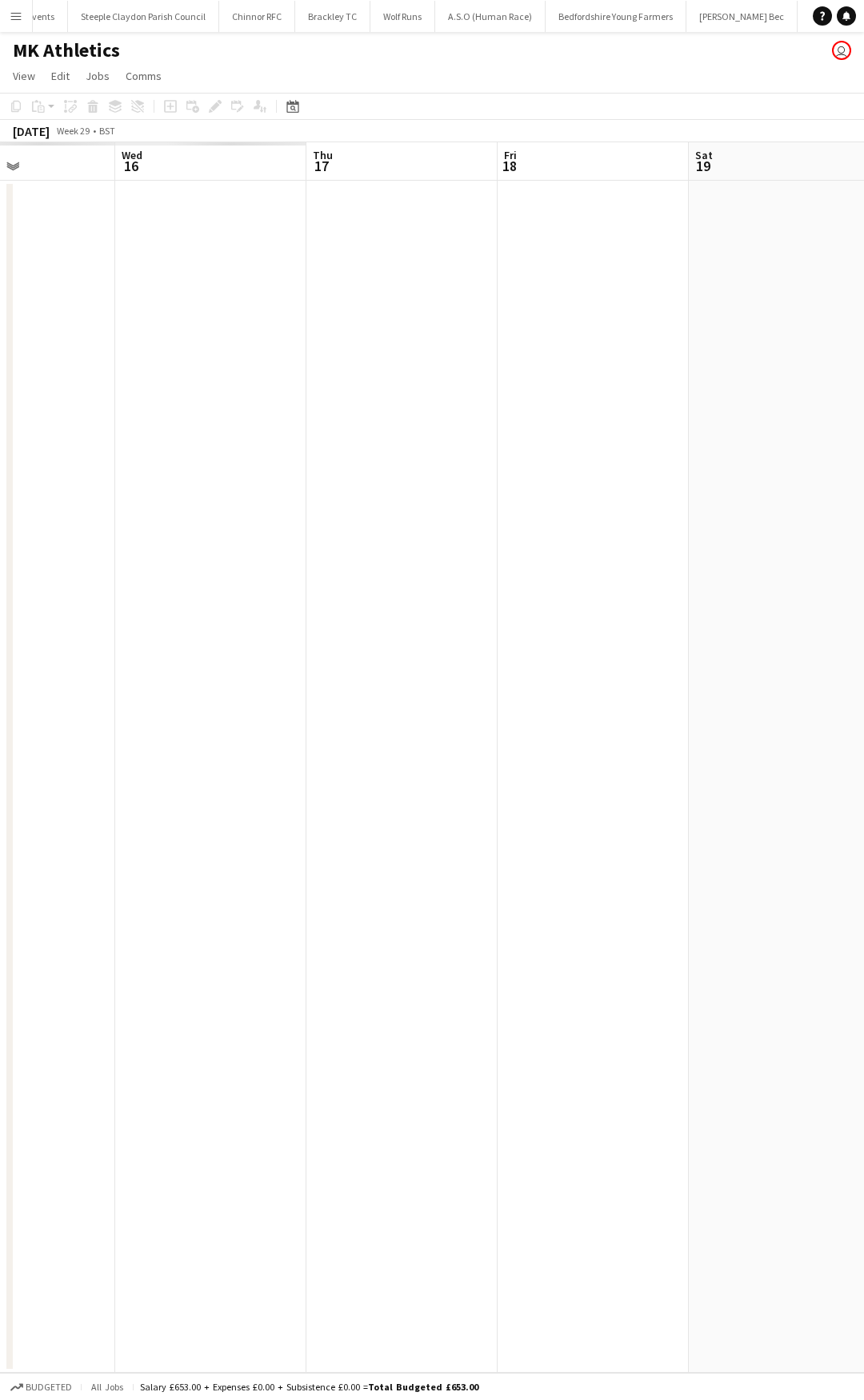 drag 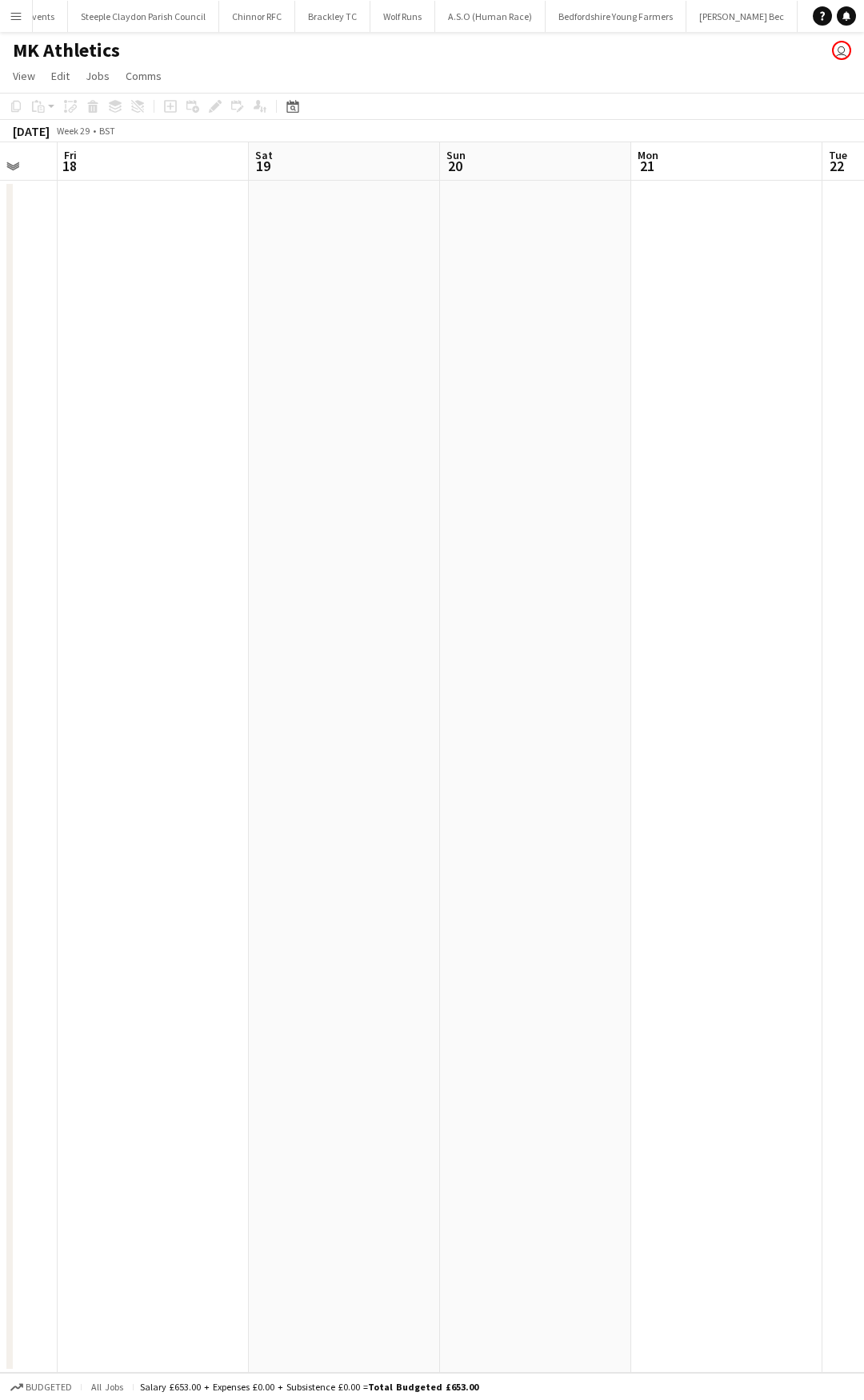 click on "Tue   15   Wed   16   Thu   17   Fri   18   Sat   19   Sun   20   Mon   21   Tue   22   Wed   23   Thu   24" at bounding box center (432, 757) 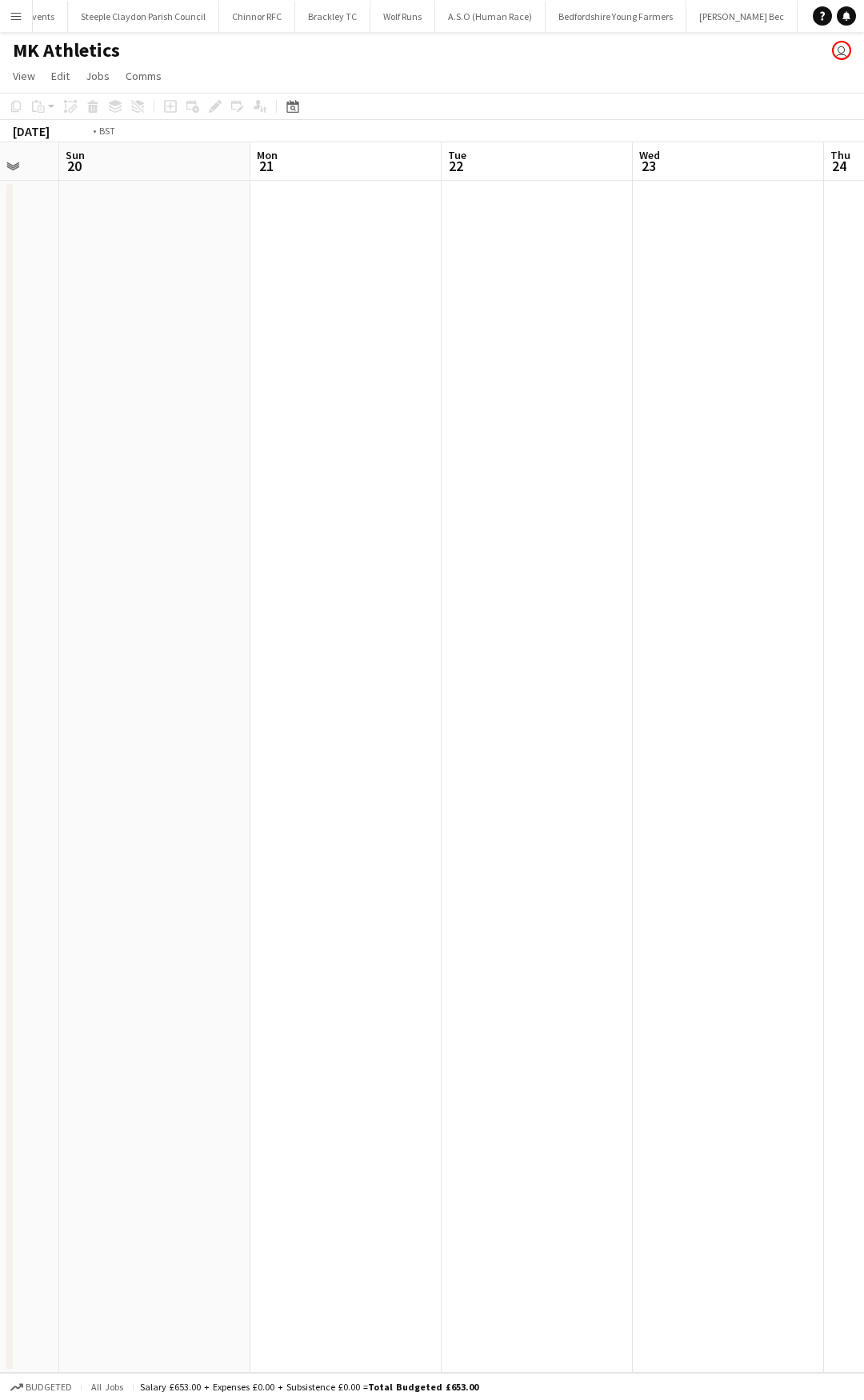 click on "Menu
Boards
Boards   Boards   All jobs   Status
Workforce
Workforce   My Workforce   Recruiting
Comms
Comms
Pay
Pay   Approvals   Payments   Reports   Invoices
Platform Settings
Platform Settings   App settings   Your settings   Profiles
Training Academy
Training Academy
Knowledge Base
Knowledge Base
Product Updates
Product Updates   Log Out   Privacy   [GEOGRAPHIC_DATA]
Close
[GEOGRAPHIC_DATA]
Close
[PERSON_NAME][GEOGRAPHIC_DATA]
Close
Richmond RFC
Close
England Netball
Close
Birmingham Panthers
Close
Classic Stony Events
Close
Ampthill Cultural Events" at bounding box center [432, 700] 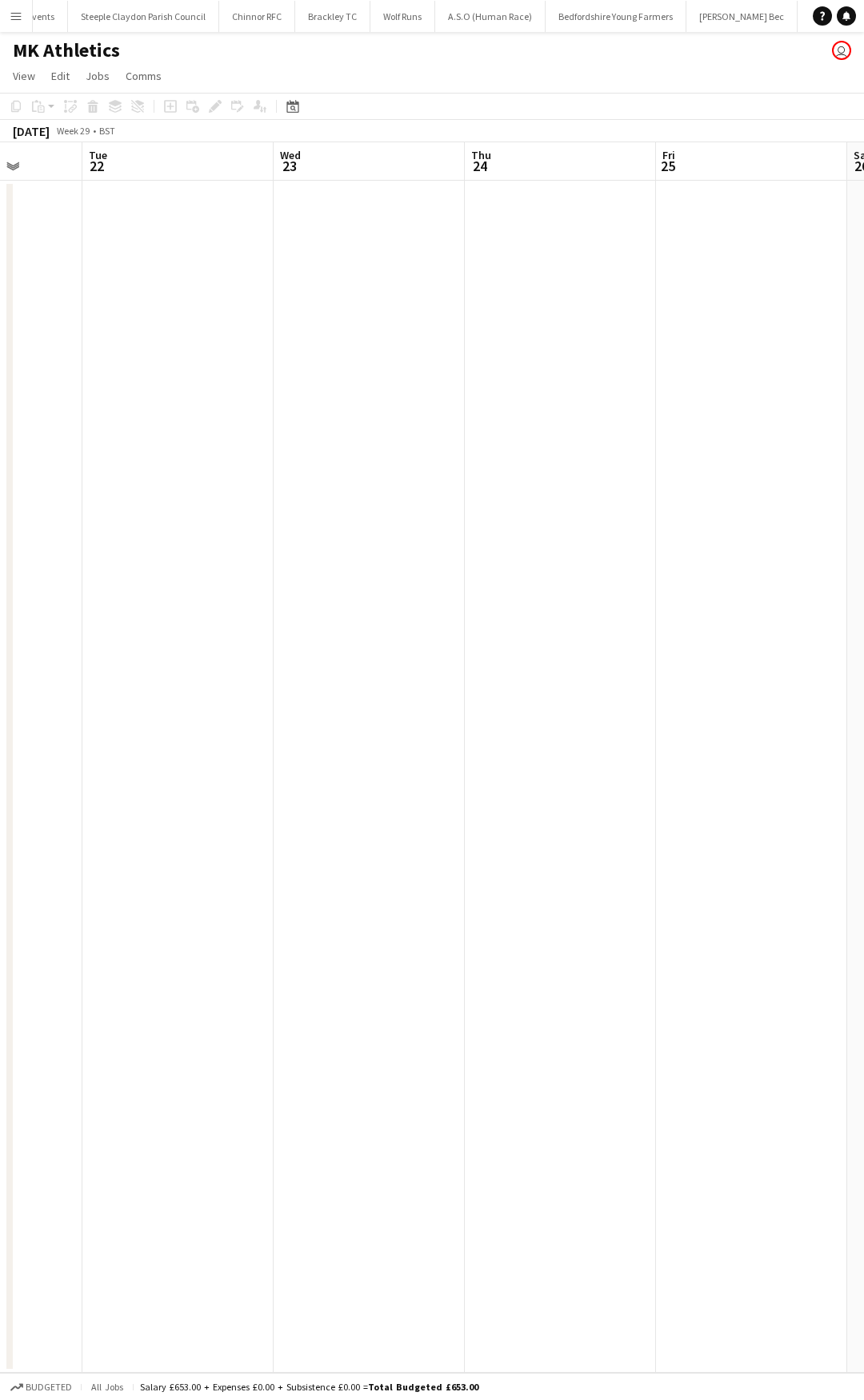 click on "Menu
Boards
Boards   Boards   All jobs   Status
Workforce
Workforce   My Workforce   Recruiting
Comms
Comms
Pay
Pay   Approvals   Payments   Reports   Invoices
Platform Settings
Platform Settings   App settings   Your settings   Profiles
Training Academy
Training Academy
Knowledge Base
Knowledge Base
Product Updates
Product Updates   Log Out   Privacy   [GEOGRAPHIC_DATA]
Close
[GEOGRAPHIC_DATA]
Close
[PERSON_NAME][GEOGRAPHIC_DATA]
Close
Richmond RFC
Close
England Netball
Close
Birmingham Panthers
Close
Classic Stony Events
Close
Ampthill Cultural Events" at bounding box center (432, 700) 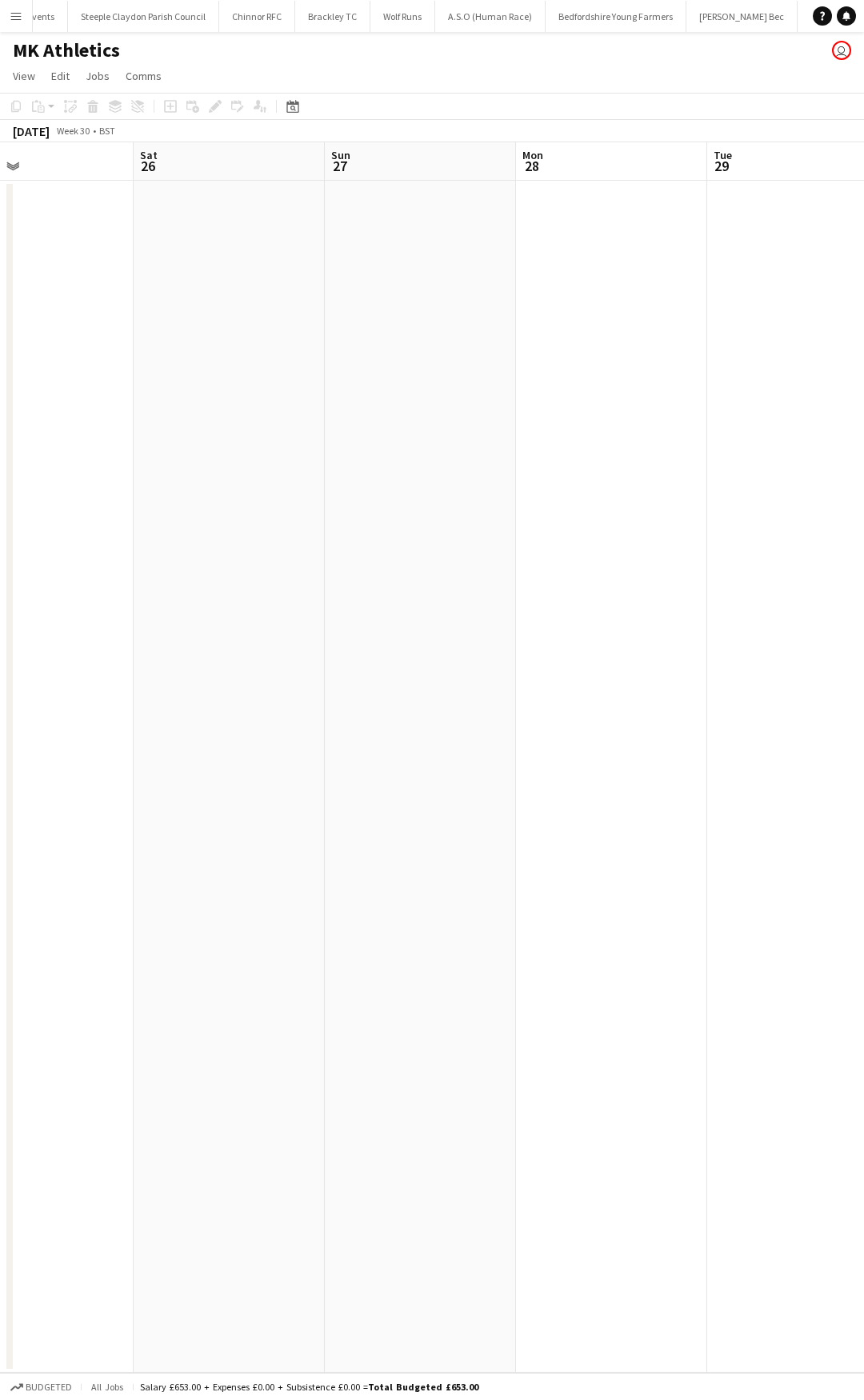 click on "Tue   22   Wed   23   Thu   24   Fri   25   Sat   26   Sun   27   Mon   28   Tue   29   Wed   30   Thu   31" at bounding box center (432, 757) 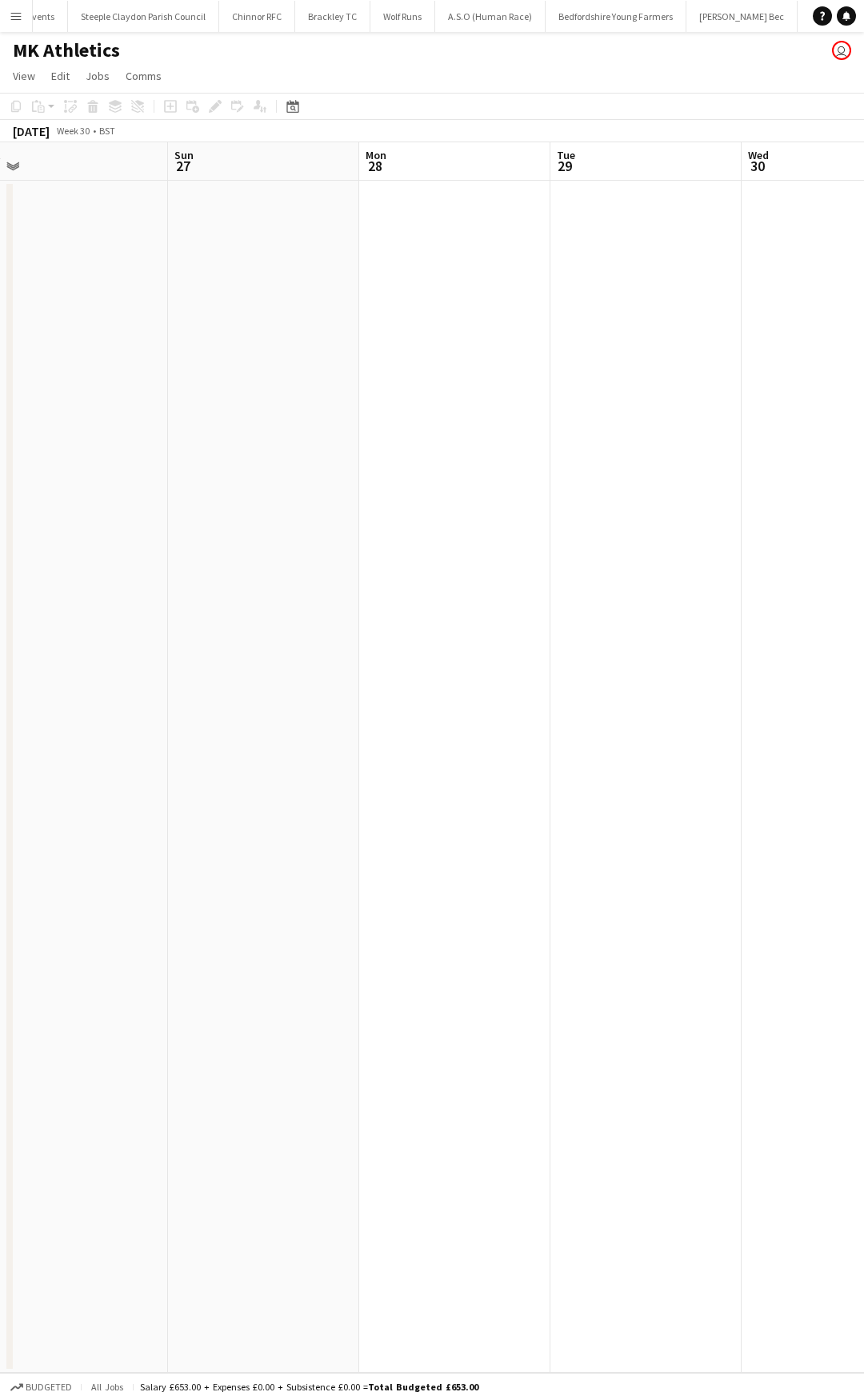 click at bounding box center (837, 776) 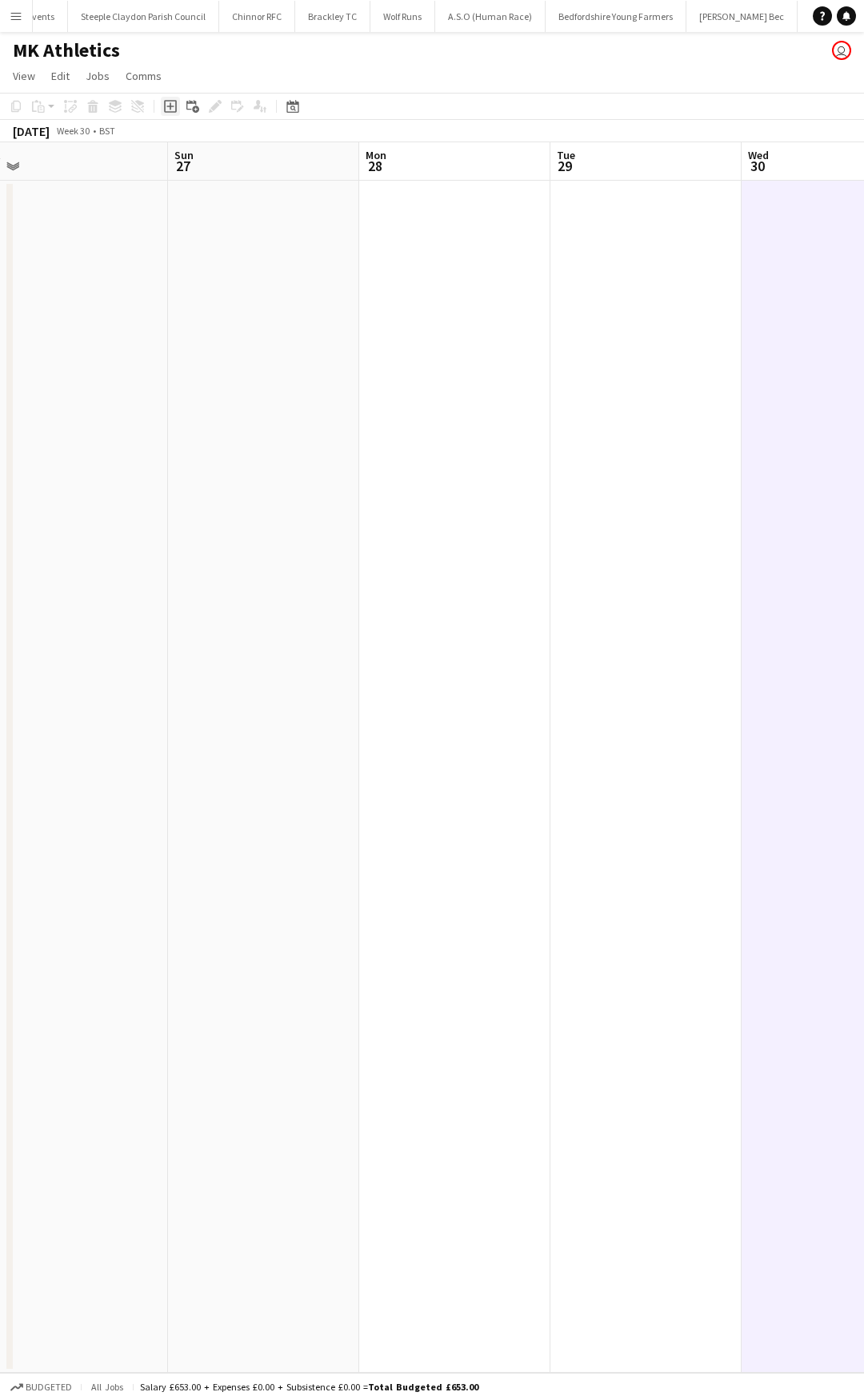 click on "Add job" 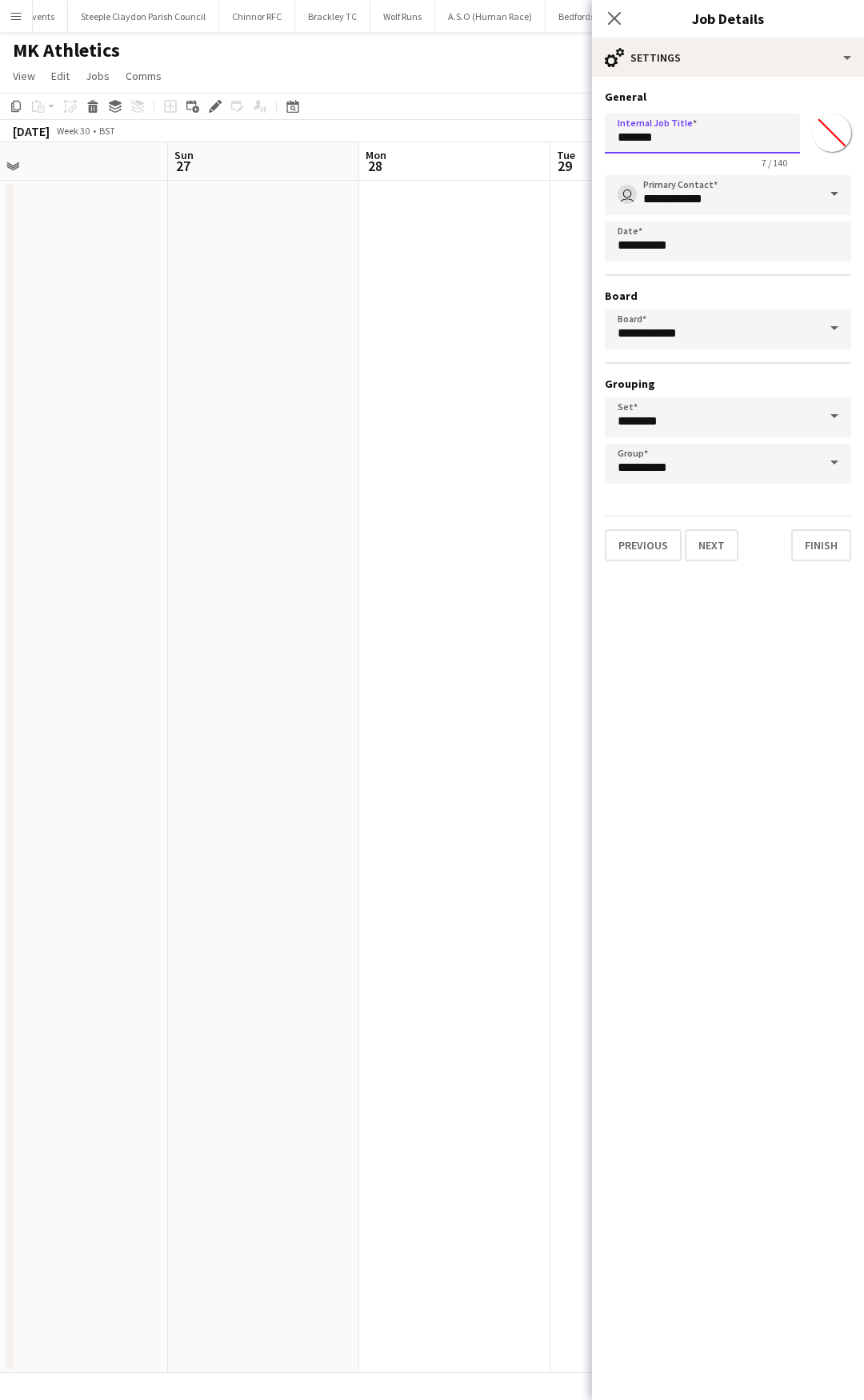 click on "Menu
Boards
Boards   Boards   All jobs   Status
Workforce
Workforce   My Workforce   Recruiting
Comms
Comms
Pay
Pay   Approvals   Payments   Reports   Invoices
Platform Settings
Platform Settings   App settings   Your settings   Profiles
Training Academy
Training Academy
Knowledge Base
Knowledge Base
Product Updates
Product Updates   Log Out   Privacy   [GEOGRAPHIC_DATA]
Close
[GEOGRAPHIC_DATA]
Close
[PERSON_NAME][GEOGRAPHIC_DATA]
Close
Richmond RFC
Close
England Netball
Close
Birmingham Panthers
Close
Classic Stony Events
Close
Ampthill Cultural Events" at bounding box center [432, 700] 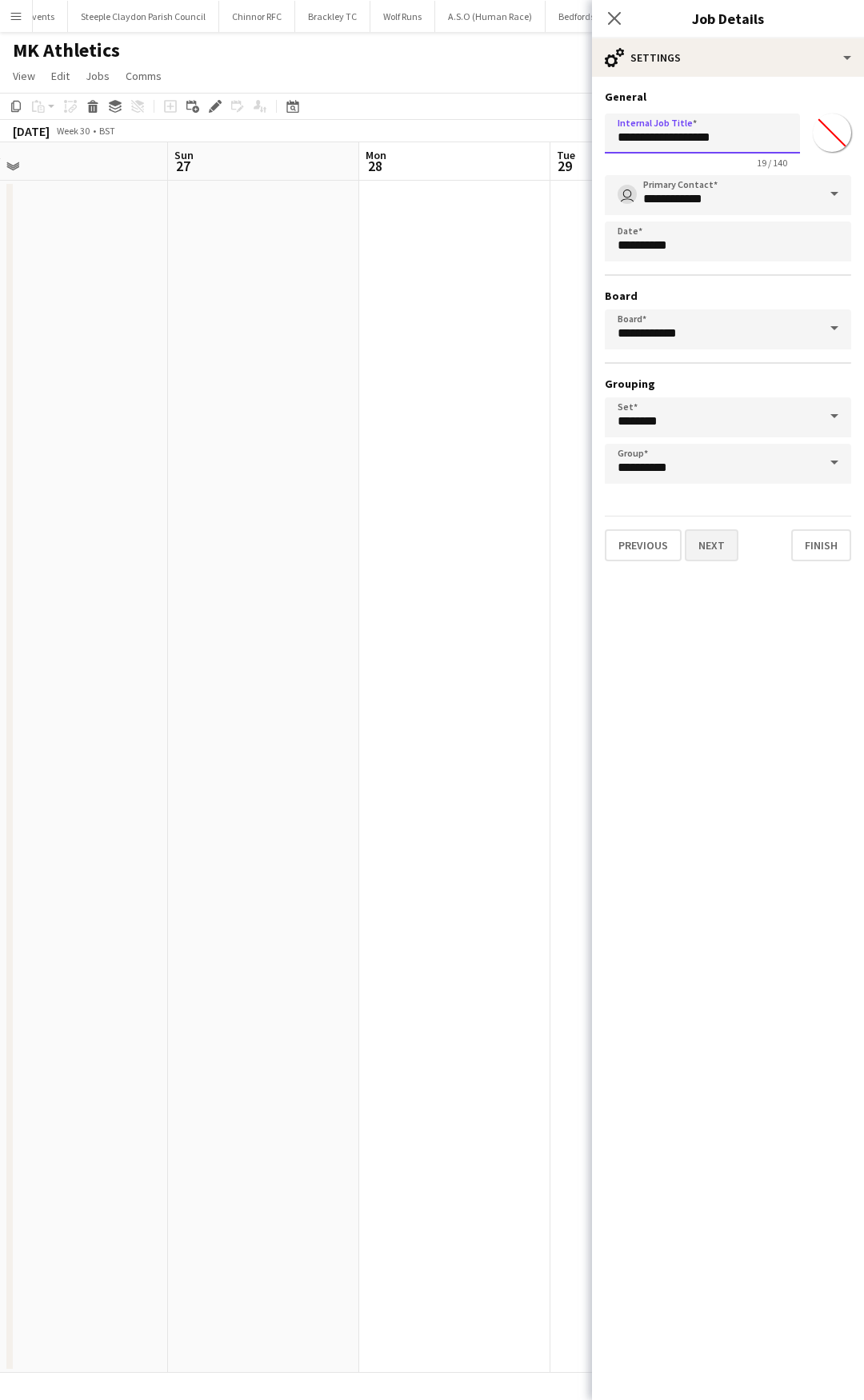 type on "**********" 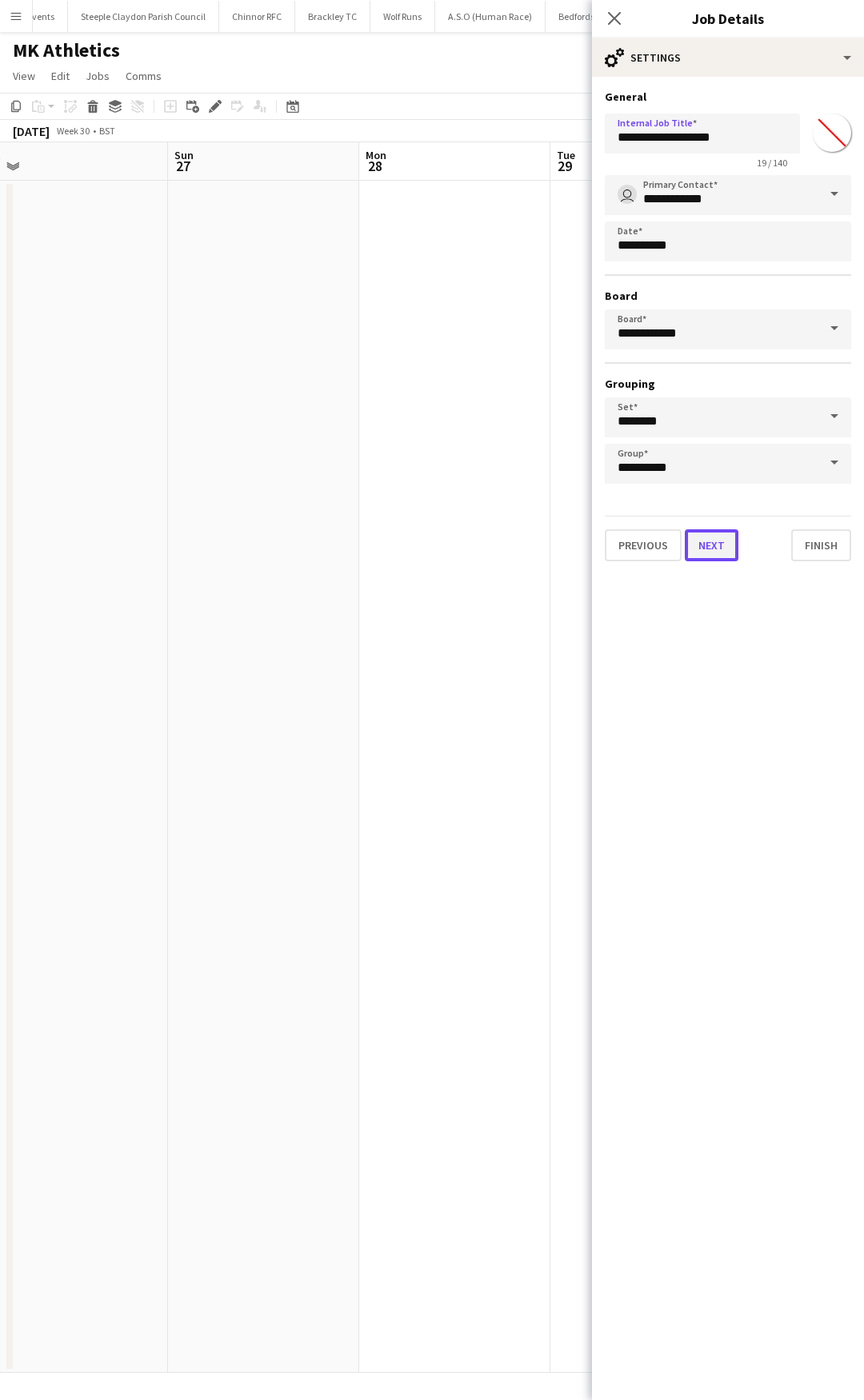 click on "Next" at bounding box center (711, 545) 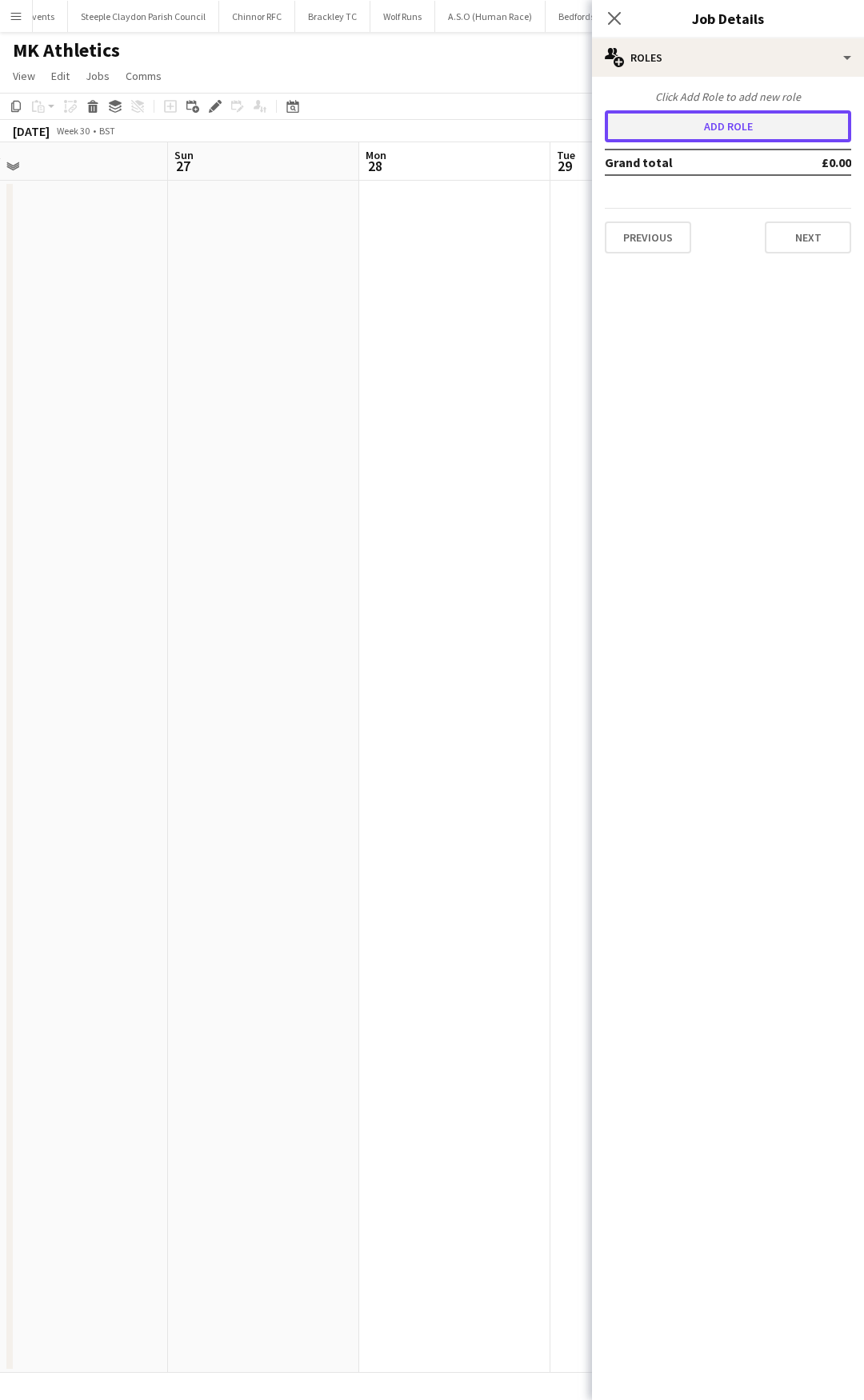 click on "Add role" at bounding box center [728, 126] 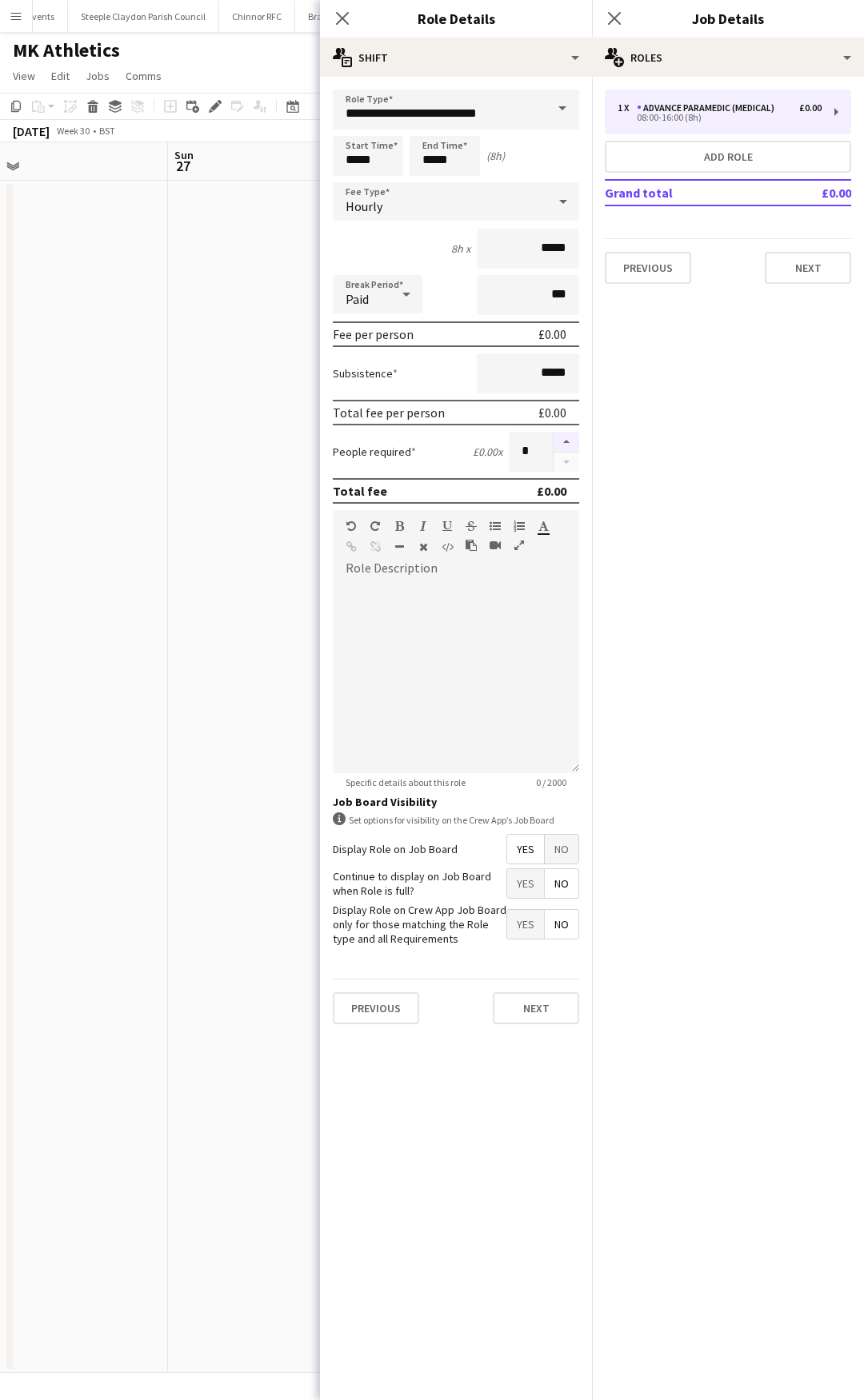 click at bounding box center [566, 442] 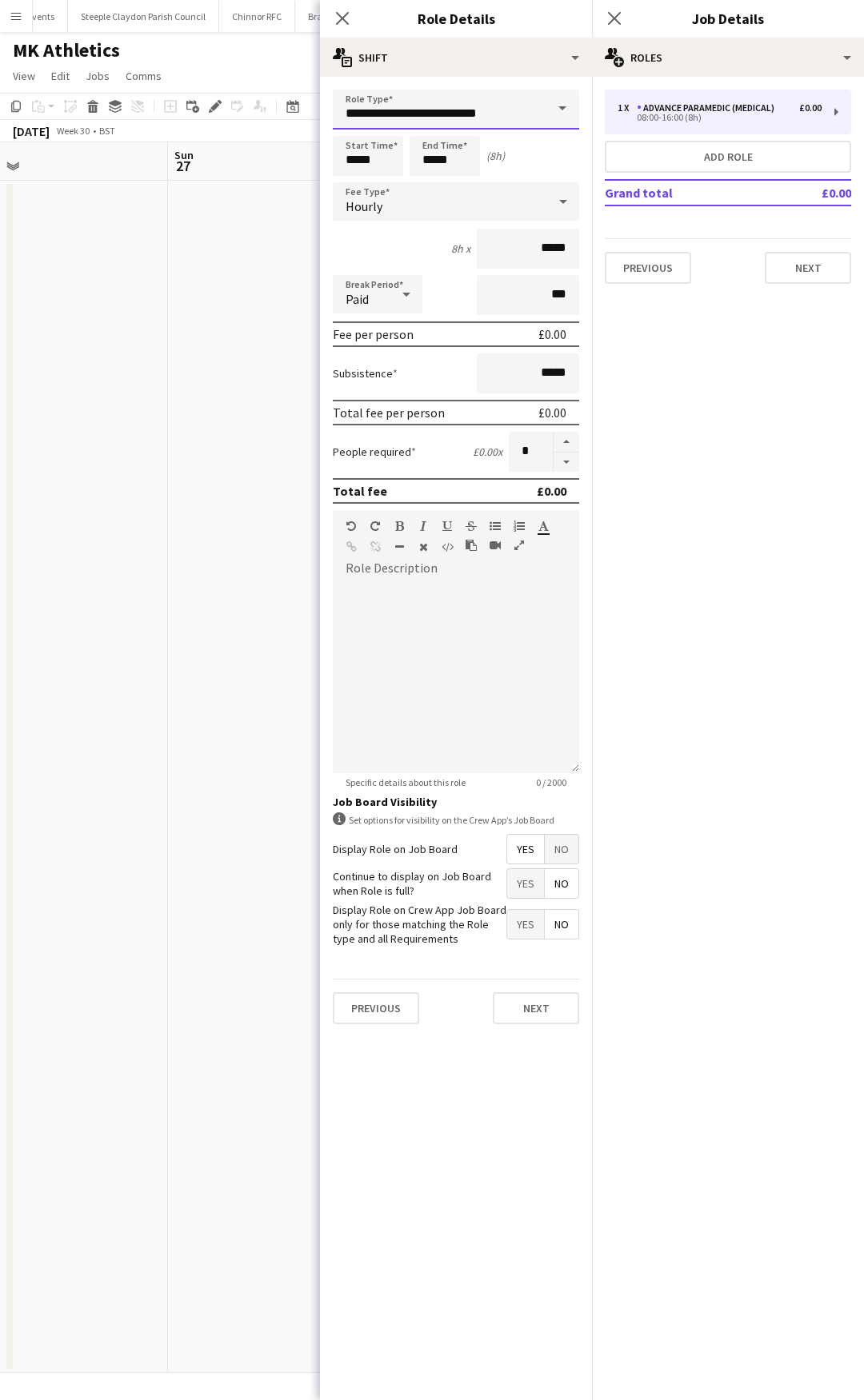 click on "**********" at bounding box center (456, 110) 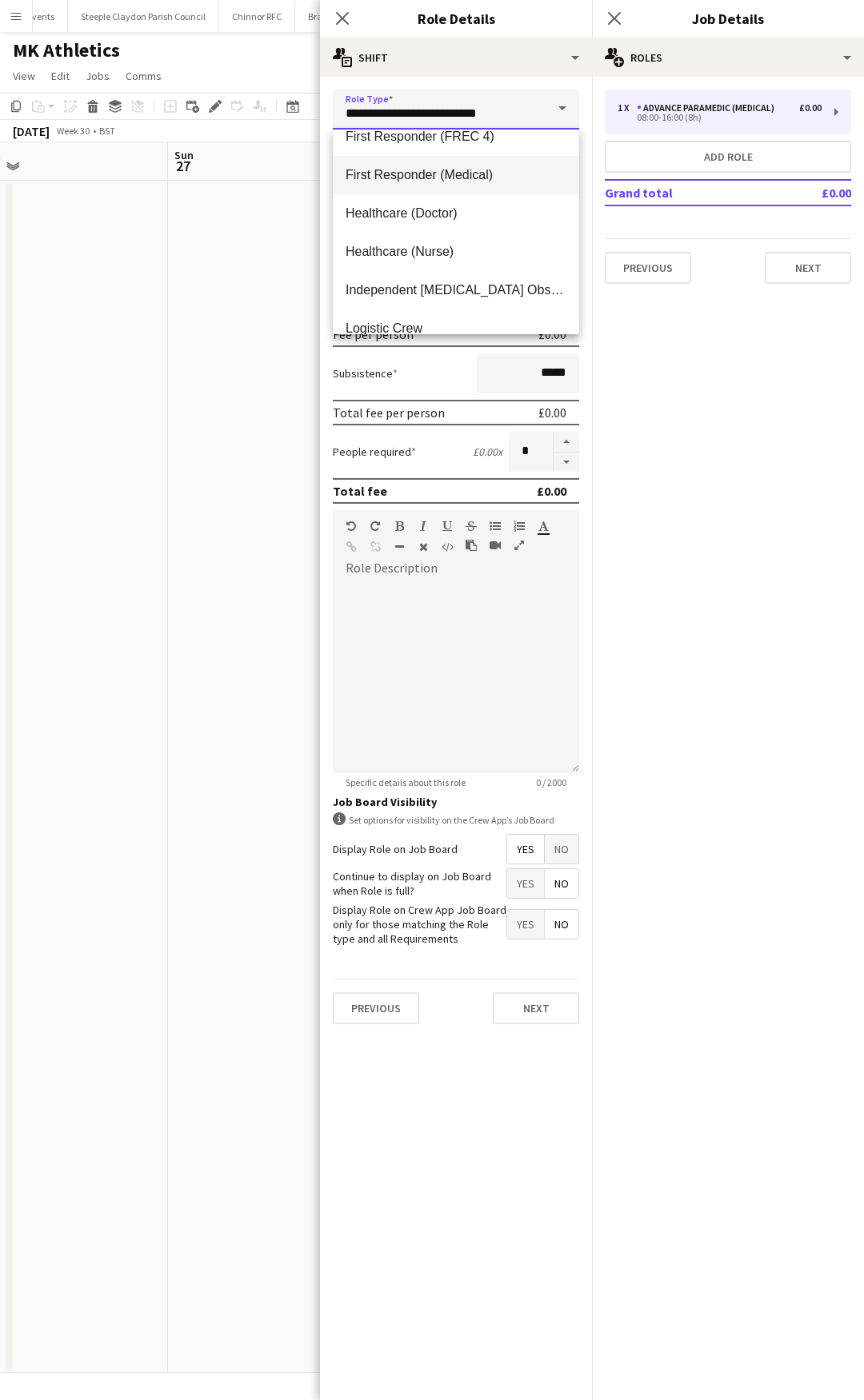 scroll, scrollTop: 320, scrollLeft: 0, axis: vertical 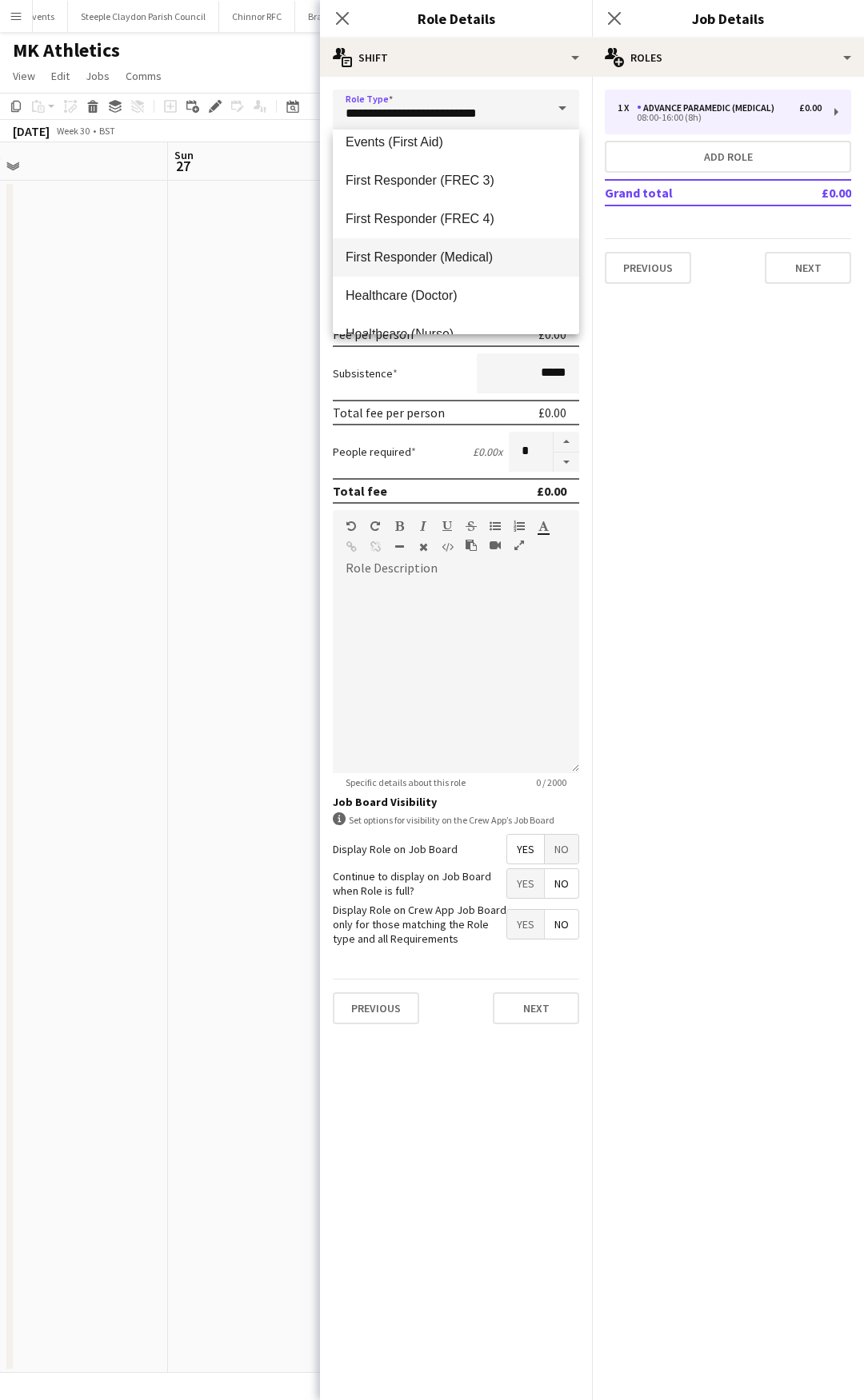 click on "First Responder (Medical)" at bounding box center (456, 257) 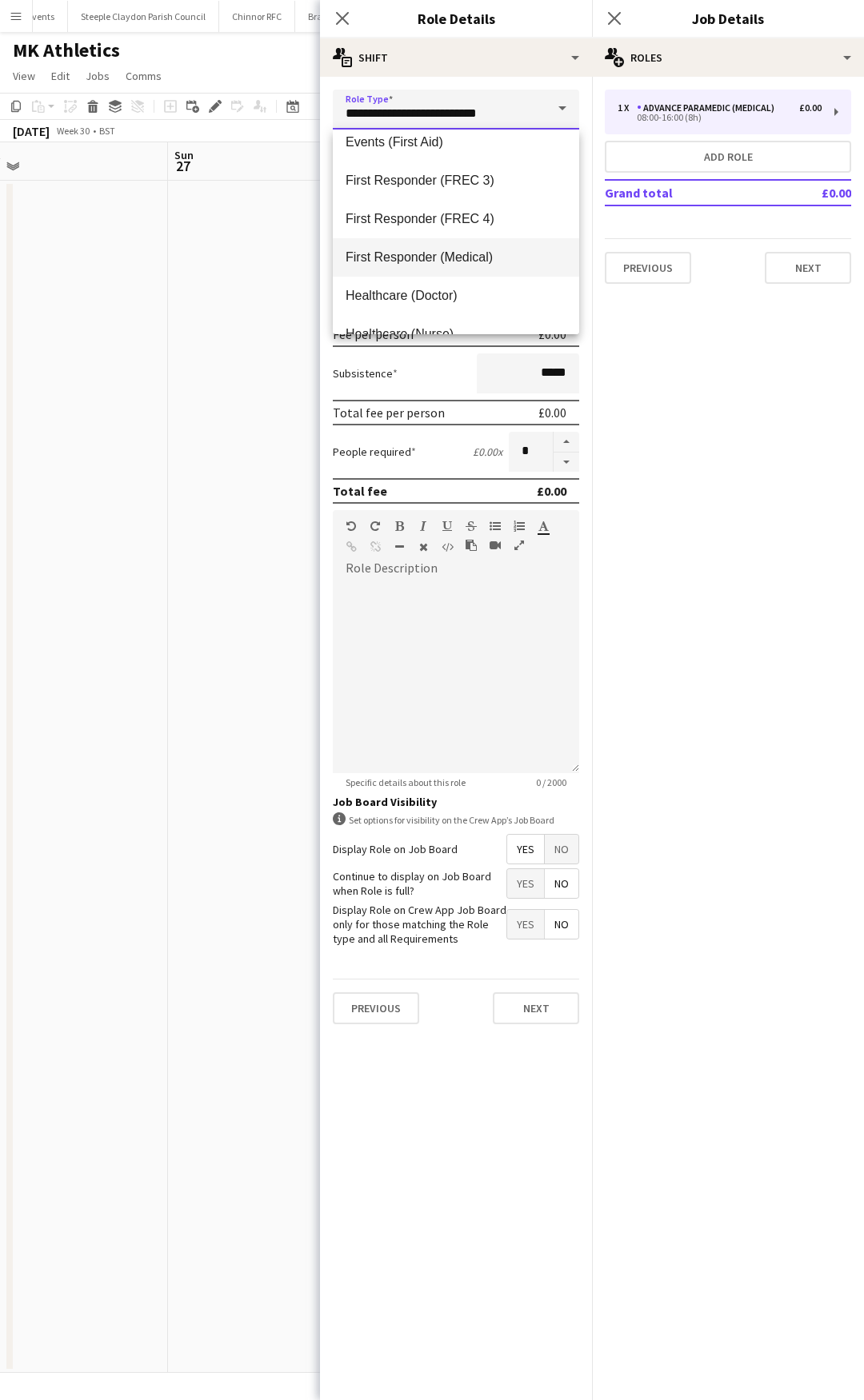 type on "**********" 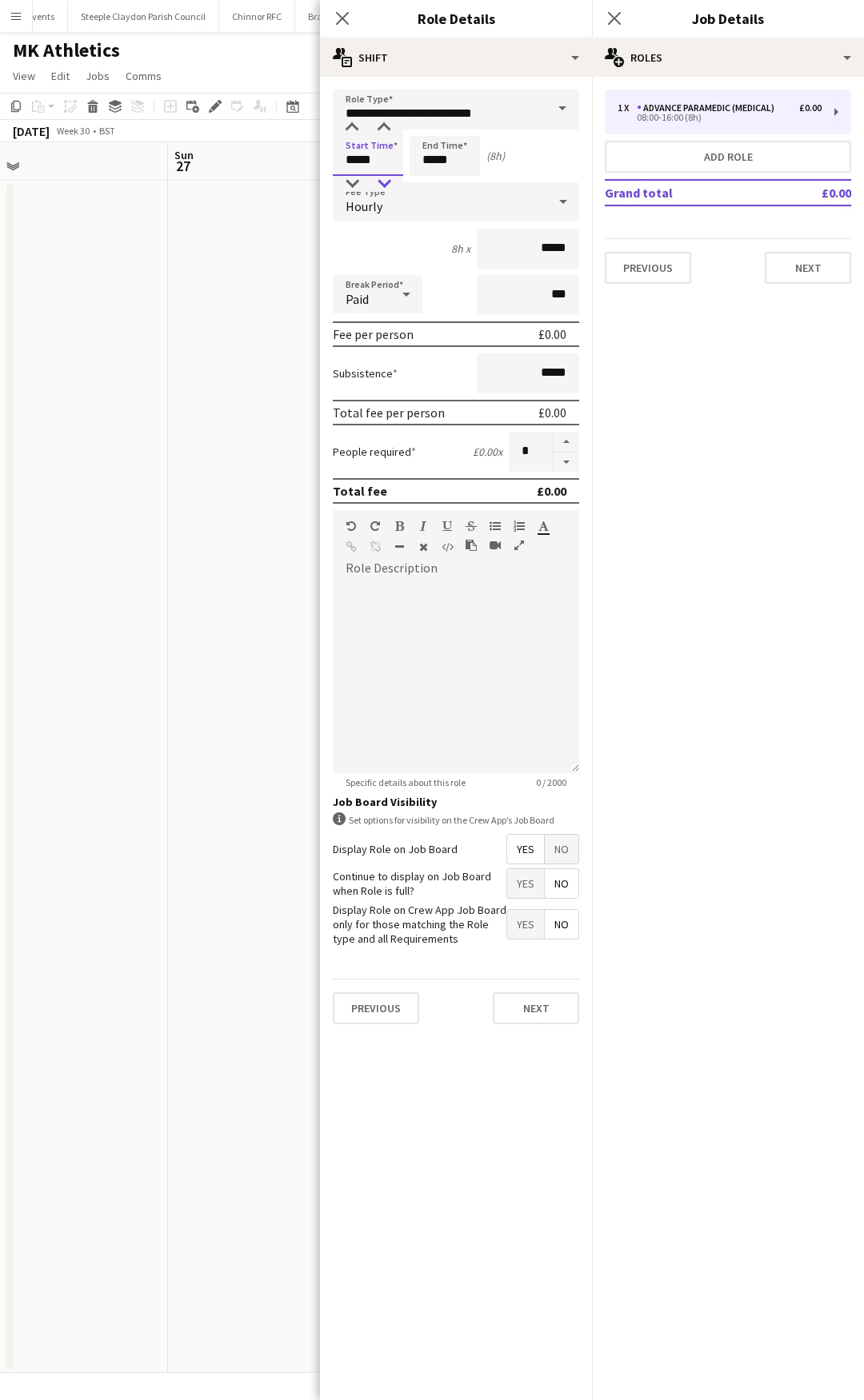 drag, startPoint x: 392, startPoint y: 171, endPoint x: 376, endPoint y: 183, distance: 20 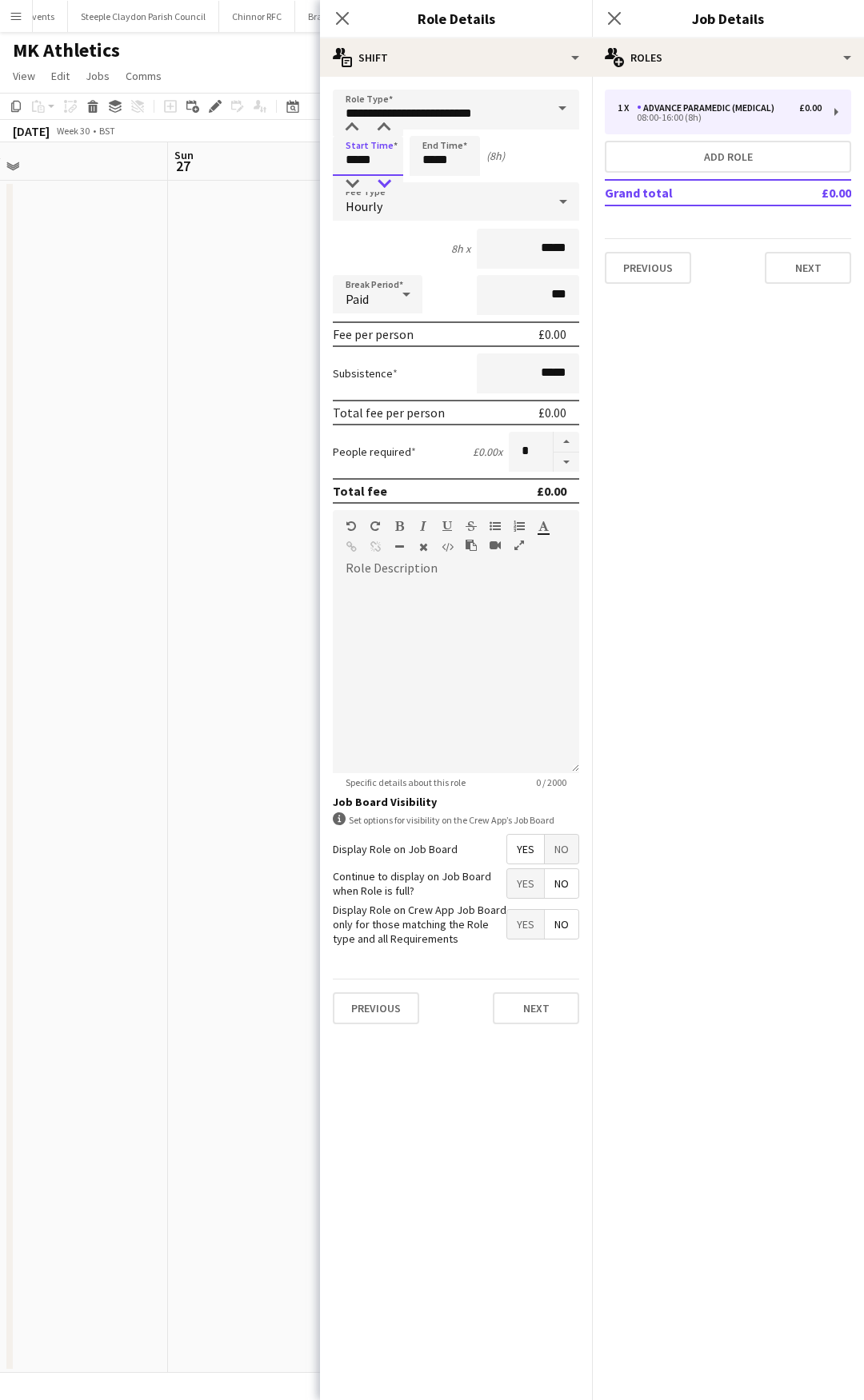 click on "*****" at bounding box center [368, 156] 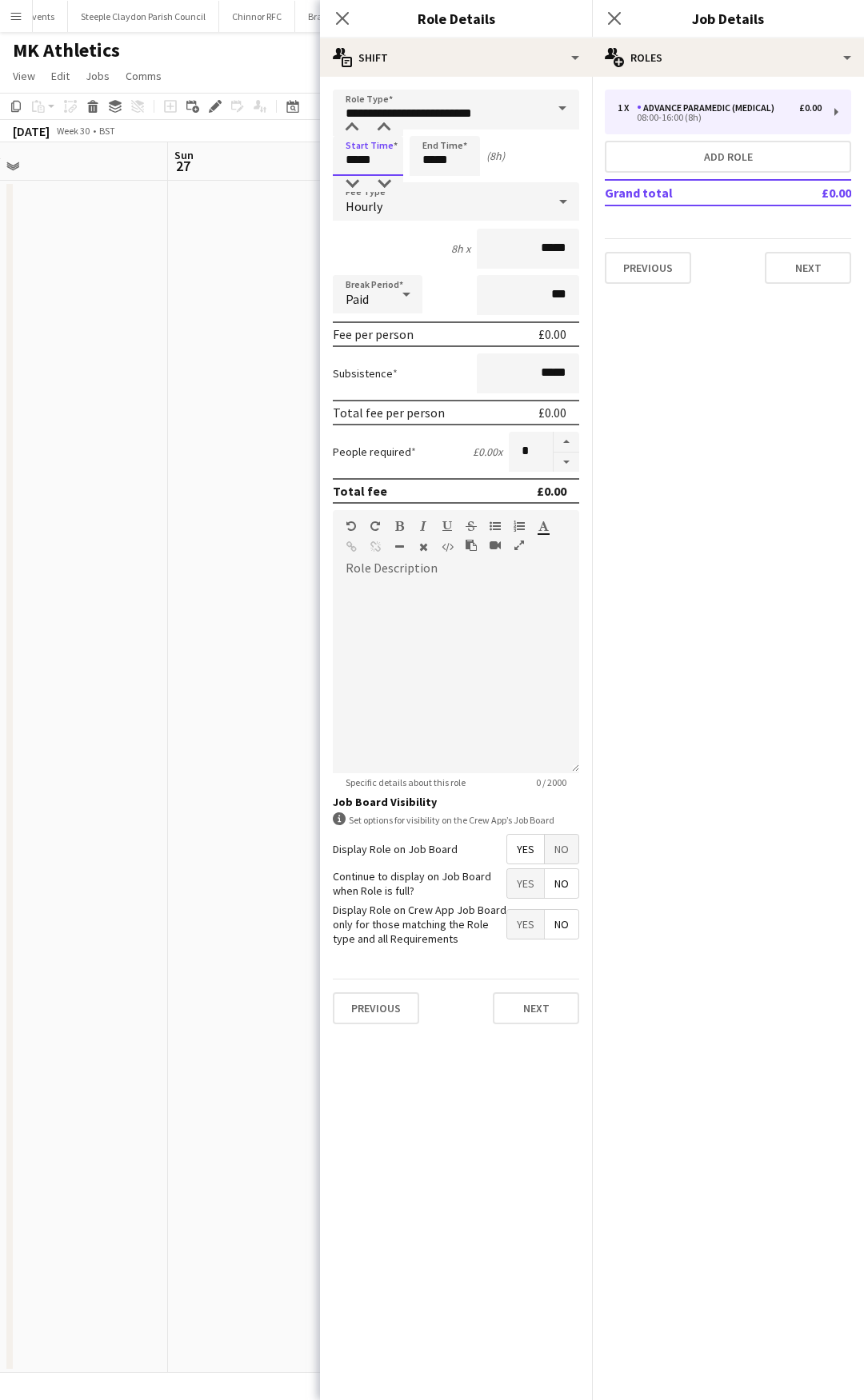 click on "*****" at bounding box center [368, 156] 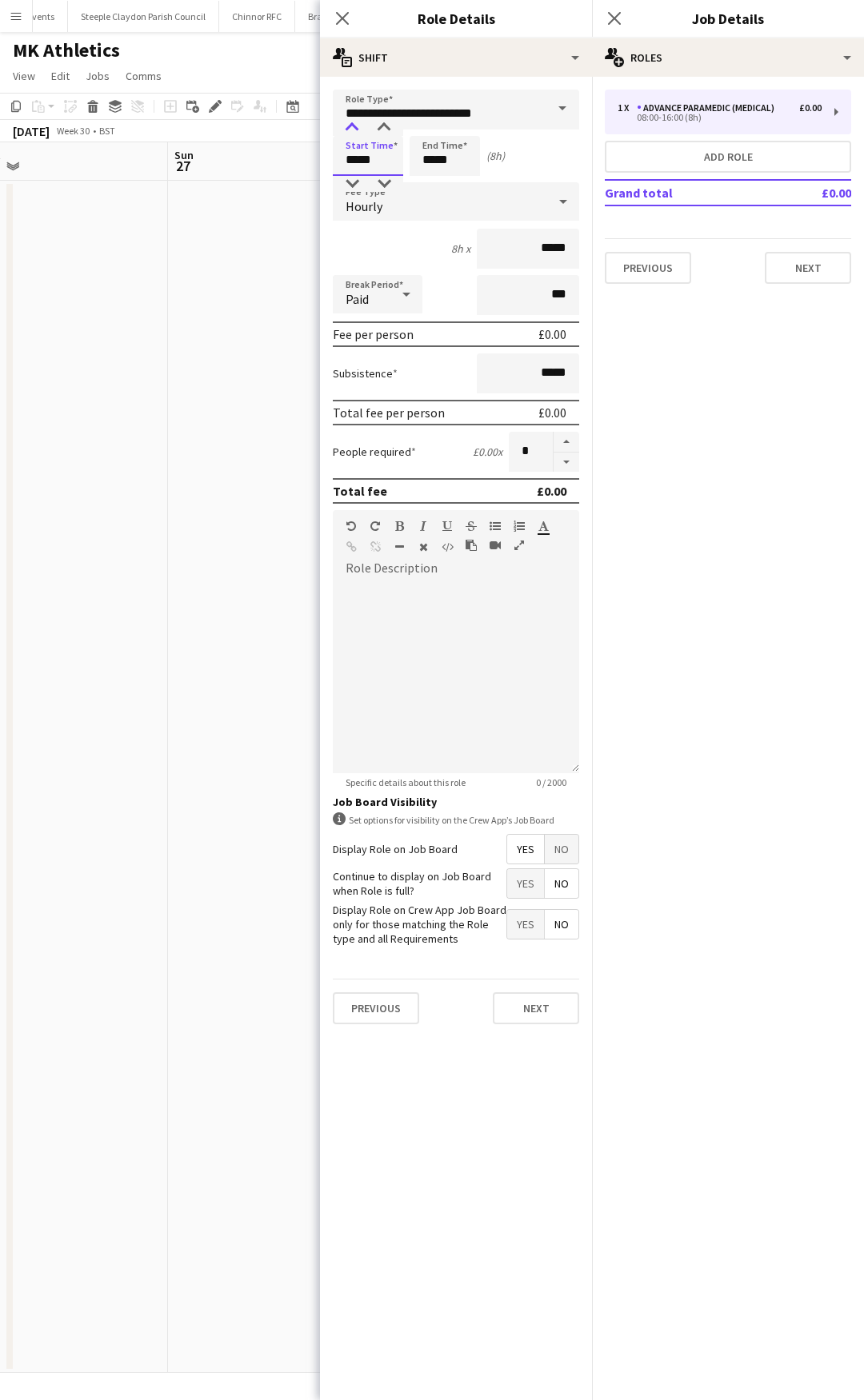 click at bounding box center (352, 128) 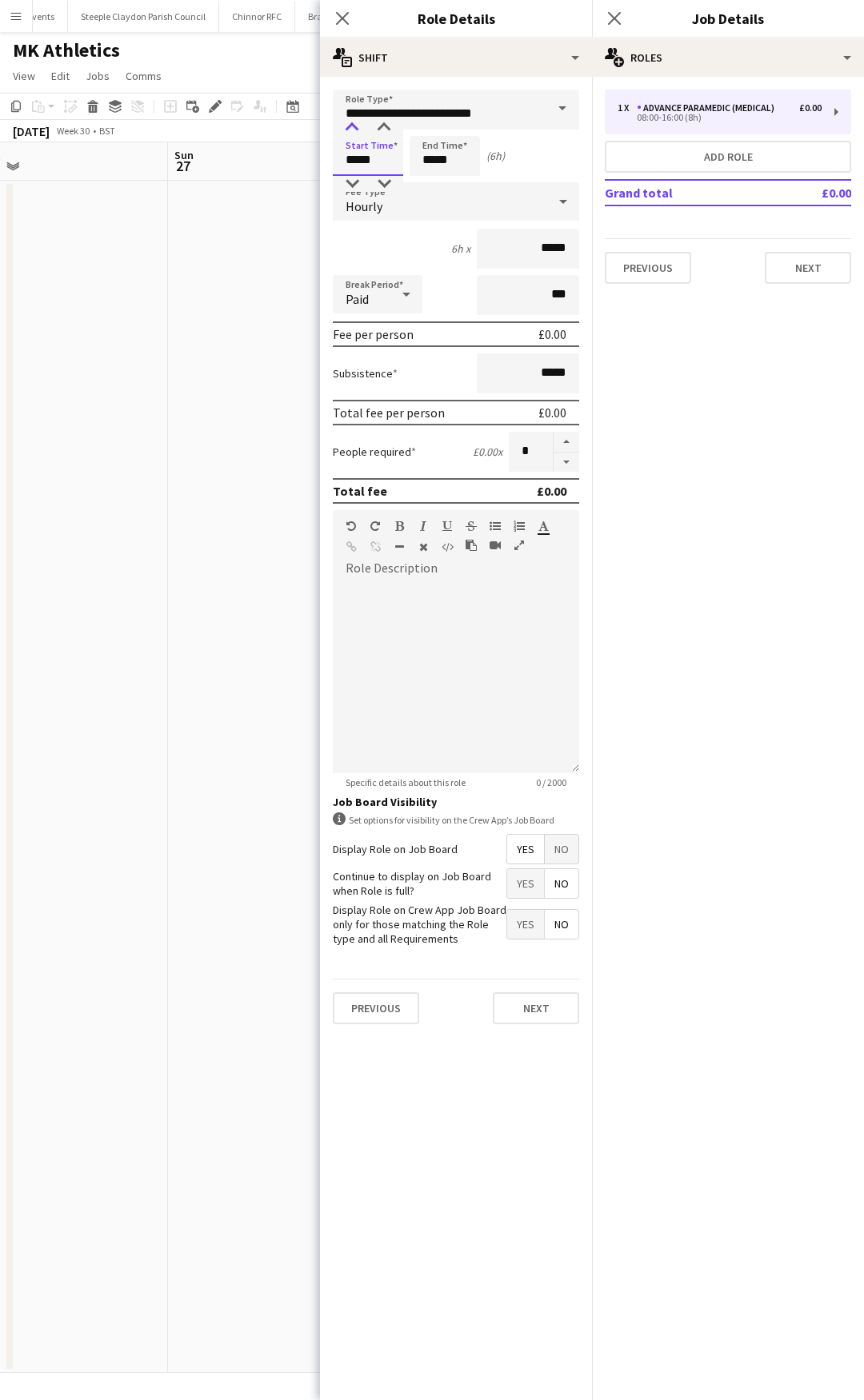 click at bounding box center [352, 128] 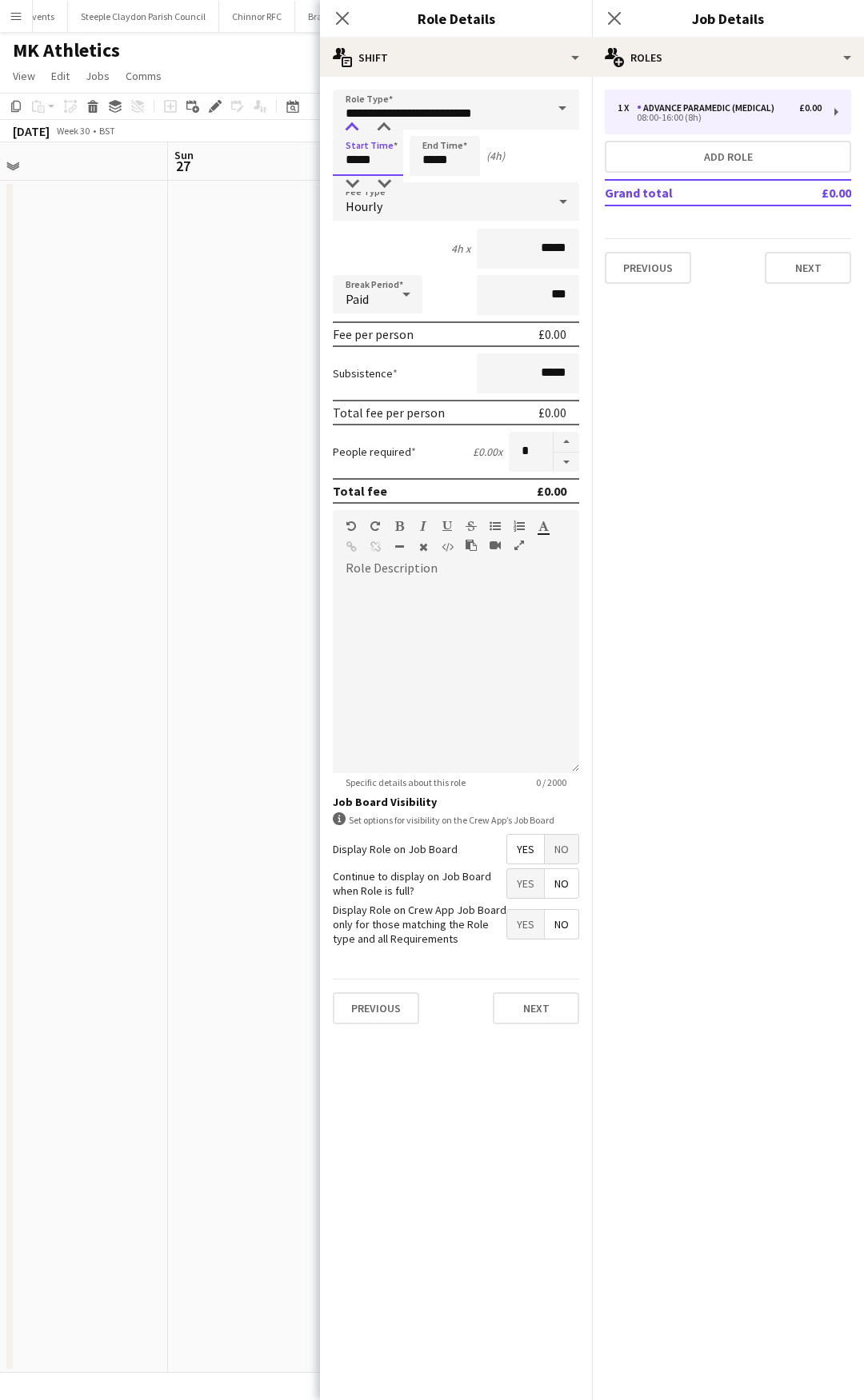 click at bounding box center (352, 128) 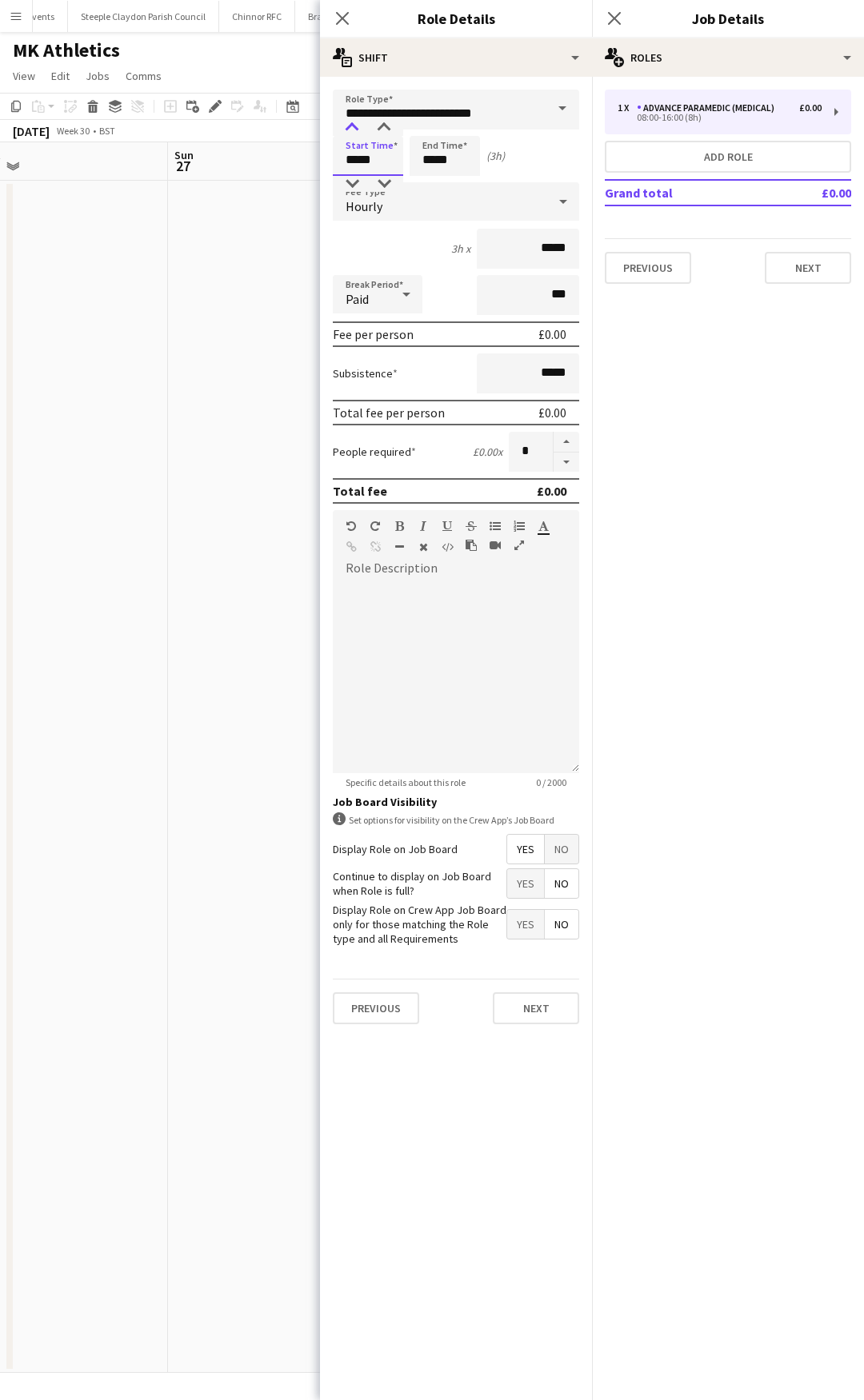 click at bounding box center (352, 128) 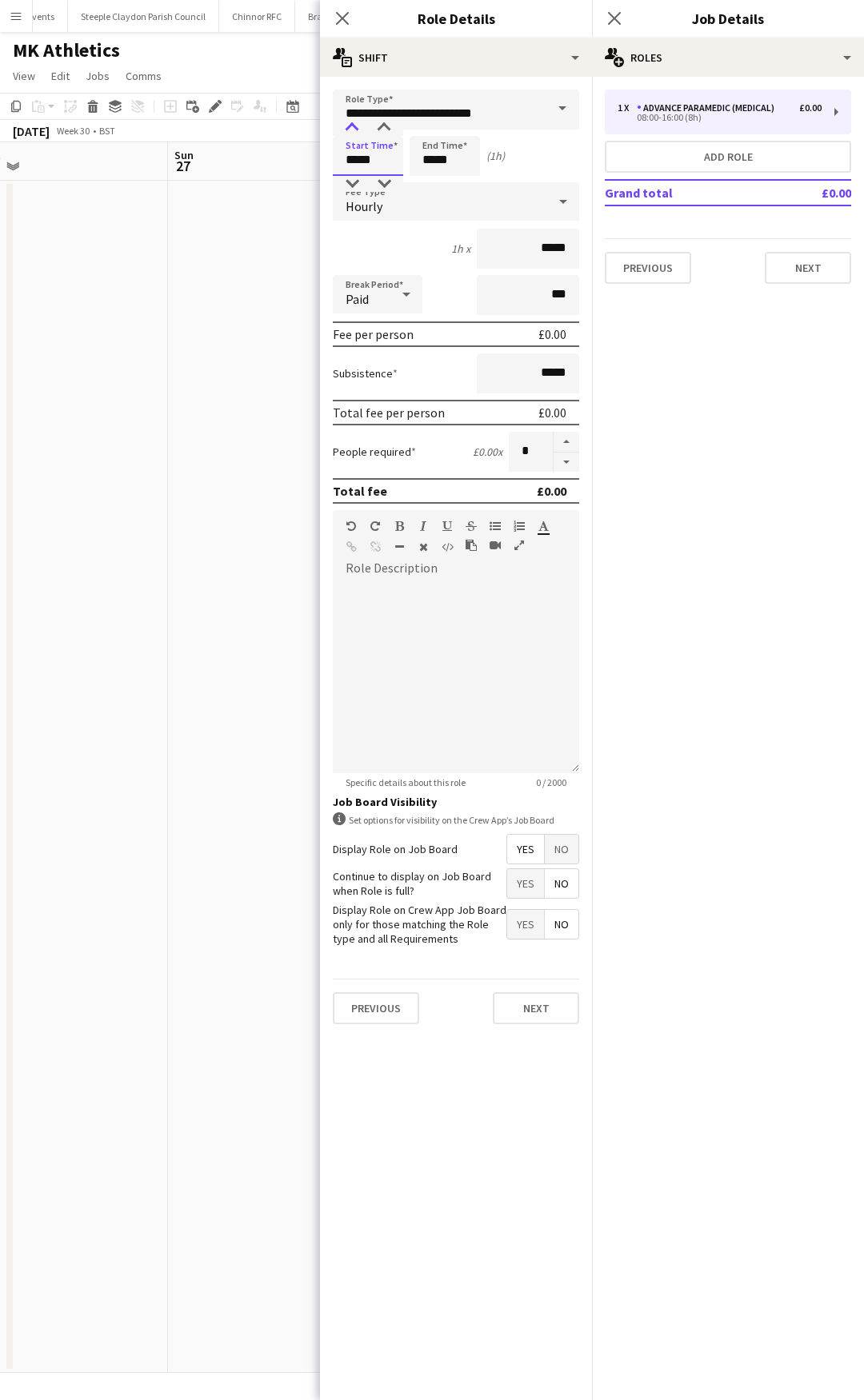 click at bounding box center (352, 128) 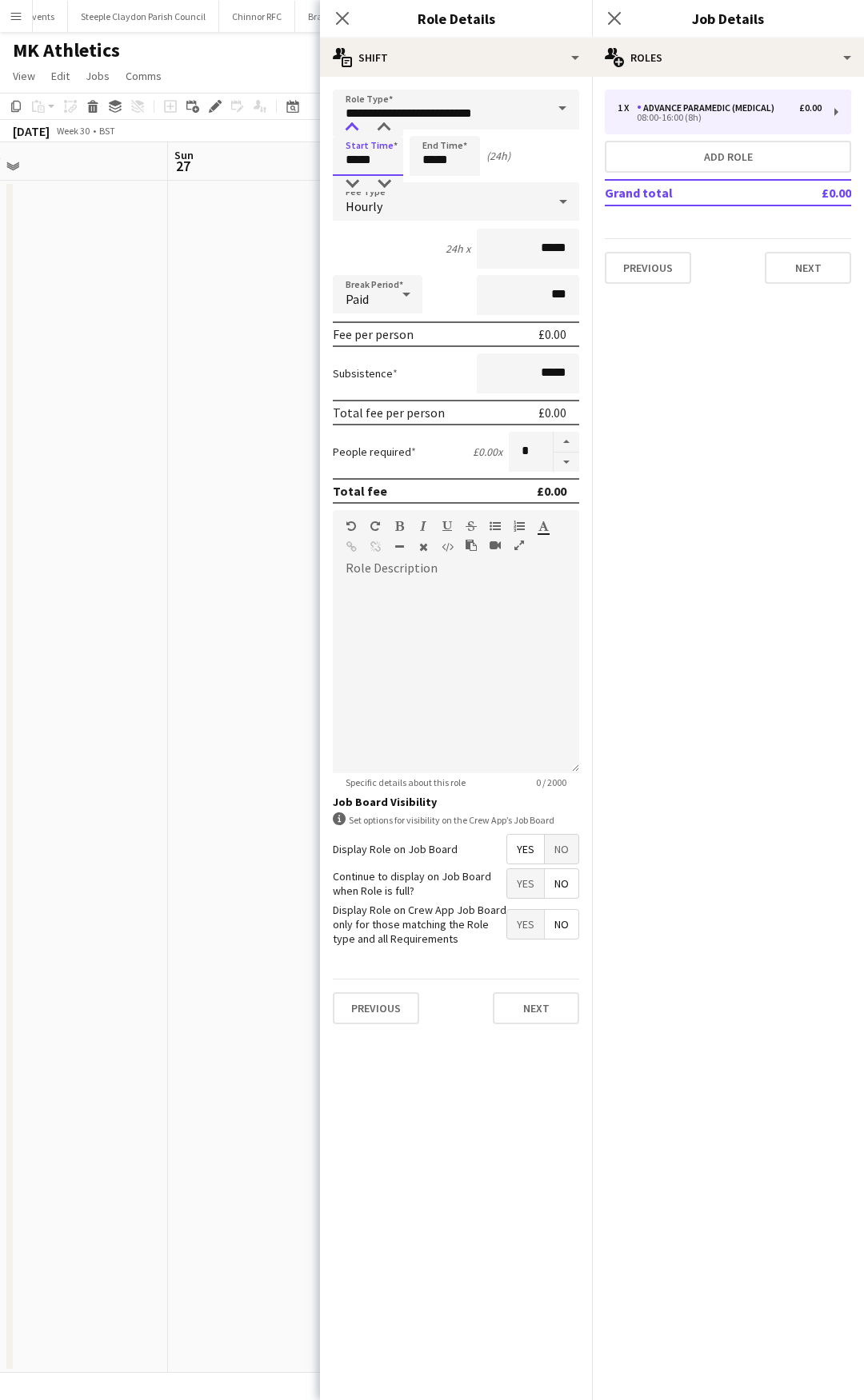 click at bounding box center [352, 128] 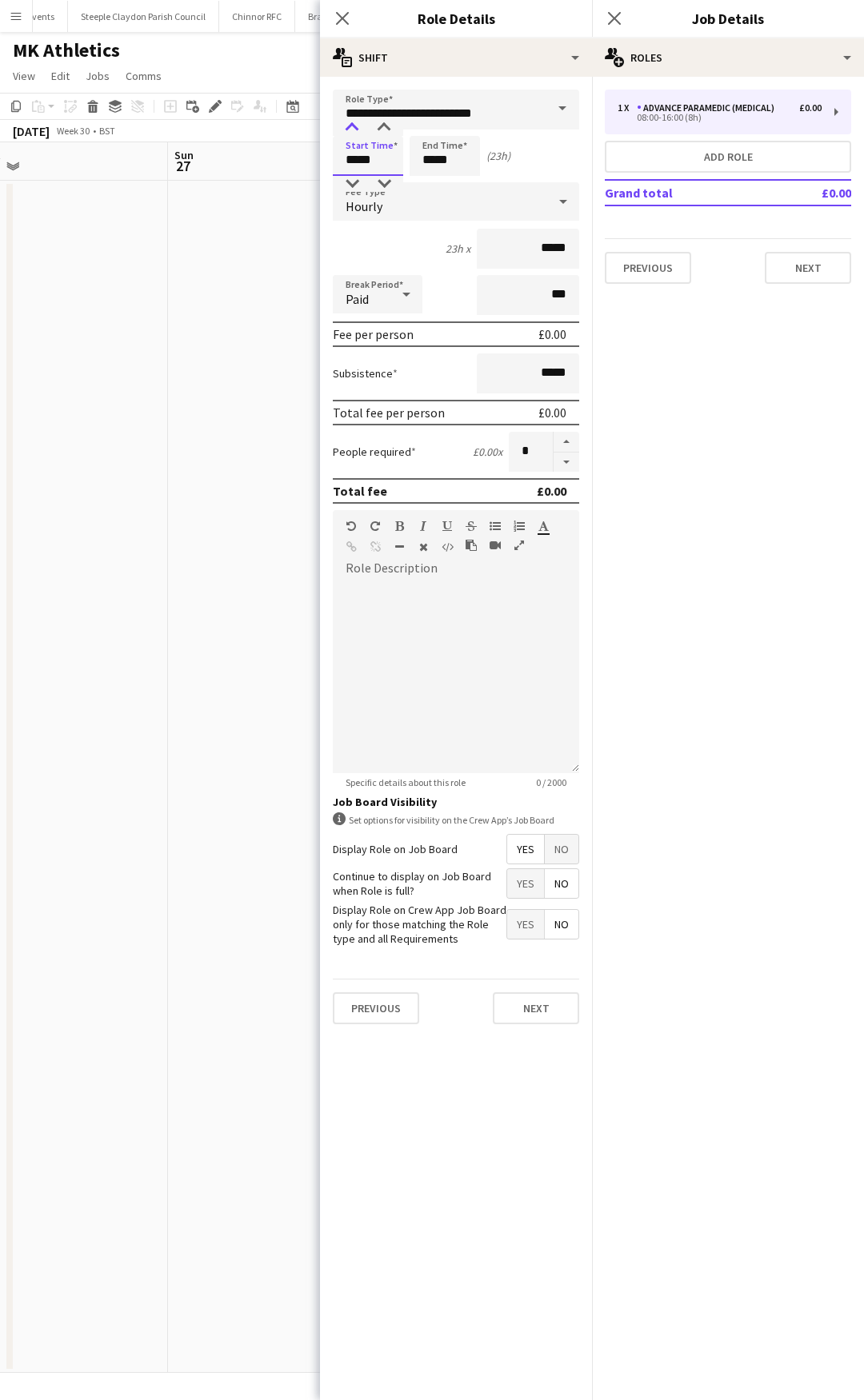 type on "*****" 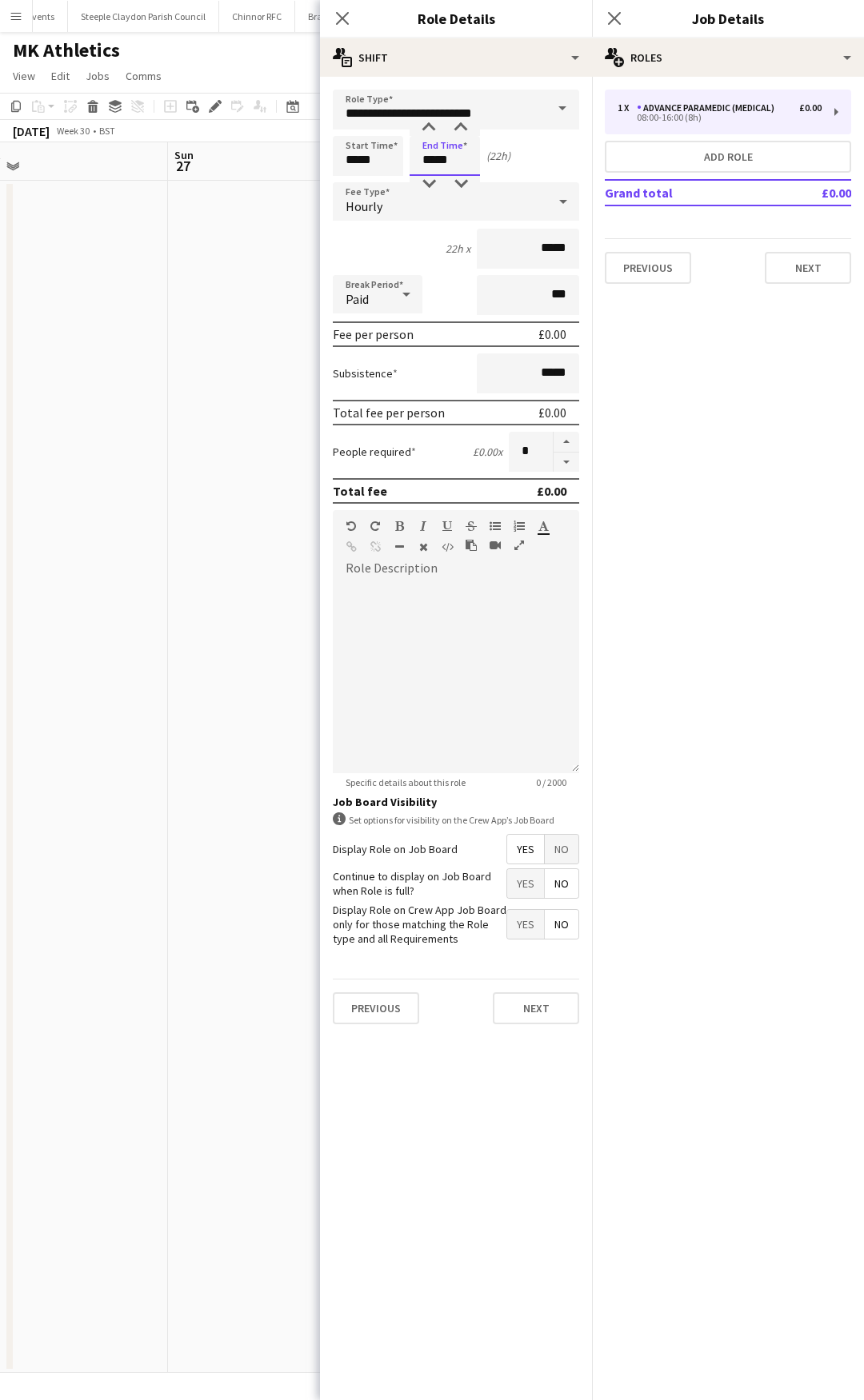 click on "*****" at bounding box center (445, 156) 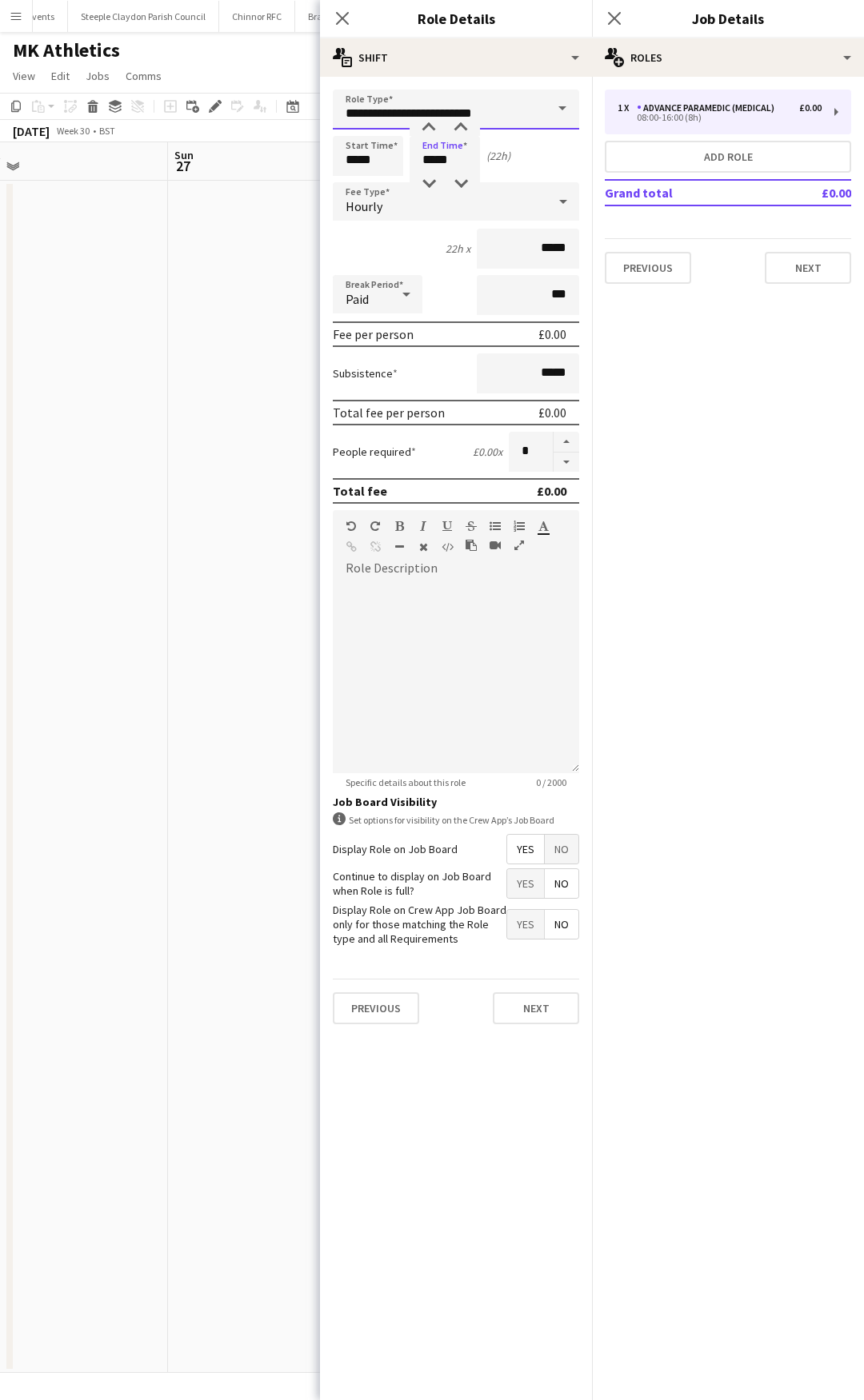 click on "**********" at bounding box center [456, 110] 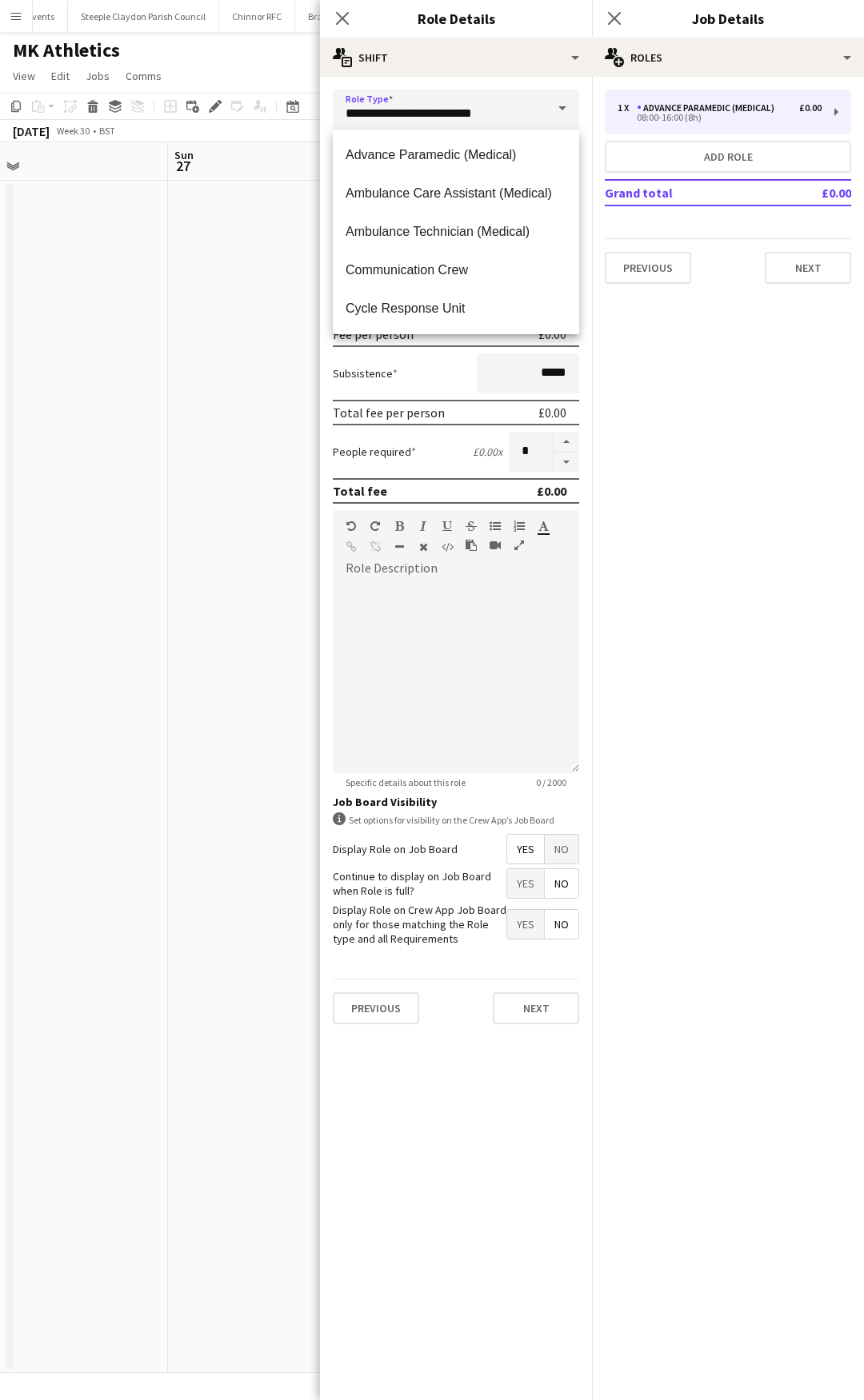 click on "Subsistence  *****" at bounding box center [456, 373] 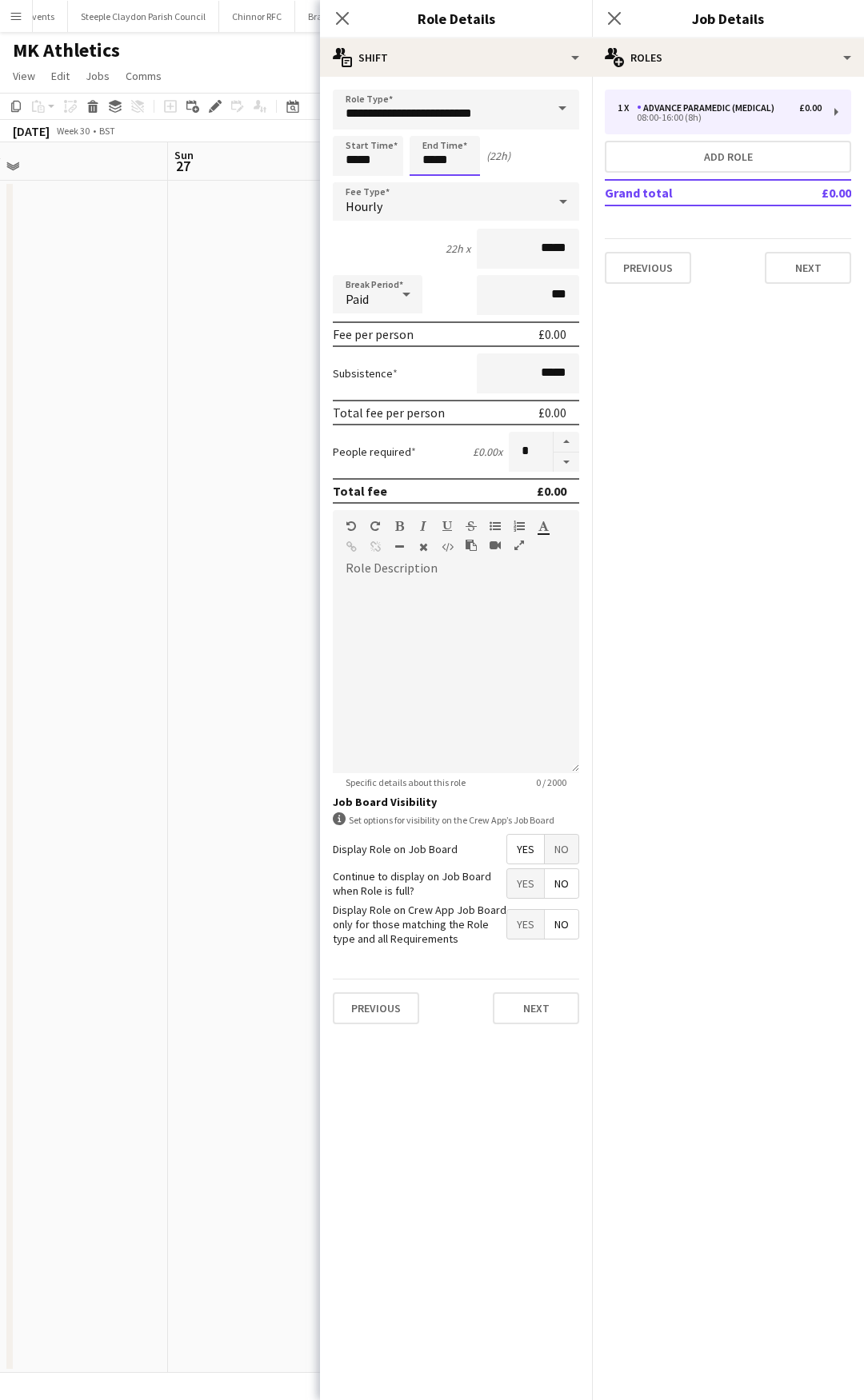 click on "*****" at bounding box center [445, 156] 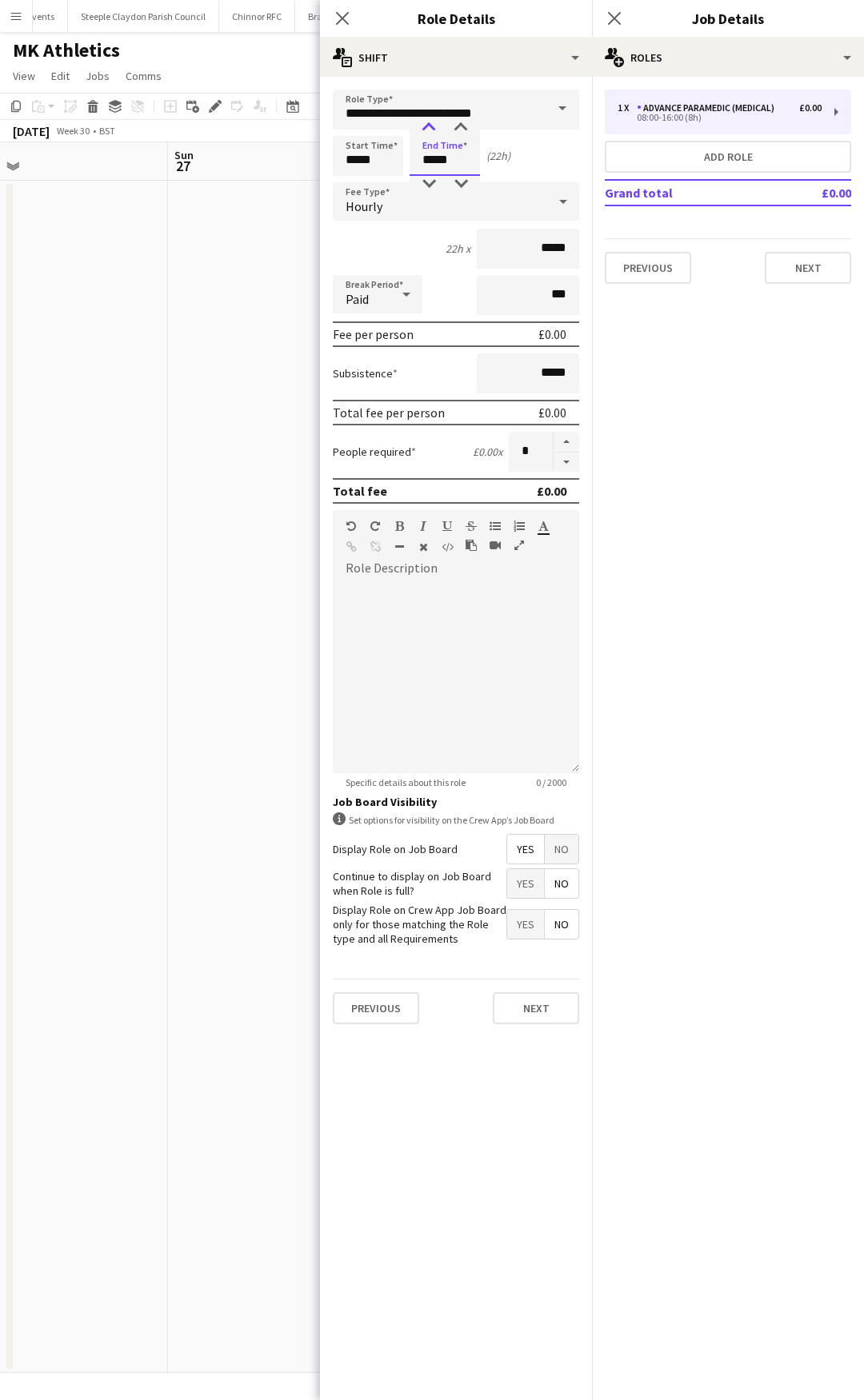 click at bounding box center (429, 128) 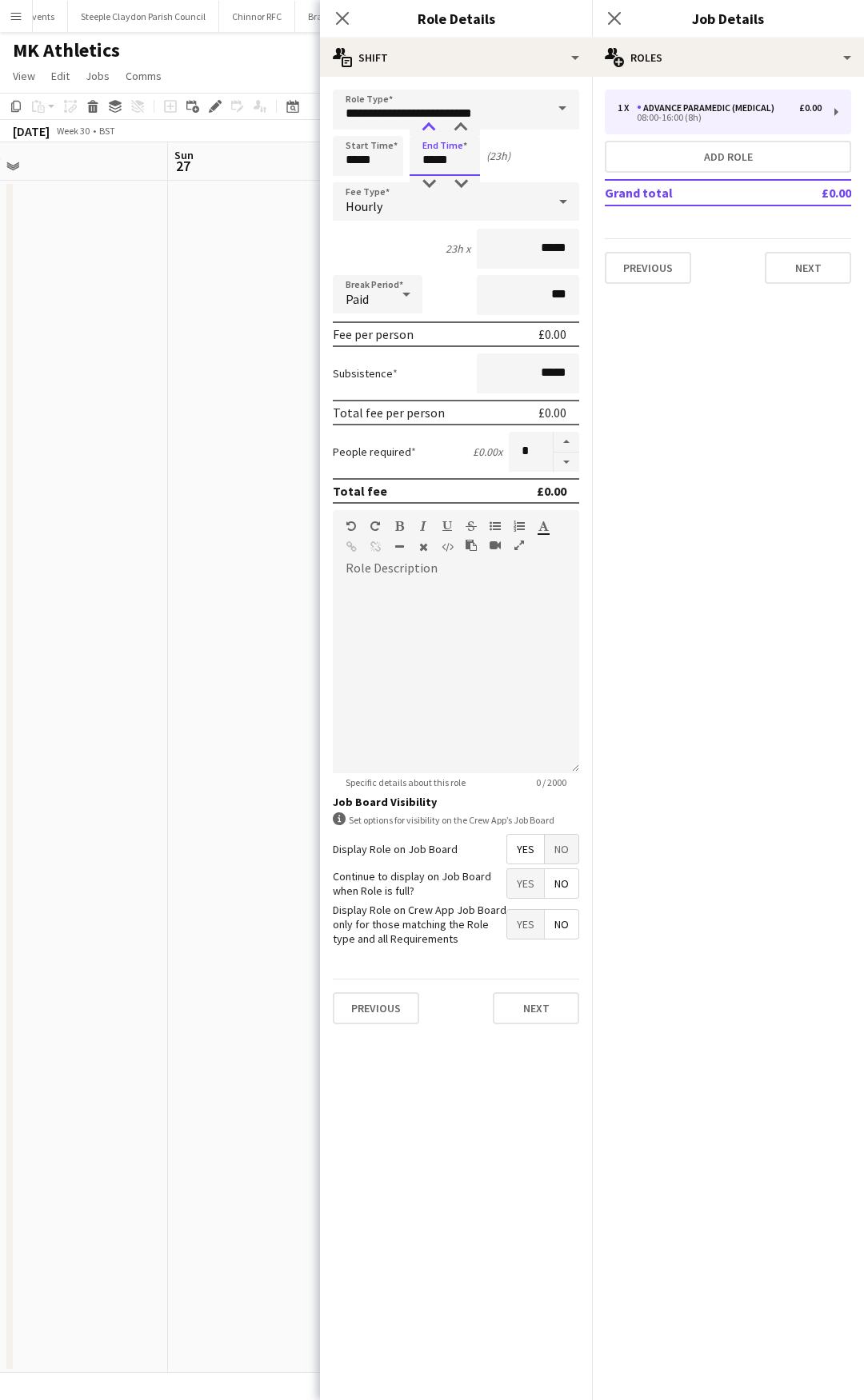 click at bounding box center (429, 128) 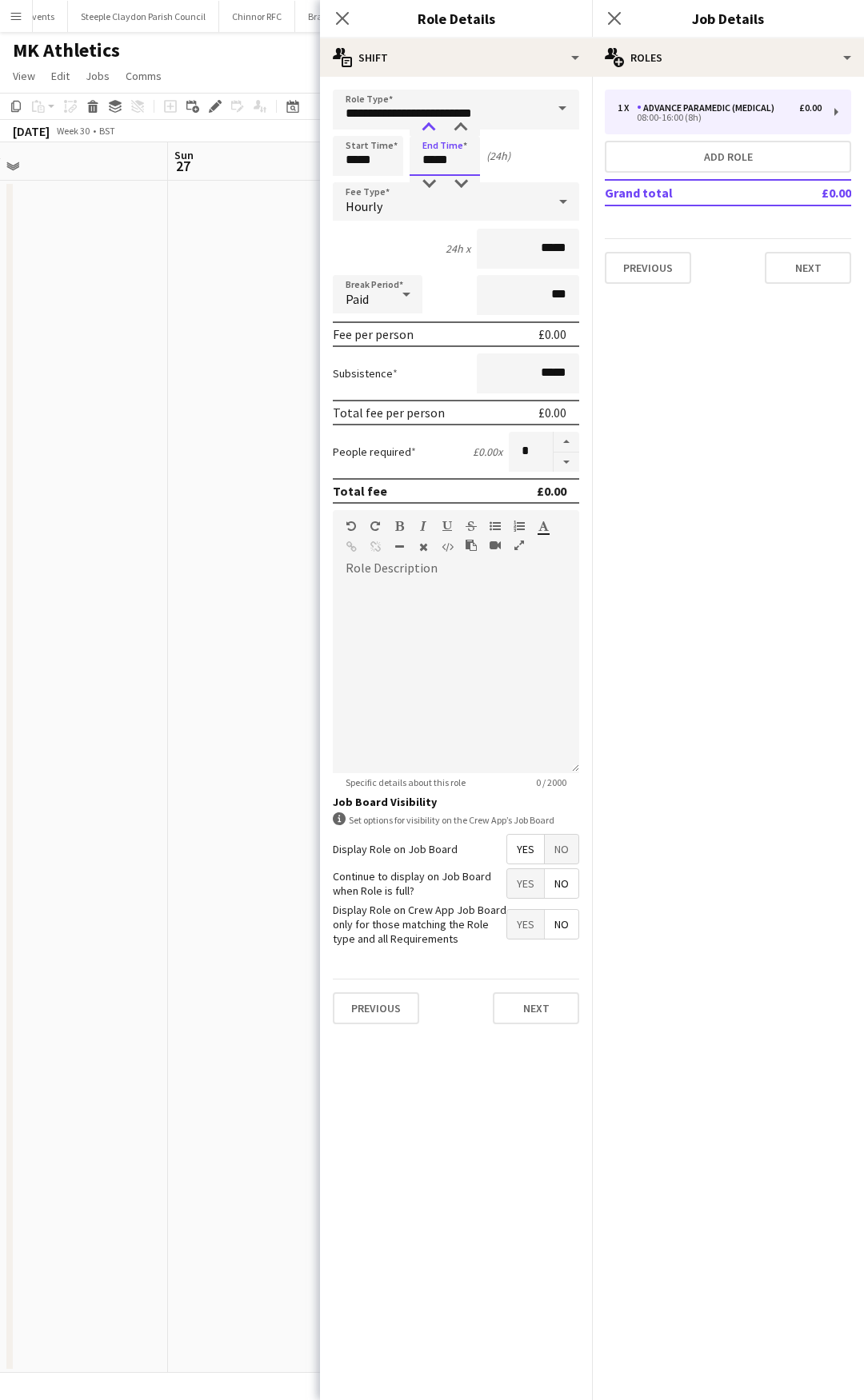 click at bounding box center [429, 128] 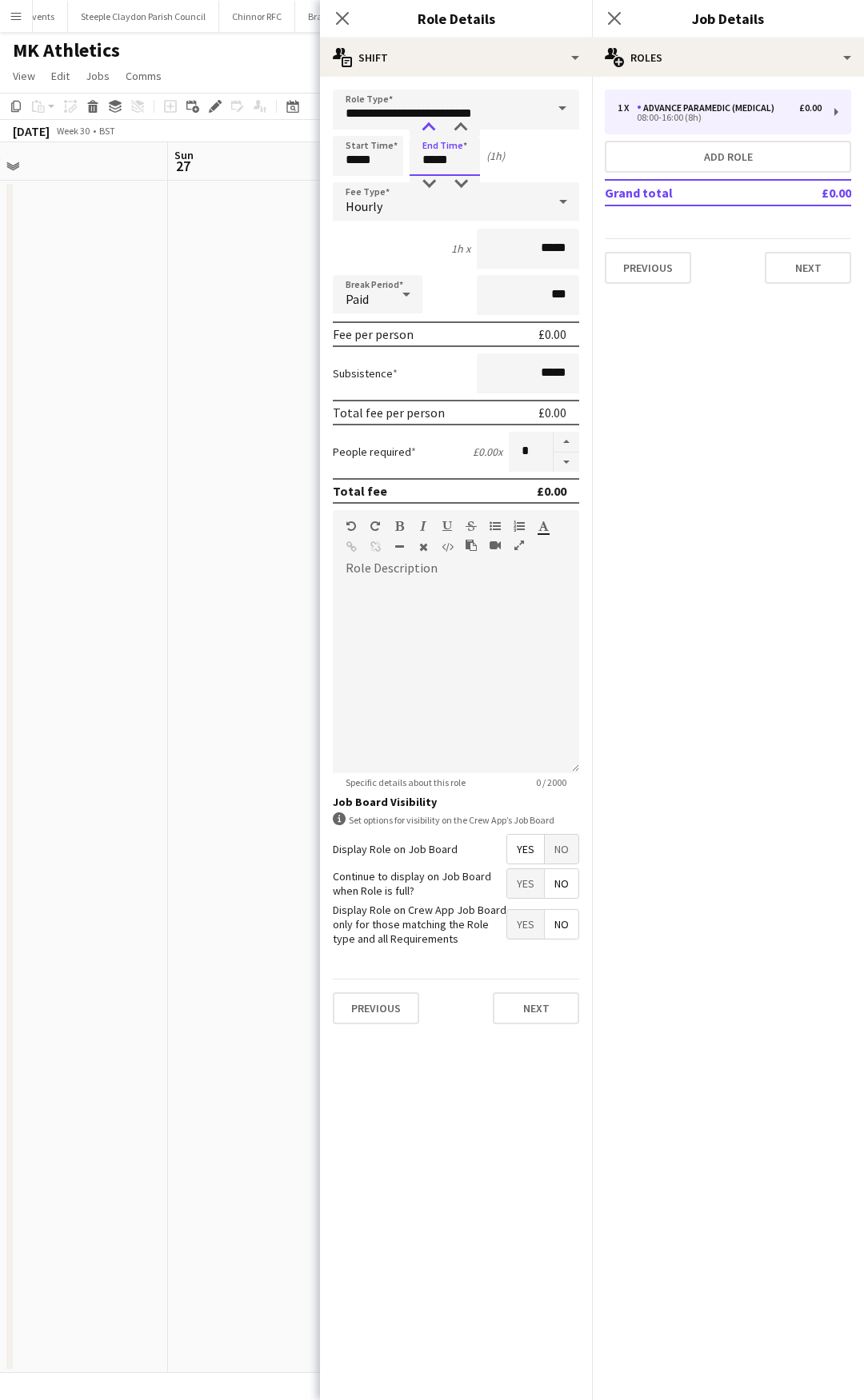 click at bounding box center [429, 128] 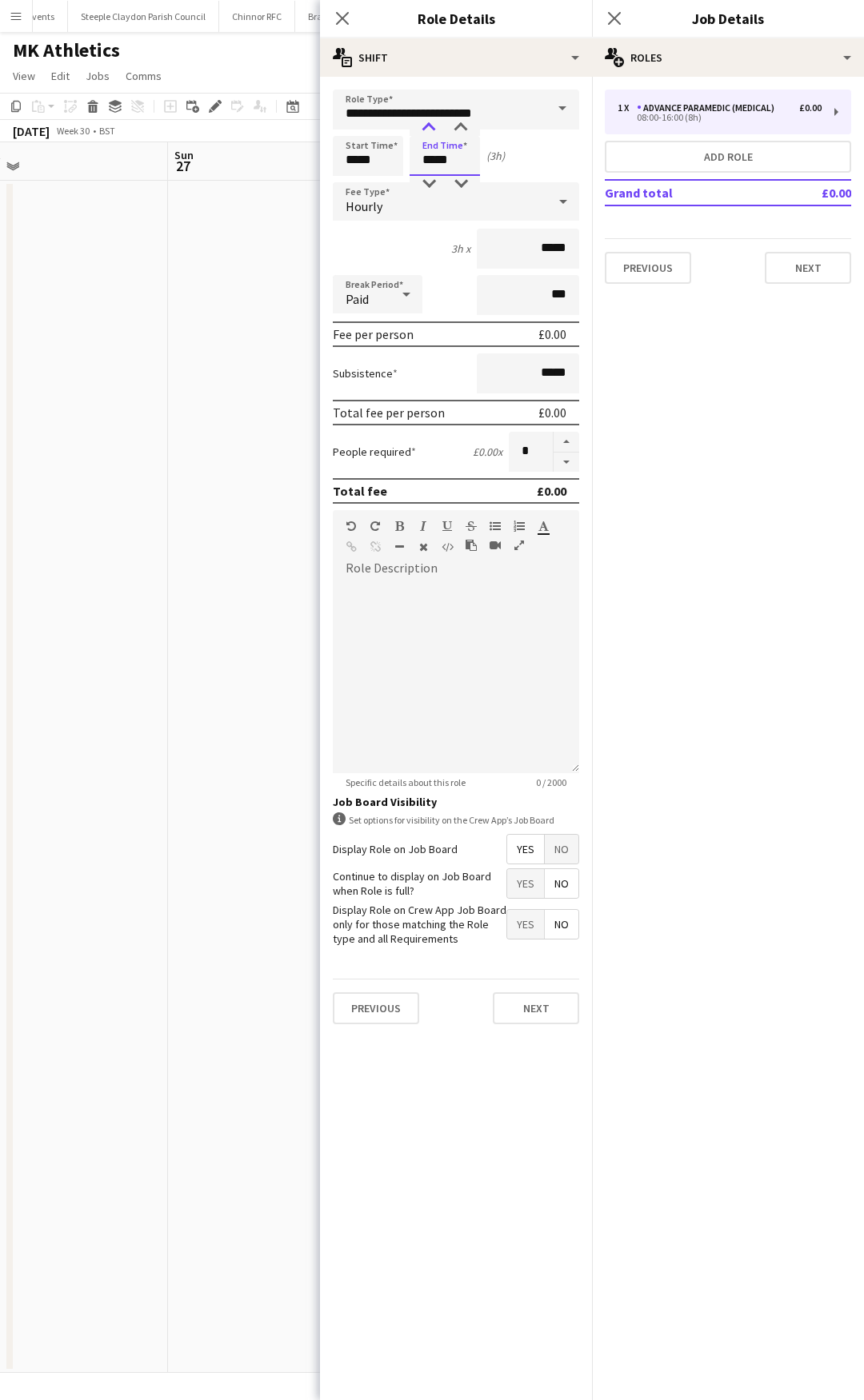 click at bounding box center [429, 128] 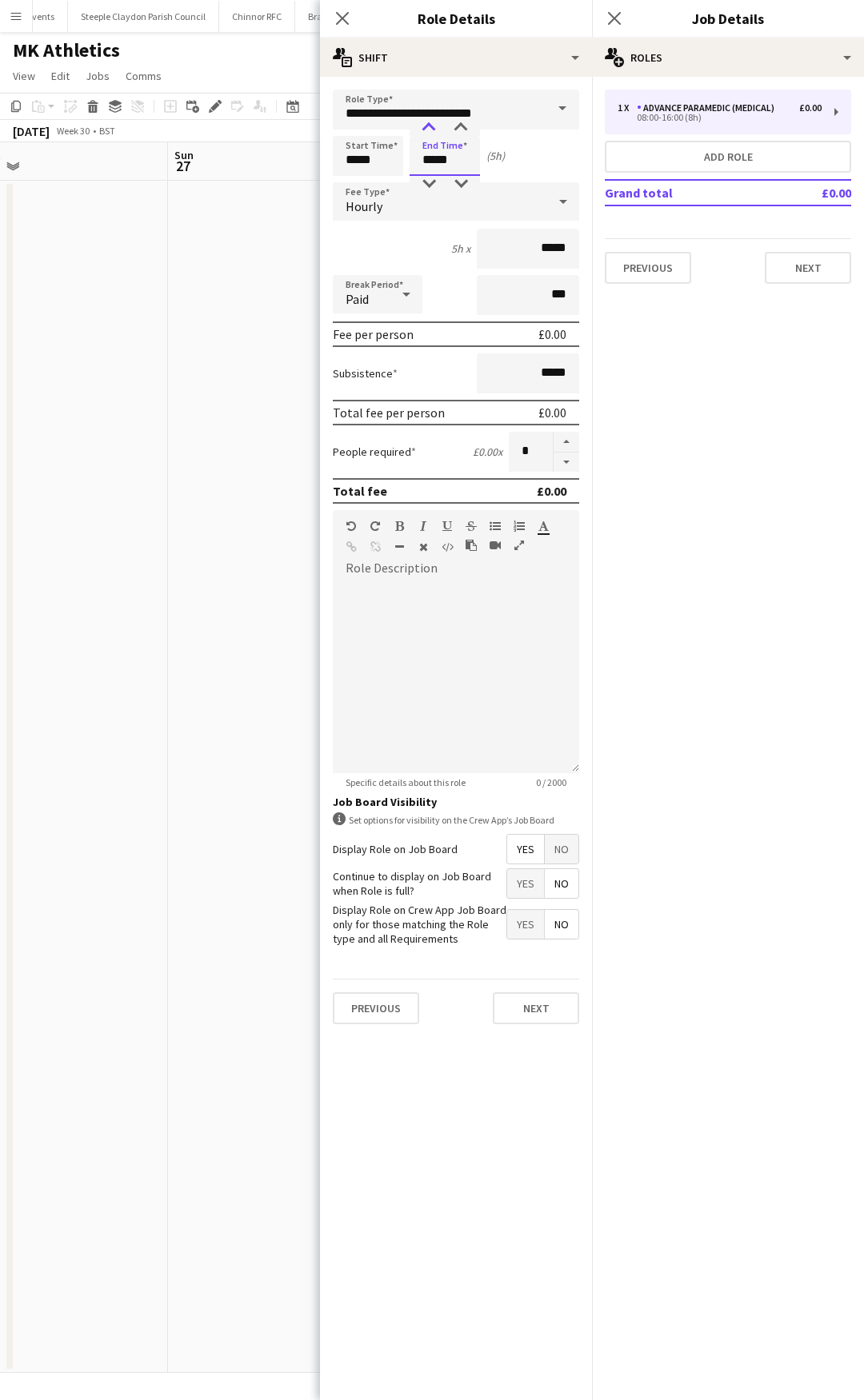 click at bounding box center (429, 128) 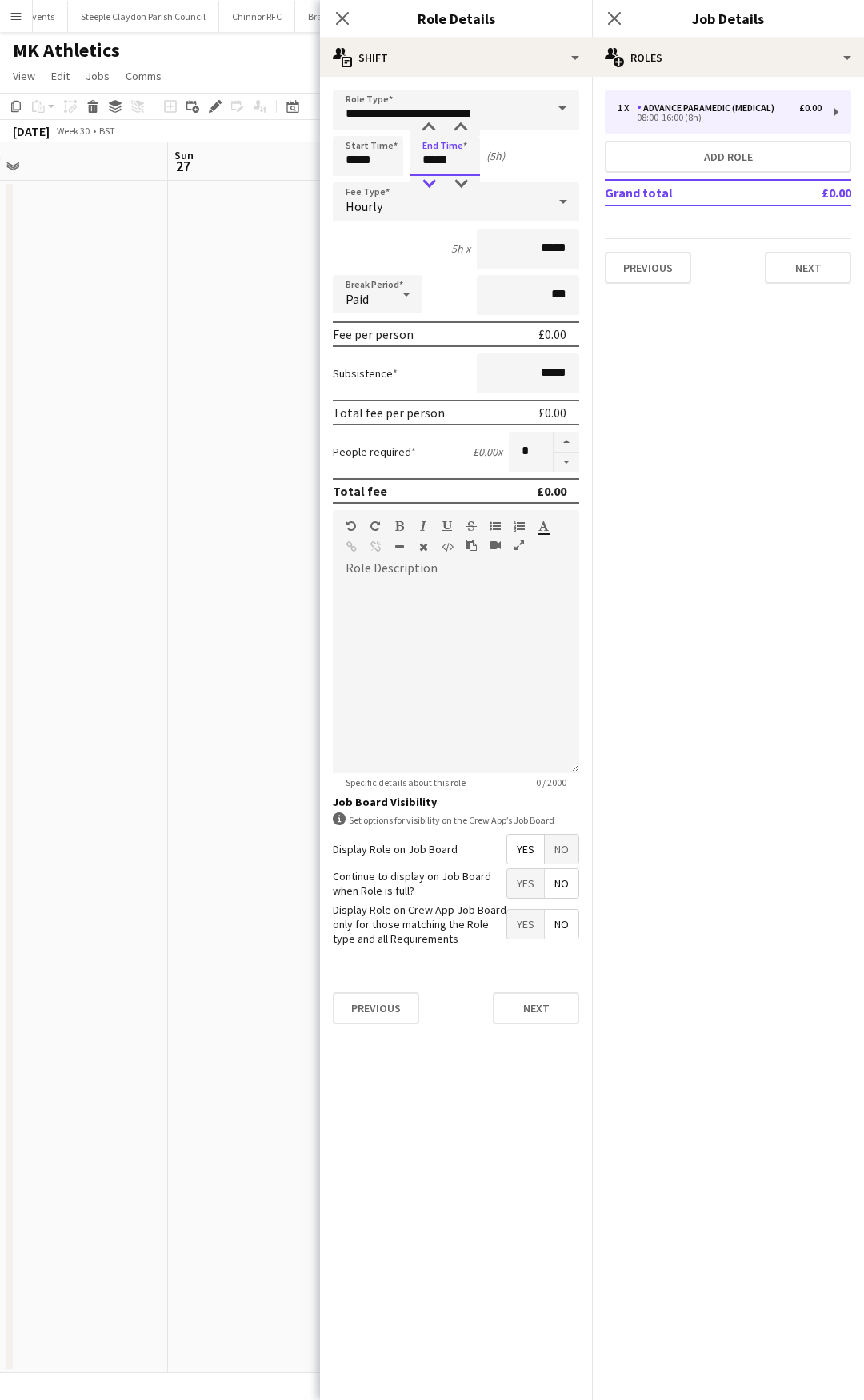 click at bounding box center [429, 184] 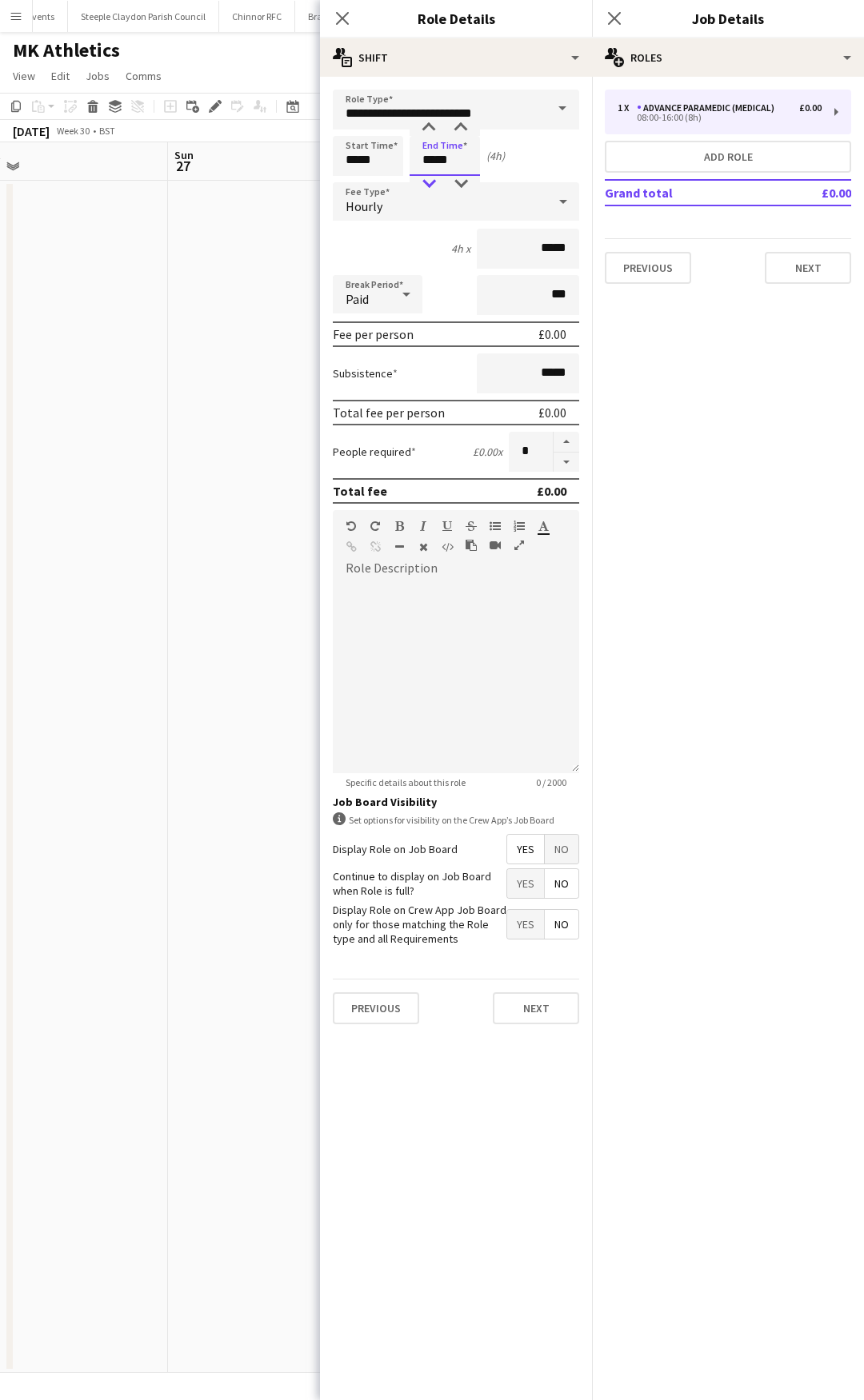 click at bounding box center (429, 184) 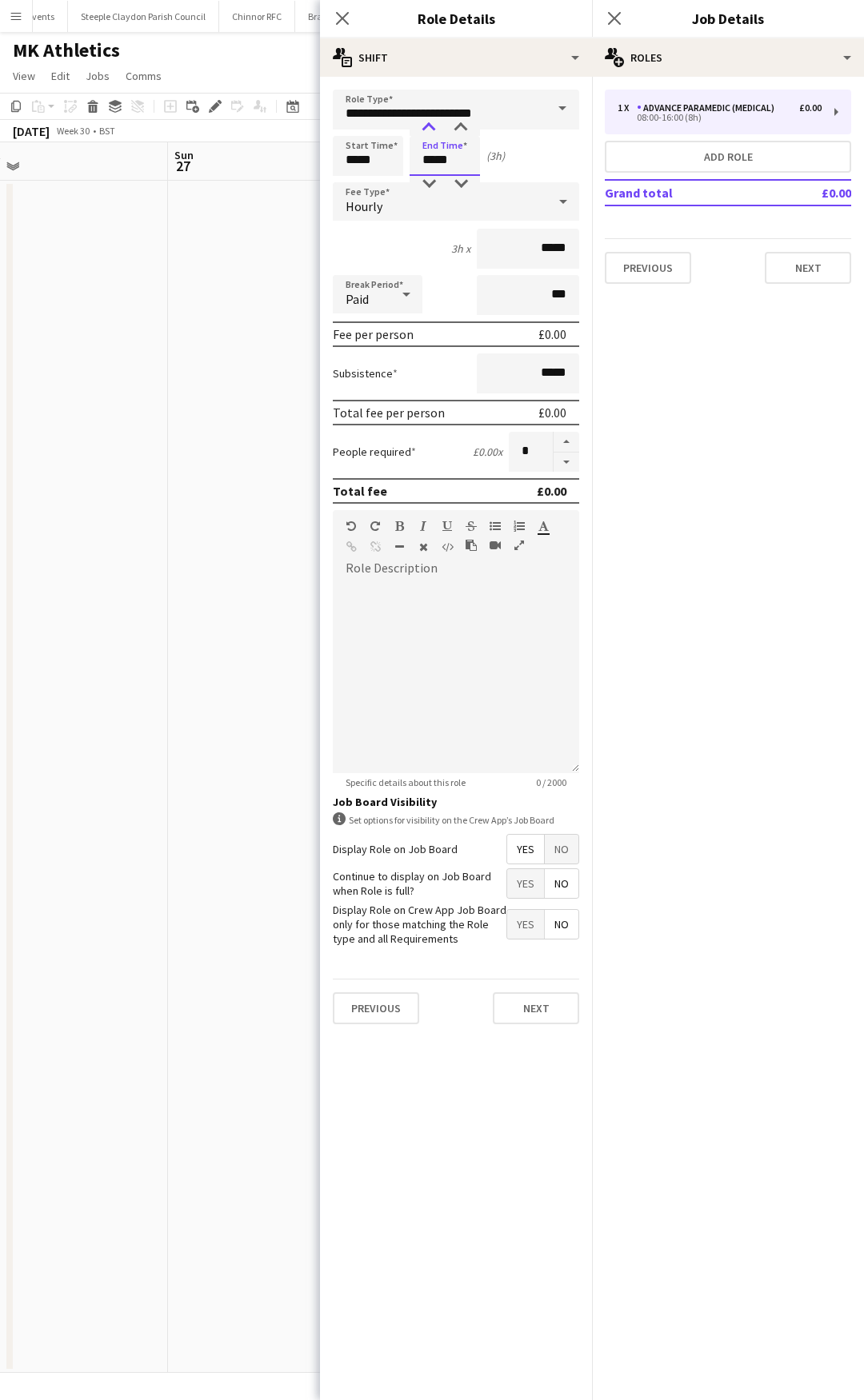 type on "*****" 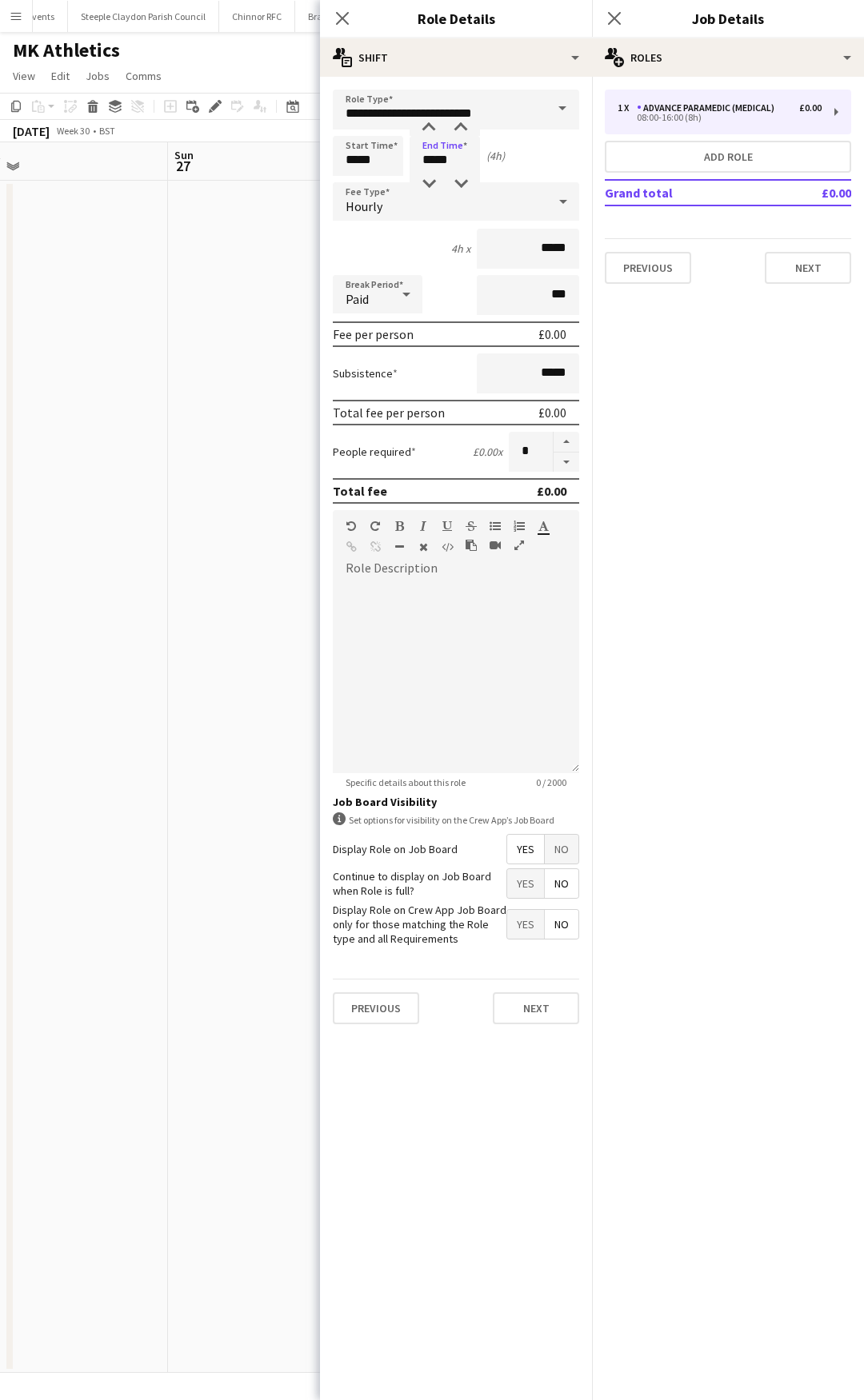 click on "Paid" at bounding box center [362, 294] 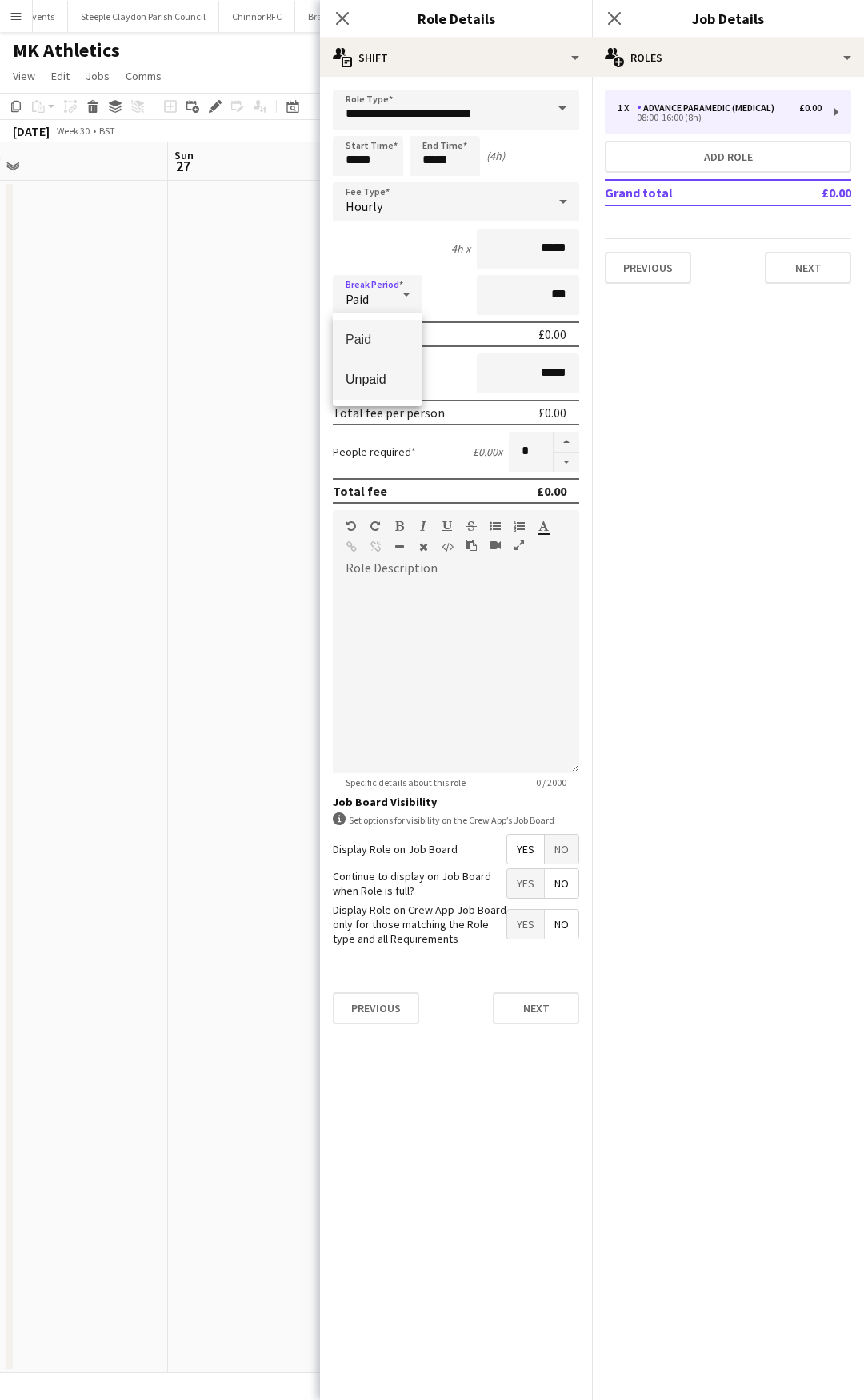 click on "Unpaid" at bounding box center (378, 379) 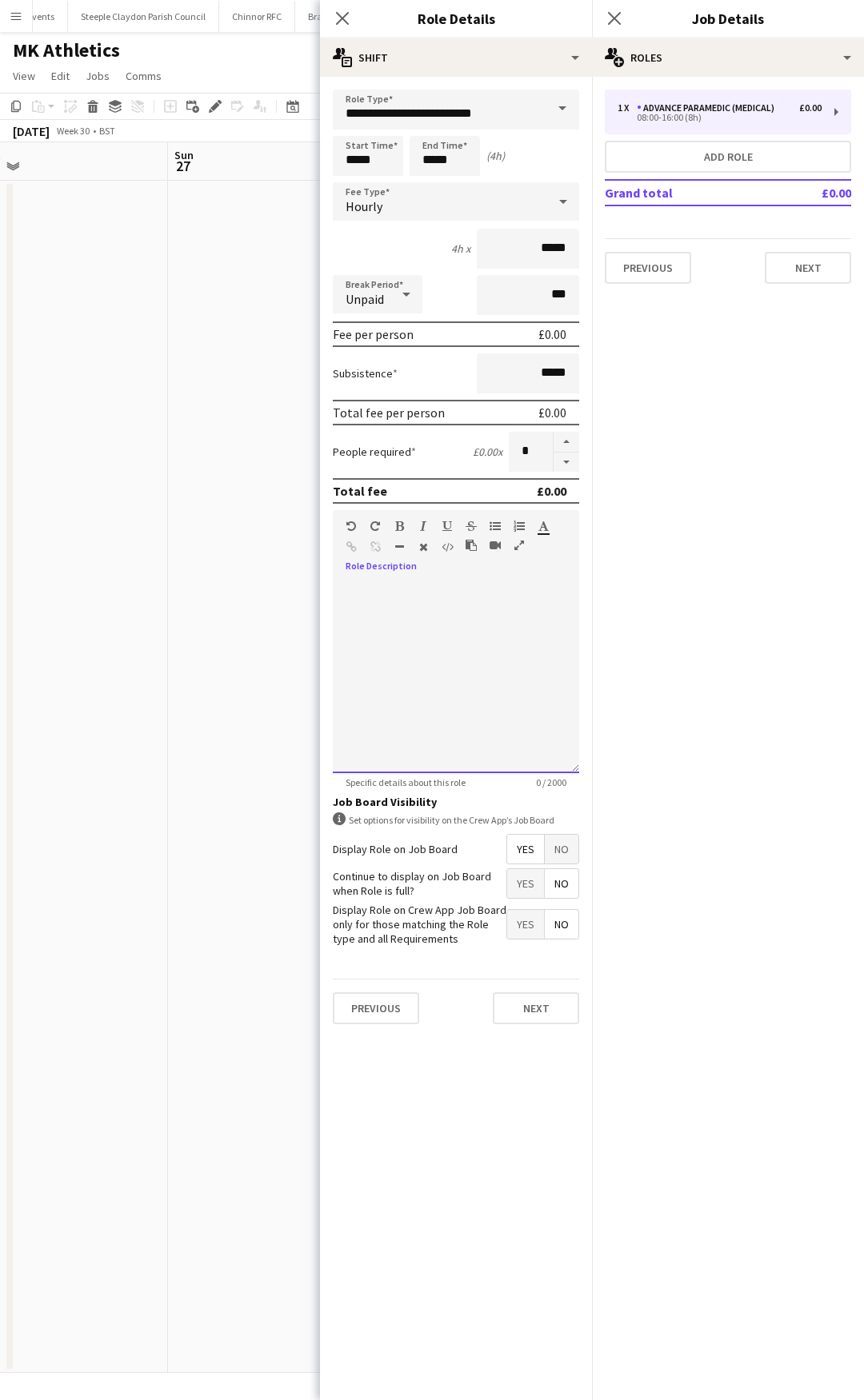 click at bounding box center [456, 677] 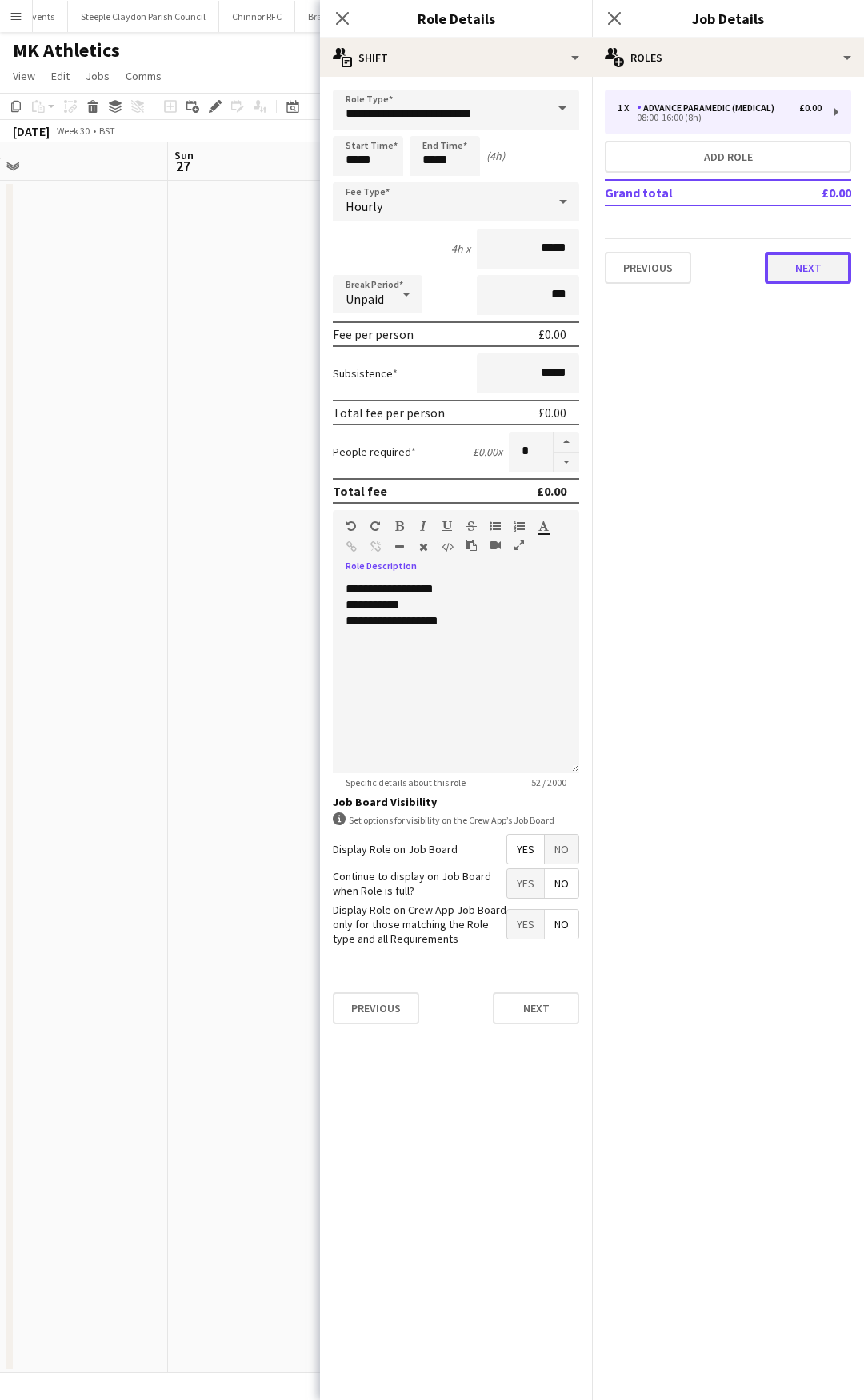 click on "Next" at bounding box center (808, 268) 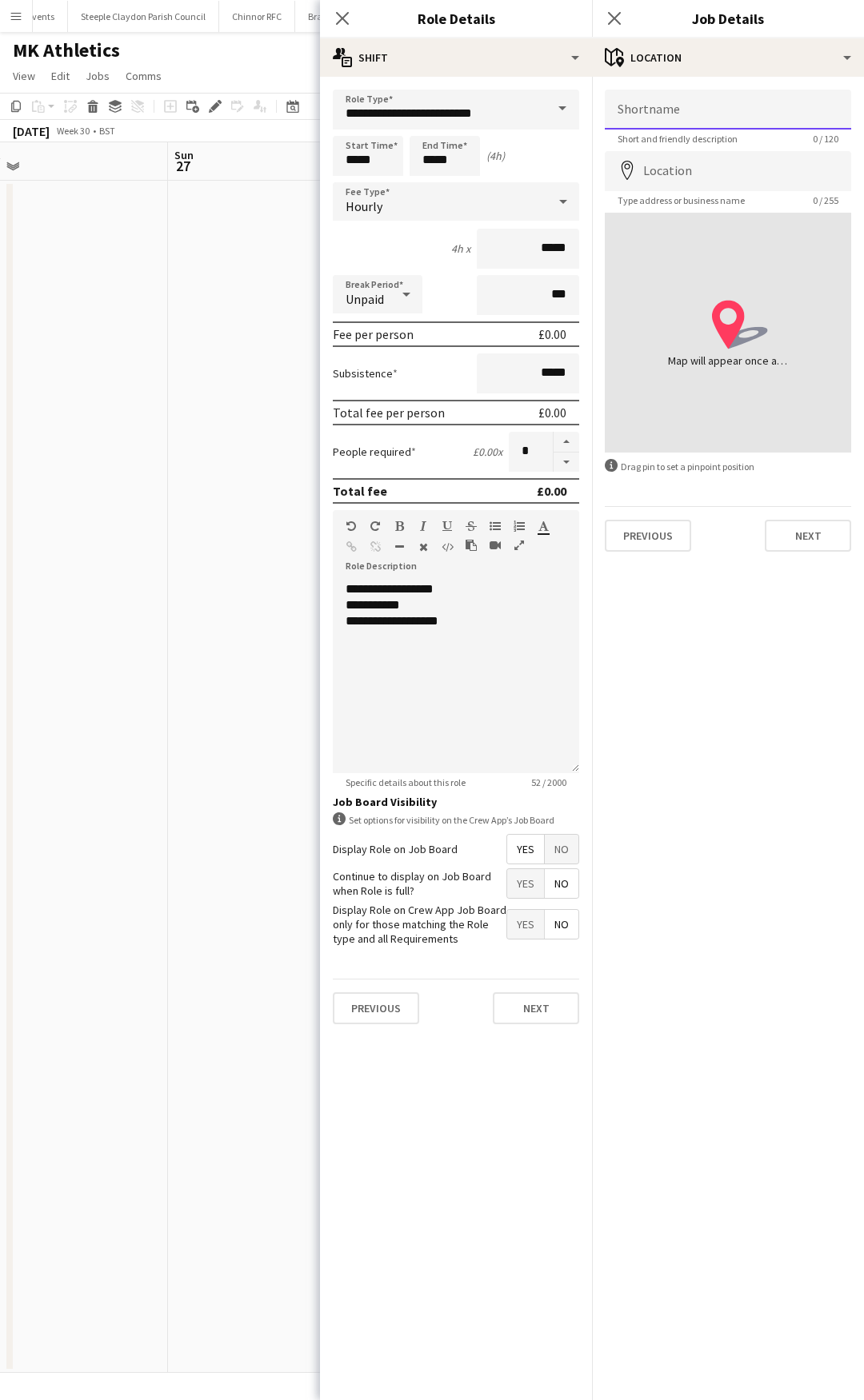 click on "Shortname" at bounding box center (728, 110) 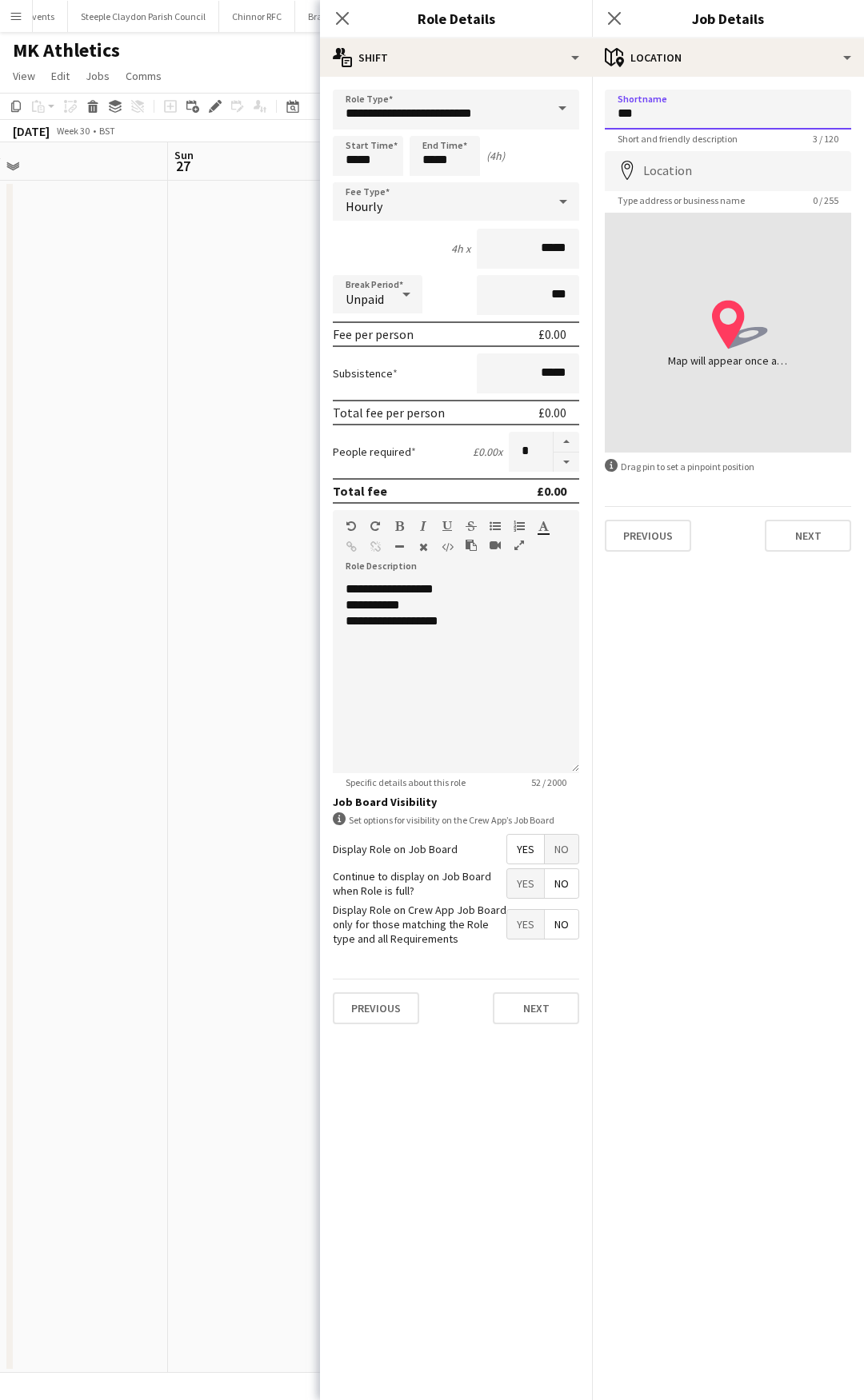 type on "***" 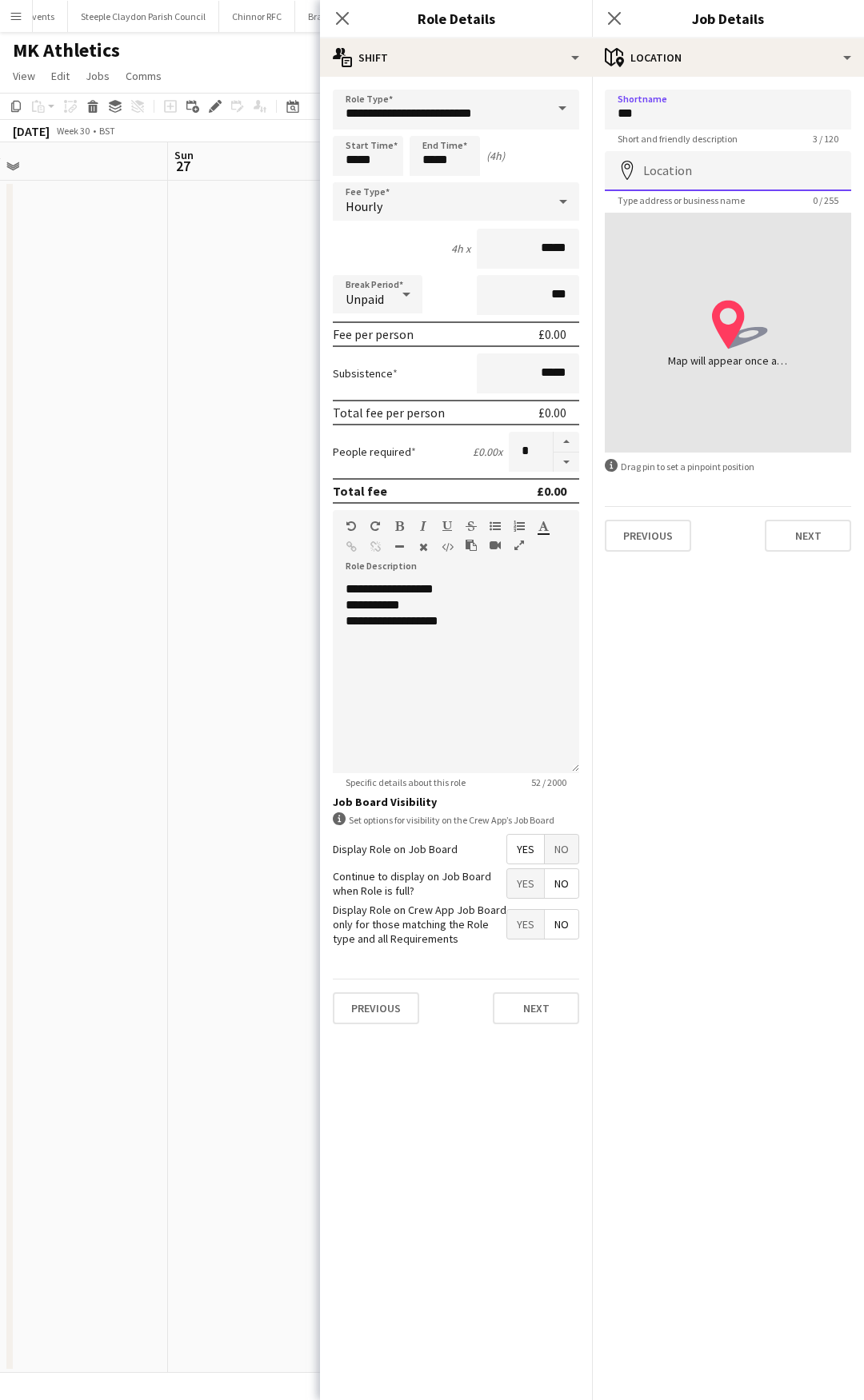 click on "Location" at bounding box center (728, 171) 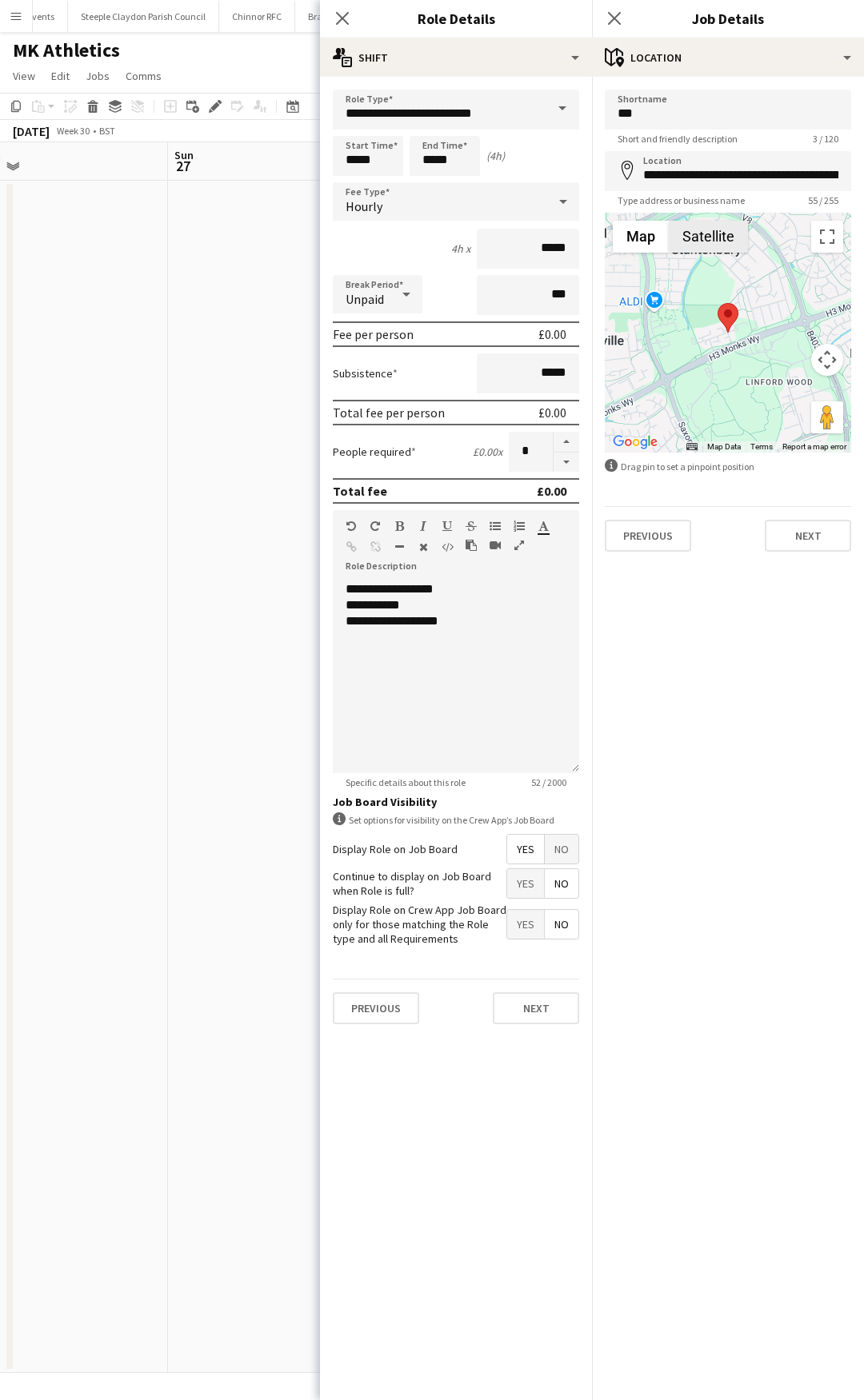 drag, startPoint x: 702, startPoint y: 249, endPoint x: 752, endPoint y: 317, distance: 84 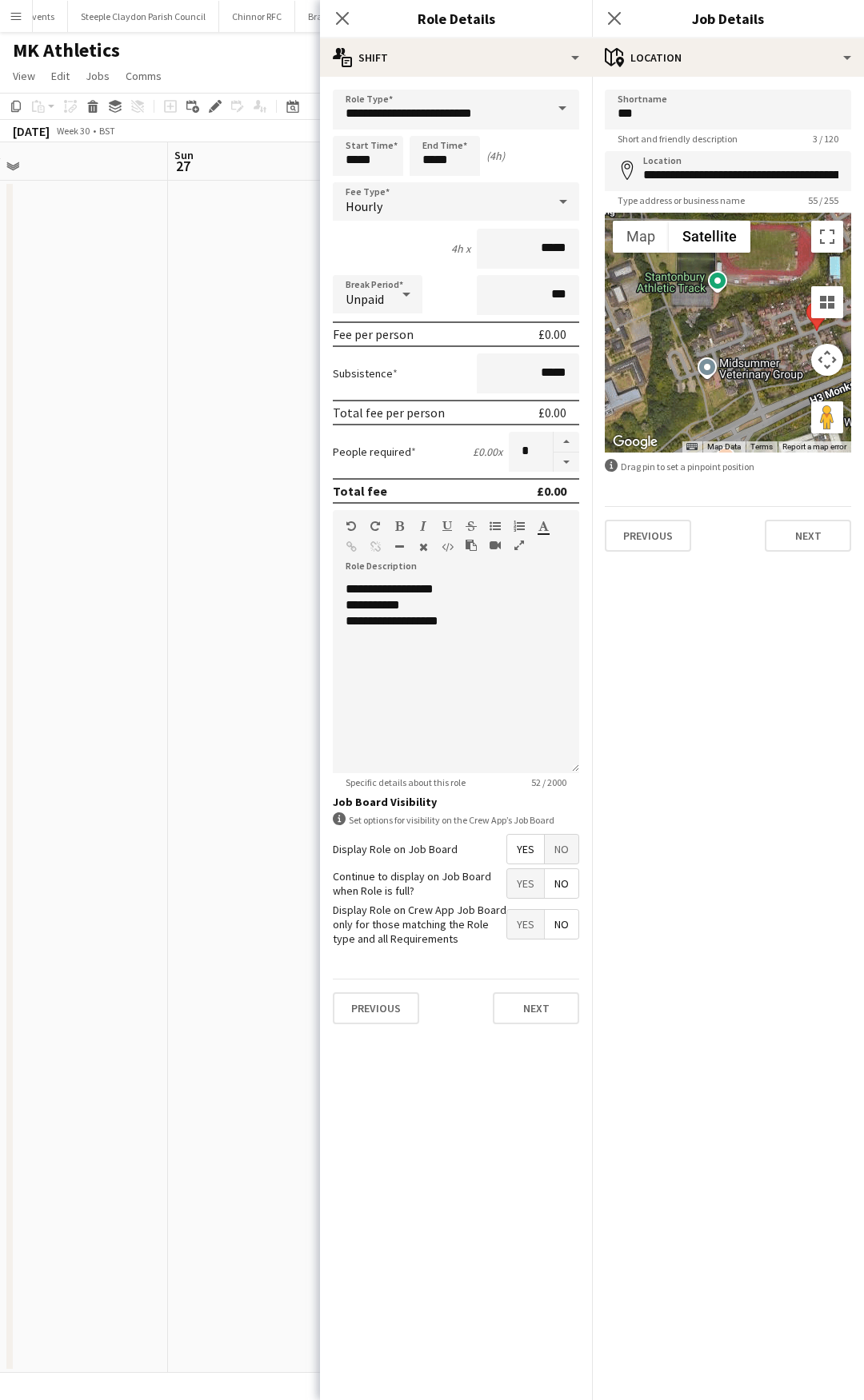 drag, startPoint x: 713, startPoint y: 357, endPoint x: 832, endPoint y: 356, distance: 119.0042 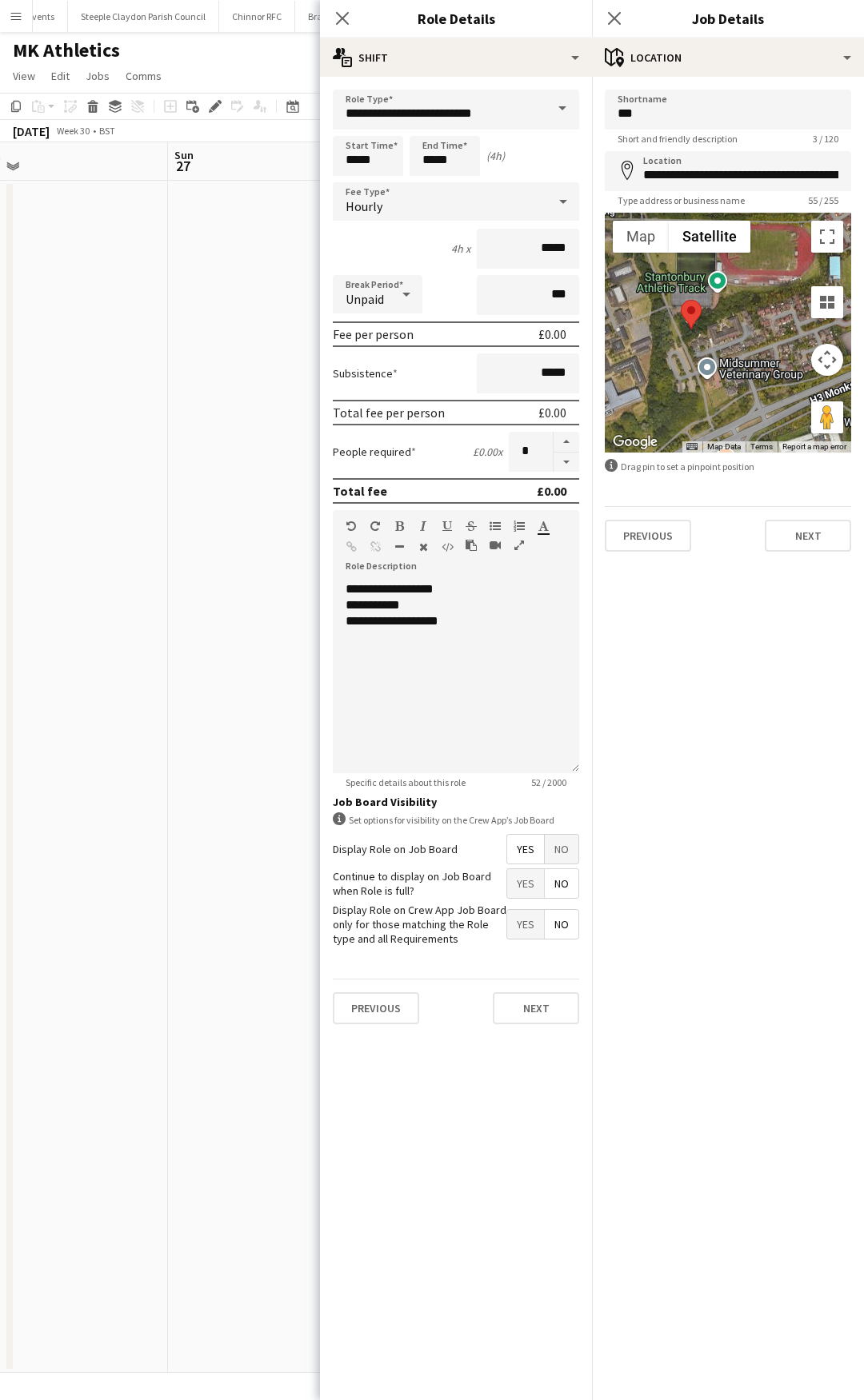drag, startPoint x: 815, startPoint y: 327, endPoint x: 687, endPoint y: 325, distance: 128.0156 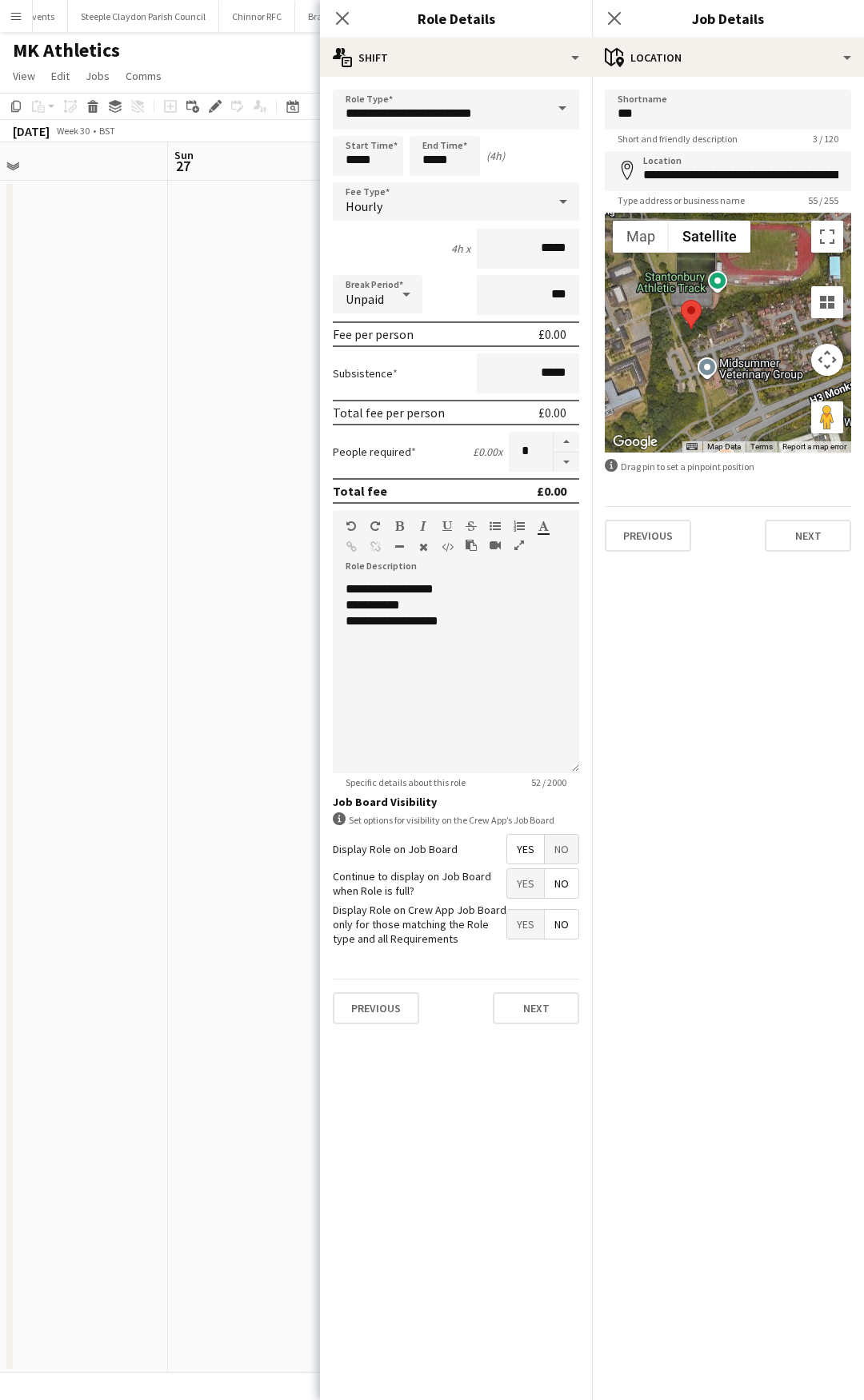 type on "**********" 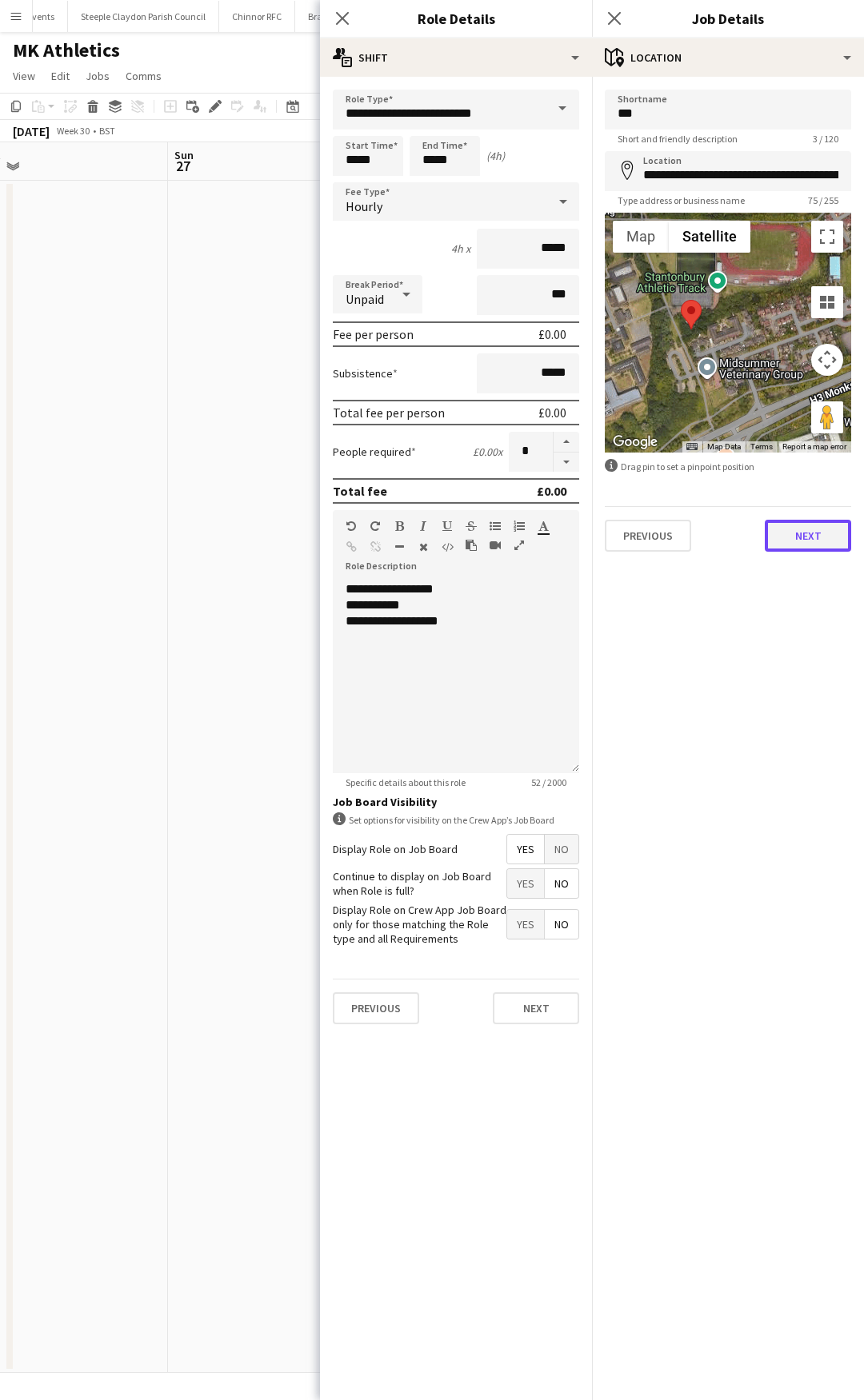 click on "Next" at bounding box center [808, 536] 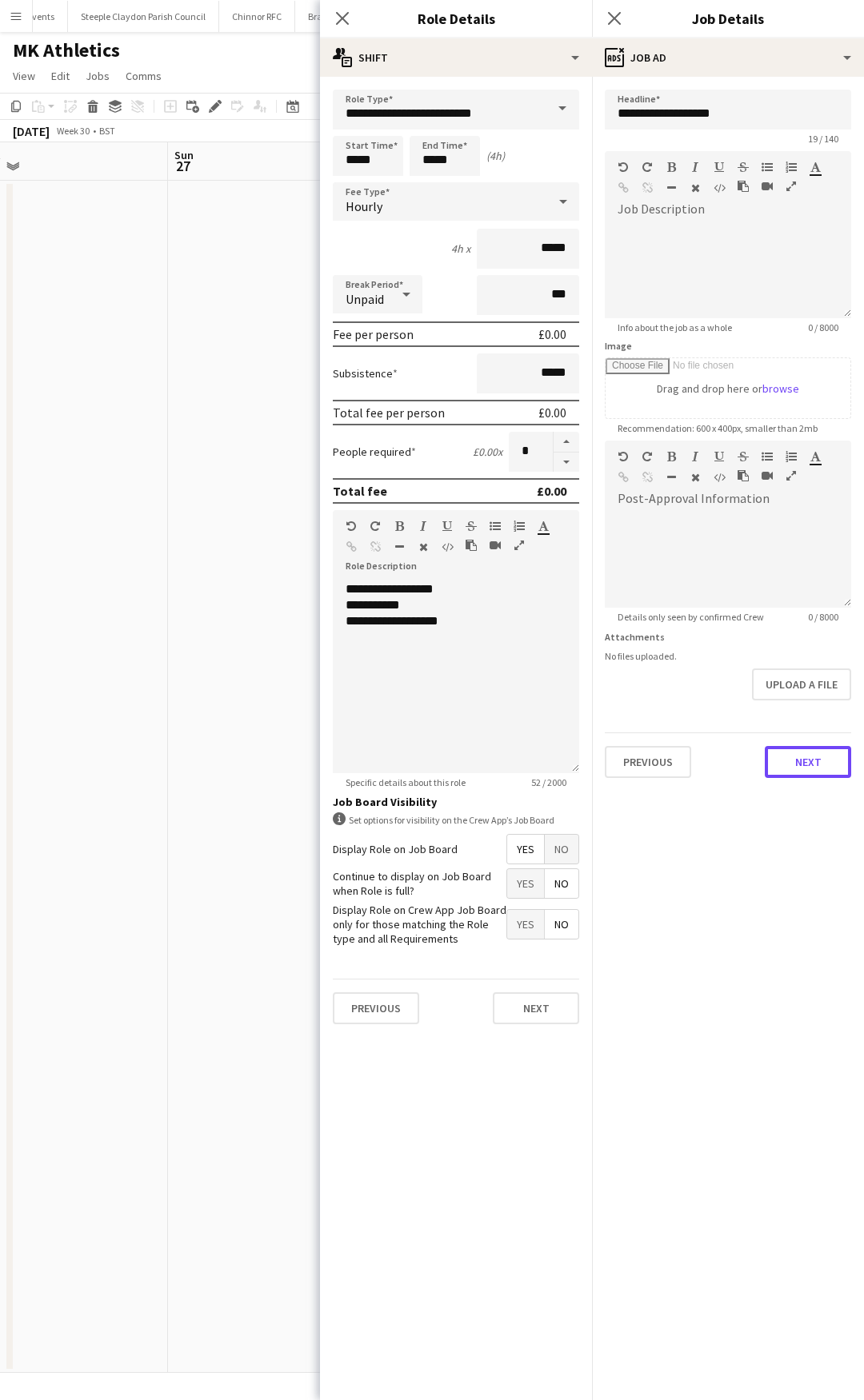 drag, startPoint x: 814, startPoint y: 765, endPoint x: 816, endPoint y: 737, distance: 28.071338 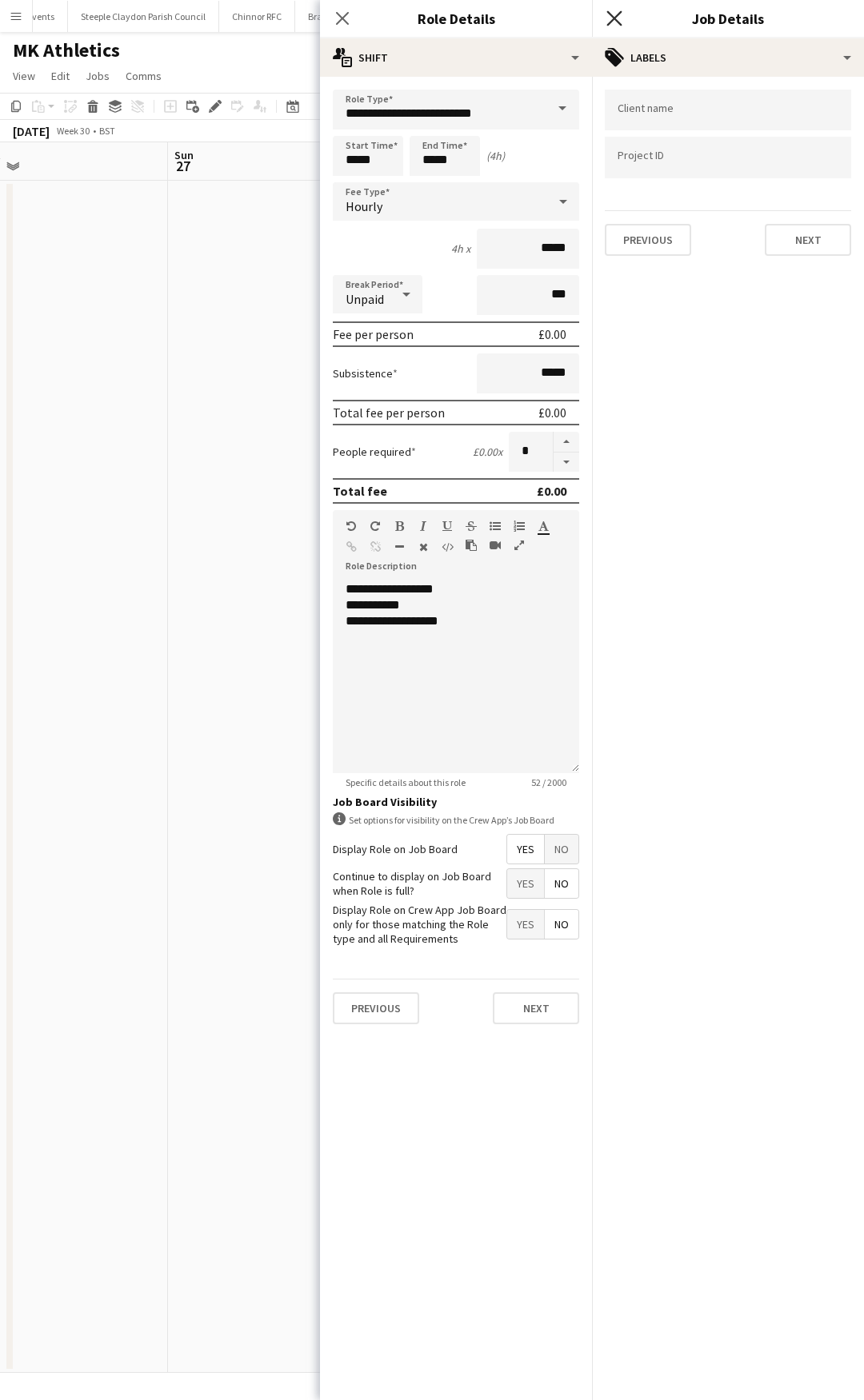 click 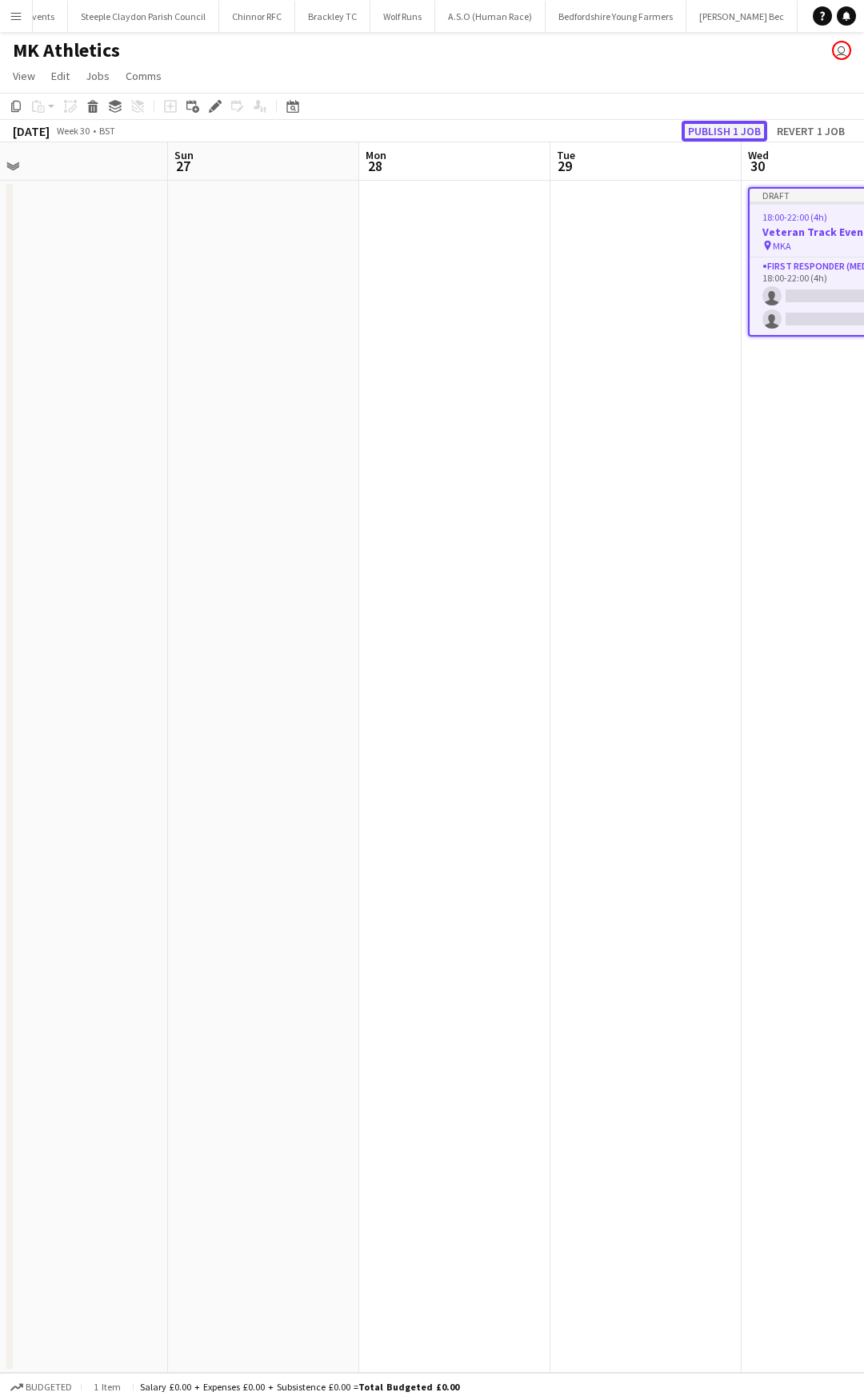 click on "Publish 1 job" 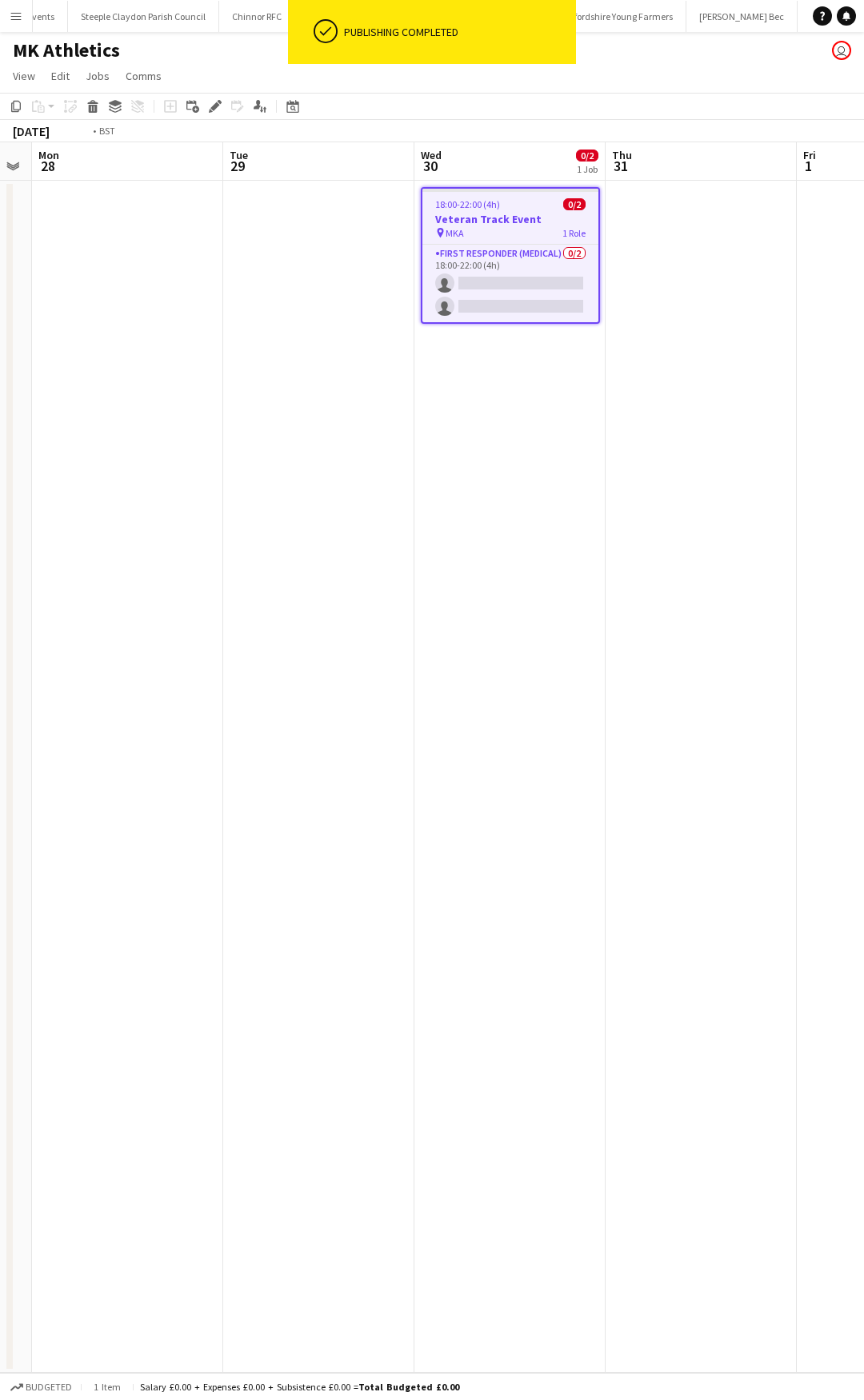 scroll, scrollTop: 0, scrollLeft: 620, axis: horizontal 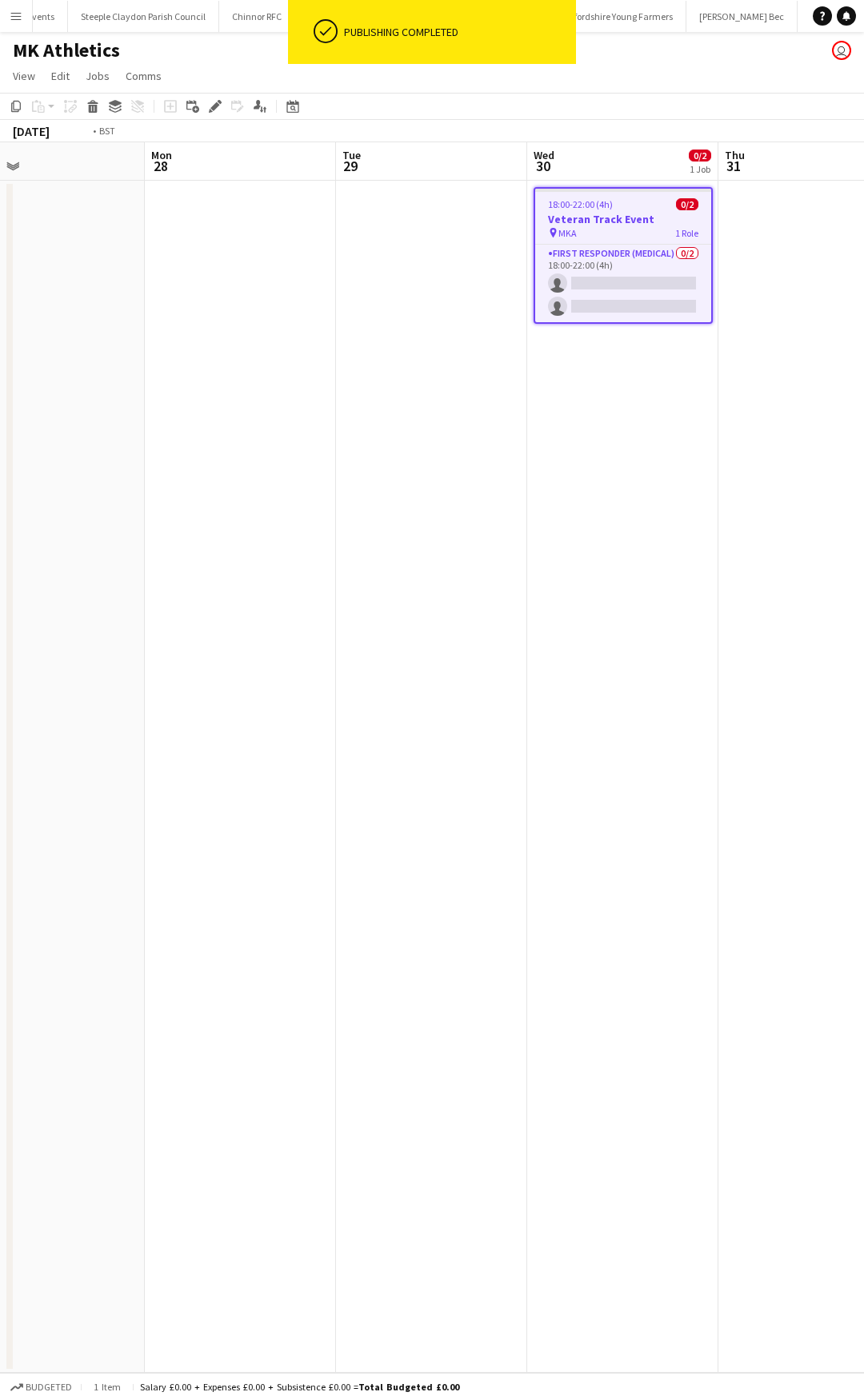 drag, startPoint x: 717, startPoint y: 303, endPoint x: 311, endPoint y: 334, distance: 407.1818 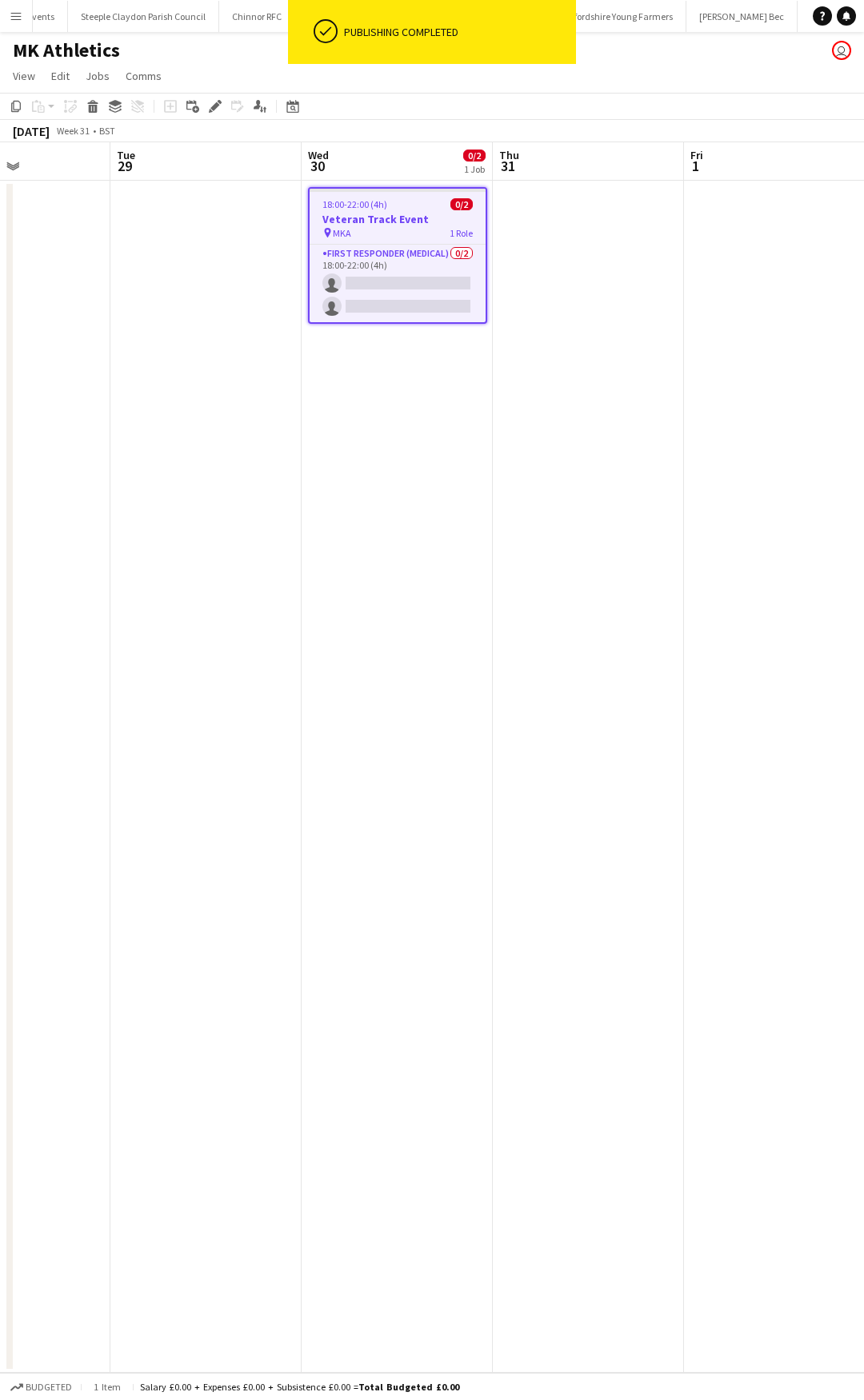 scroll, scrollTop: 0, scrollLeft: 413, axis: horizontal 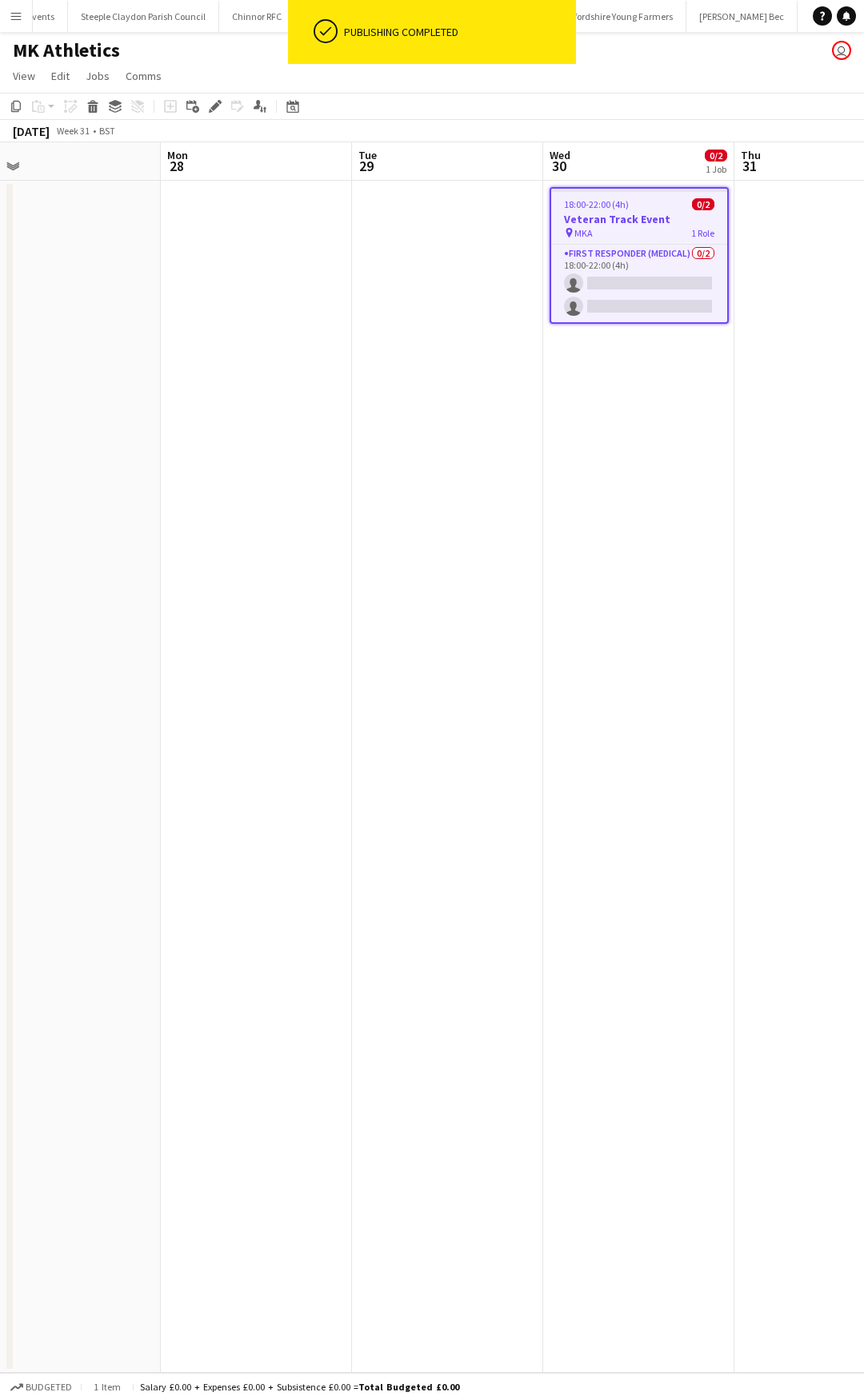 drag, startPoint x: 518, startPoint y: 297, endPoint x: 342, endPoint y: 328, distance: 178.7093 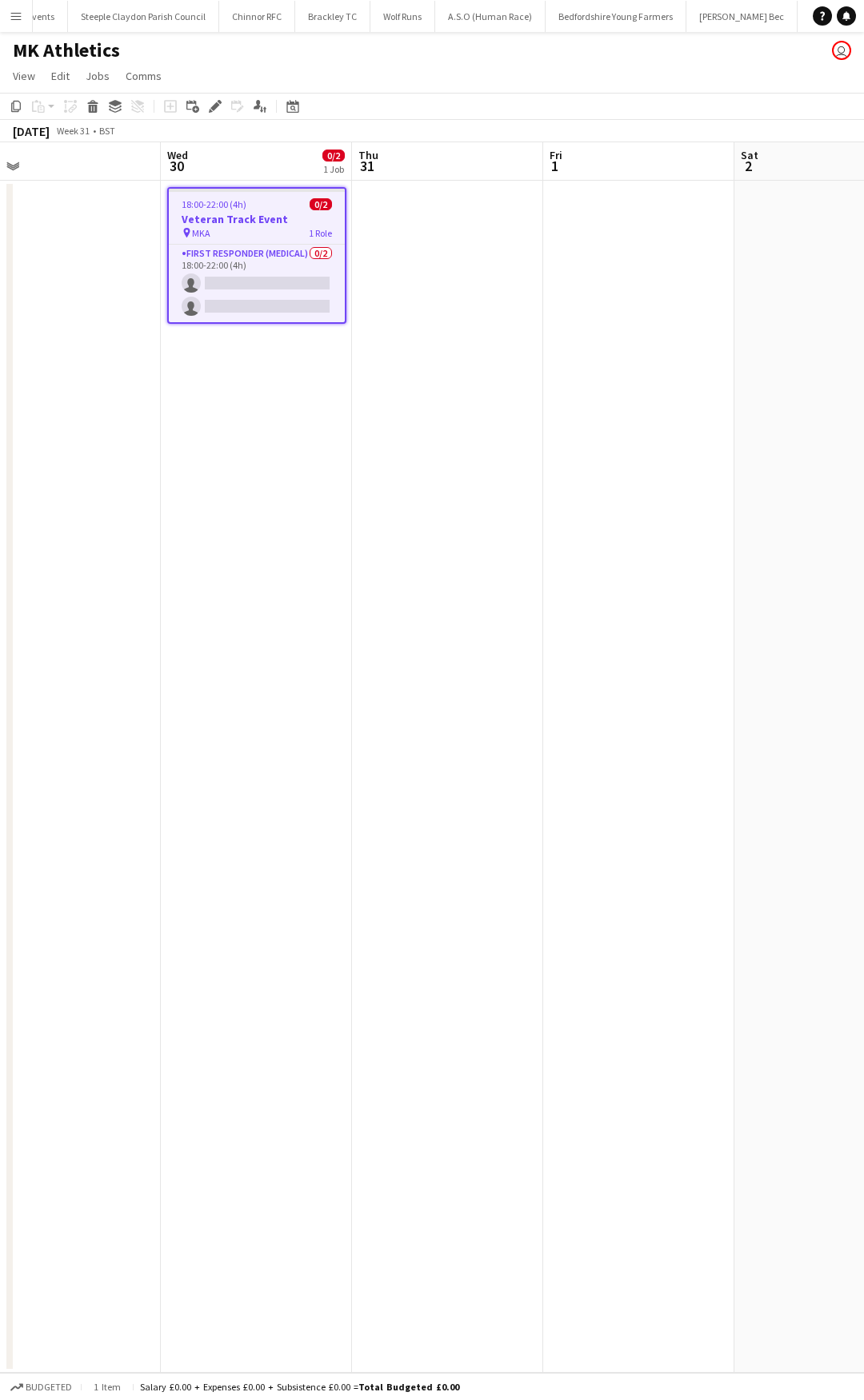 click on "Menu" at bounding box center (16, 16) 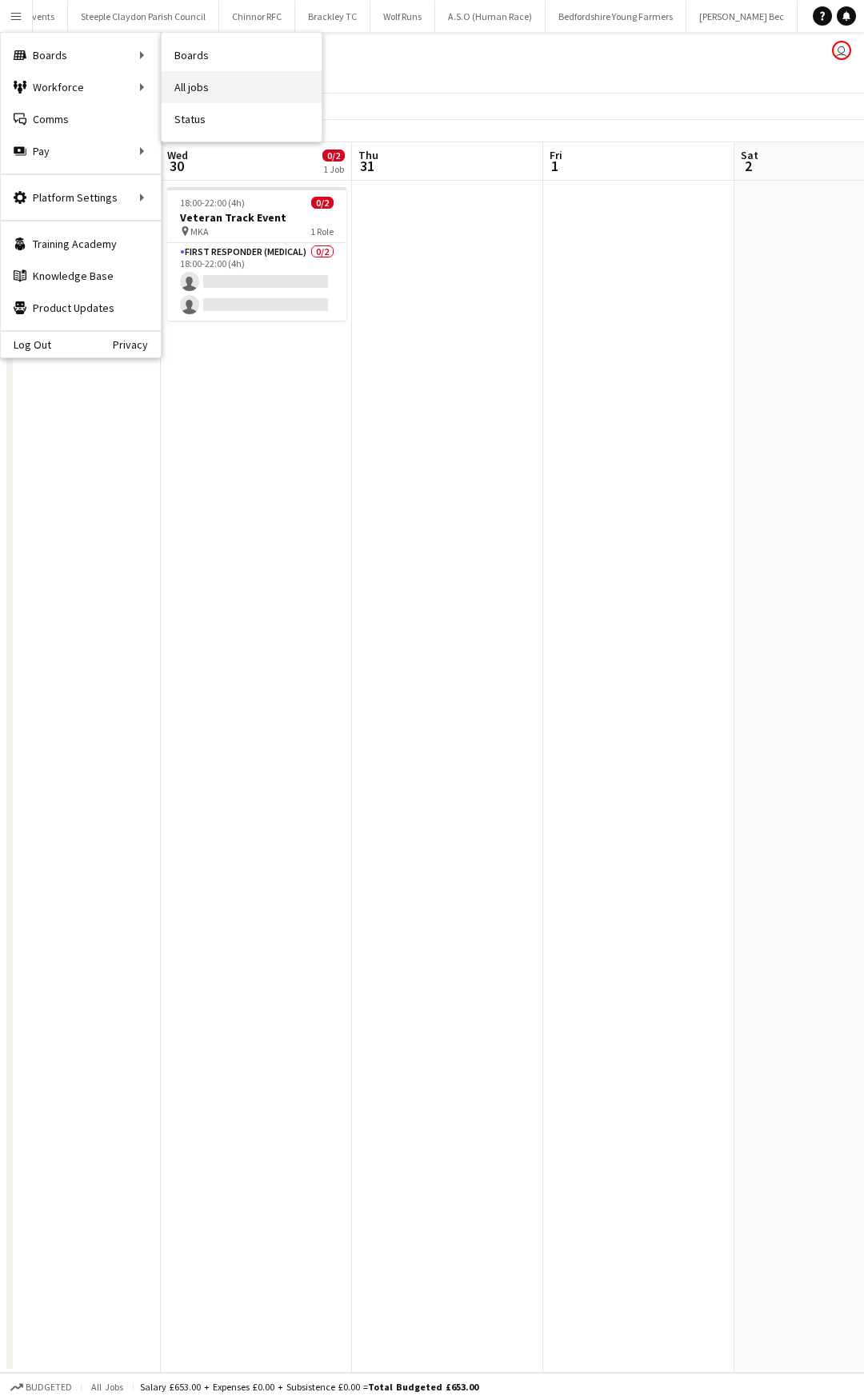 click on "All jobs" at bounding box center (242, 87) 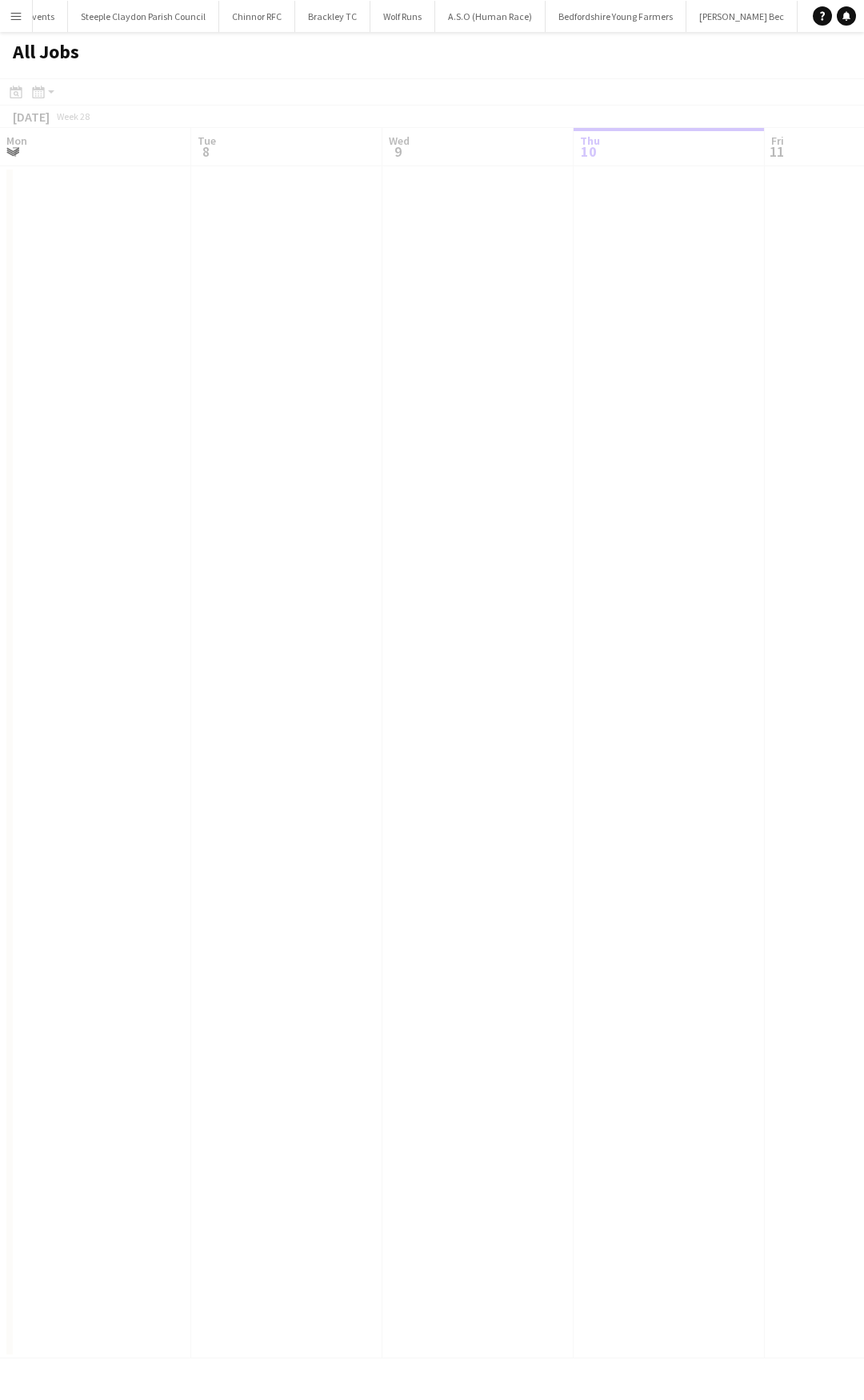 scroll, scrollTop: 0, scrollLeft: 382, axis: horizontal 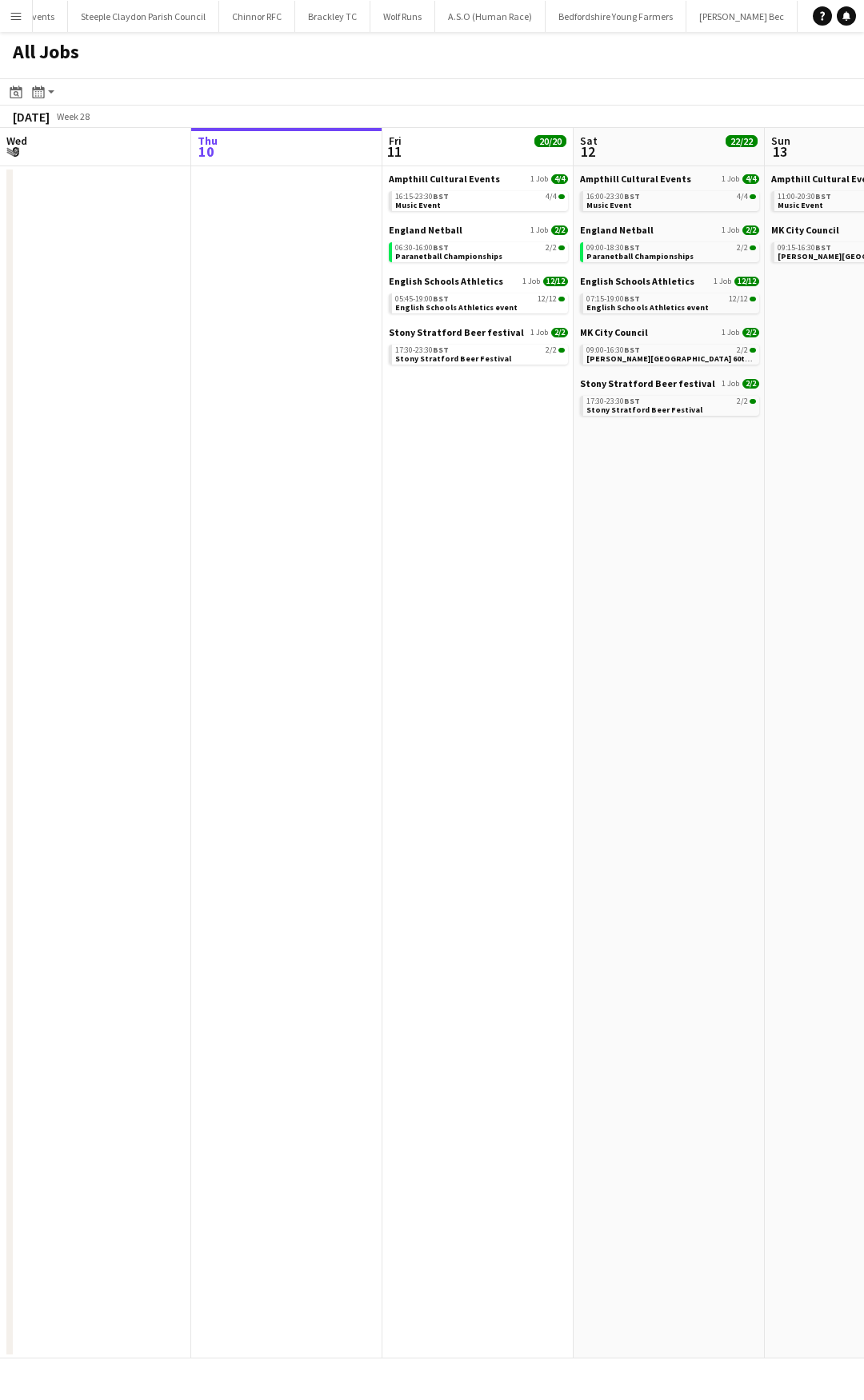 click on "Menu" at bounding box center (16, 16) 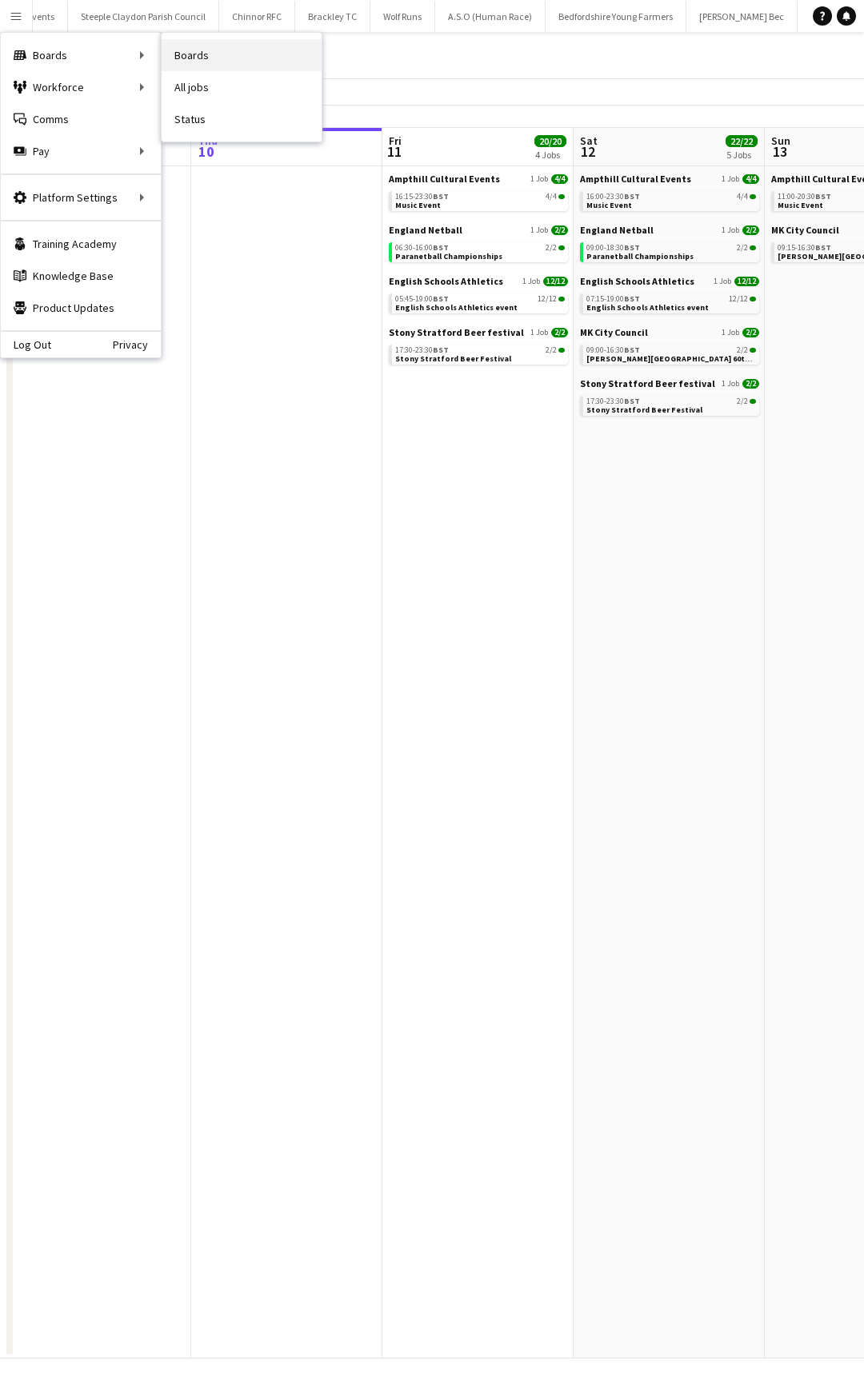 click on "Boards" at bounding box center (242, 55) 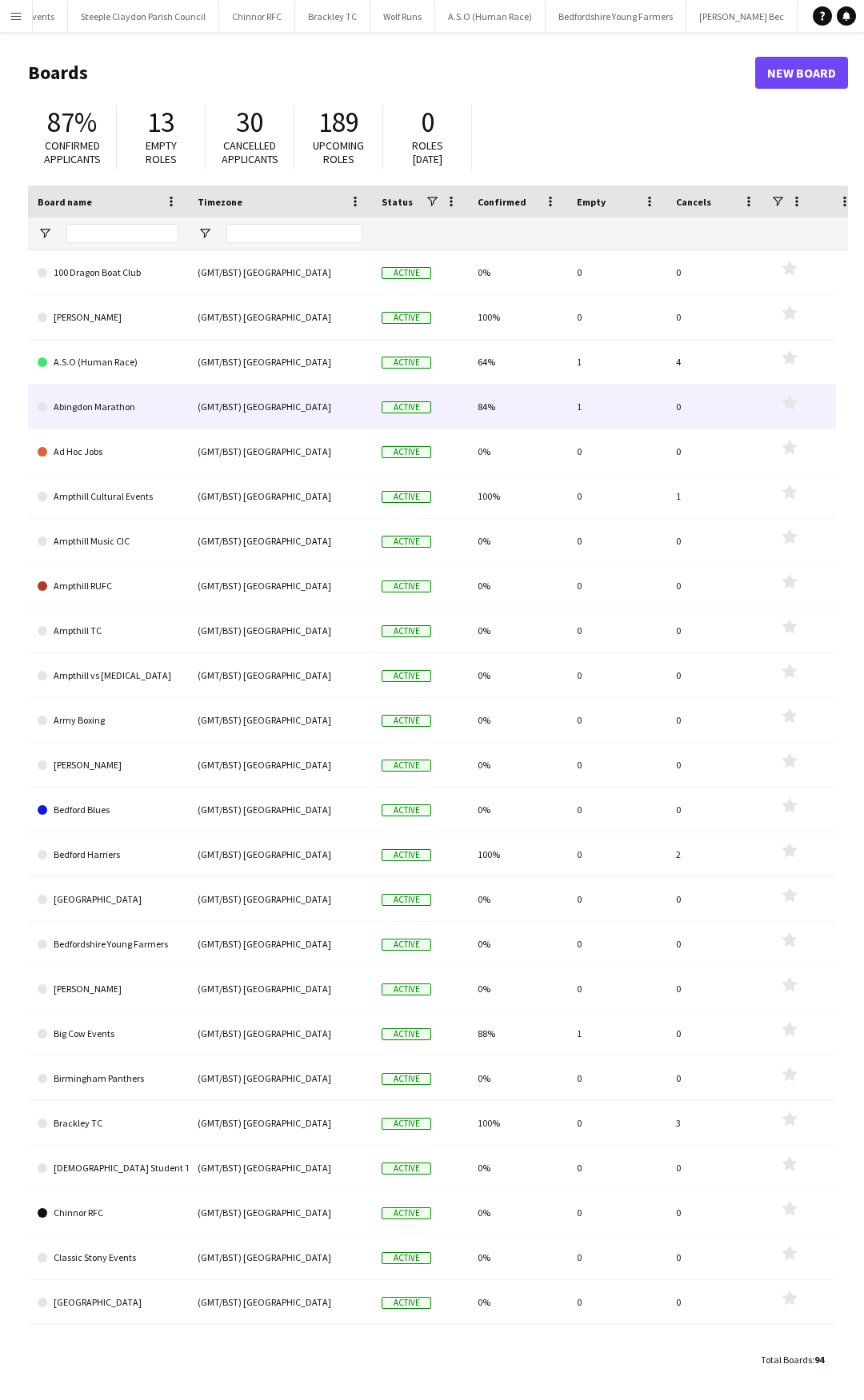 scroll, scrollTop: 295, scrollLeft: 0, axis: vertical 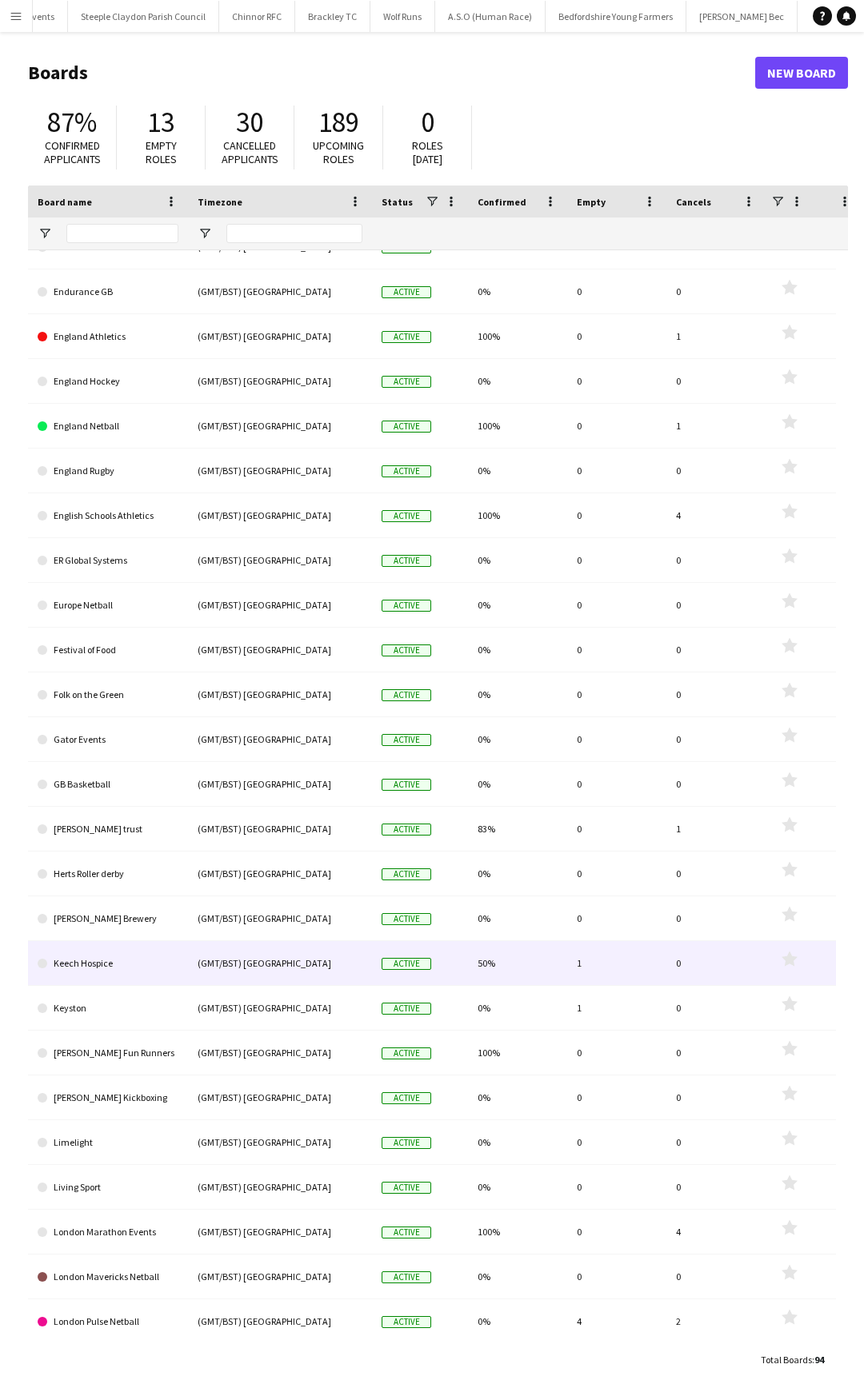 click on "(GMT/BST) [GEOGRAPHIC_DATA]" 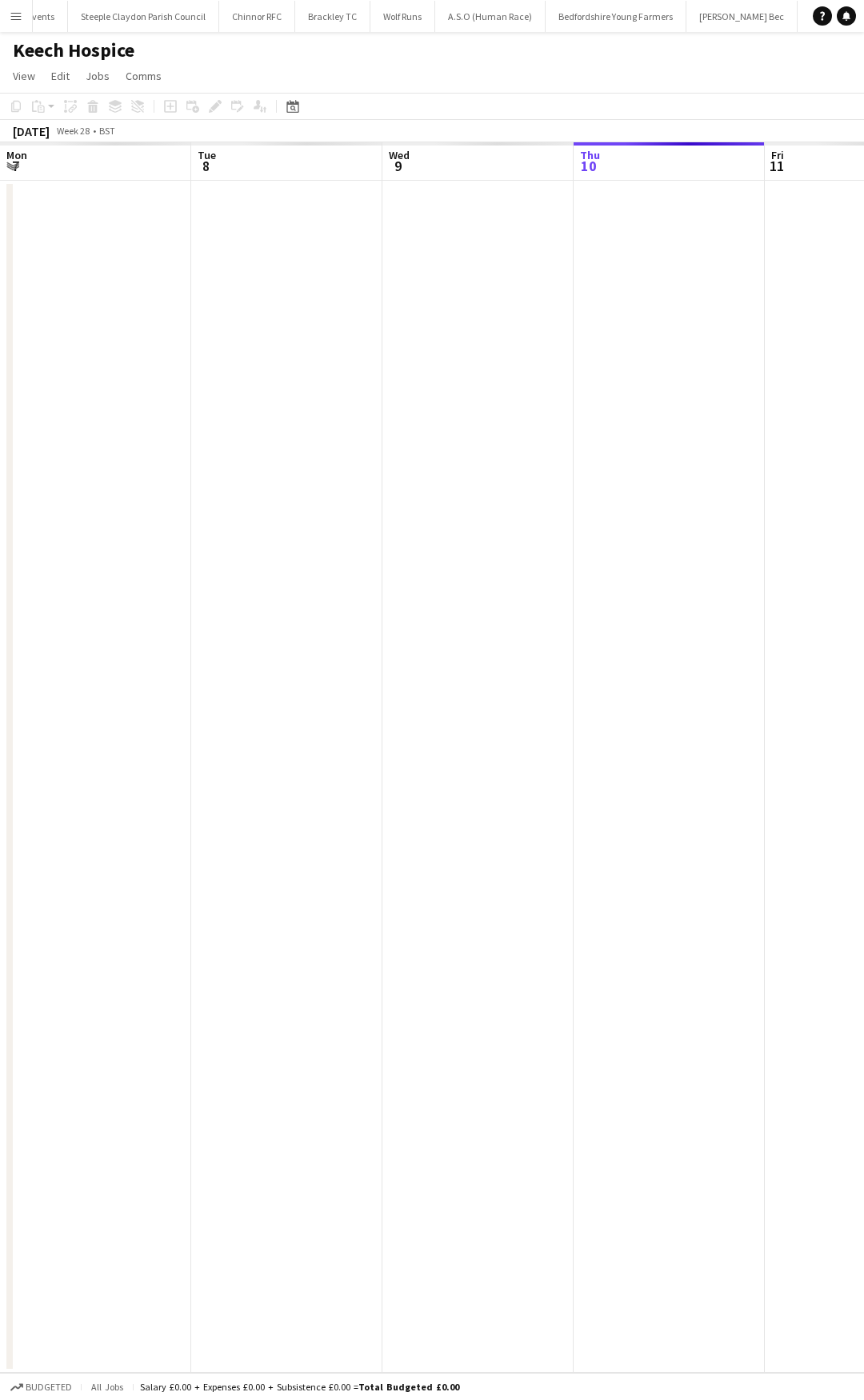 scroll, scrollTop: 0, scrollLeft: 2496, axis: horizontal 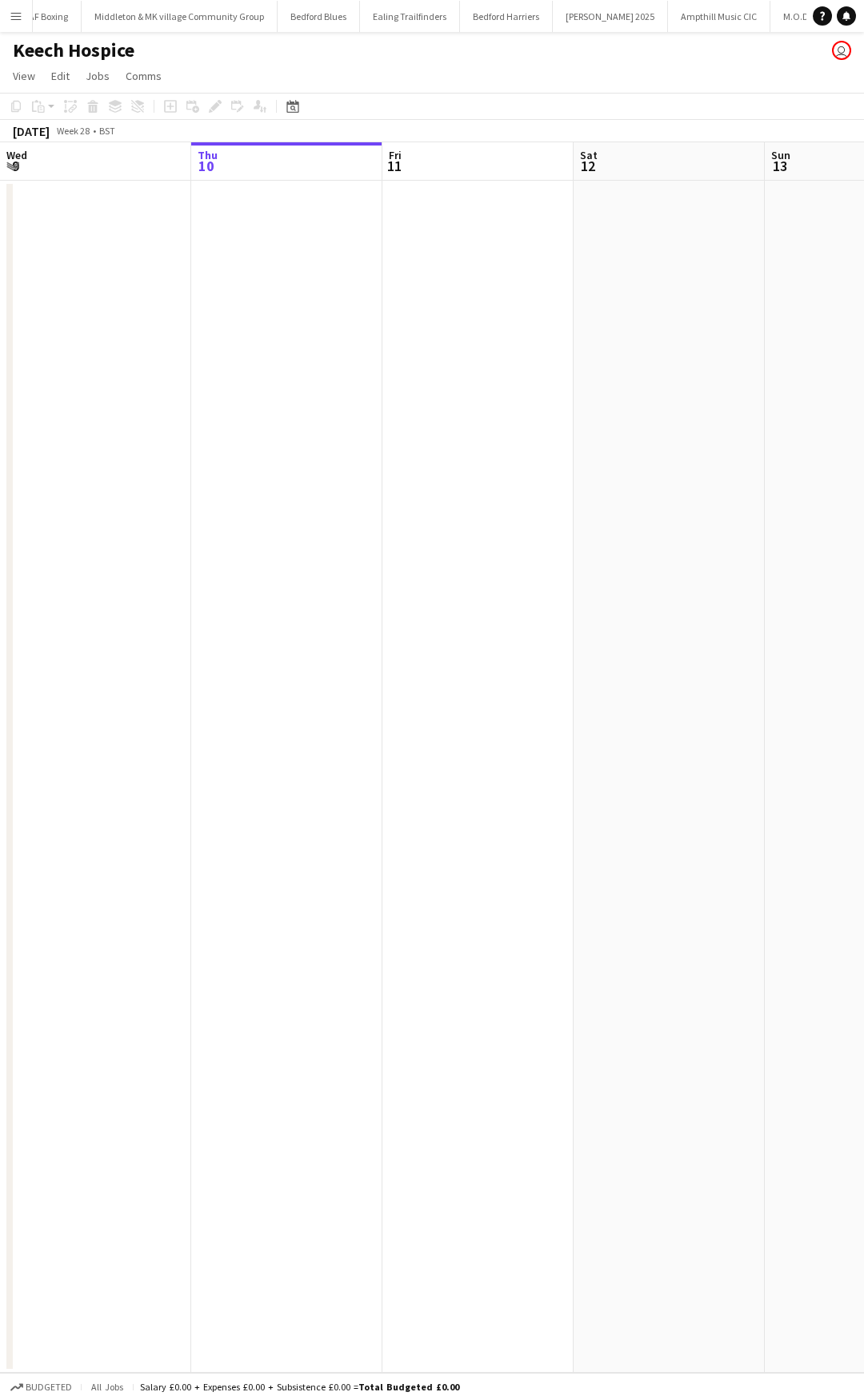 click at bounding box center [286, 776] 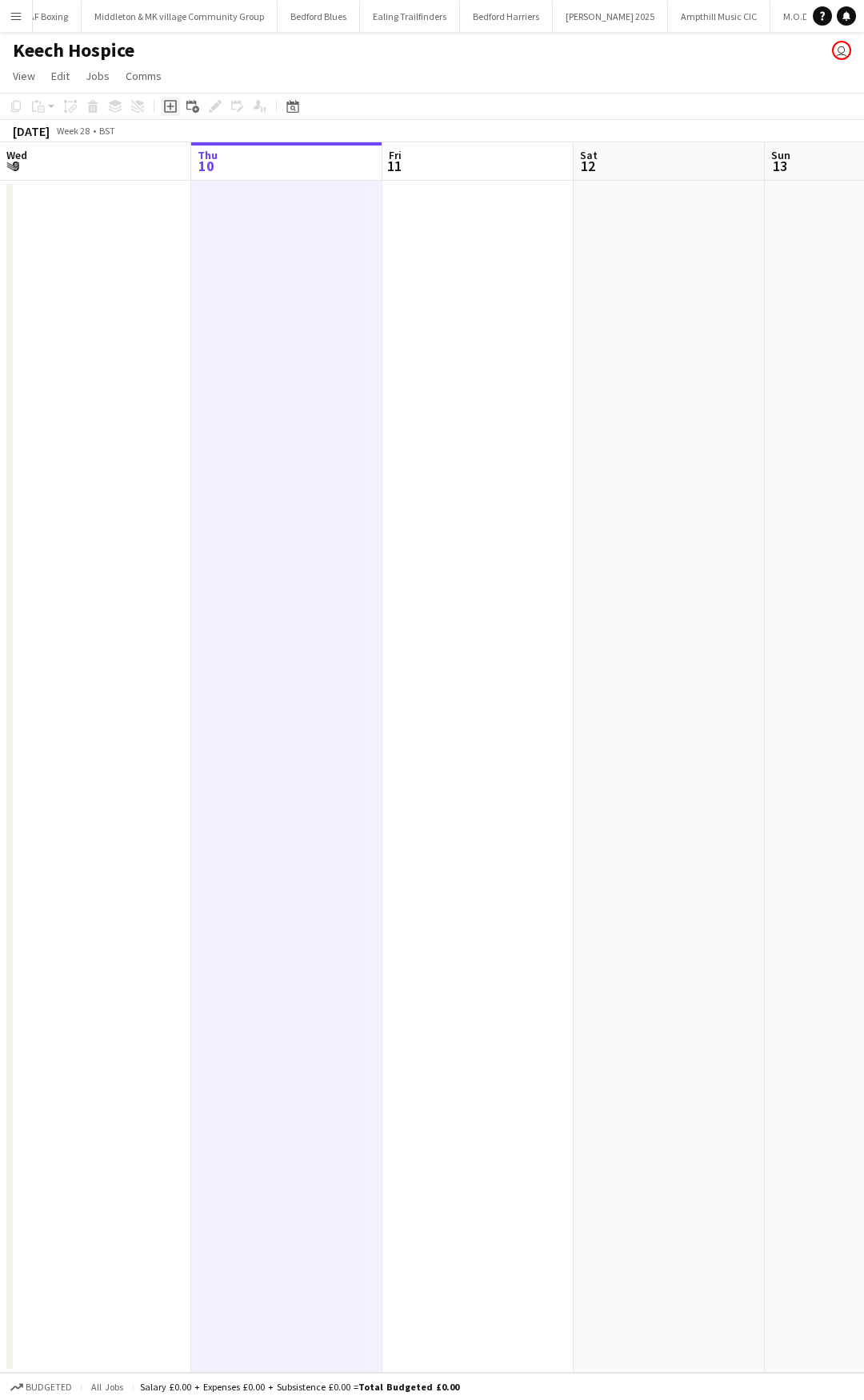 click on "Add job" 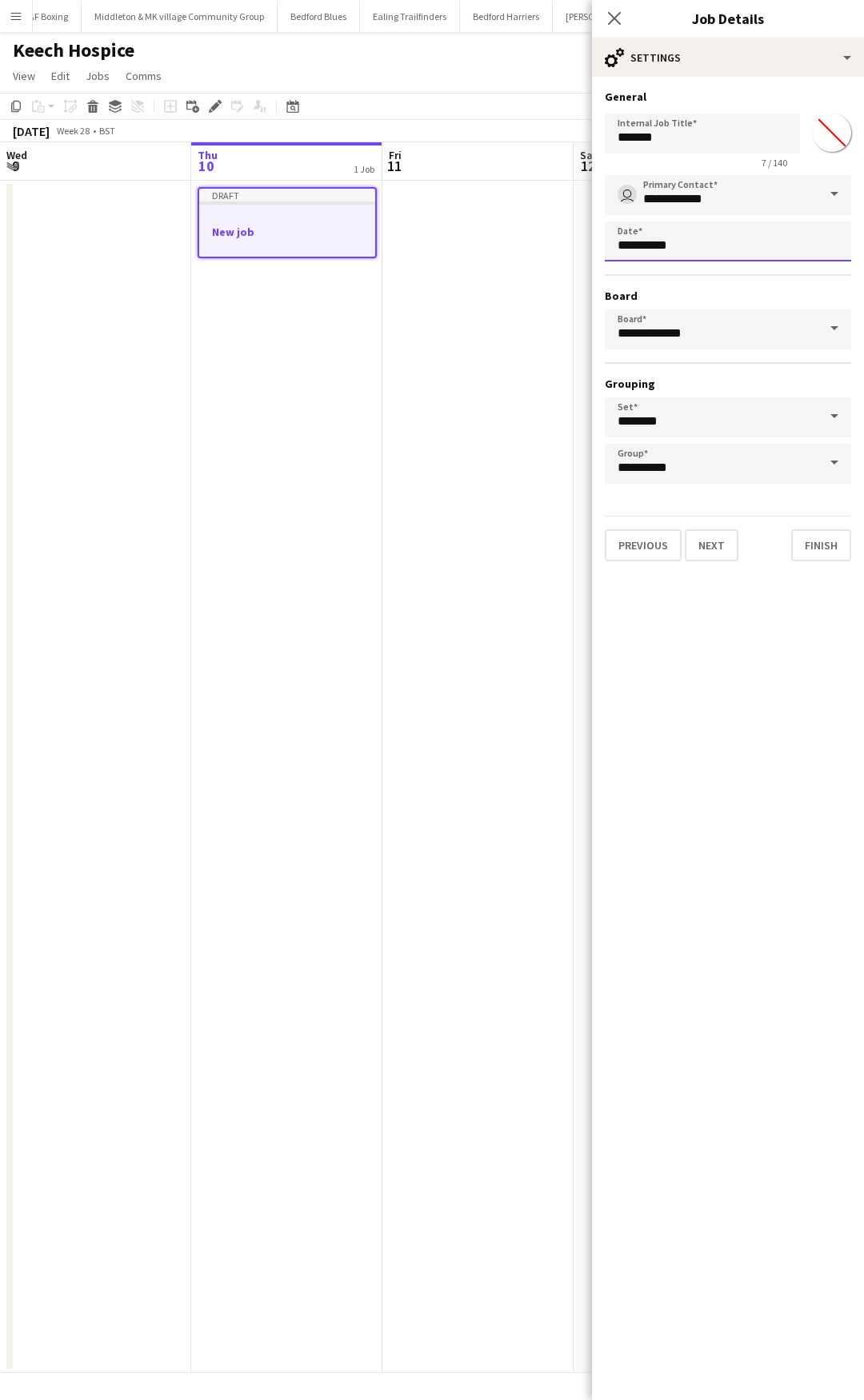 click on "Menu
Boards
Boards   Boards   All jobs   Status
Workforce
Workforce   My Workforce   Recruiting
Comms
Comms
Pay
Pay   Approvals   Payments   Reports   Invoices
Platform Settings
Platform Settings   App settings   Your settings   Profiles
Training Academy
Training Academy
Knowledge Base
Knowledge Base
Product Updates
Product Updates   Log Out   Privacy   [GEOGRAPHIC_DATA]
Close
[GEOGRAPHIC_DATA]
Close
[PERSON_NAME][GEOGRAPHIC_DATA]
Close
Richmond RFC
Close
England Netball
Close
Birmingham Panthers
Close
Classic Stony Events
Close
Ampthill Cultural Events" at bounding box center [432, 700] 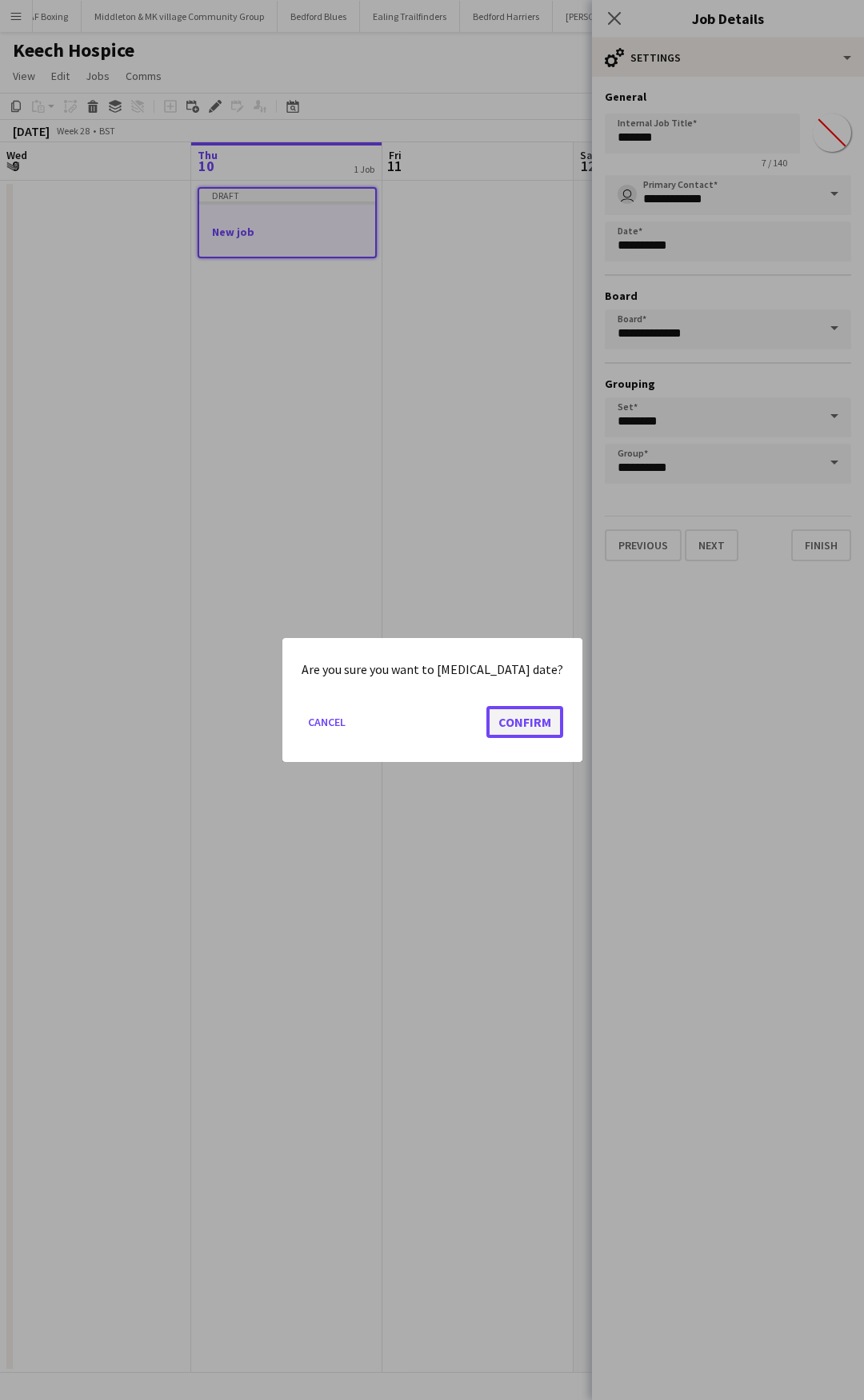 click on "Confirm" 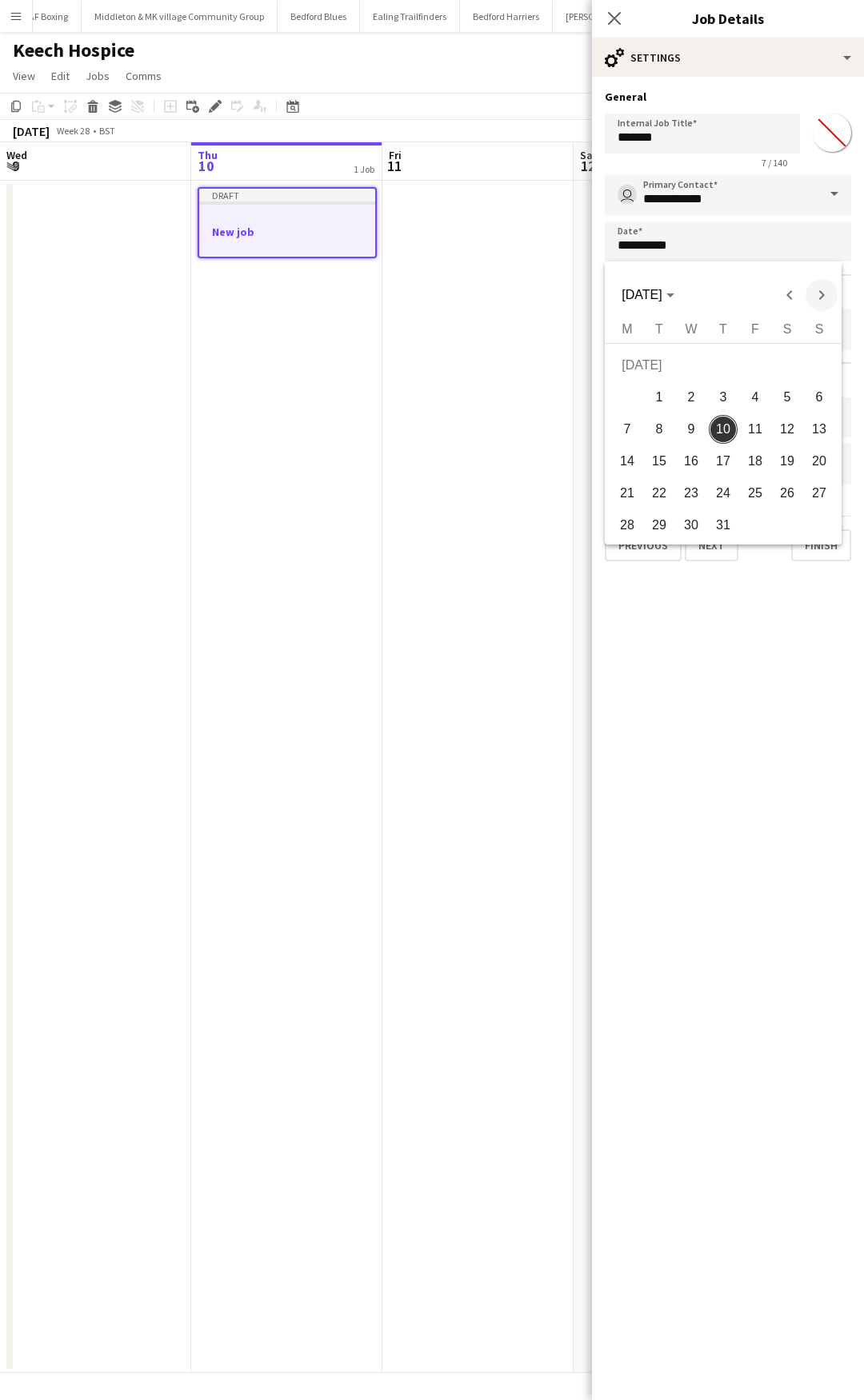 click at bounding box center [822, 295] 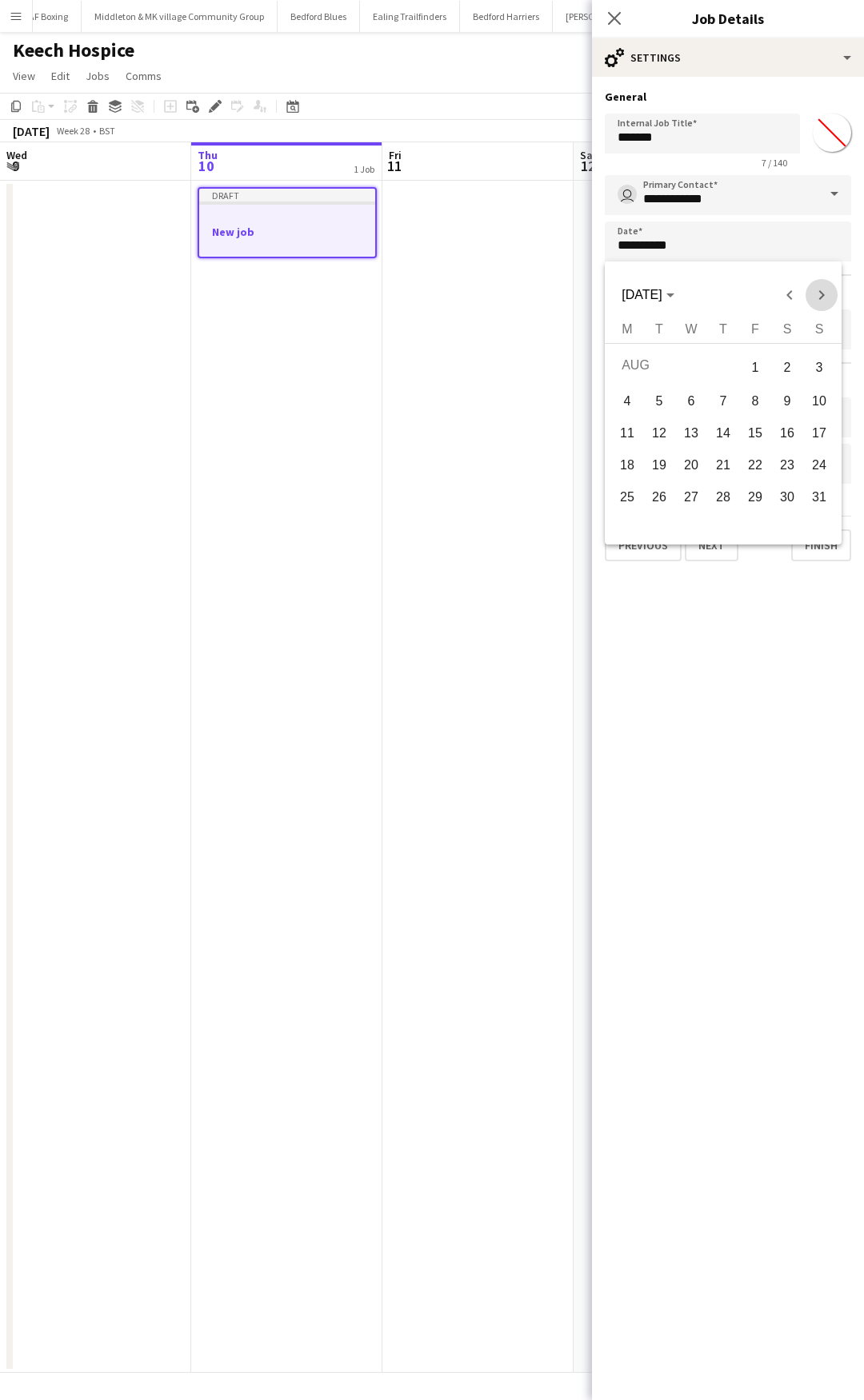 click at bounding box center (822, 295) 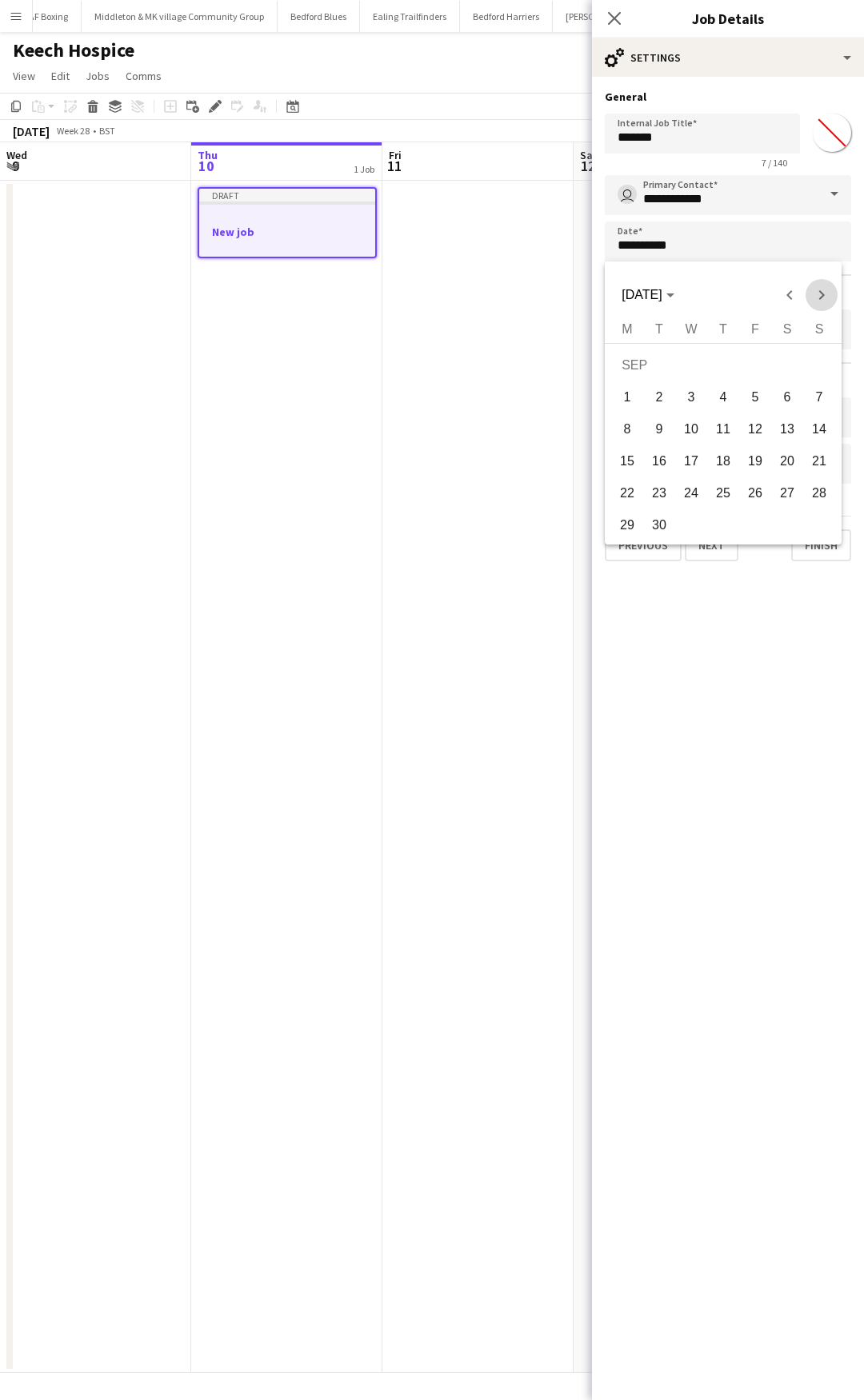 click at bounding box center (822, 295) 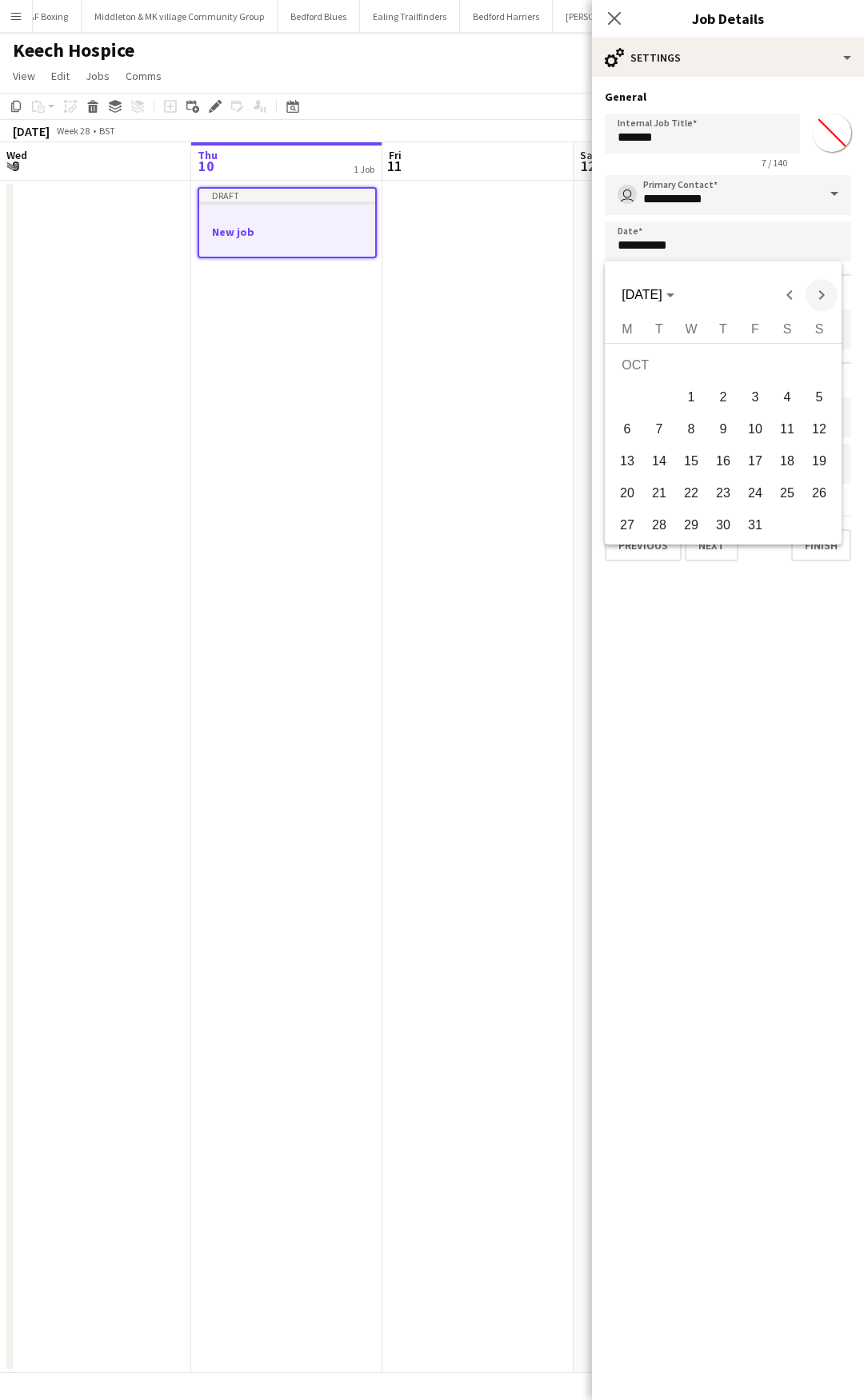 click at bounding box center [822, 295] 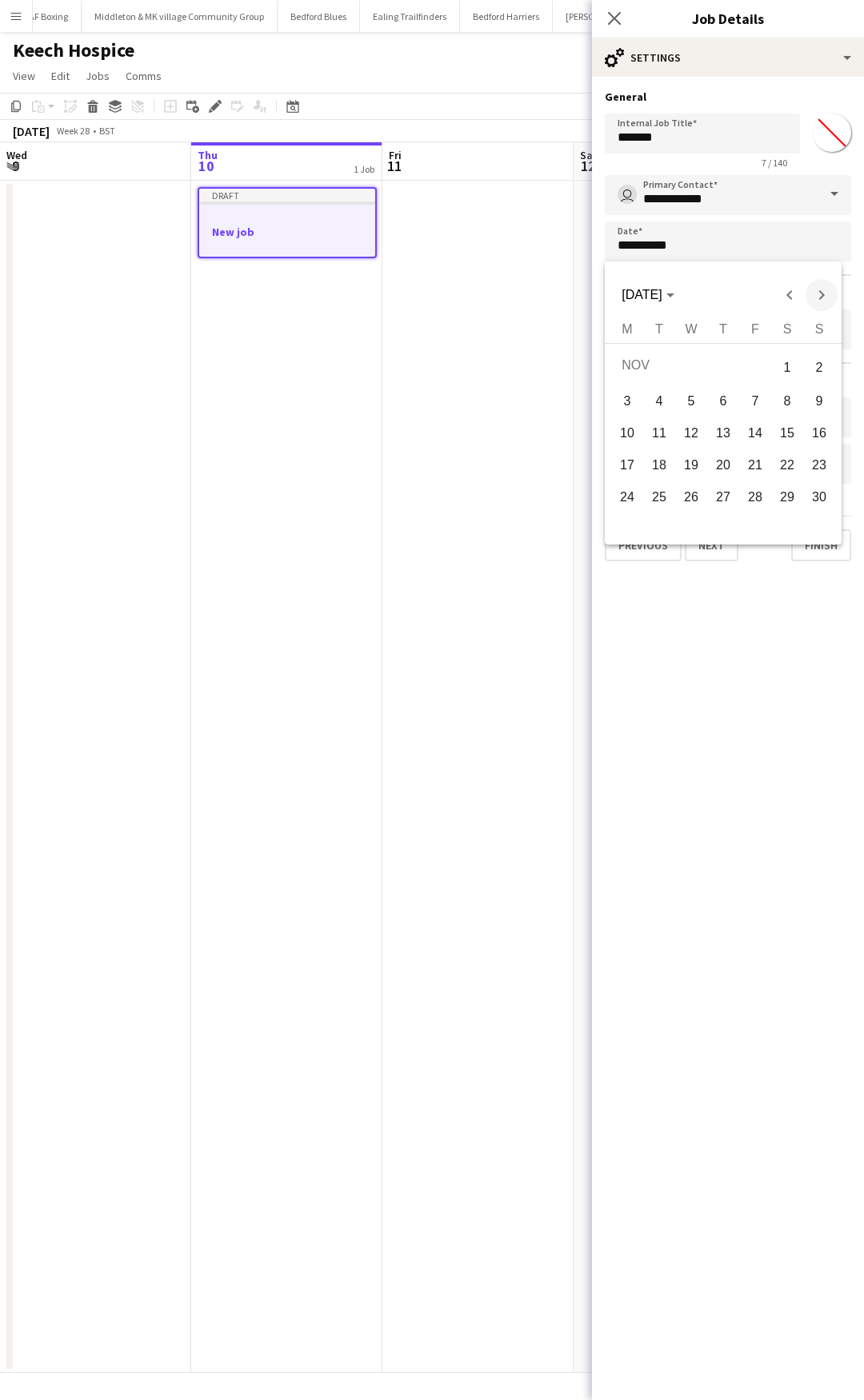 click at bounding box center (822, 295) 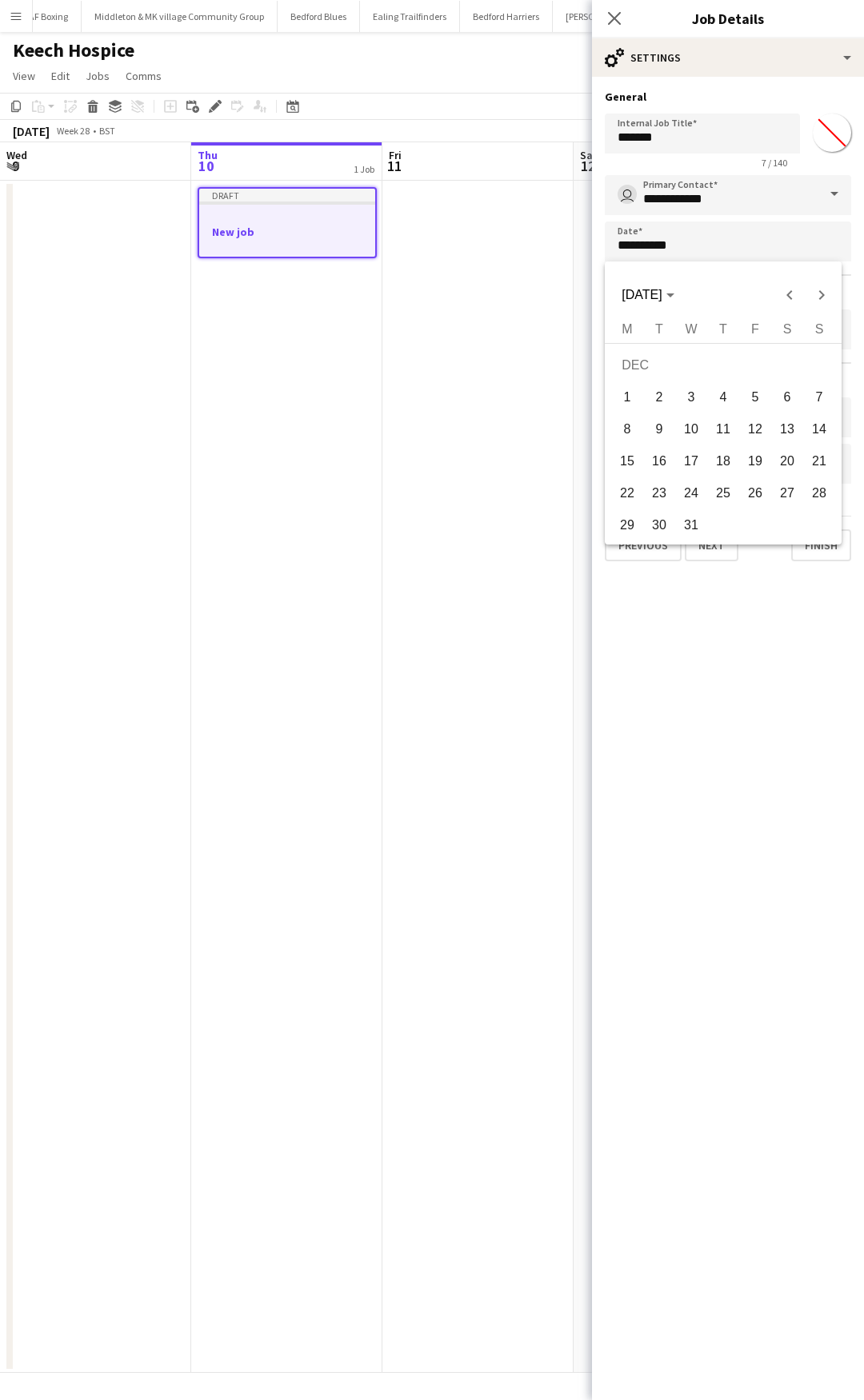 click on "7" at bounding box center (819, 397) 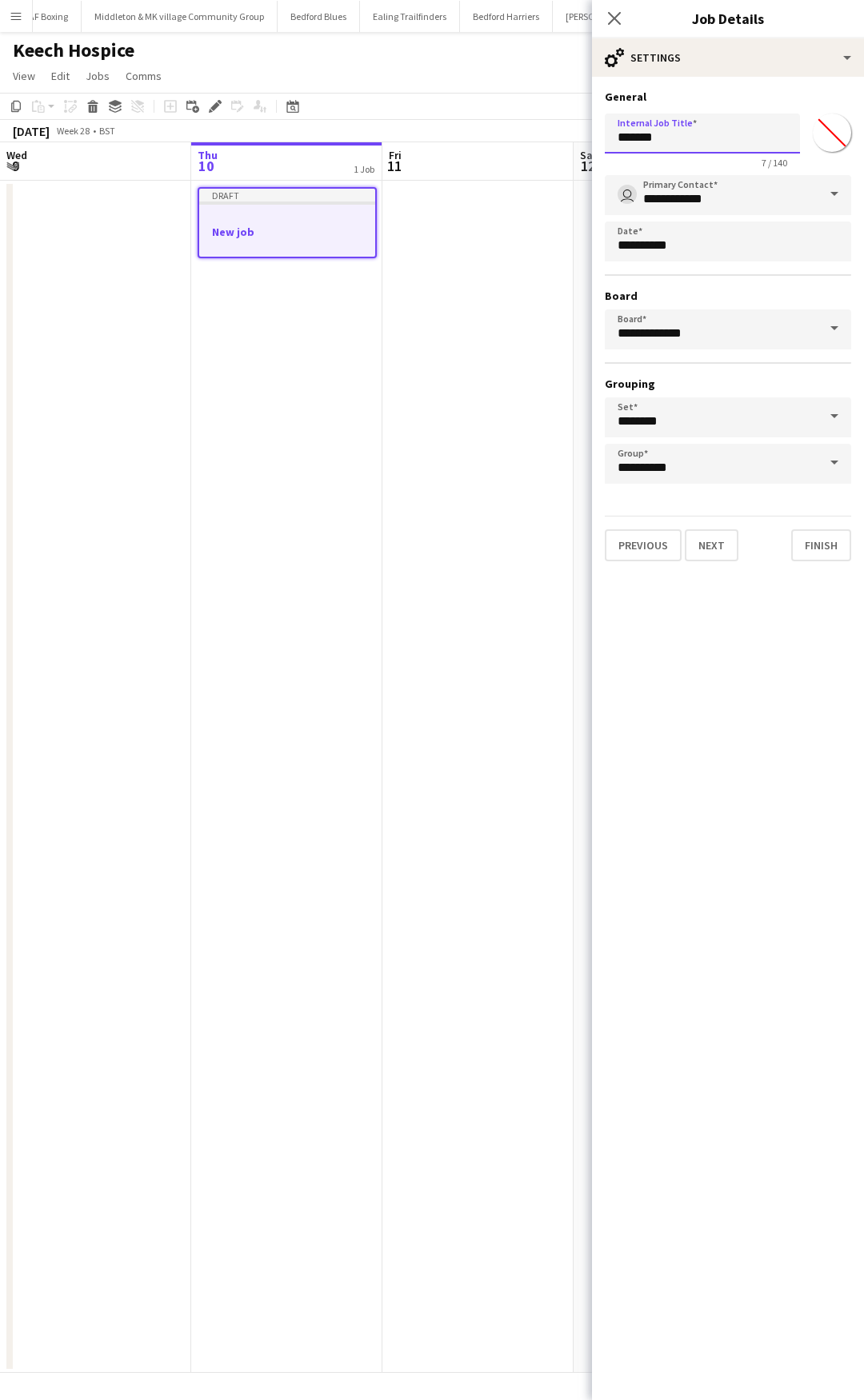 drag, startPoint x: 668, startPoint y: 144, endPoint x: 583, endPoint y: 146, distance: 85.02353 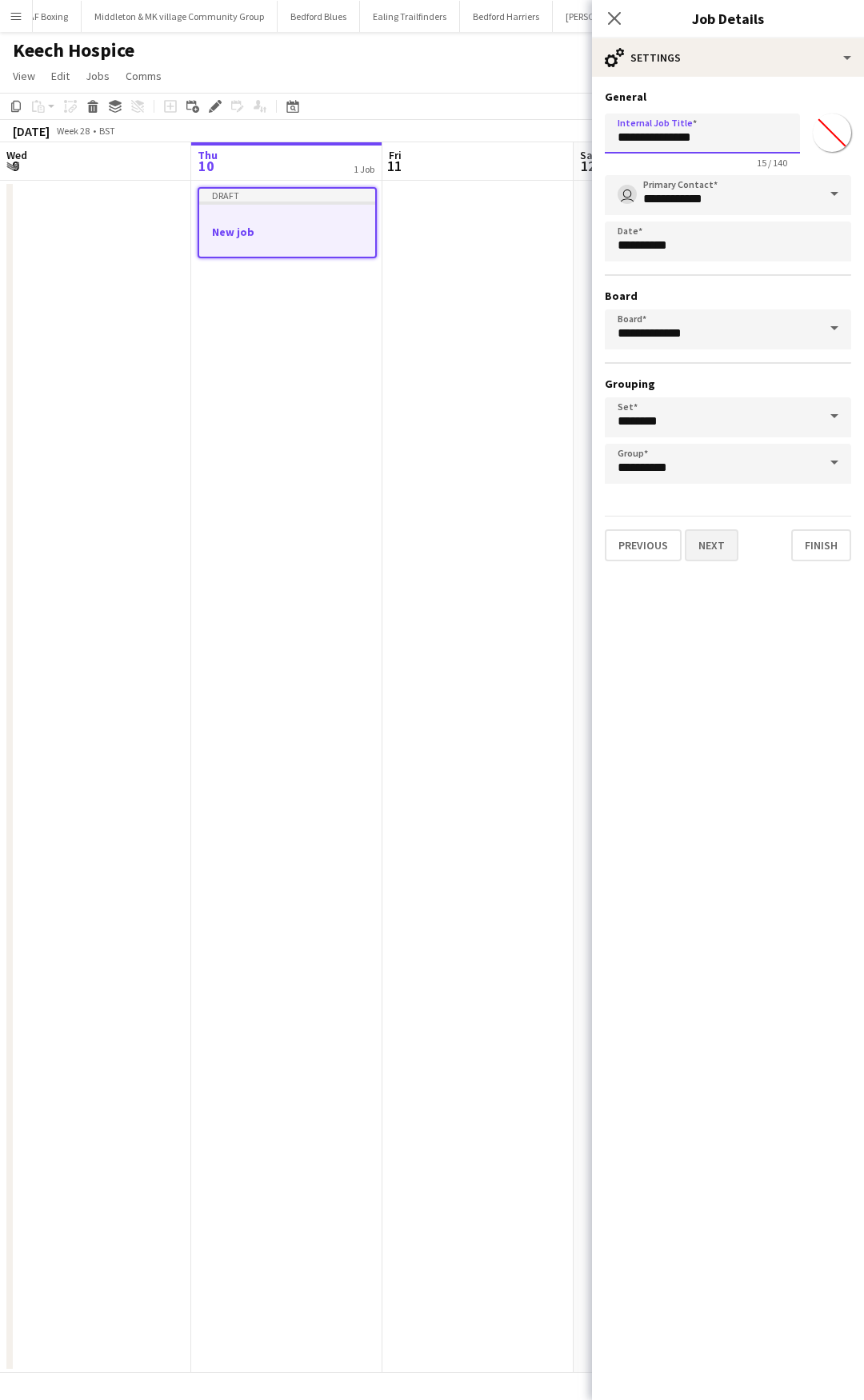 type on "**********" 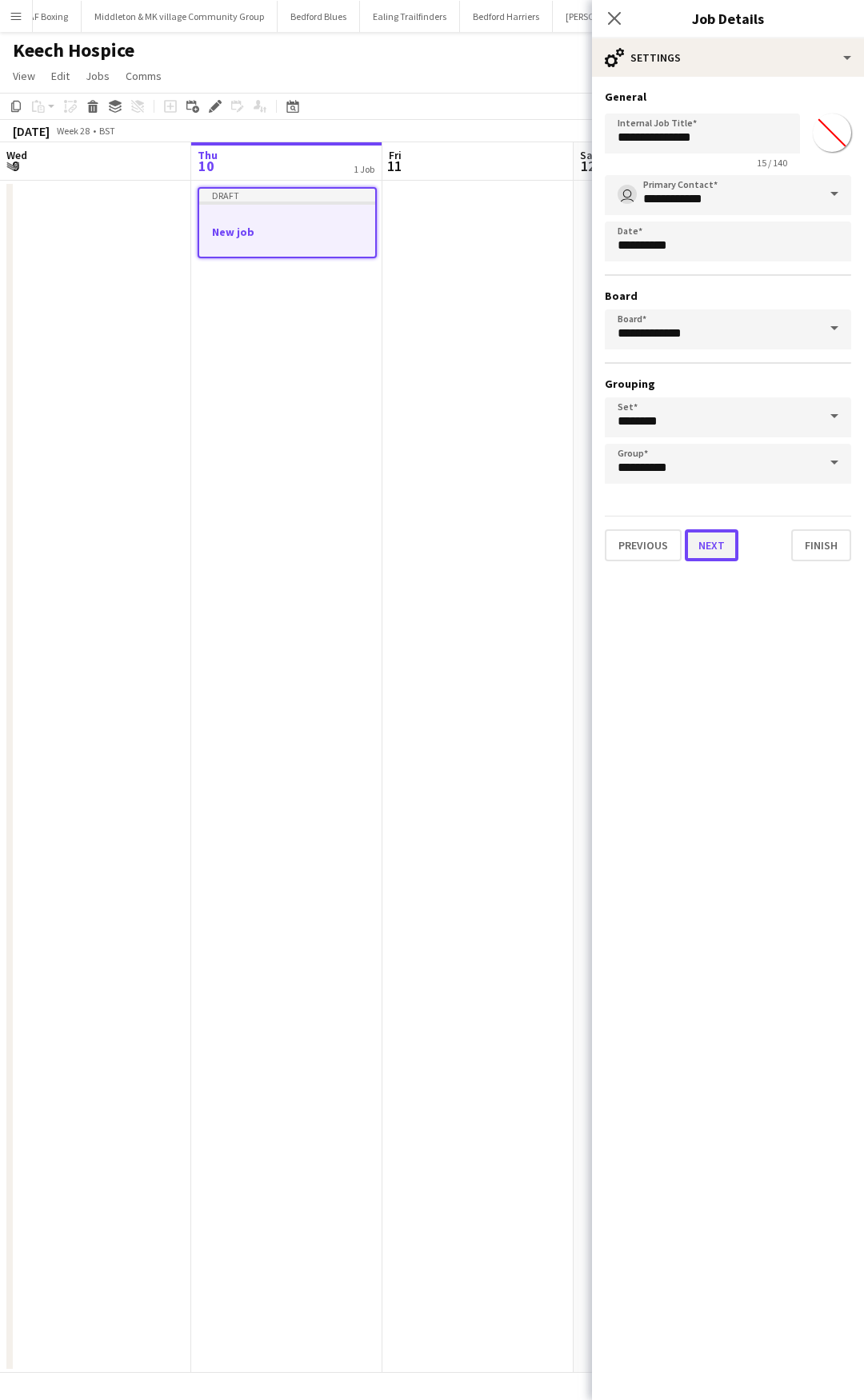 click on "Next" at bounding box center (711, 545) 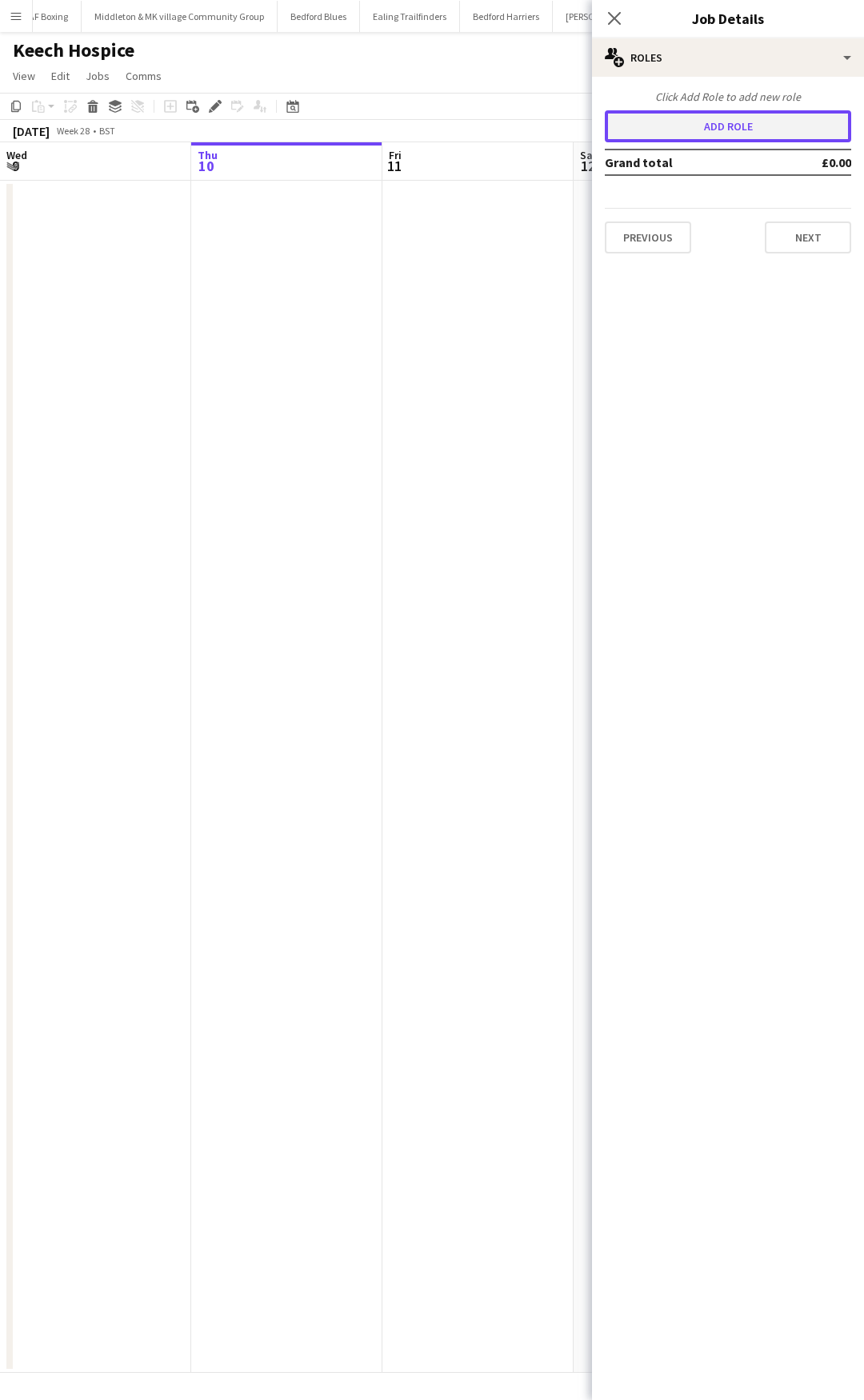 click on "Add role" at bounding box center [728, 126] 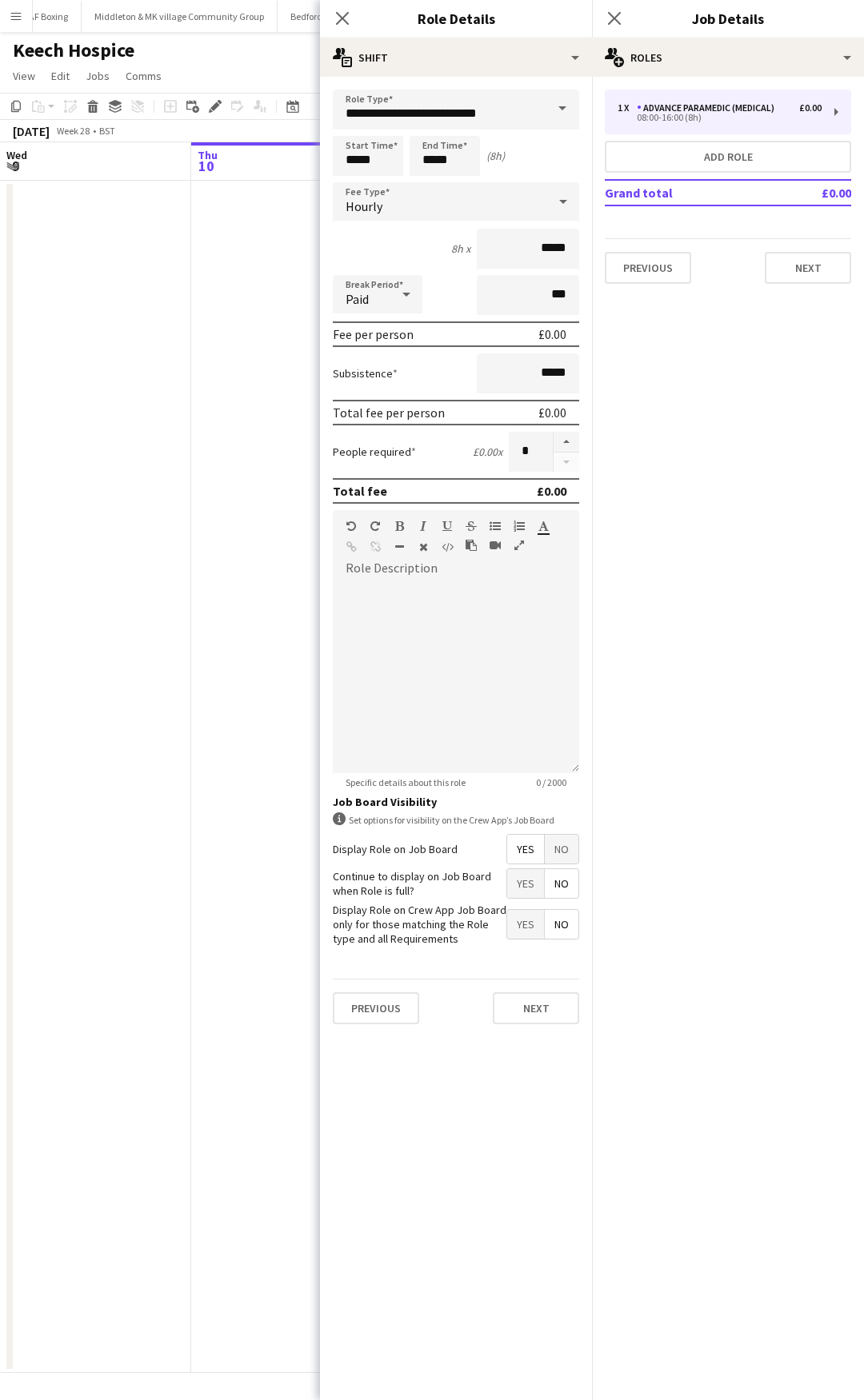 drag, startPoint x: 565, startPoint y: 439, endPoint x: 523, endPoint y: 384, distance: 69.2026 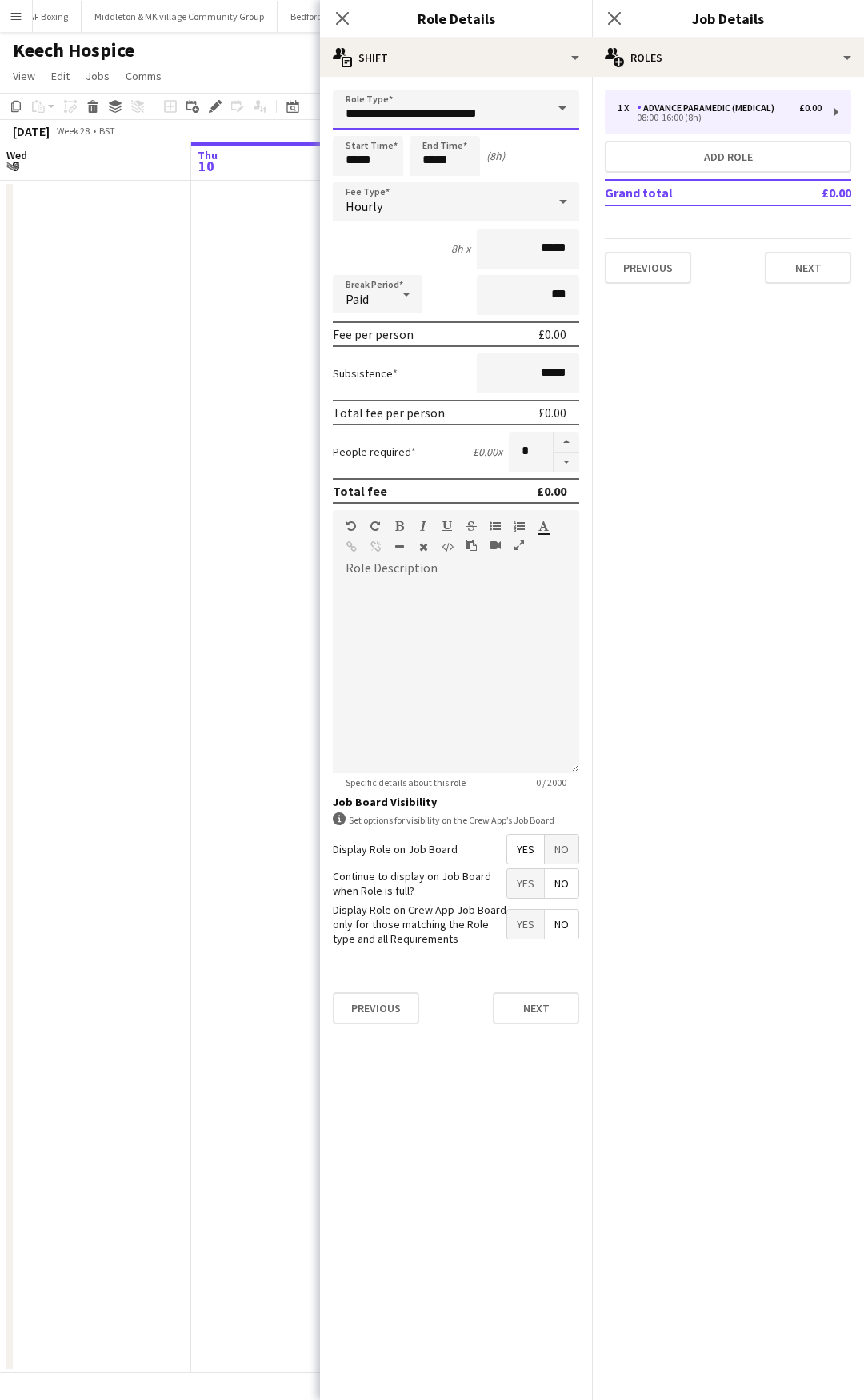 click on "**********" at bounding box center [456, 110] 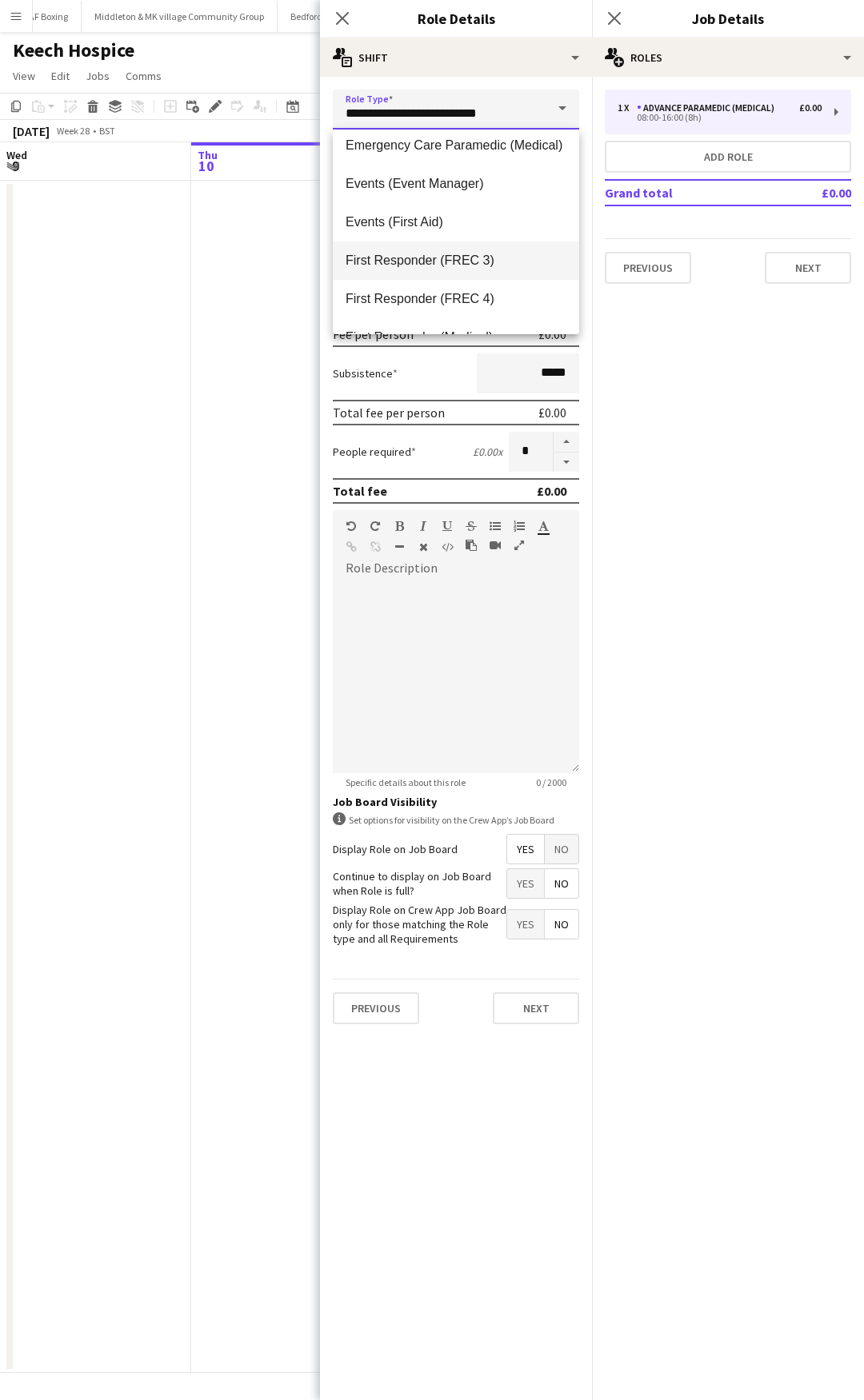scroll, scrollTop: 320, scrollLeft: 0, axis: vertical 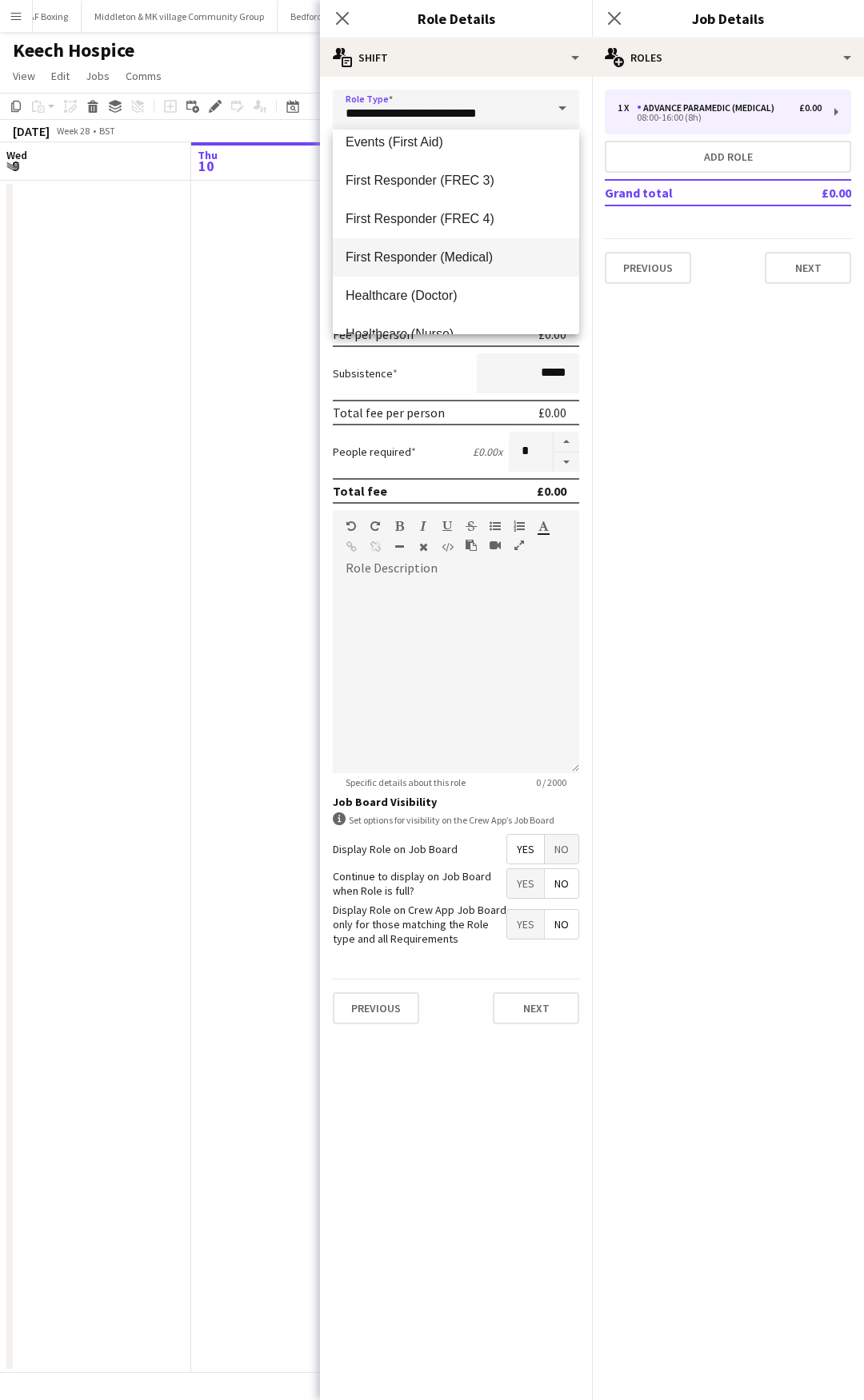 click on "First Responder (Medical)" at bounding box center (456, 257) 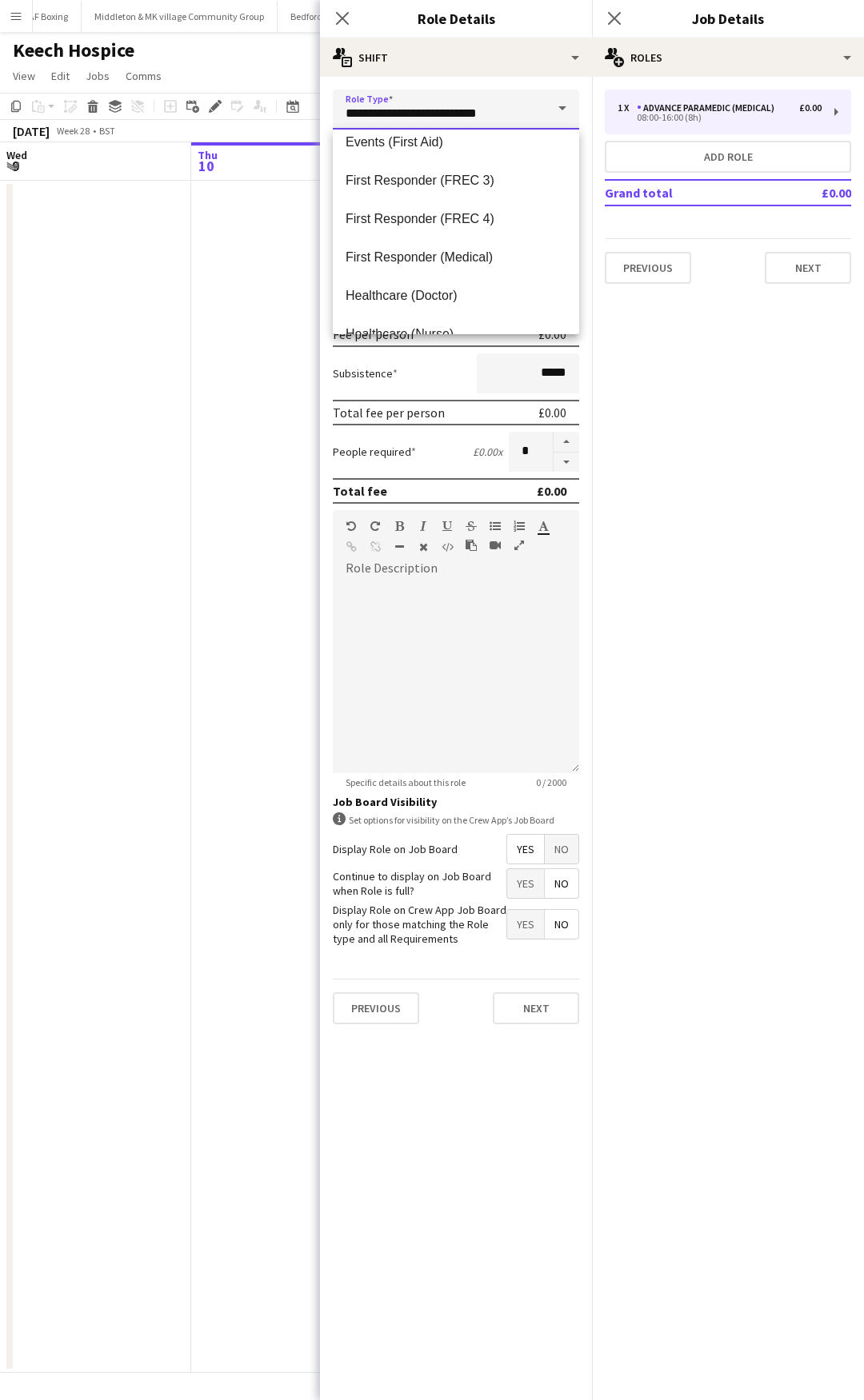 type on "**********" 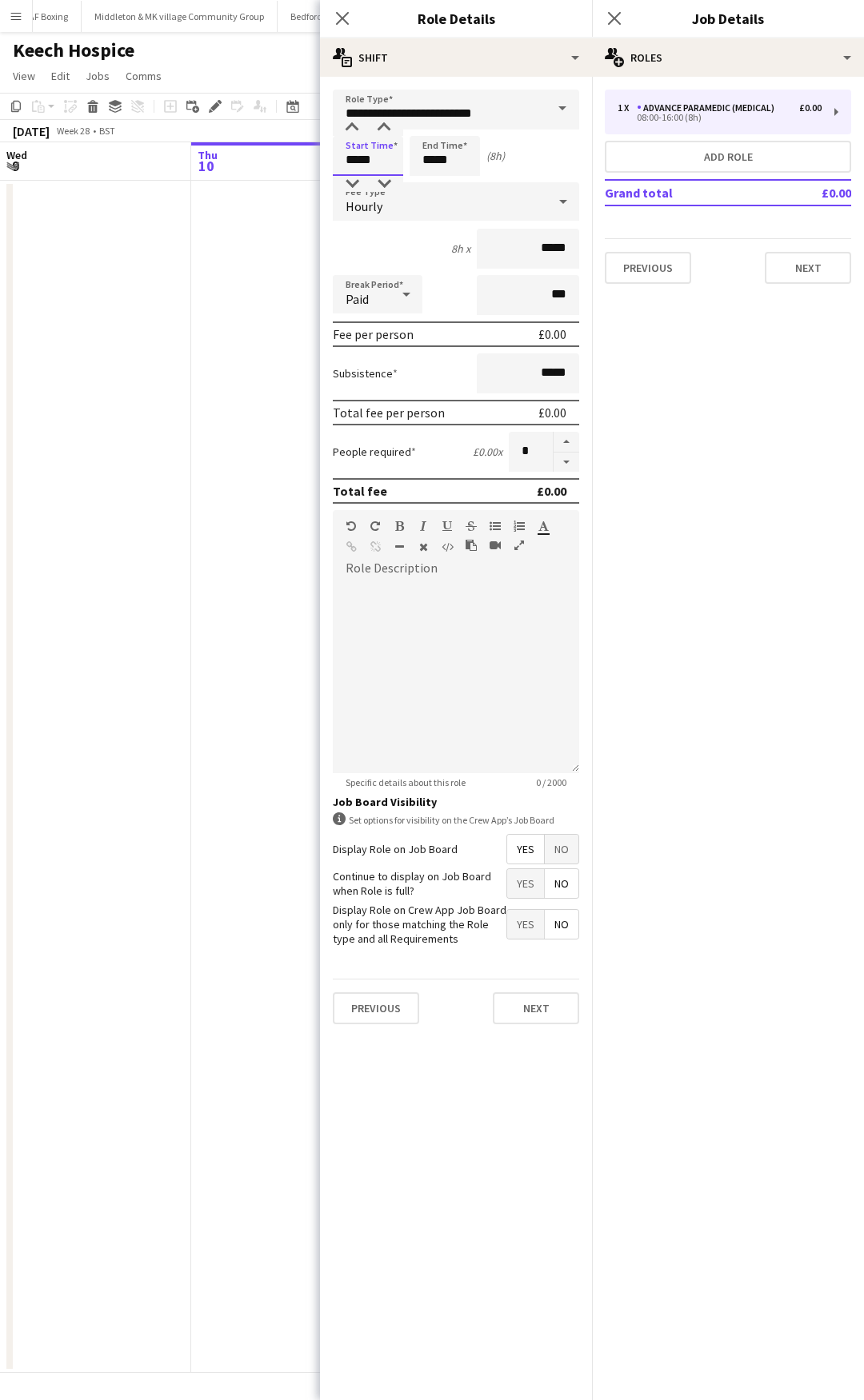 drag, startPoint x: 381, startPoint y: 163, endPoint x: 334, endPoint y: 149, distance: 49.0408 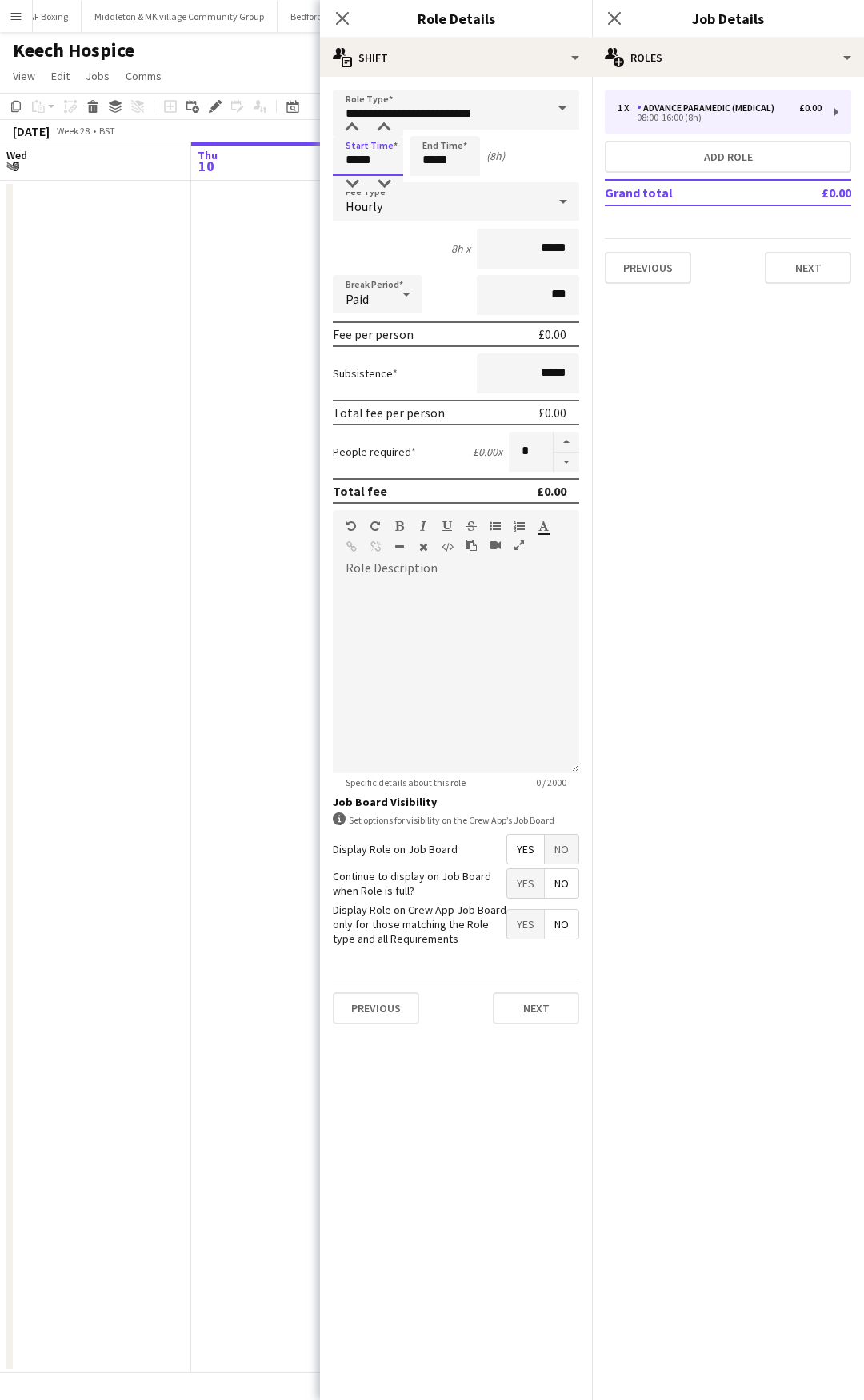 click on "*****" at bounding box center [368, 156] 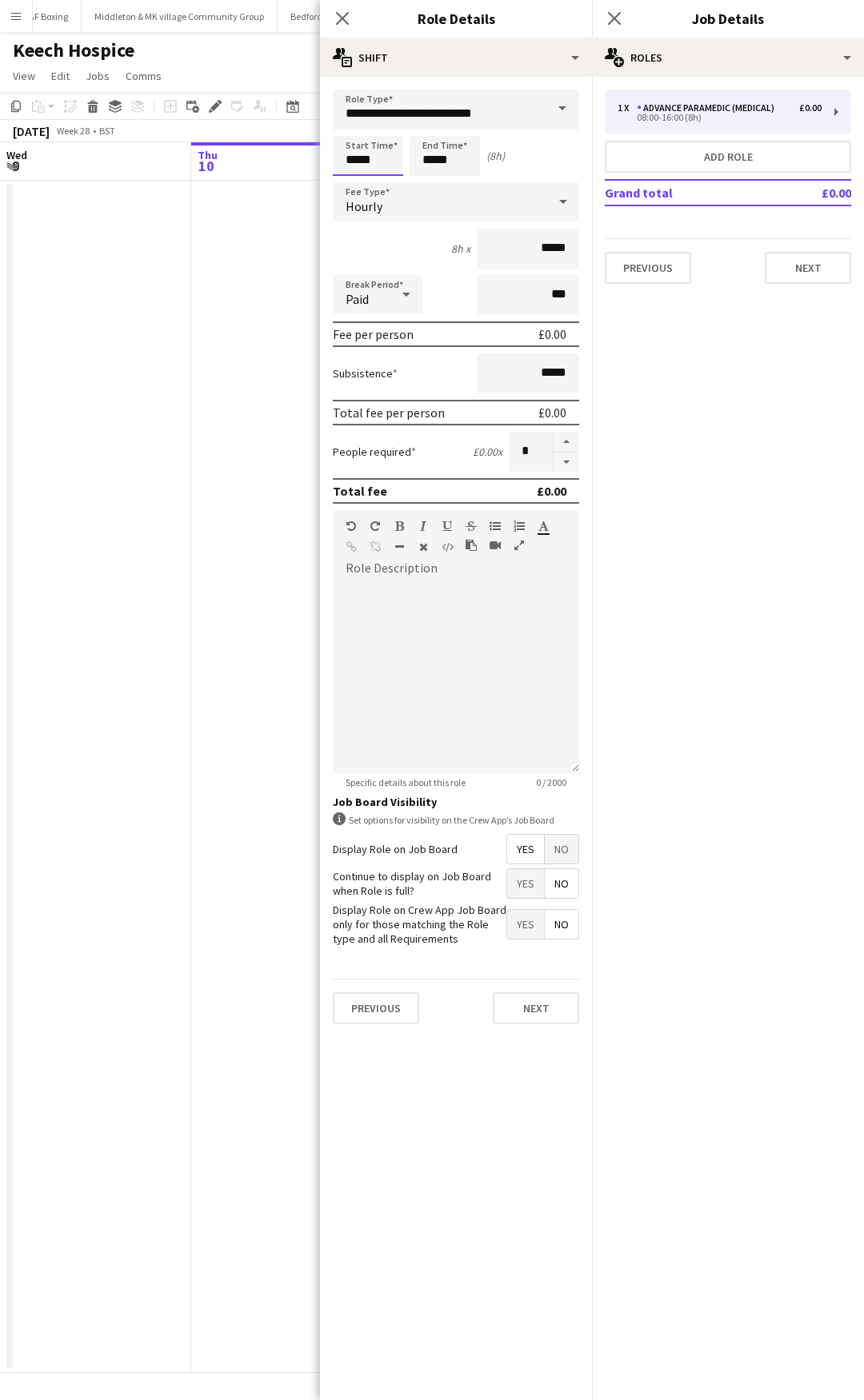 click on "*****" at bounding box center (368, 156) 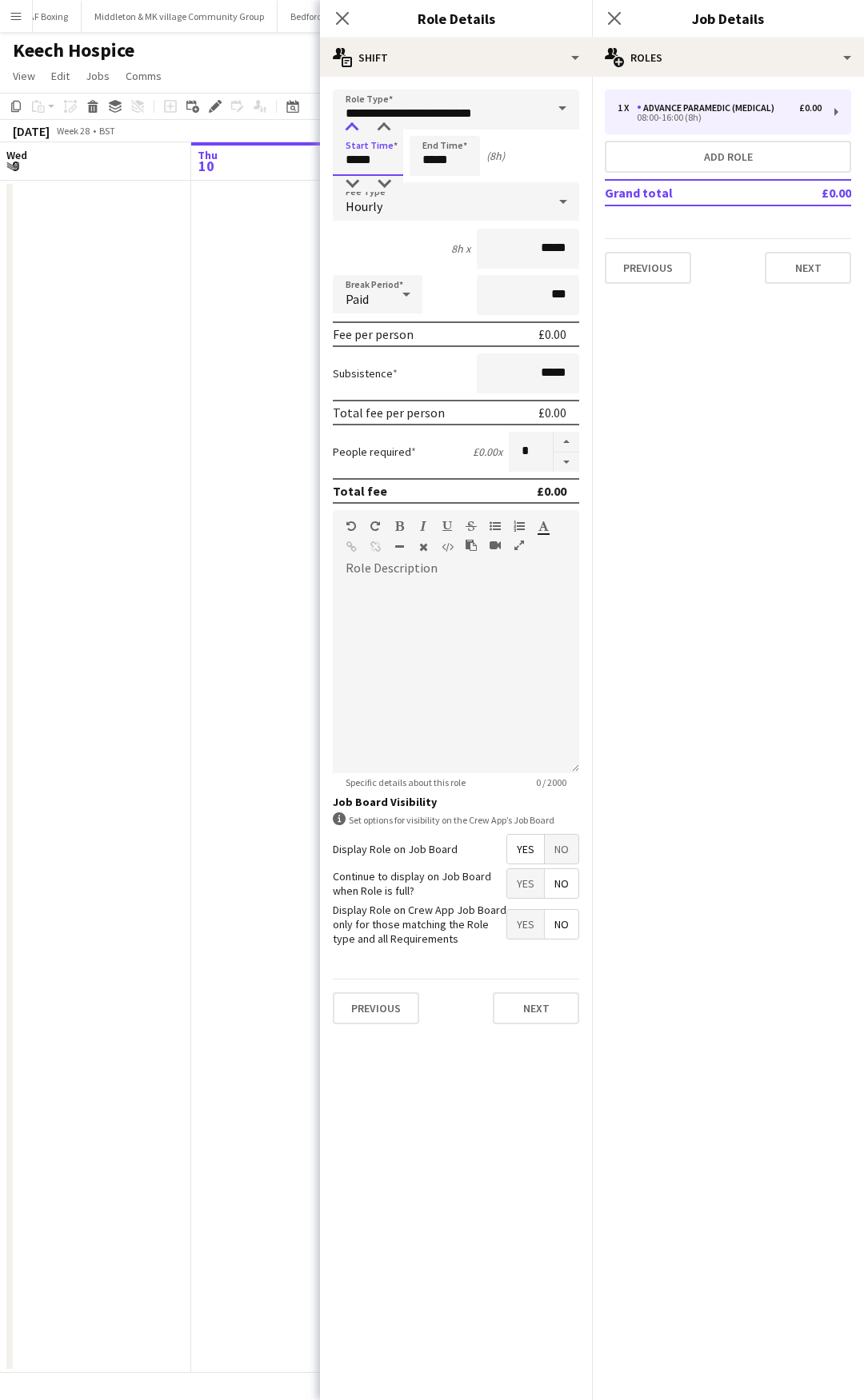 click at bounding box center (352, 128) 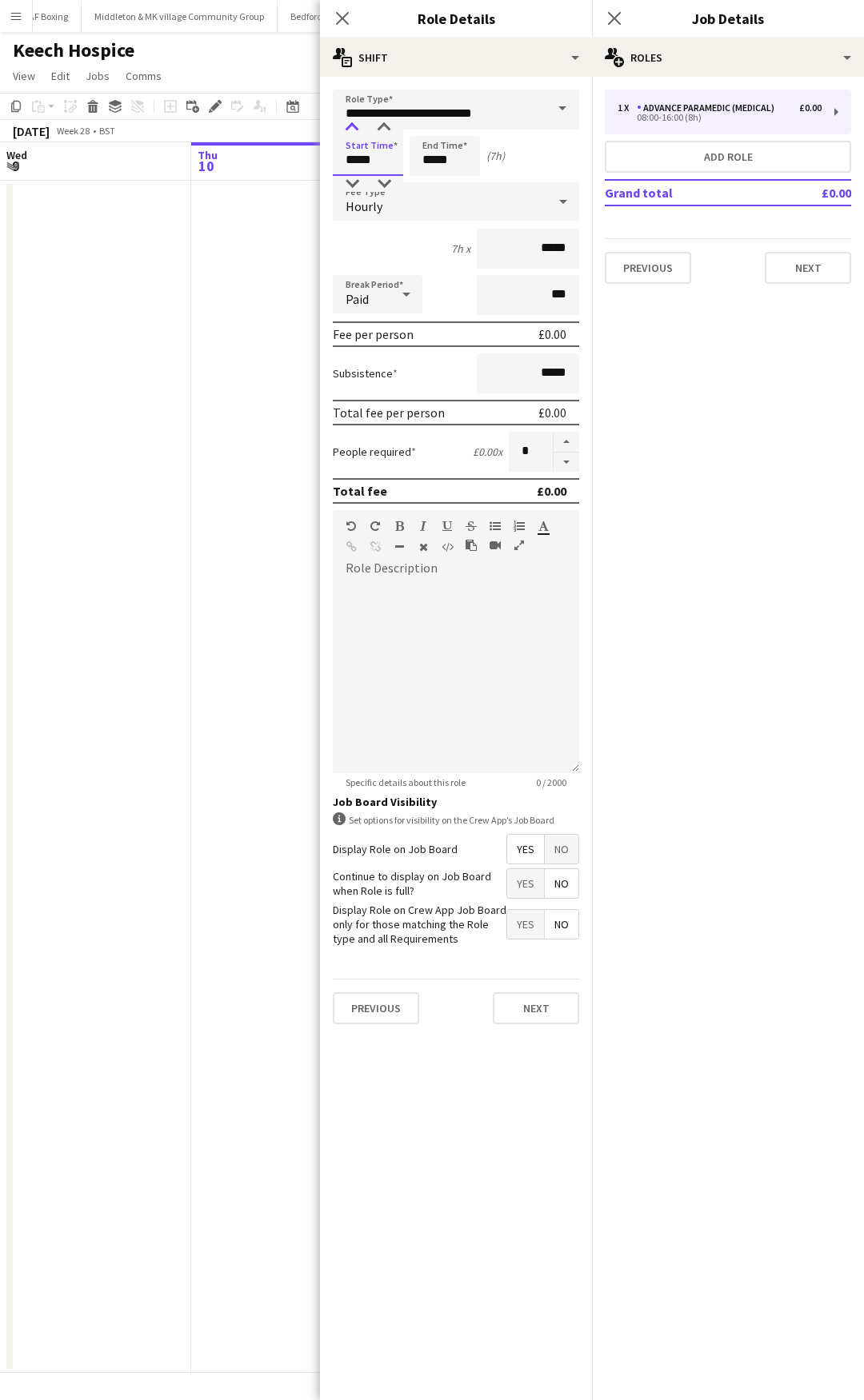 click at bounding box center [352, 128] 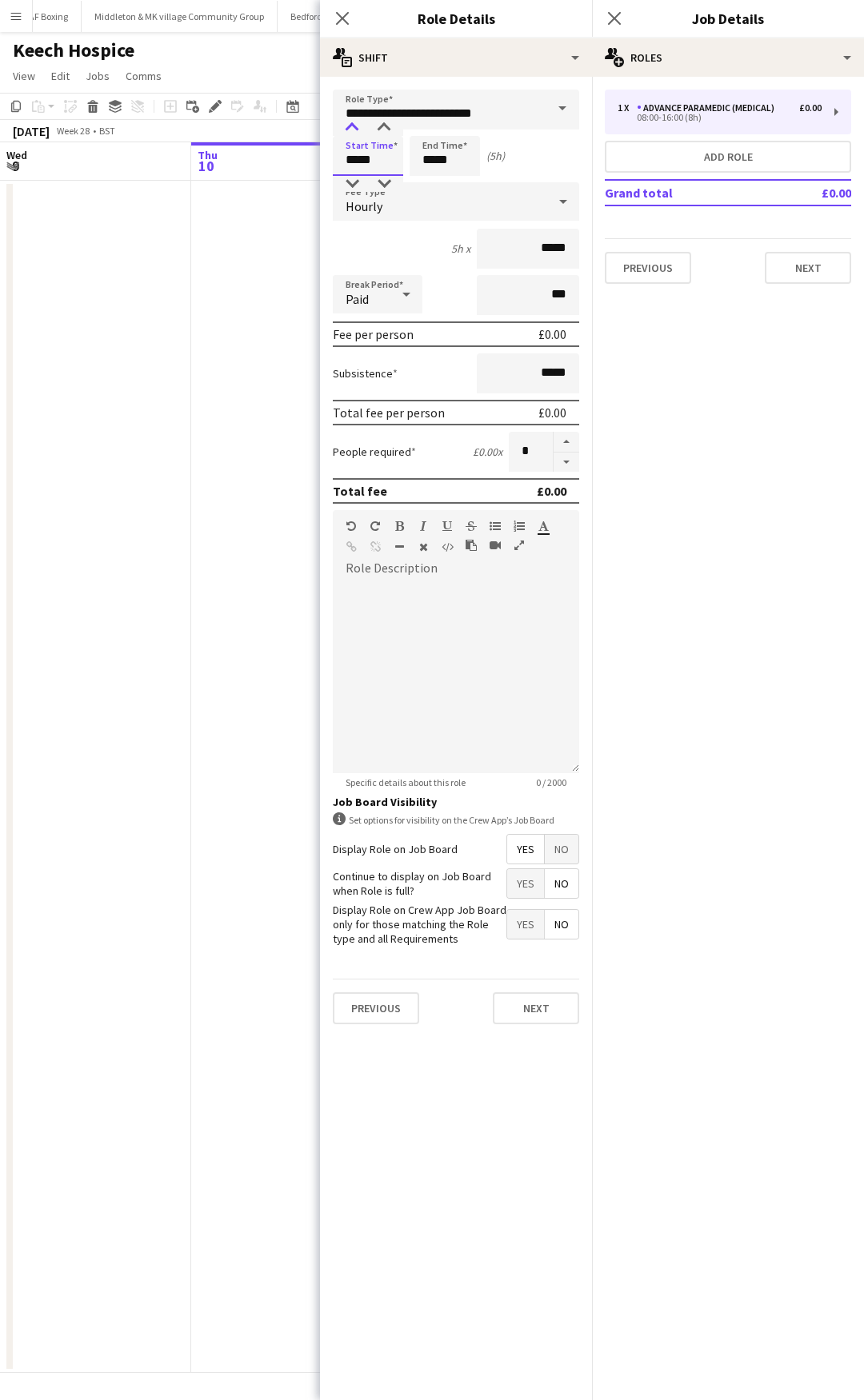 click at bounding box center (352, 128) 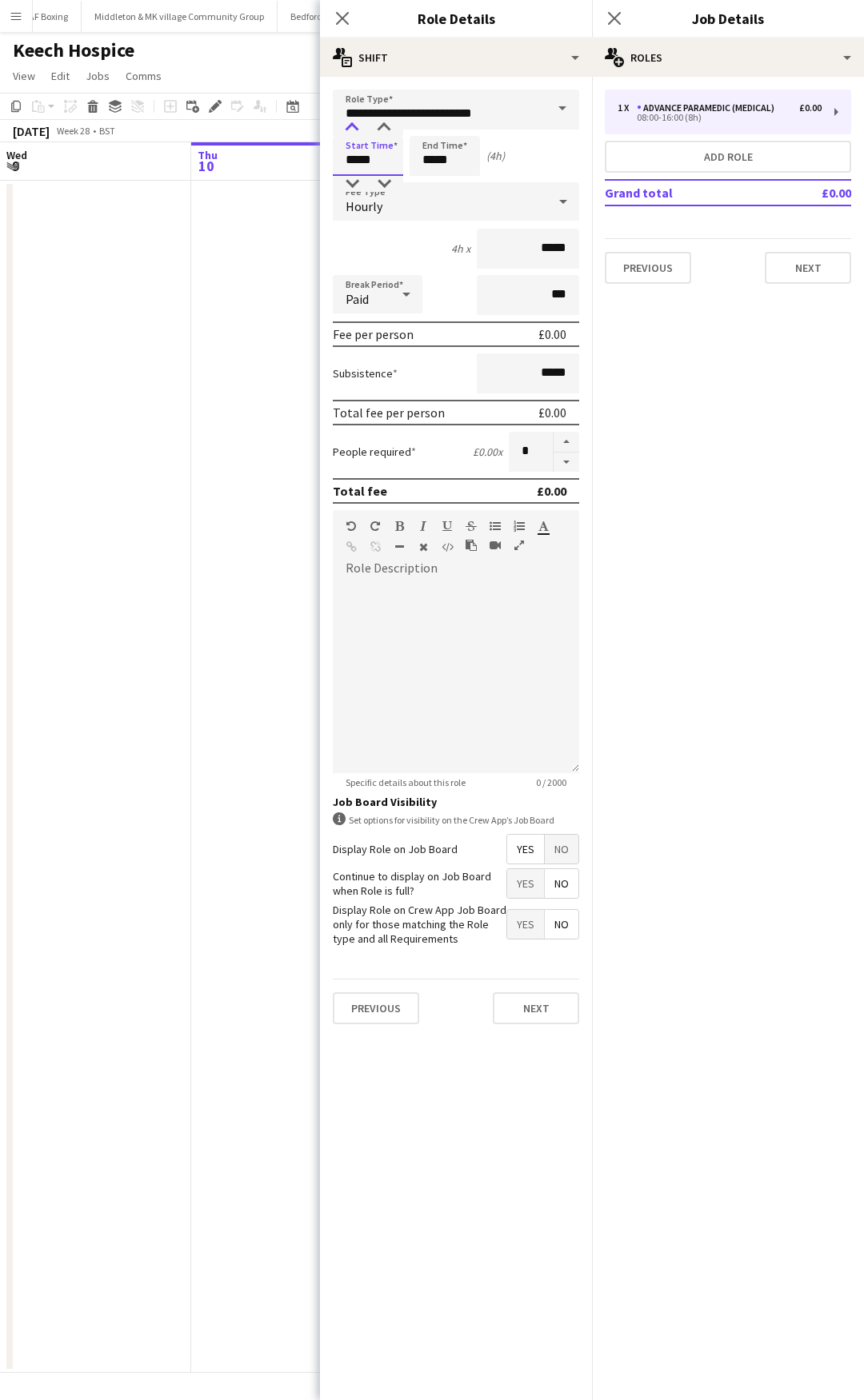 click at bounding box center [352, 128] 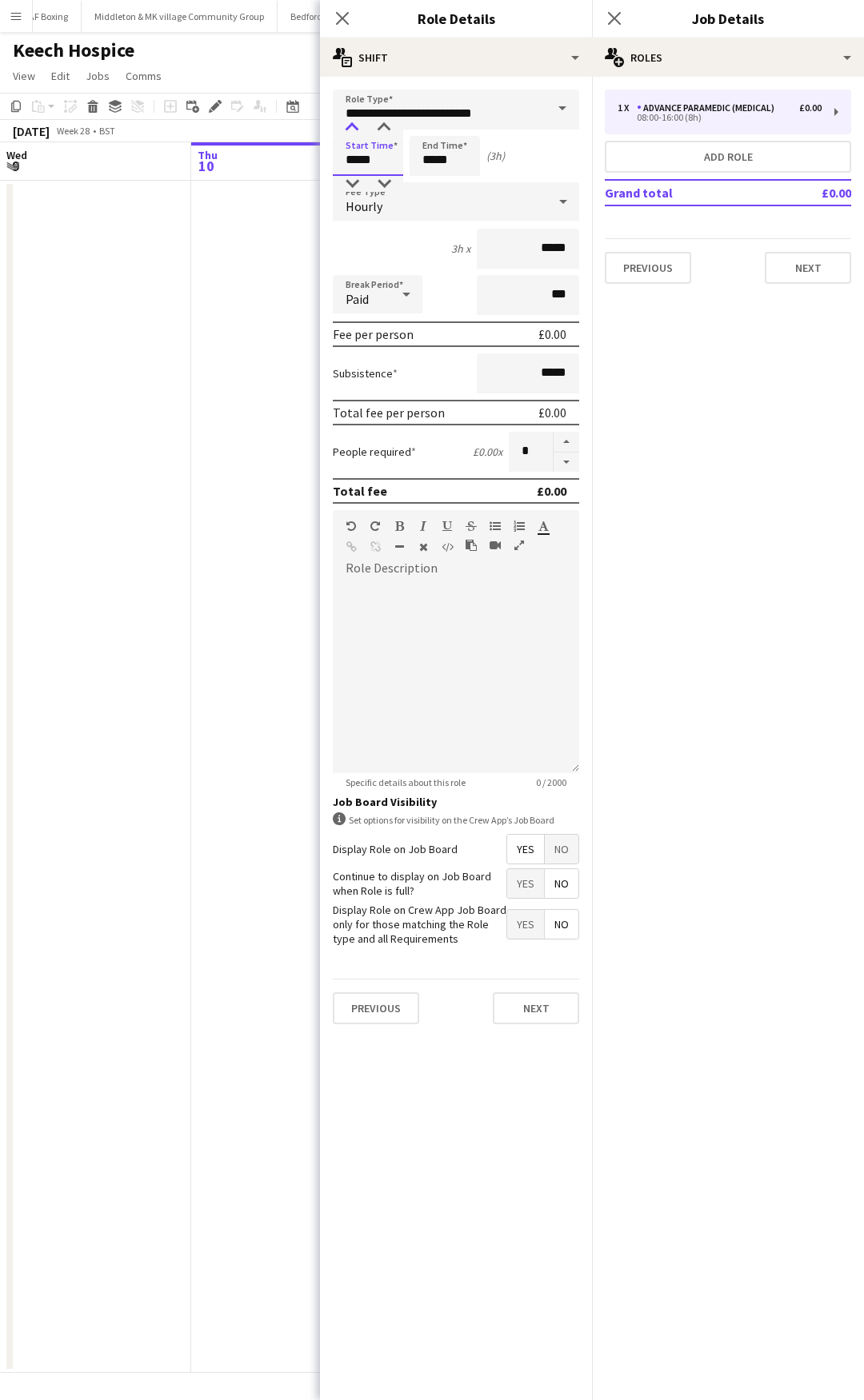 click at bounding box center (352, 128) 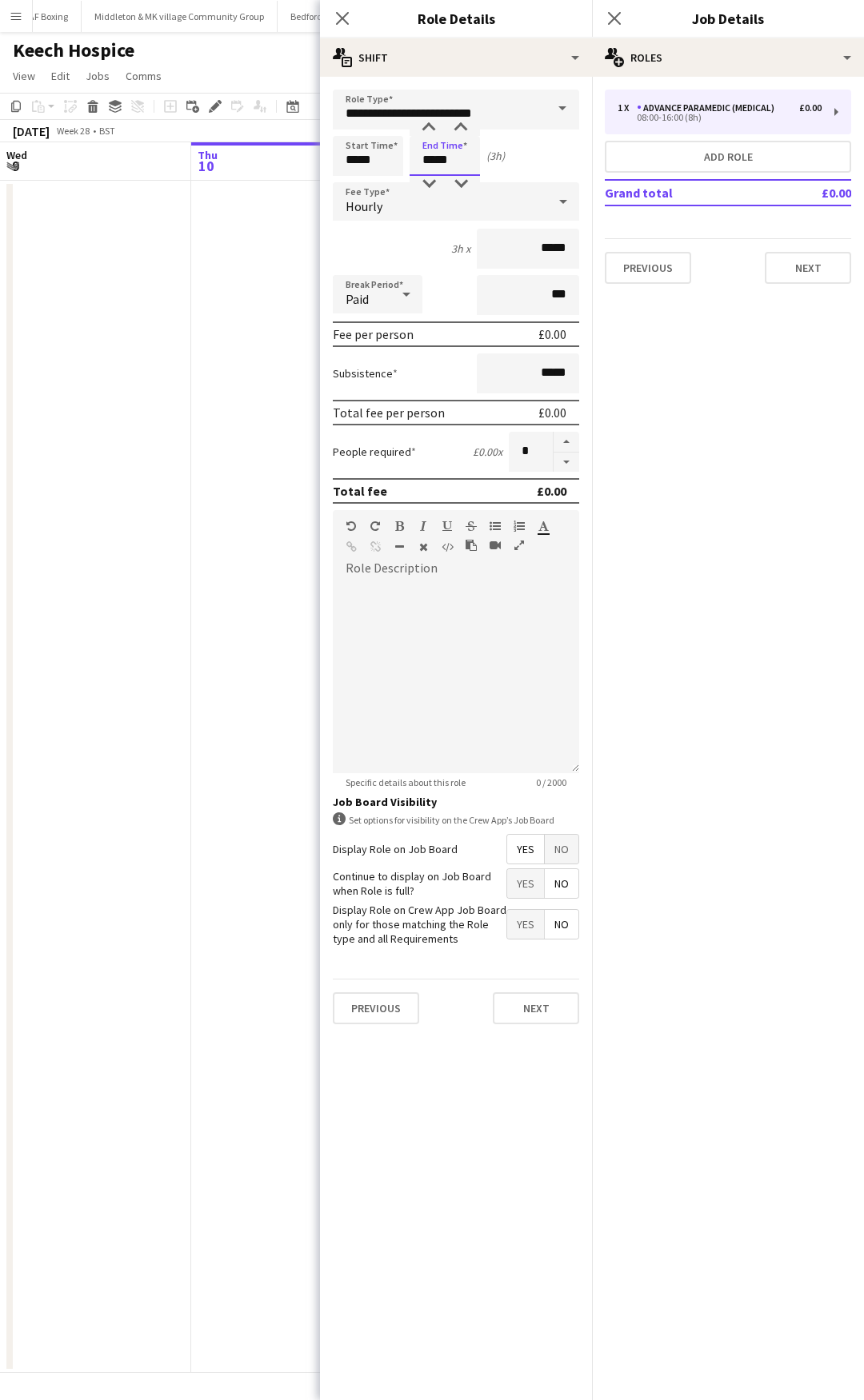 click on "Start Time  *****  End Time  *****  (3h)" at bounding box center [456, 156] 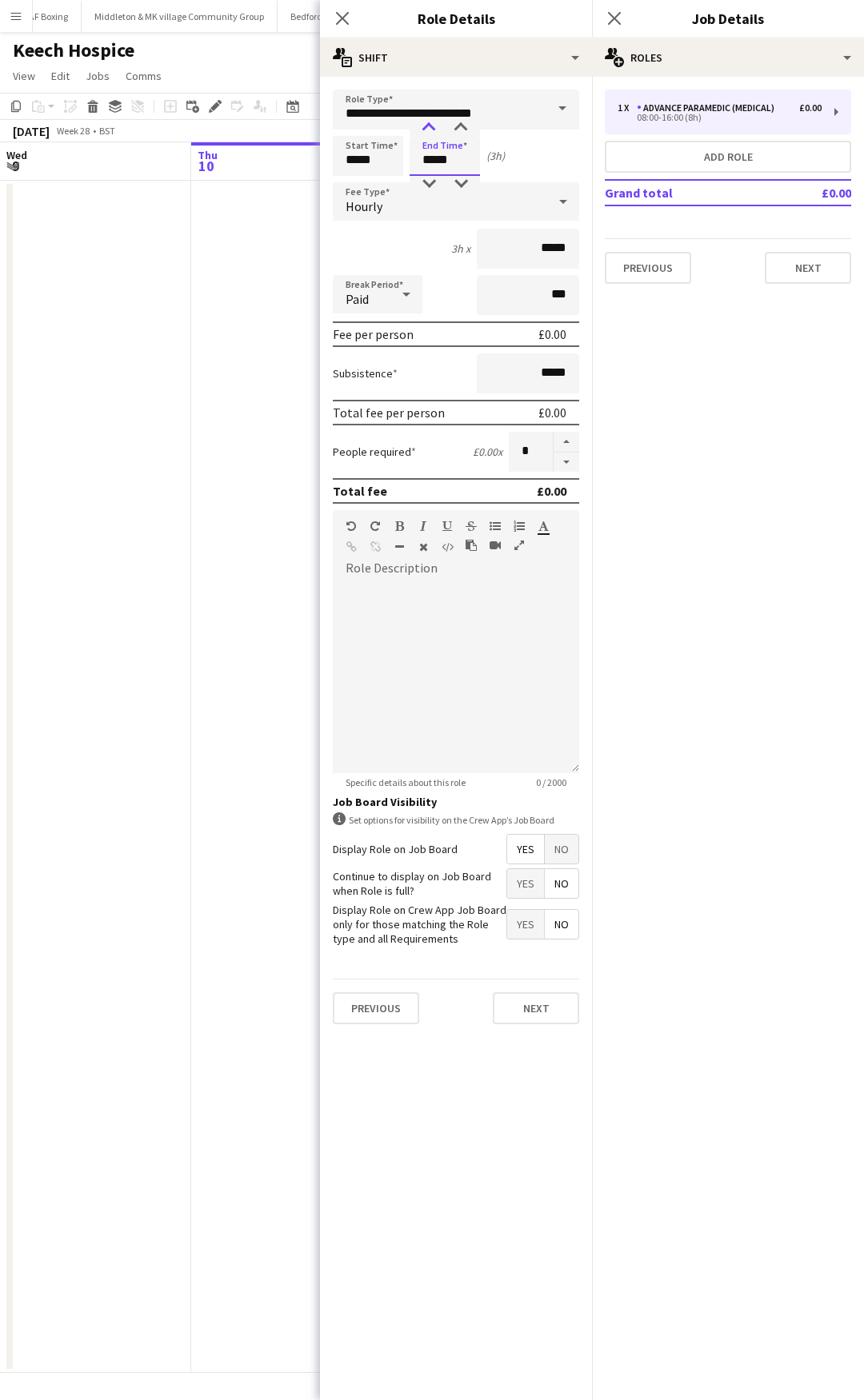 click at bounding box center [429, 128] 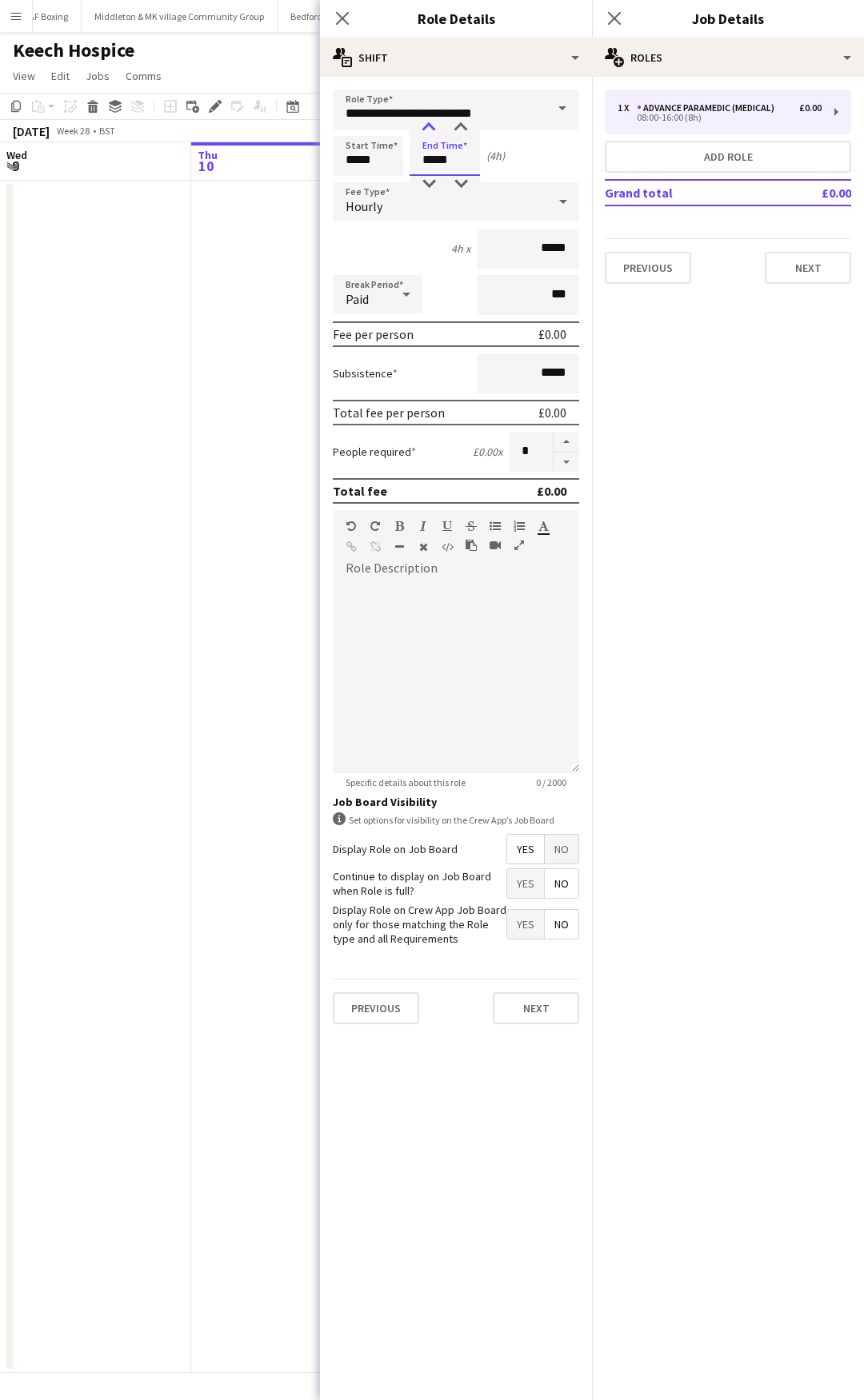 click at bounding box center [429, 128] 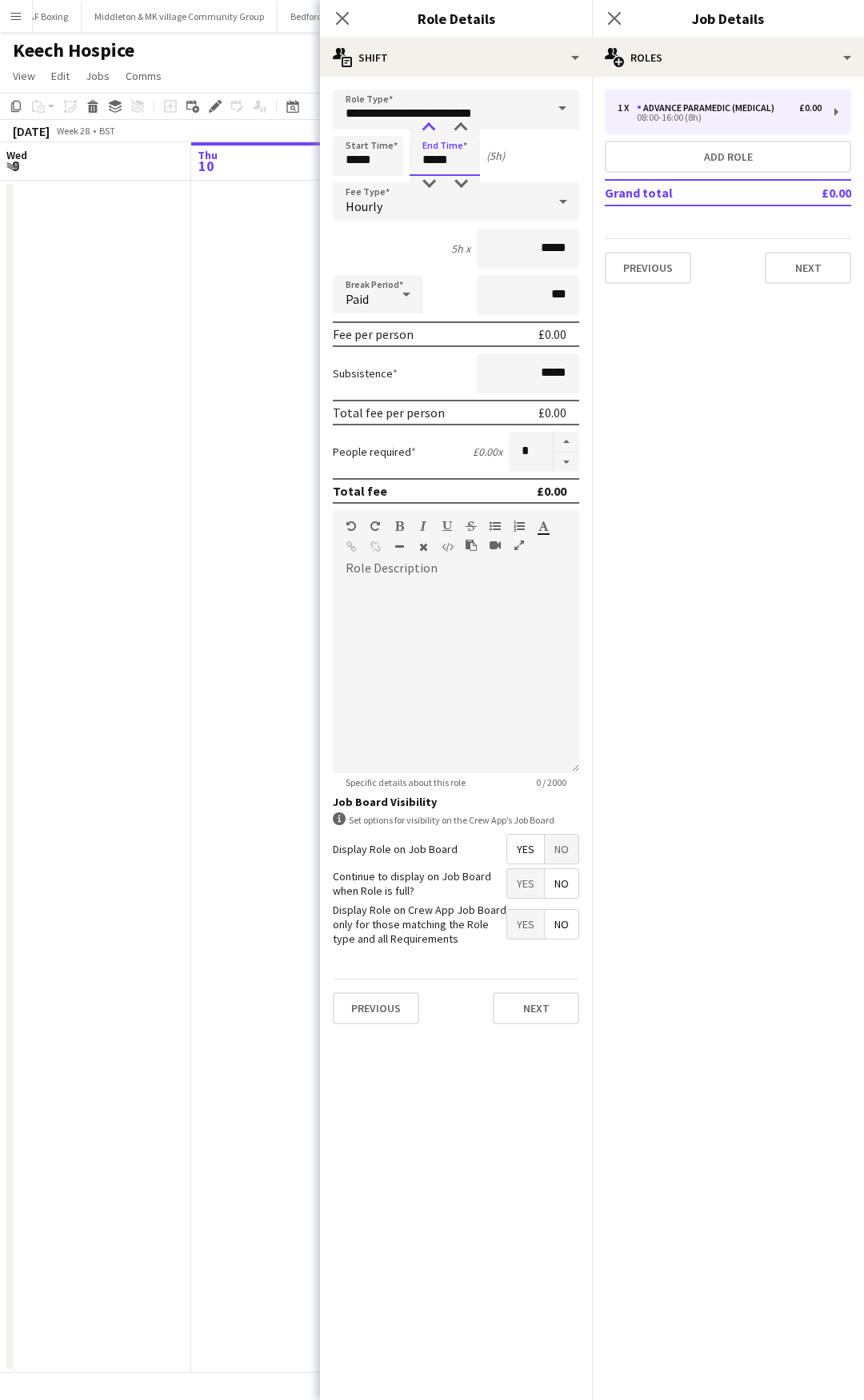 type on "*****" 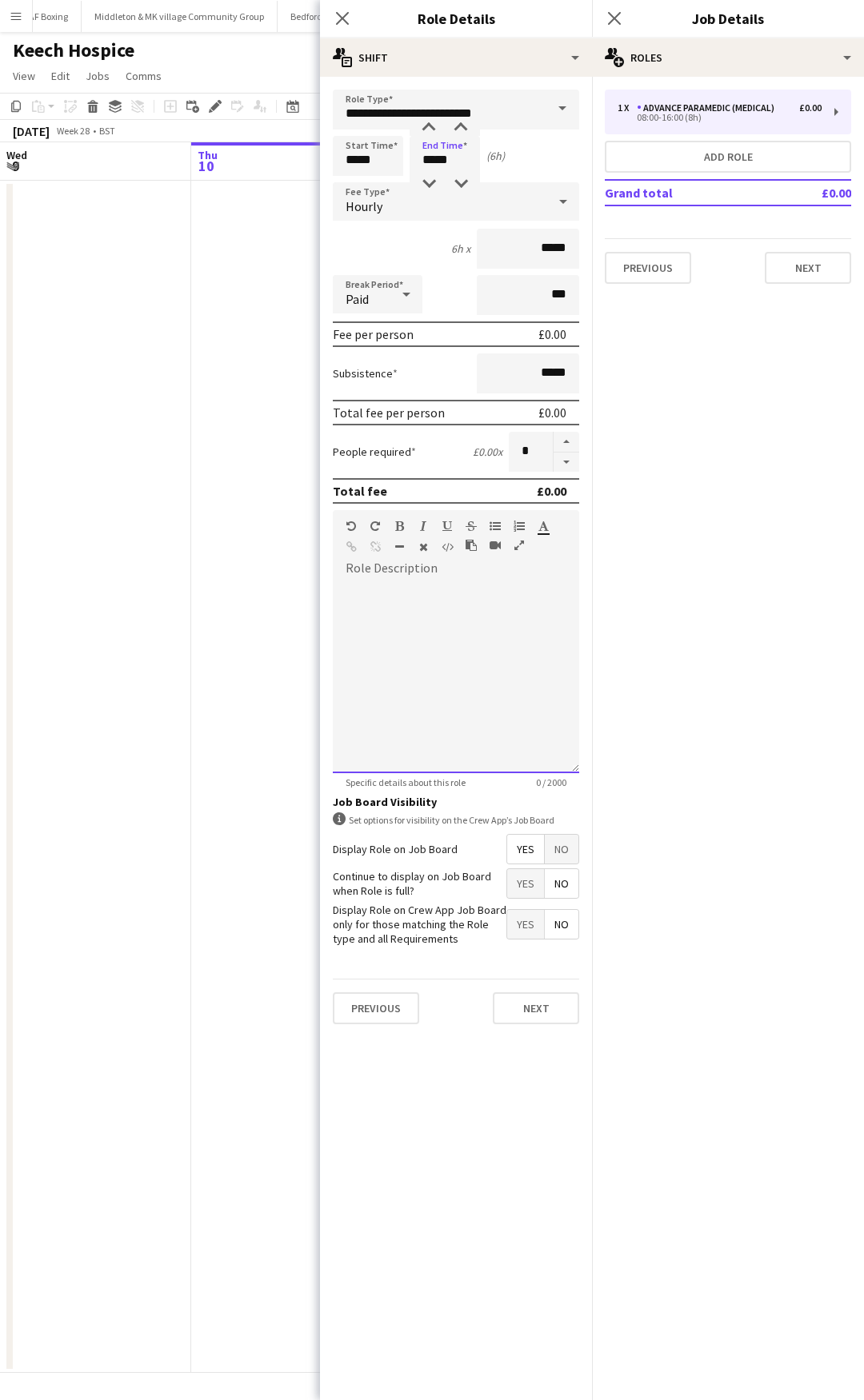 click at bounding box center [456, 677] 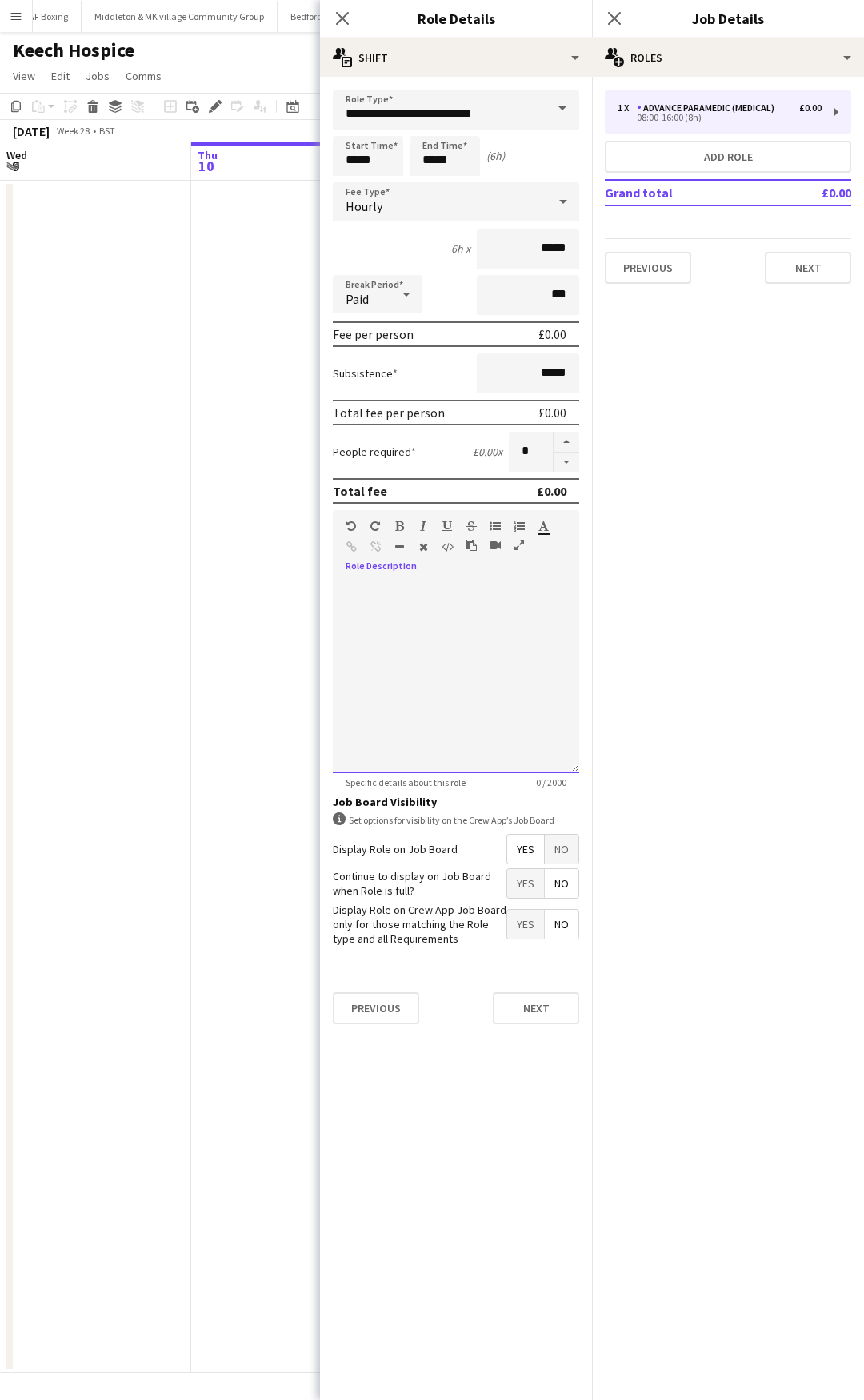 type 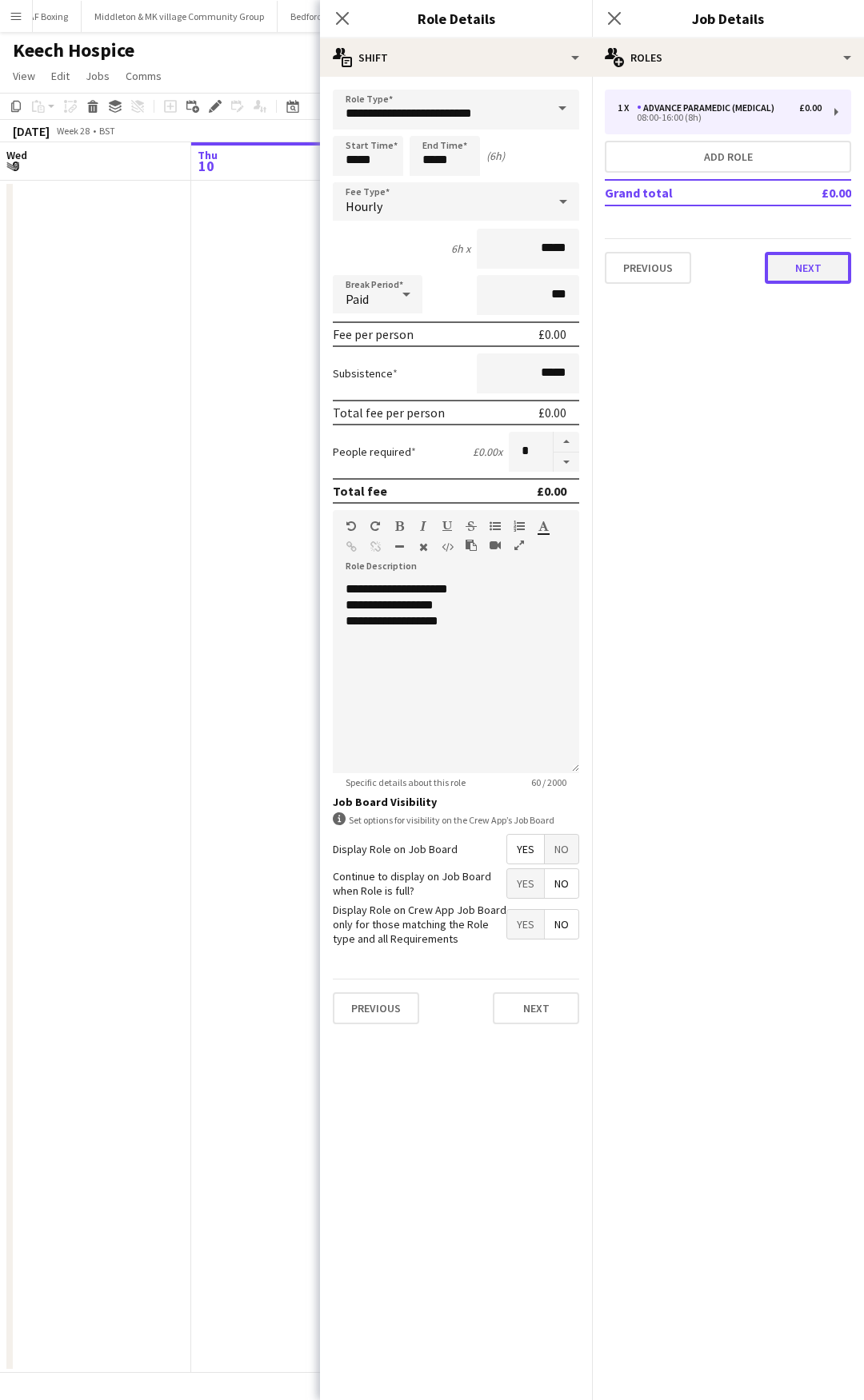 click on "Next" at bounding box center [808, 268] 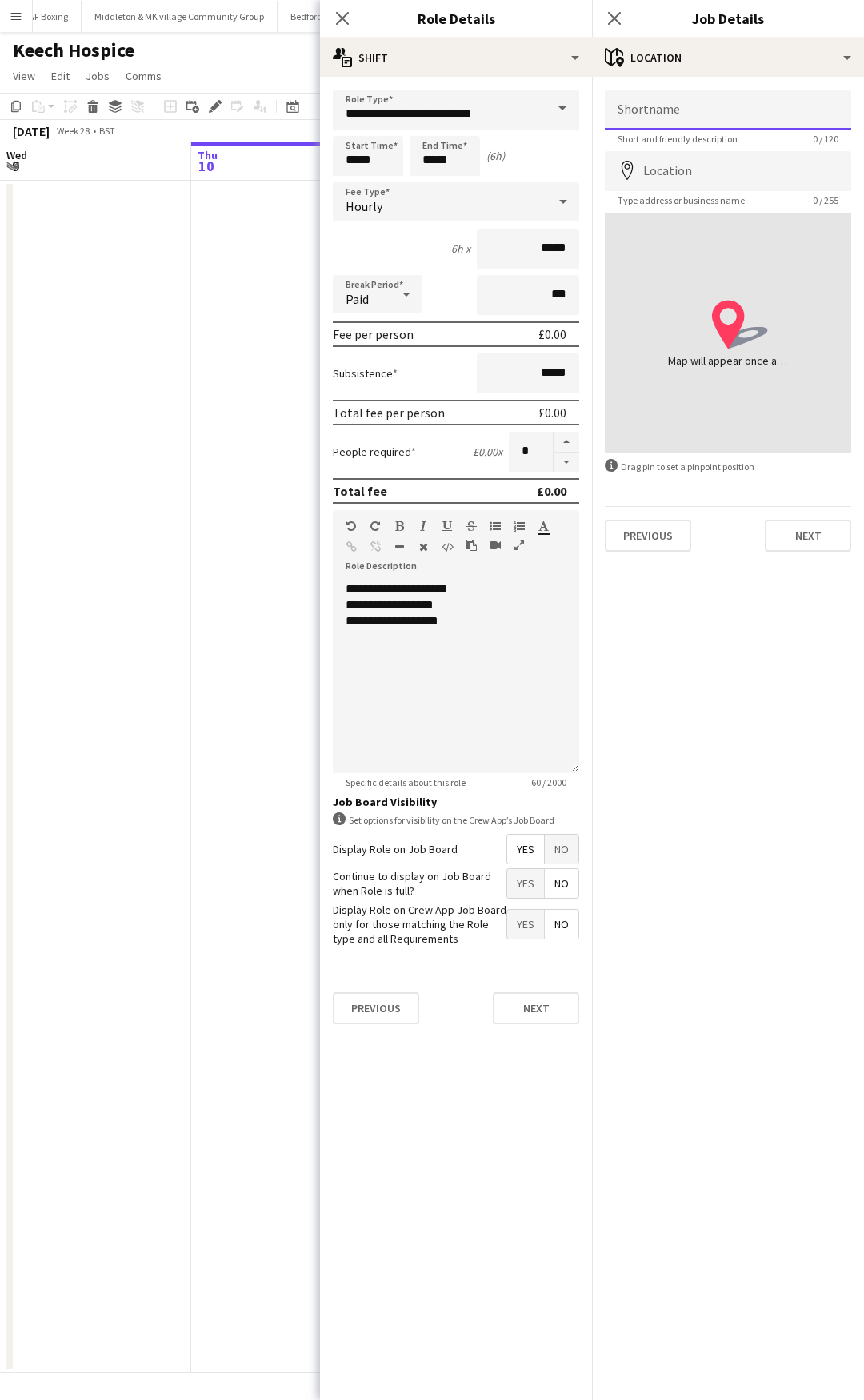 click on "Shortname" at bounding box center [728, 110] 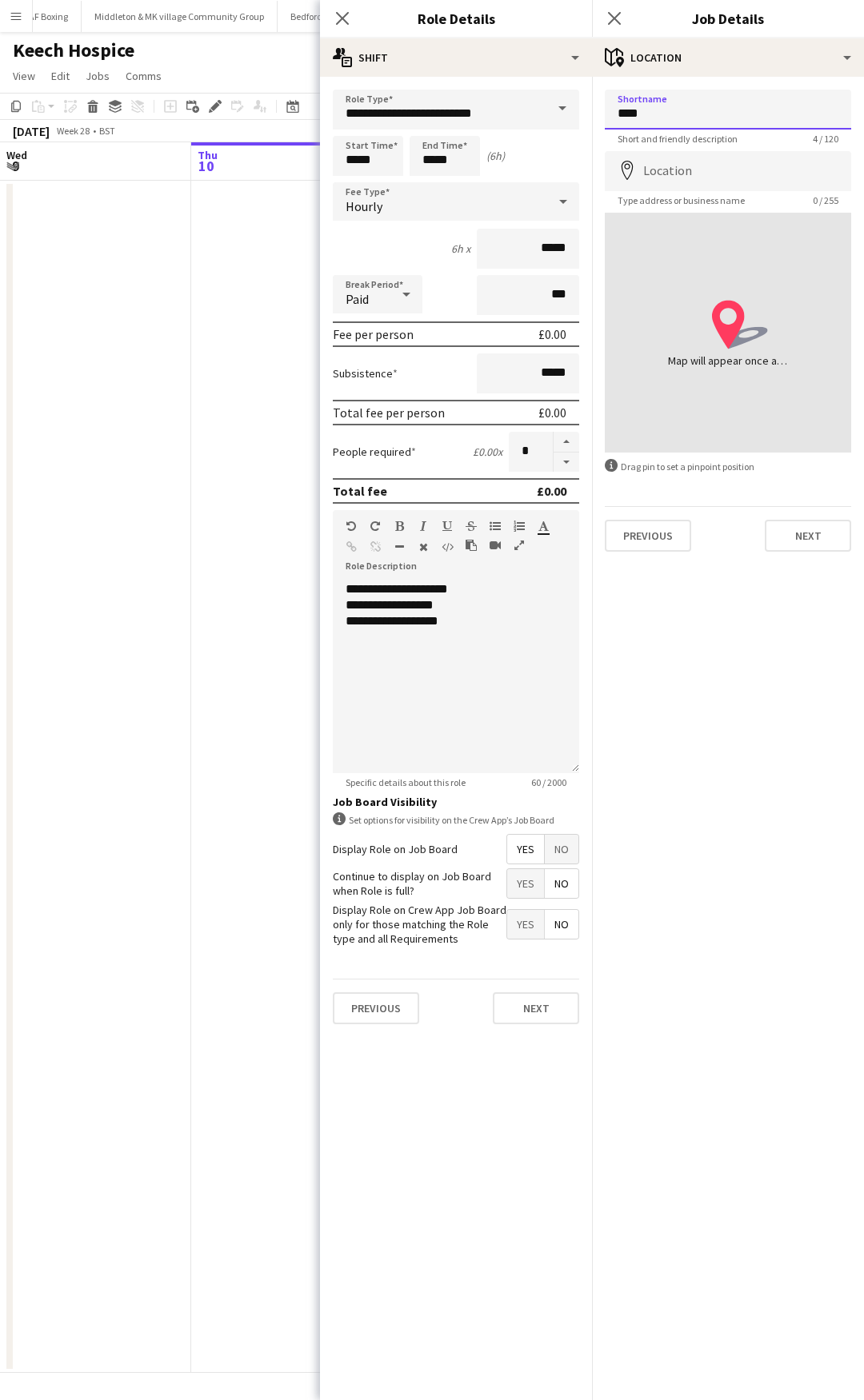 type on "****" 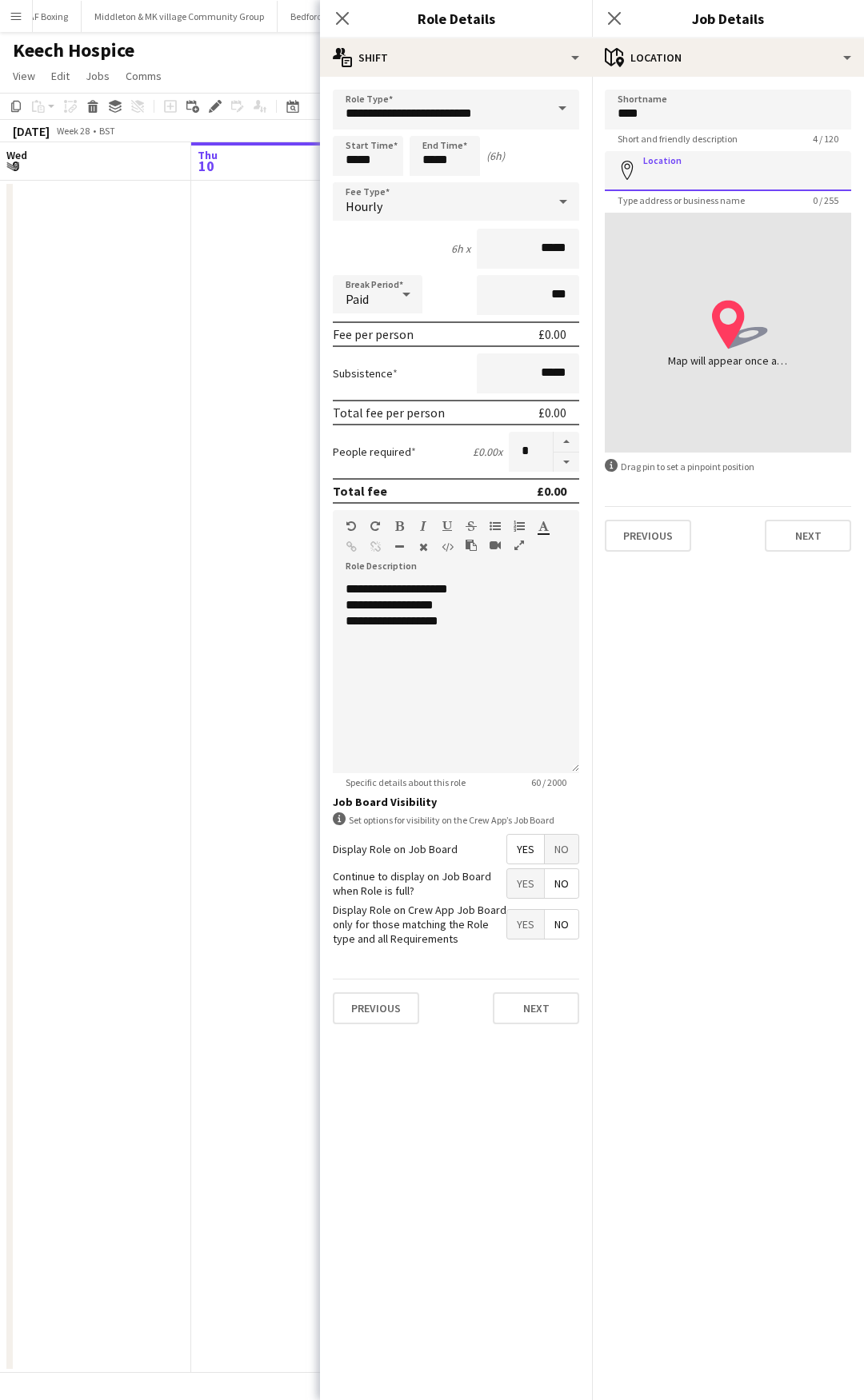 click on "Location" at bounding box center [728, 171] 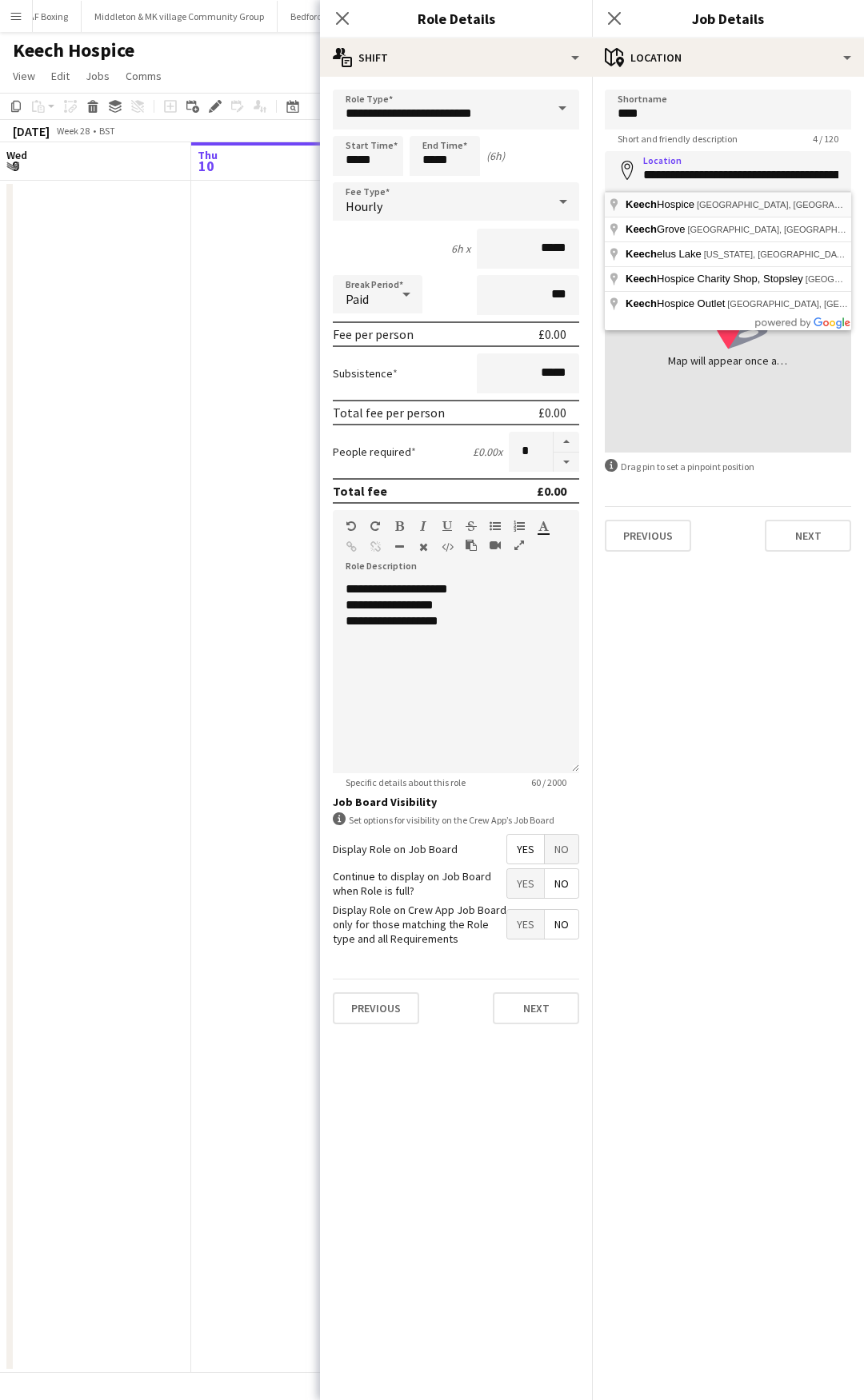 type on "**********" 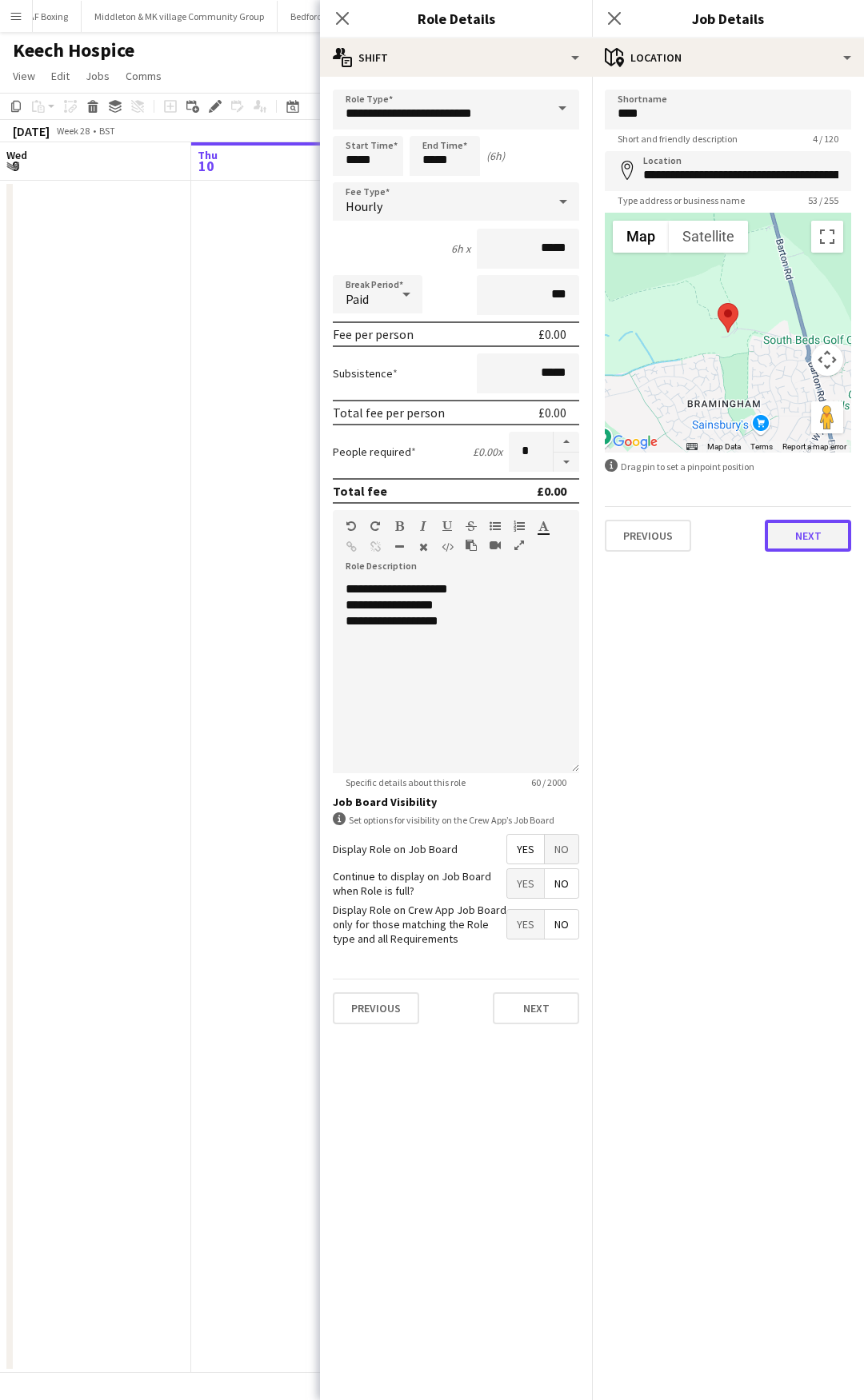 click on "Next" at bounding box center (808, 536) 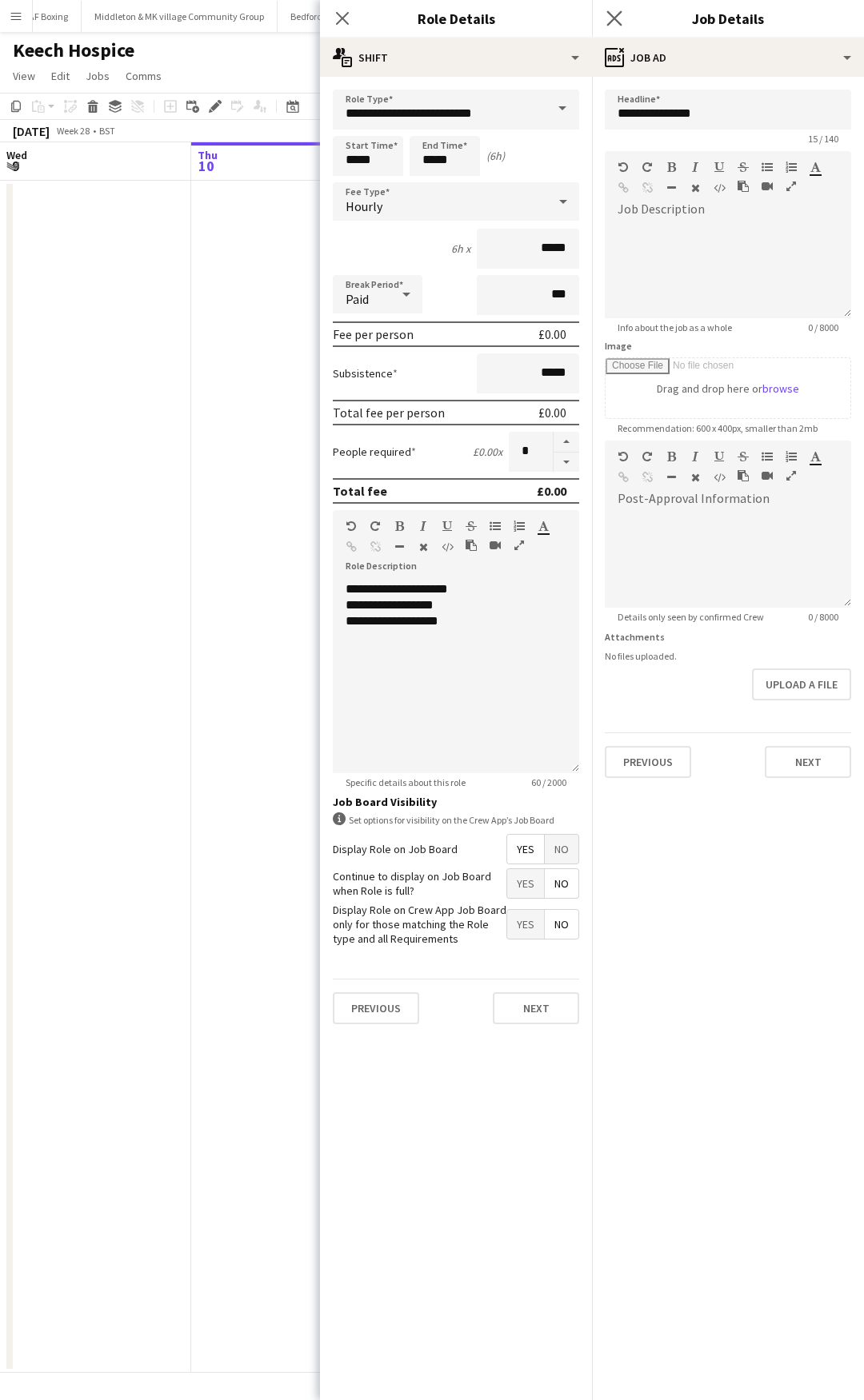 click on "Close pop-in" 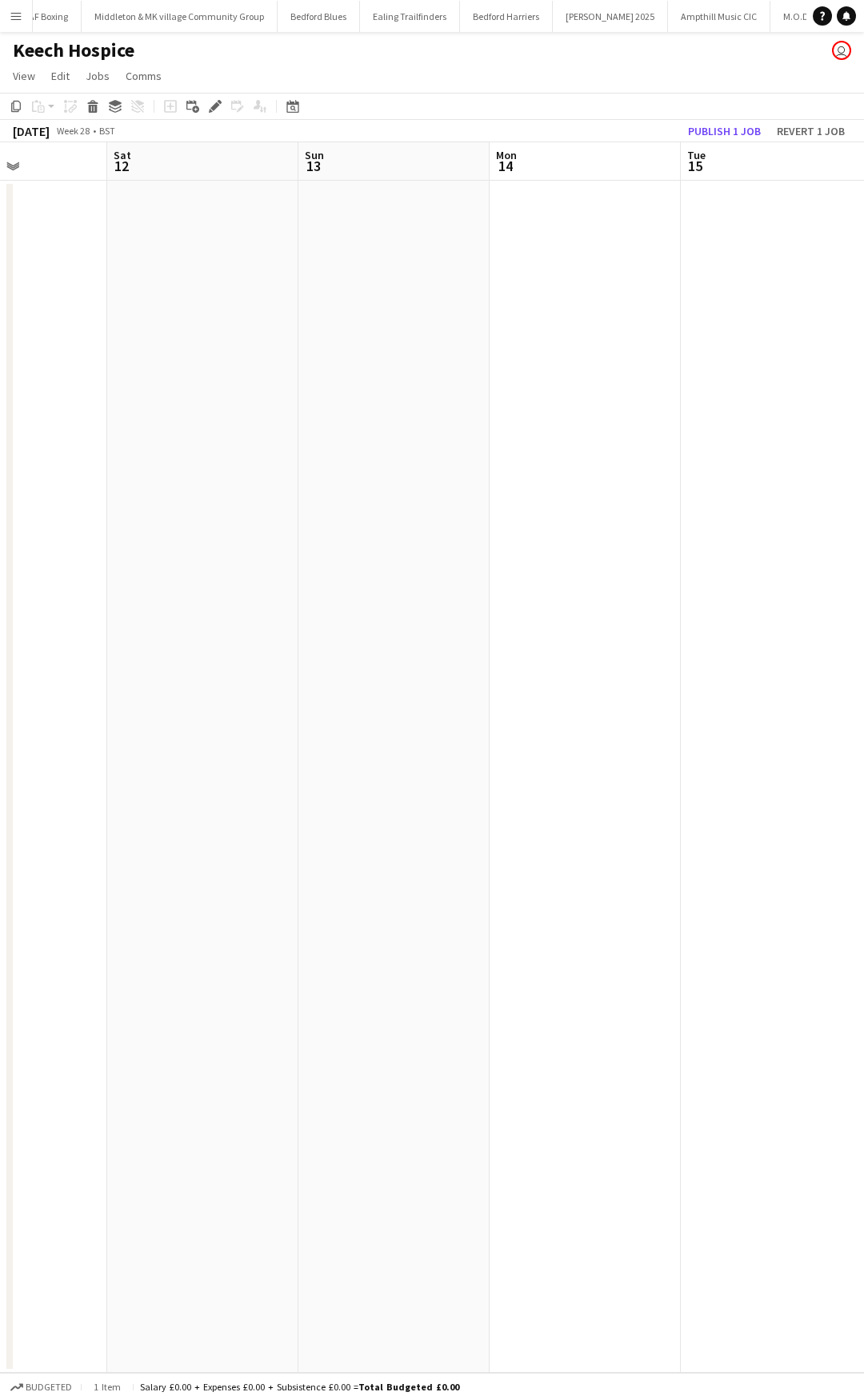drag, startPoint x: 626, startPoint y: 296, endPoint x: 154, endPoint y: 297, distance: 472.00106 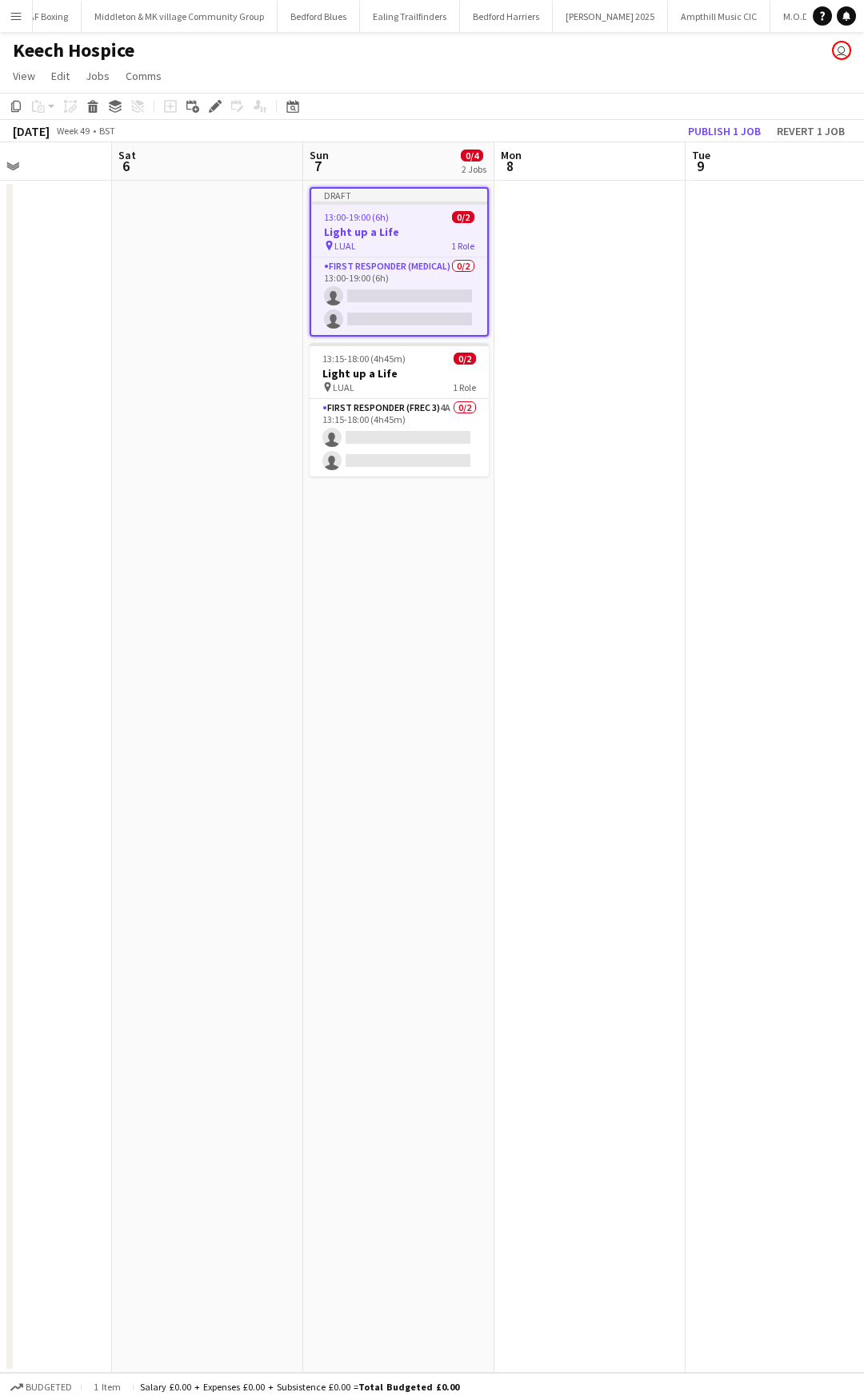 scroll, scrollTop: 0, scrollLeft: 462, axis: horizontal 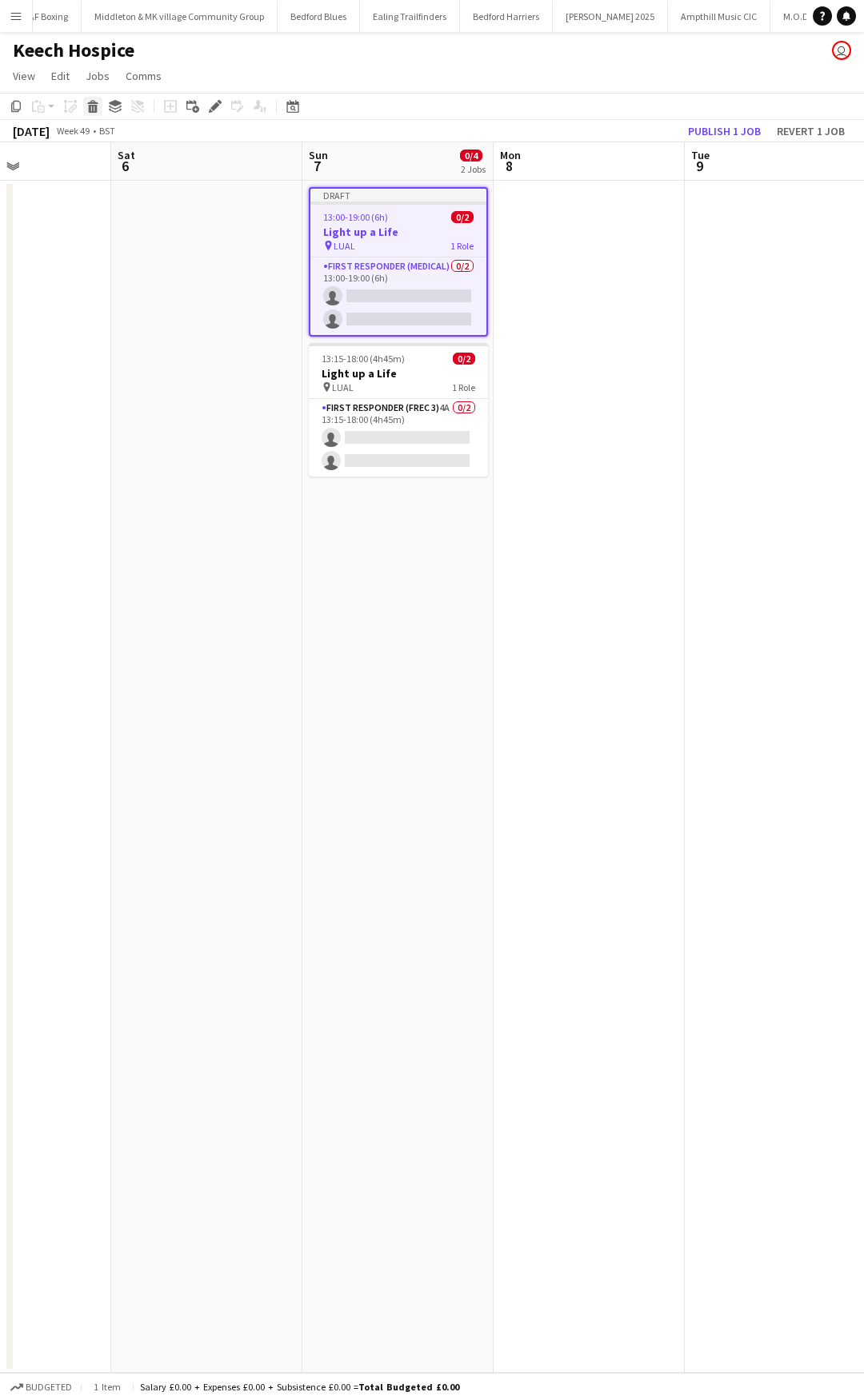 click on "Delete" 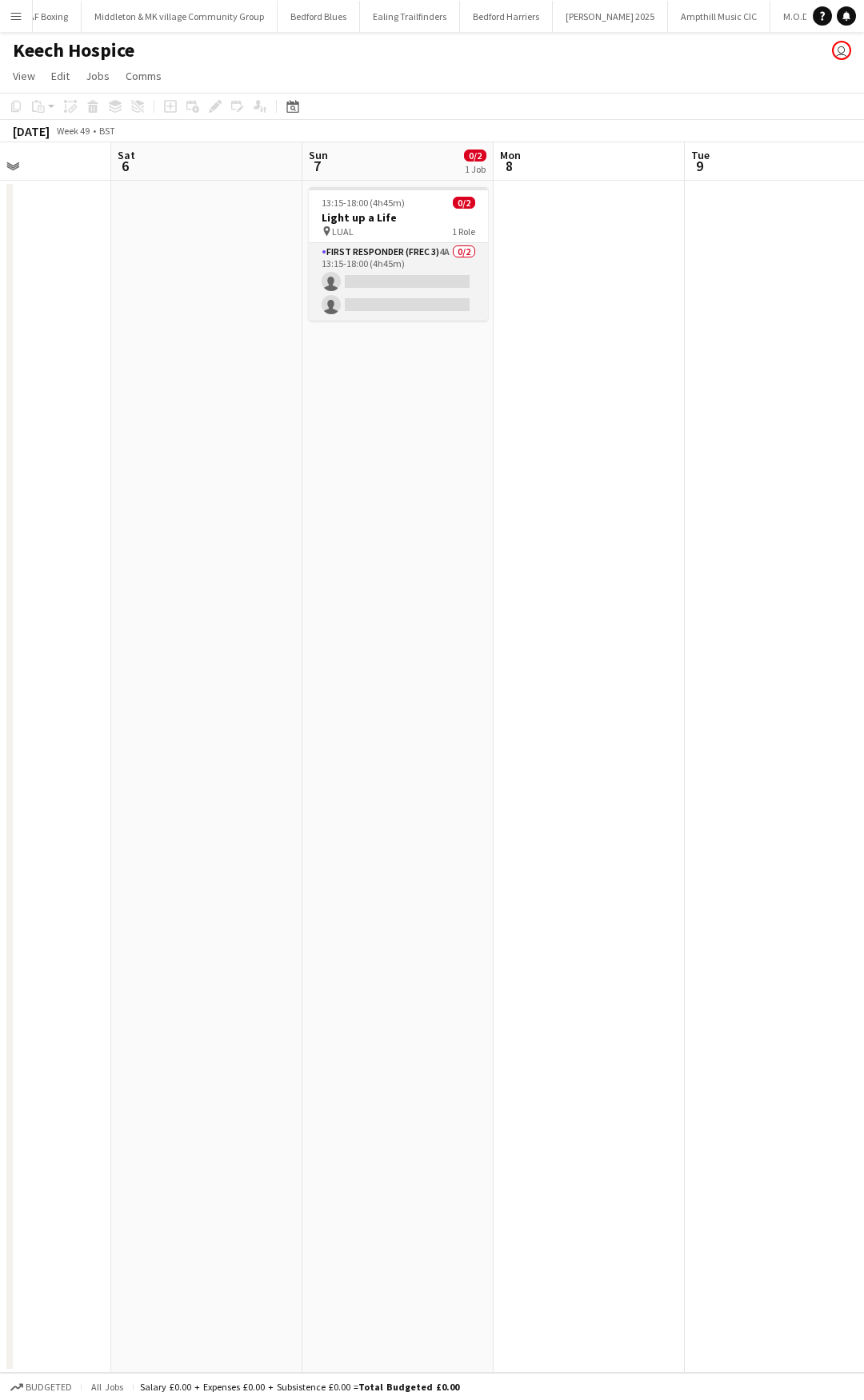 click on "First Responder (FREC 3)   4A   0/2   13:15-18:00 (4h45m)
single-neutral-actions
single-neutral-actions" at bounding box center [398, 281] 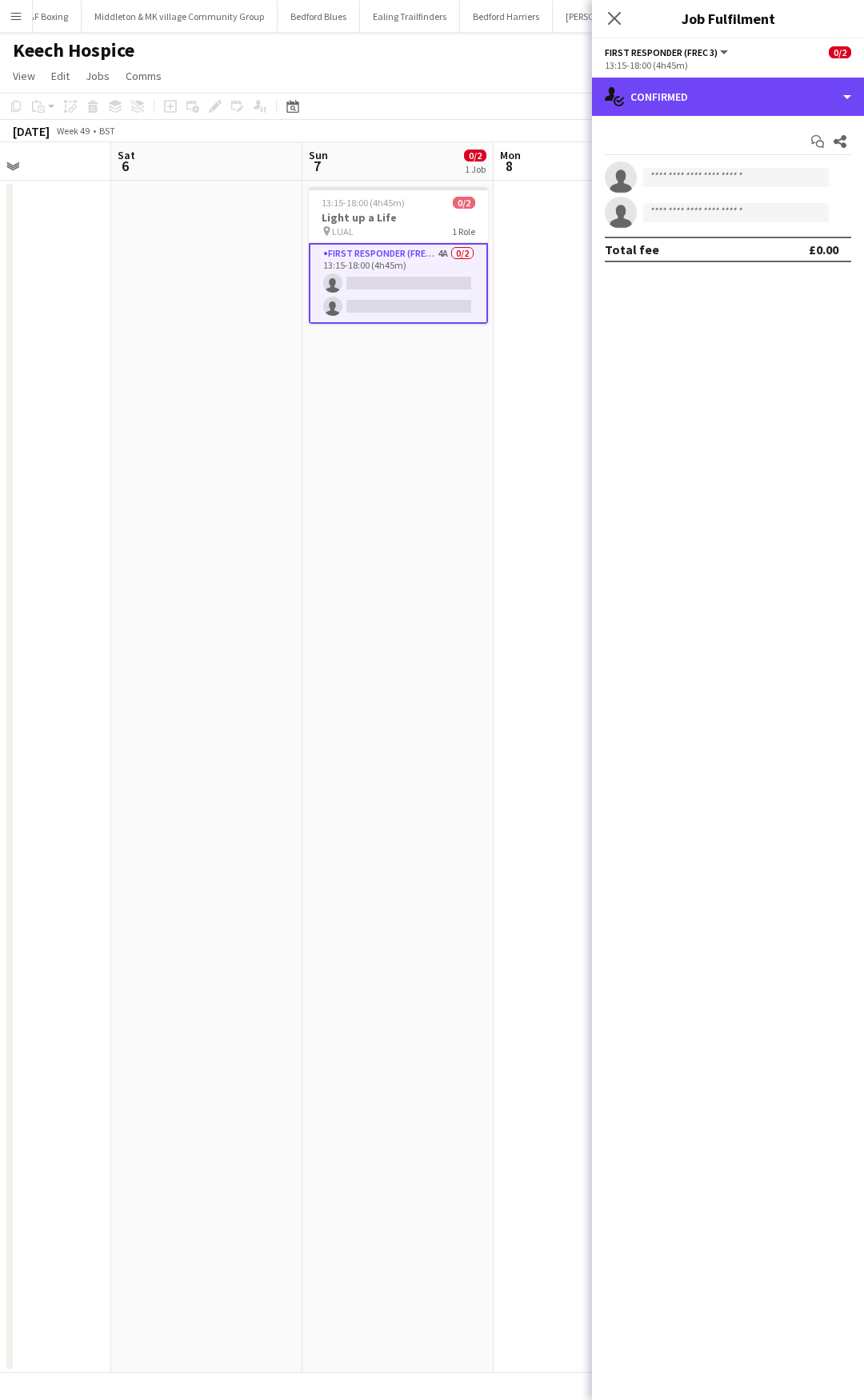click on "single-neutral-actions-check-2
Confirmed" 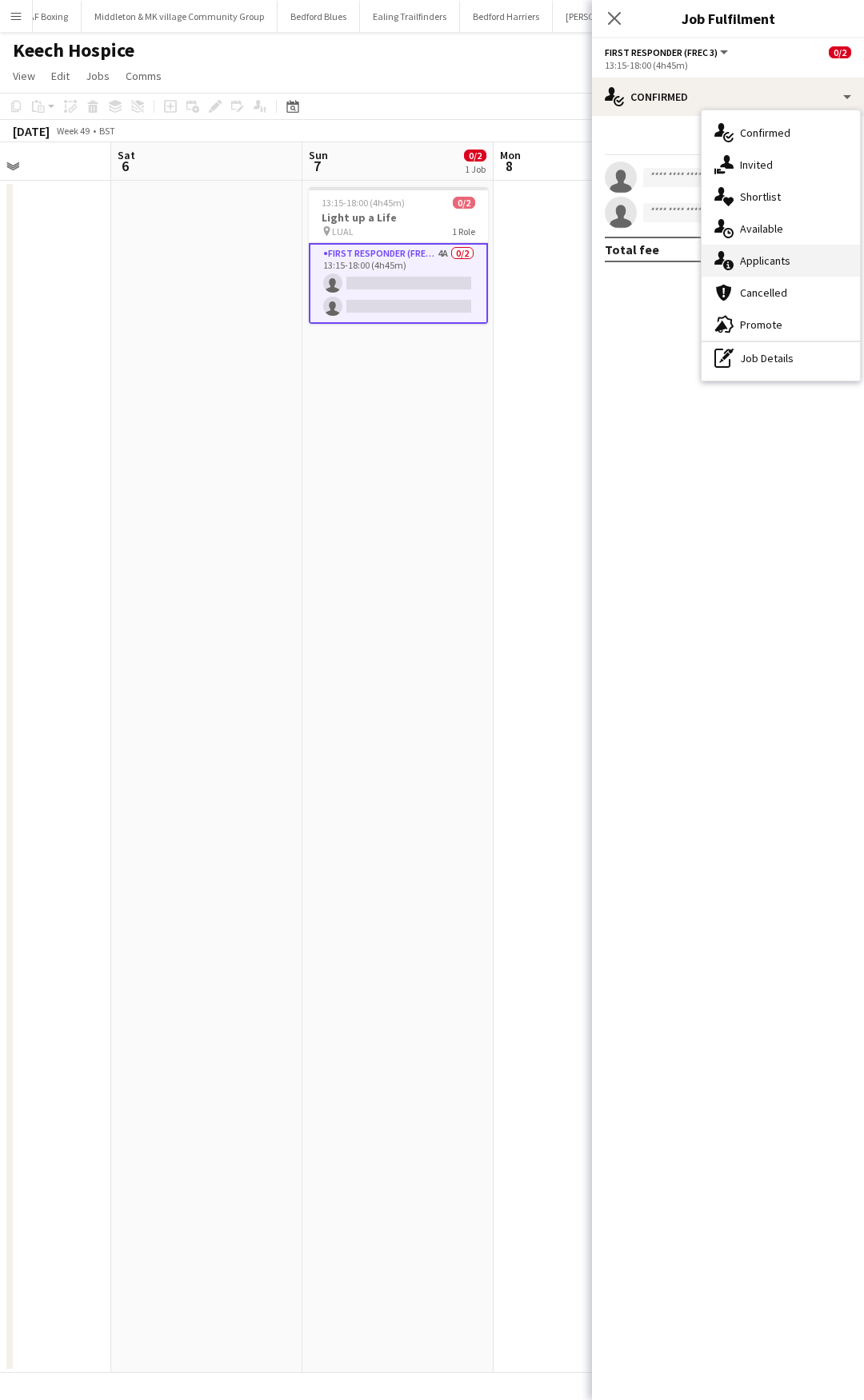 click on "single-neutral-actions-information
Applicants" at bounding box center (781, 261) 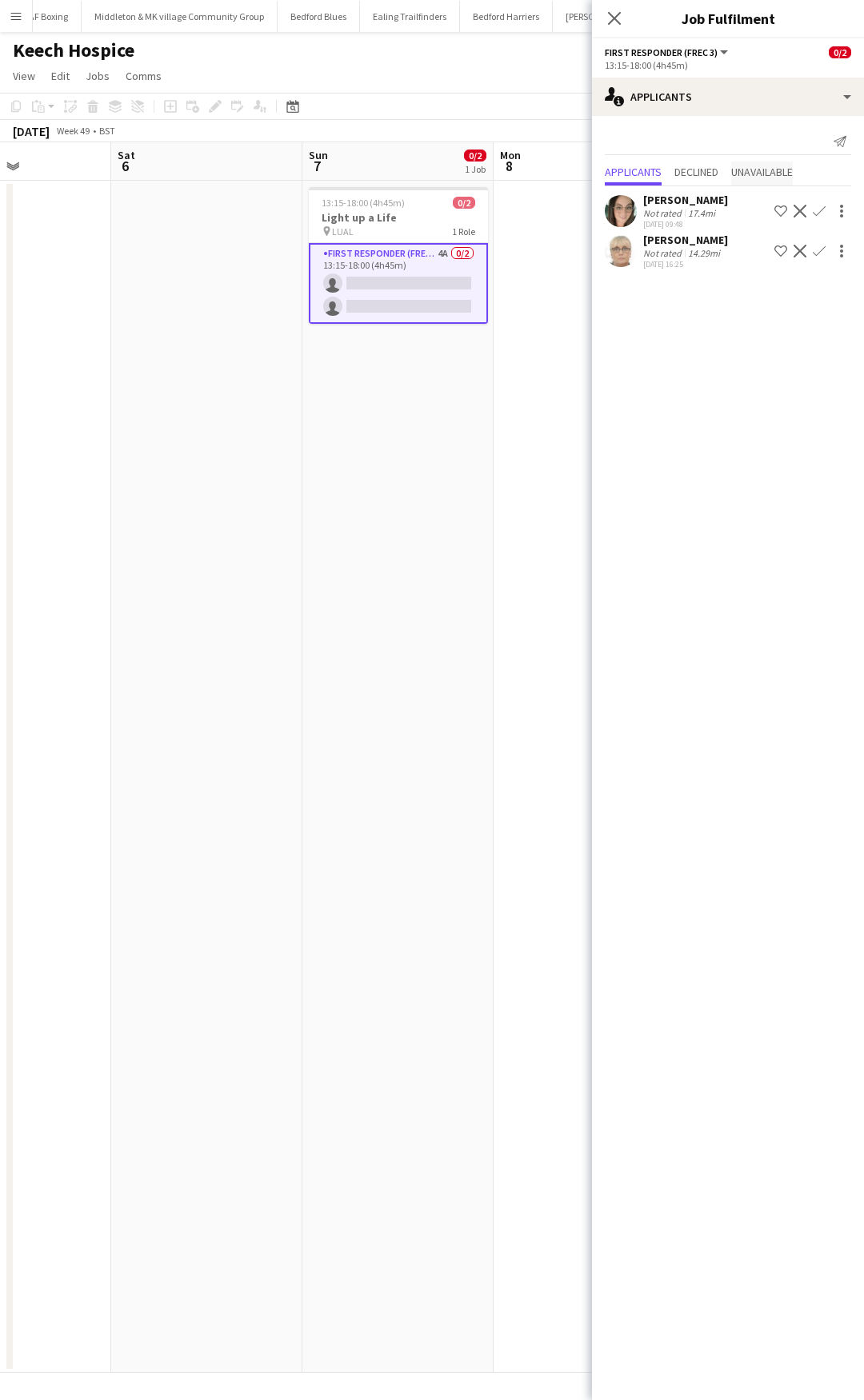 click on "Unavailable" at bounding box center (762, 174) 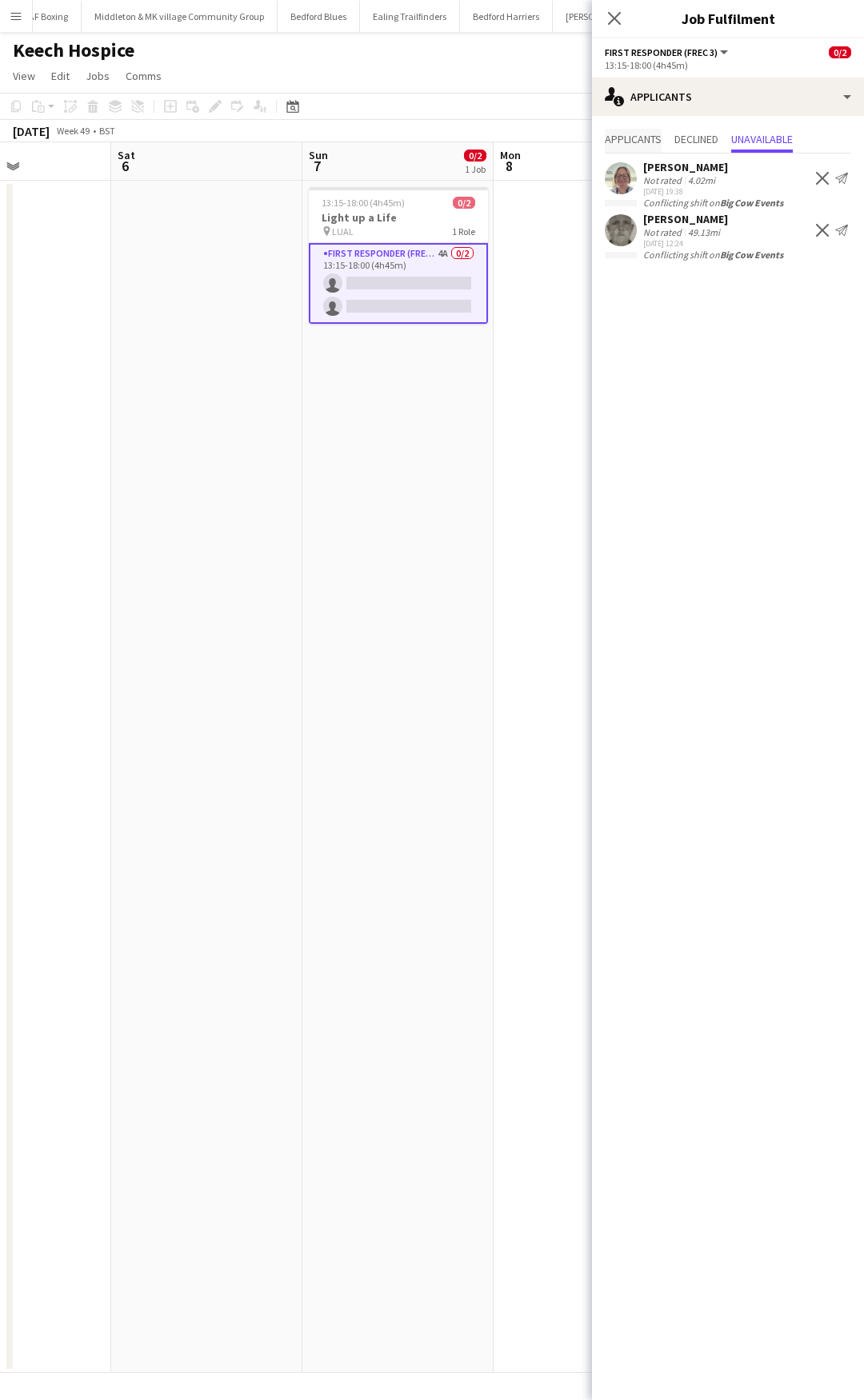 click on "Applicants" at bounding box center (633, 141) 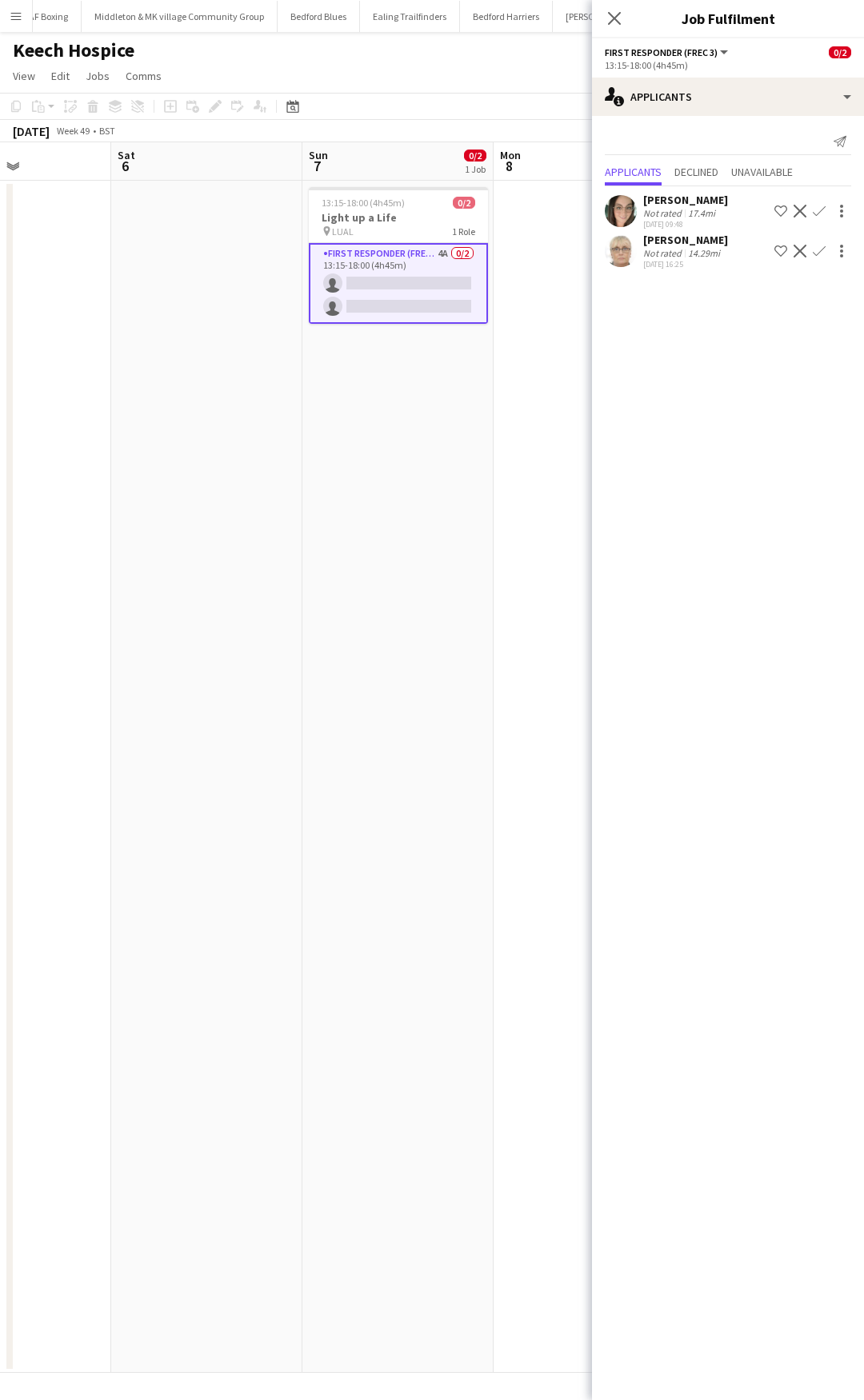 click on "Confirm" at bounding box center [819, 251] 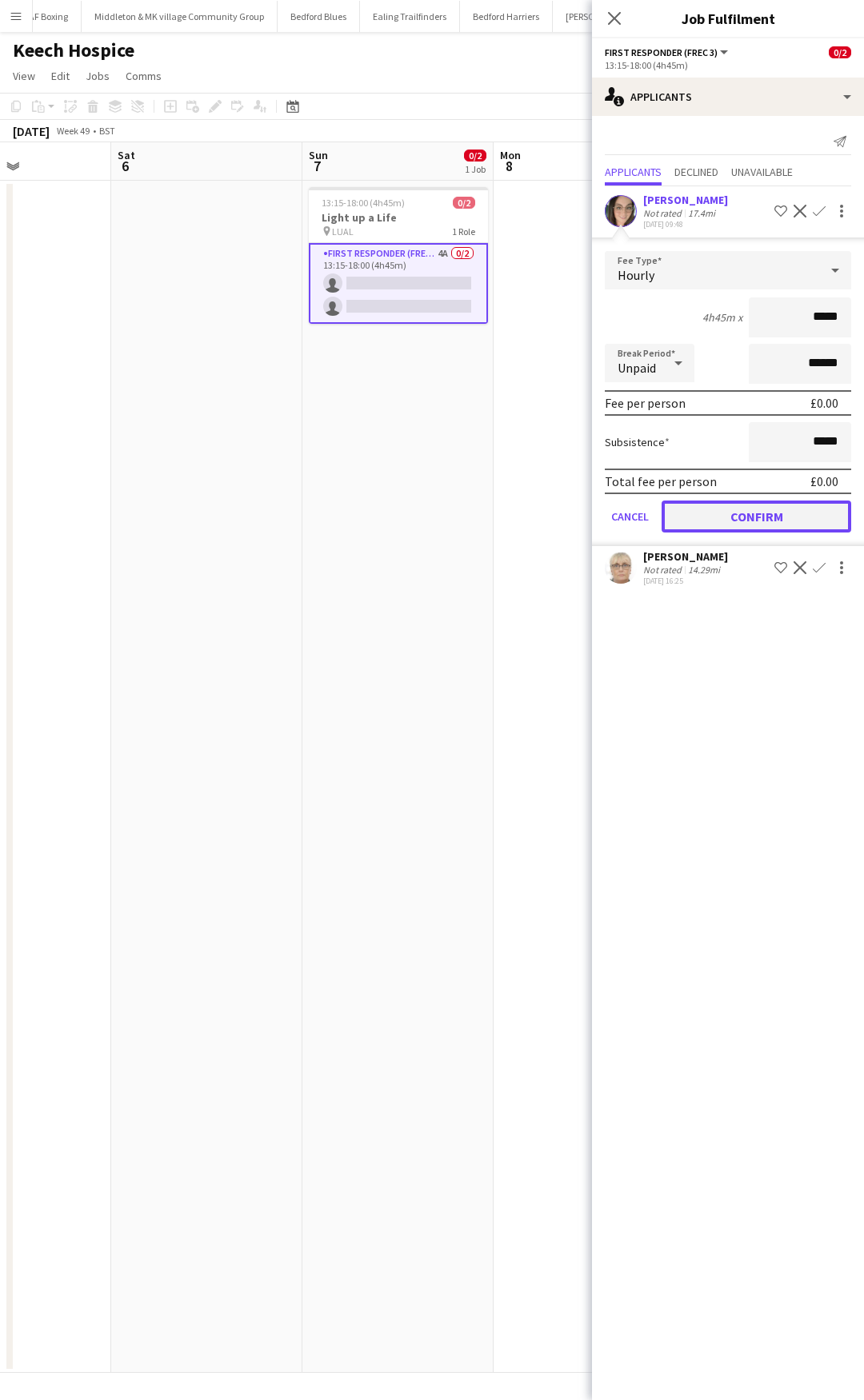 click on "Confirm" 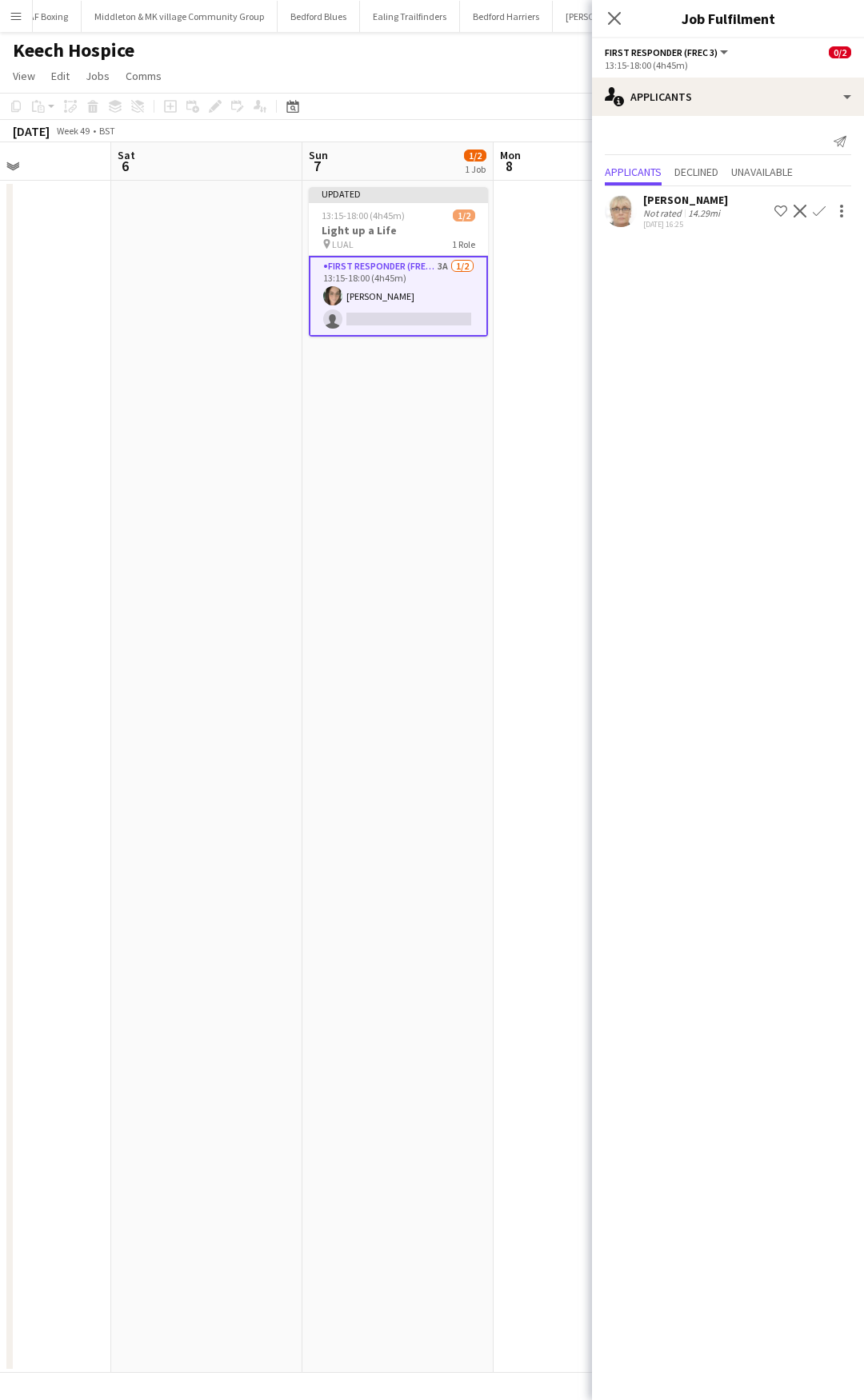 click on "Confirm" 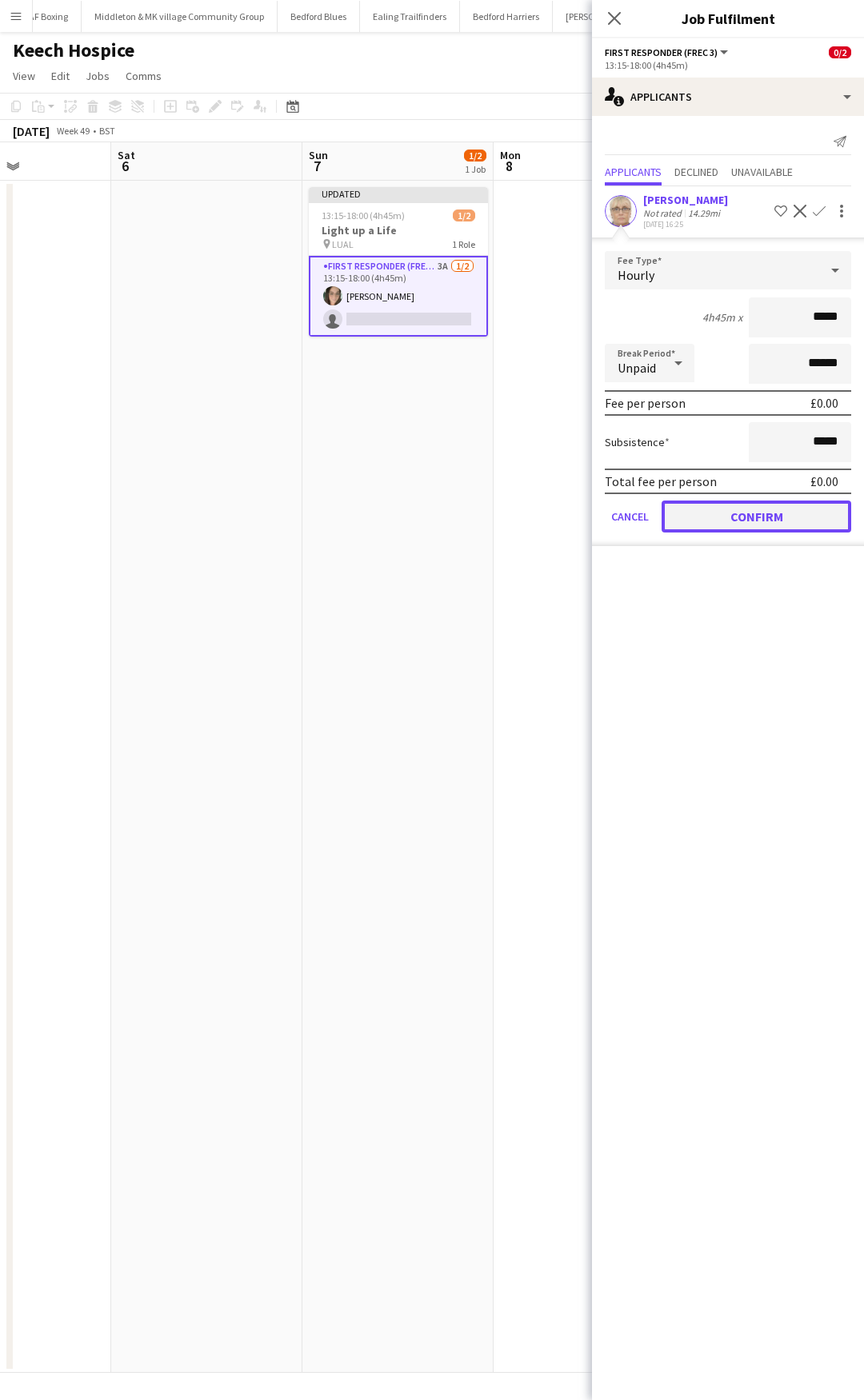 click on "Confirm" 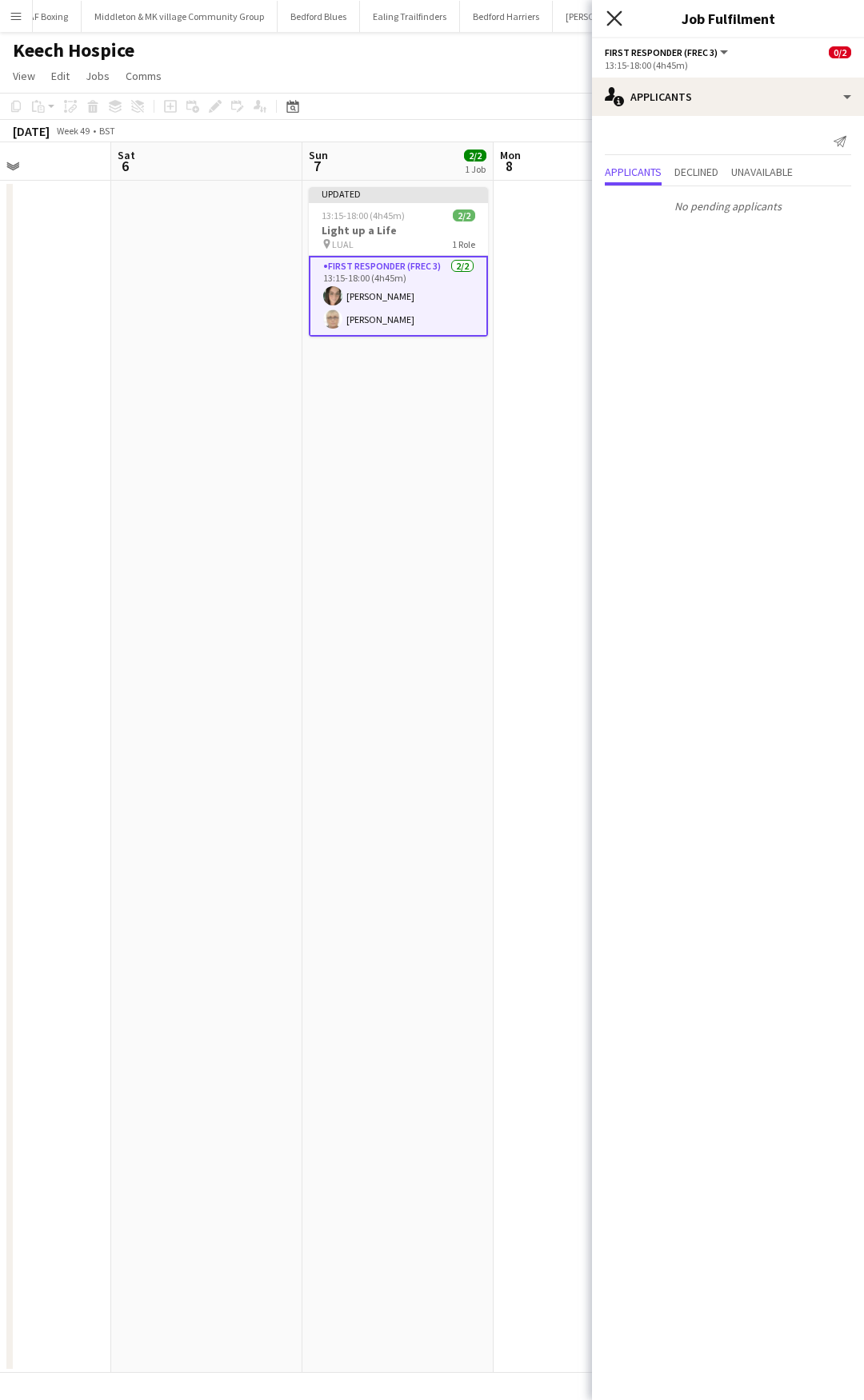 click 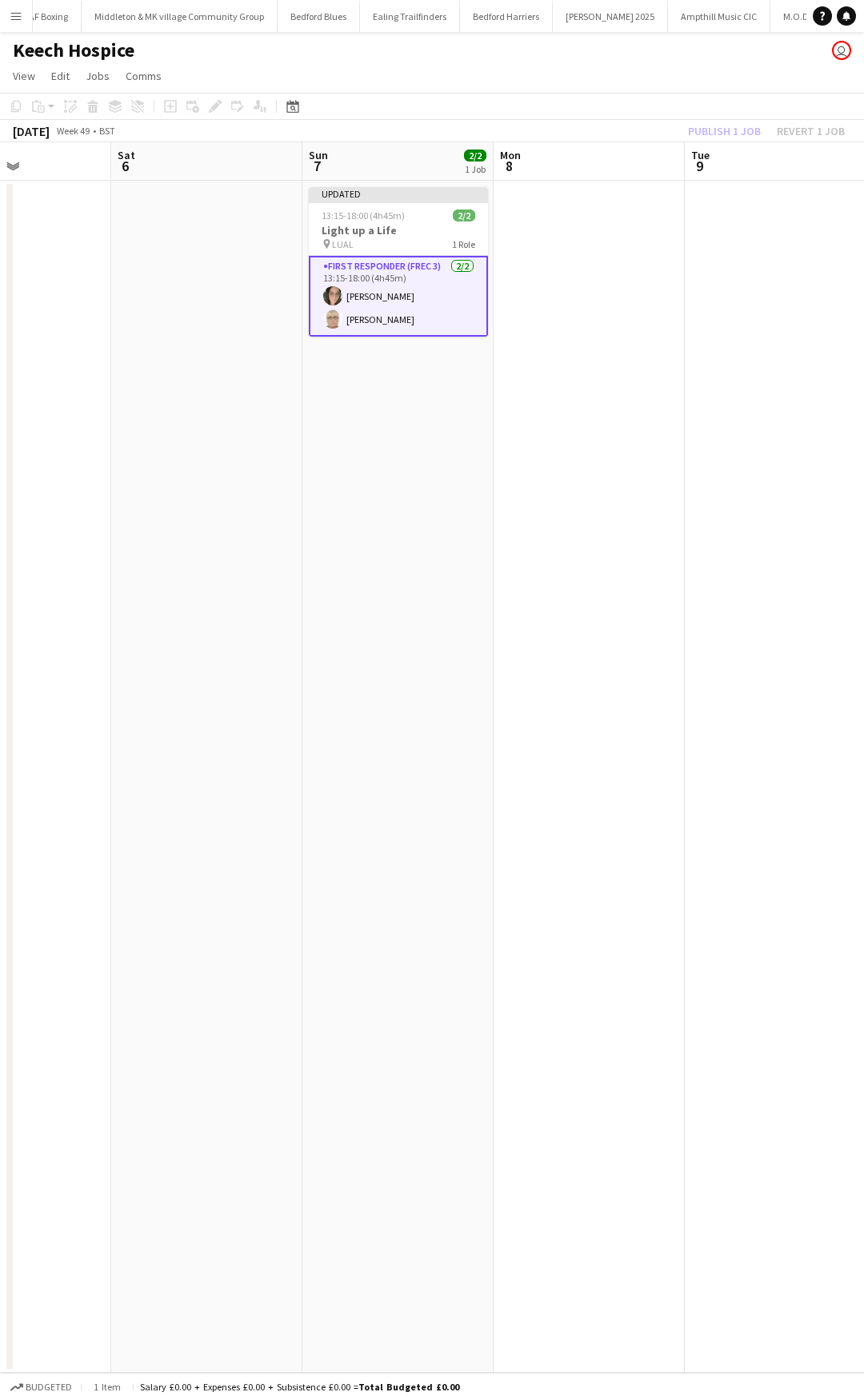 drag, startPoint x: 611, startPoint y: 238, endPoint x: 716, endPoint y: 165, distance: 127.88276 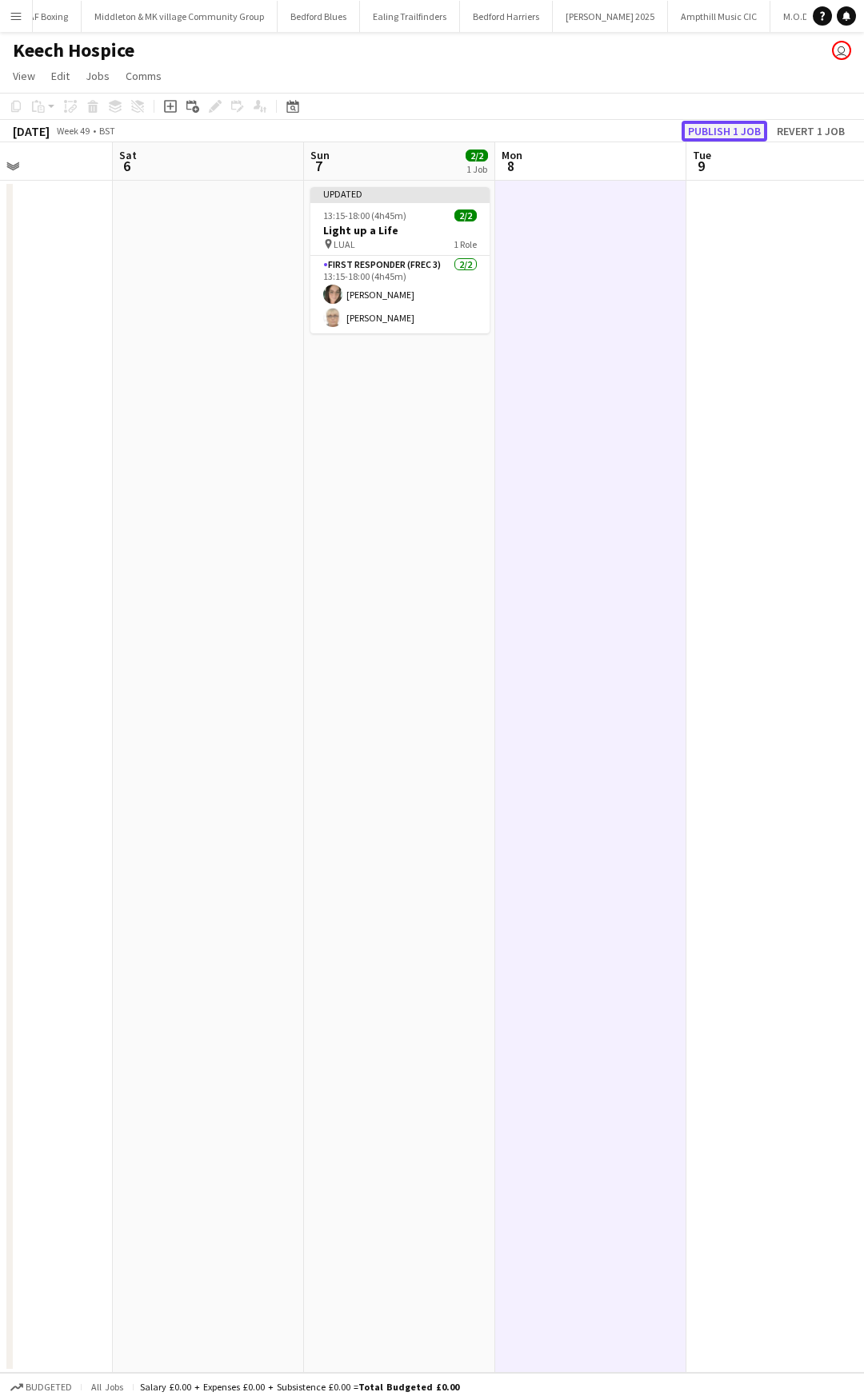 click on "Publish 1 job" 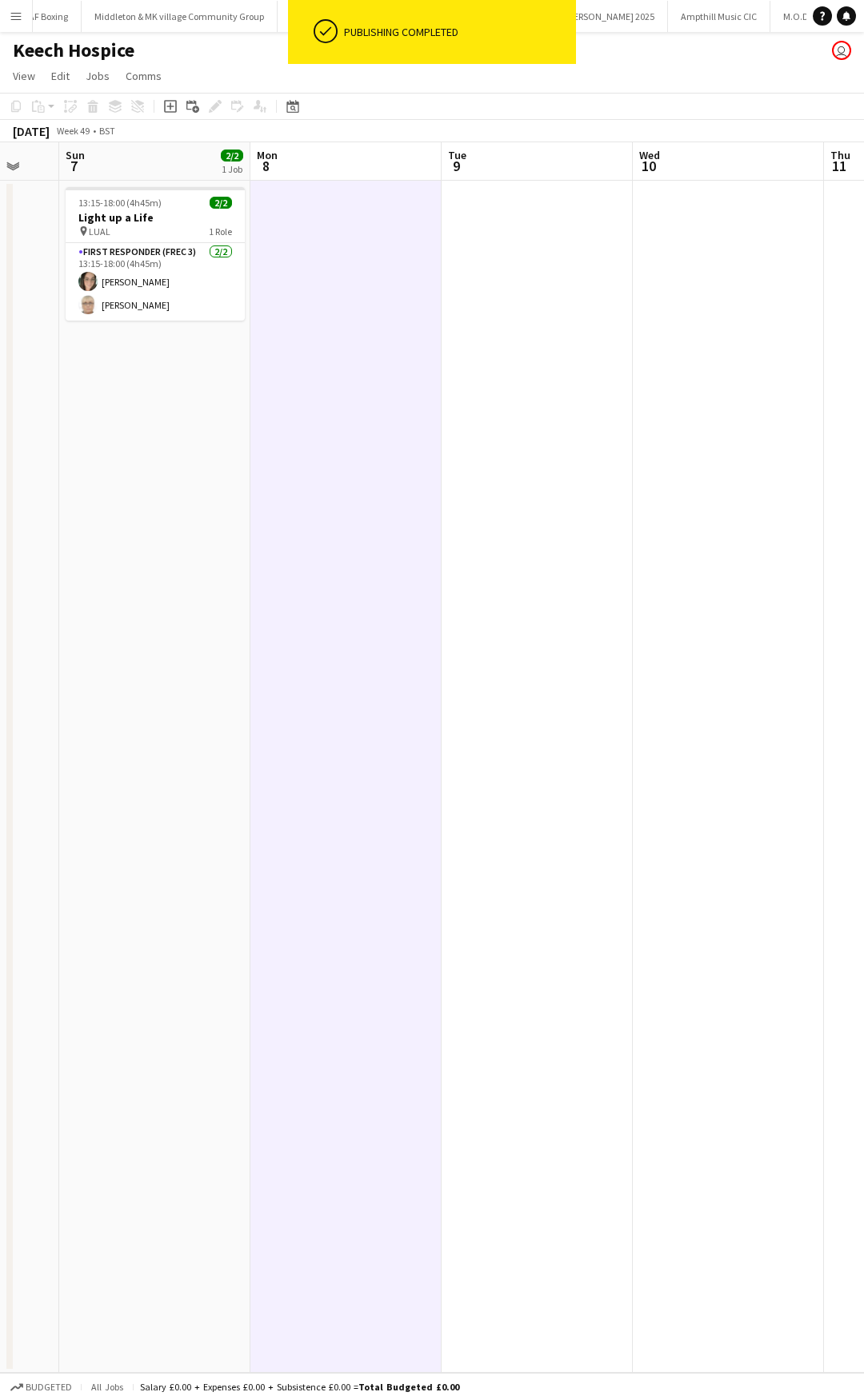drag, startPoint x: 306, startPoint y: 329, endPoint x: 163, endPoint y: 326, distance: 143.03147 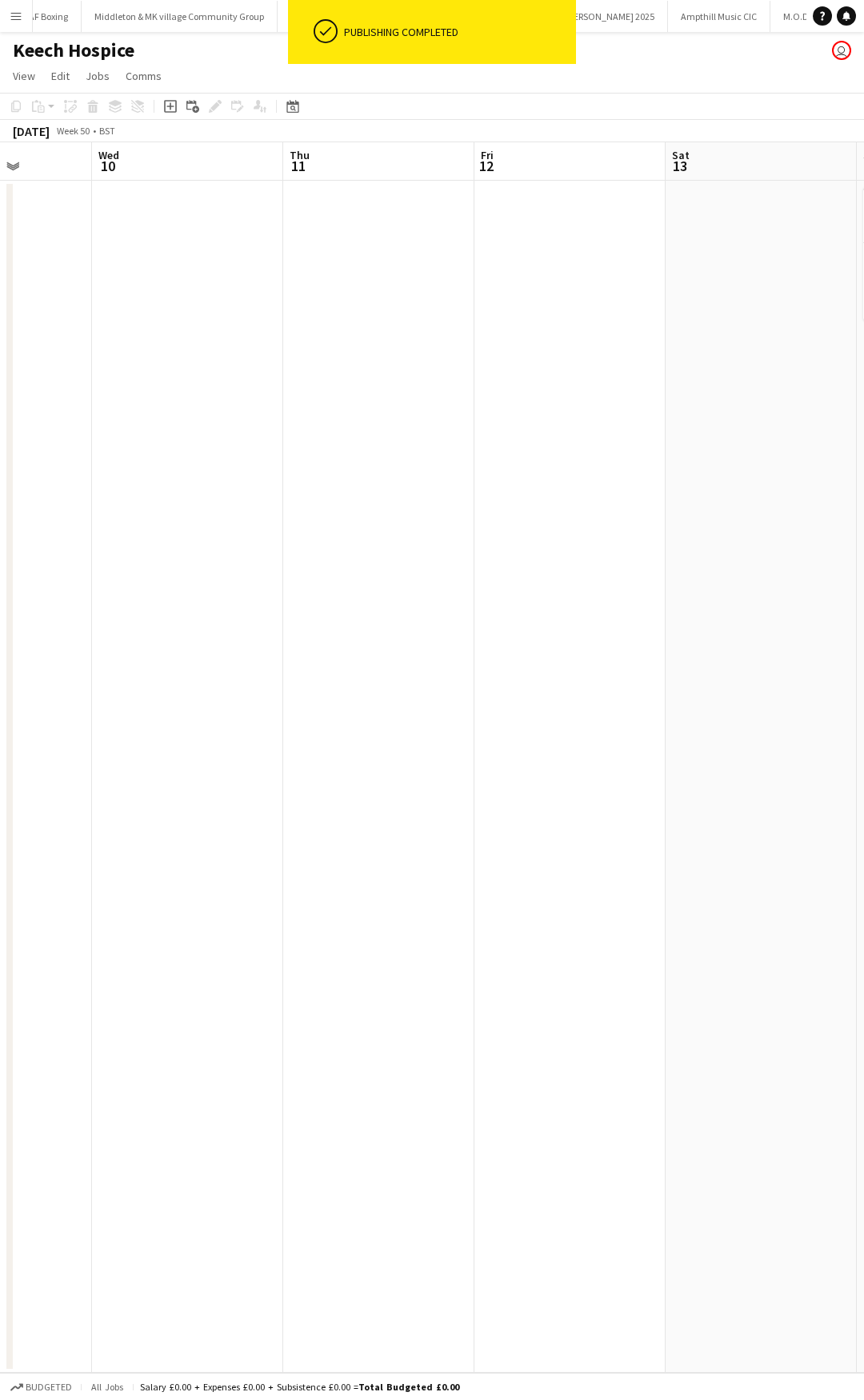 drag, startPoint x: 346, startPoint y: 324, endPoint x: -54, endPoint y: 373, distance: 402.99007 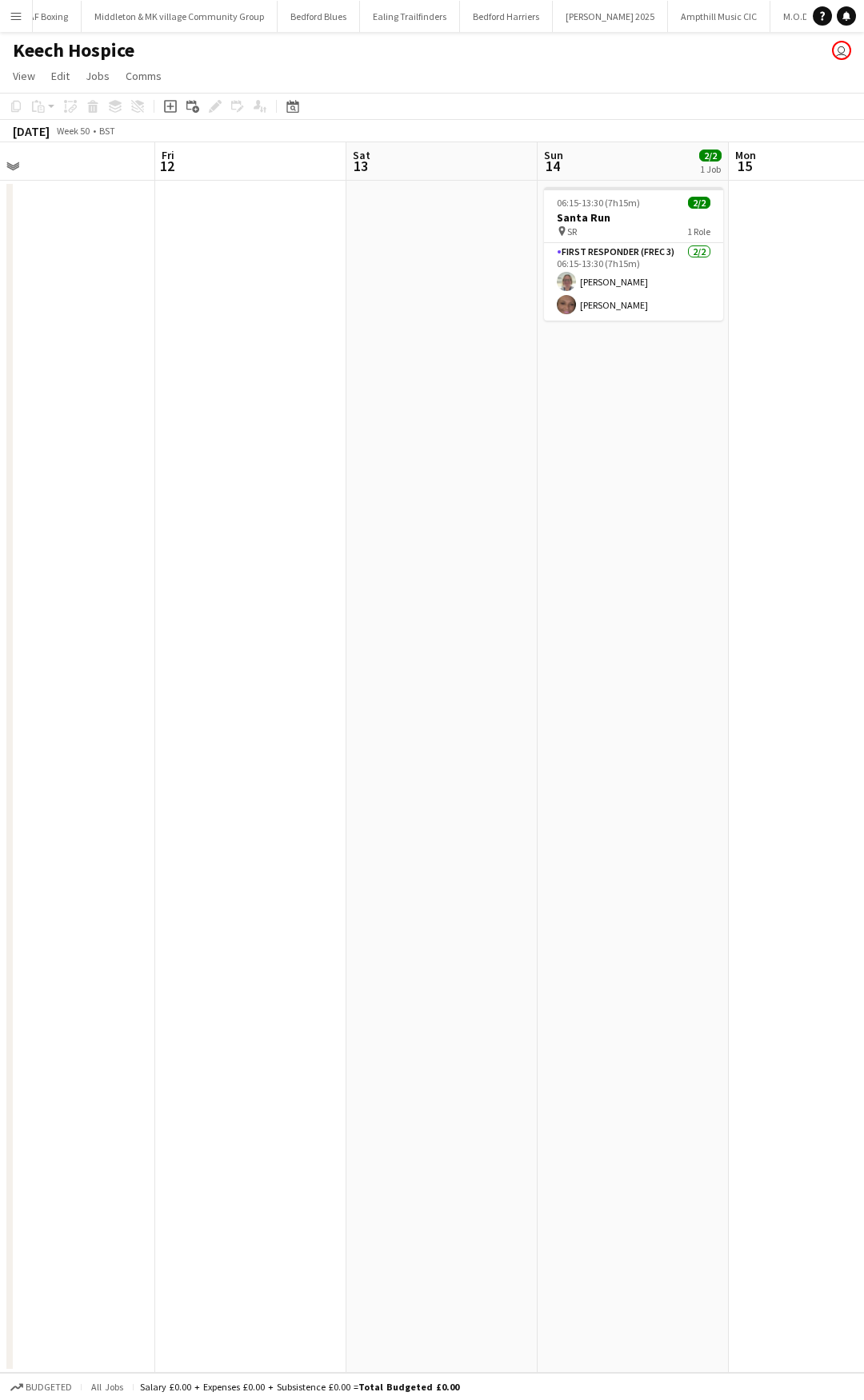 scroll, scrollTop: 0, scrollLeft: 639, axis: horizontal 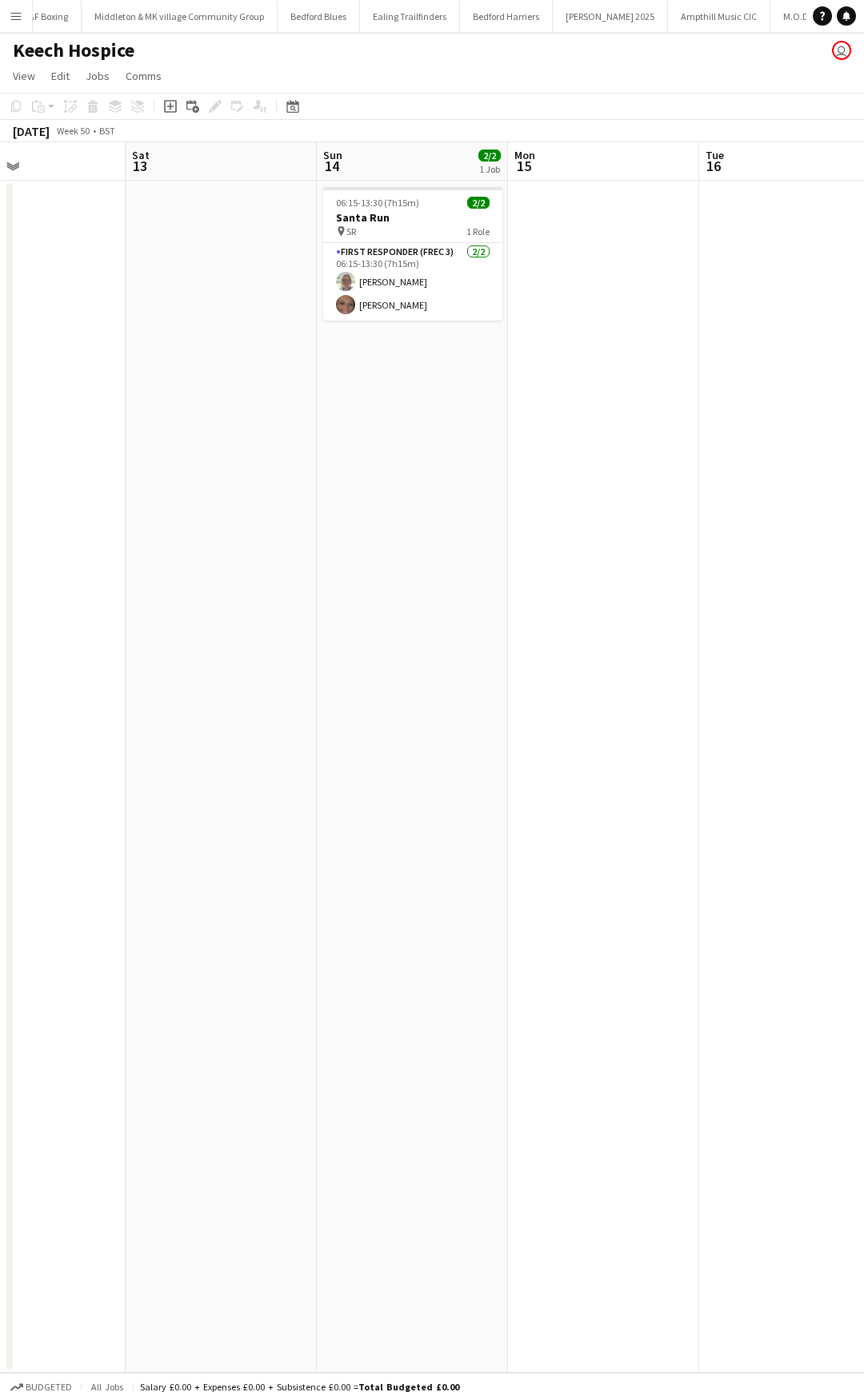 drag, startPoint x: 481, startPoint y: 351, endPoint x: 19, endPoint y: 353, distance: 462.0043 